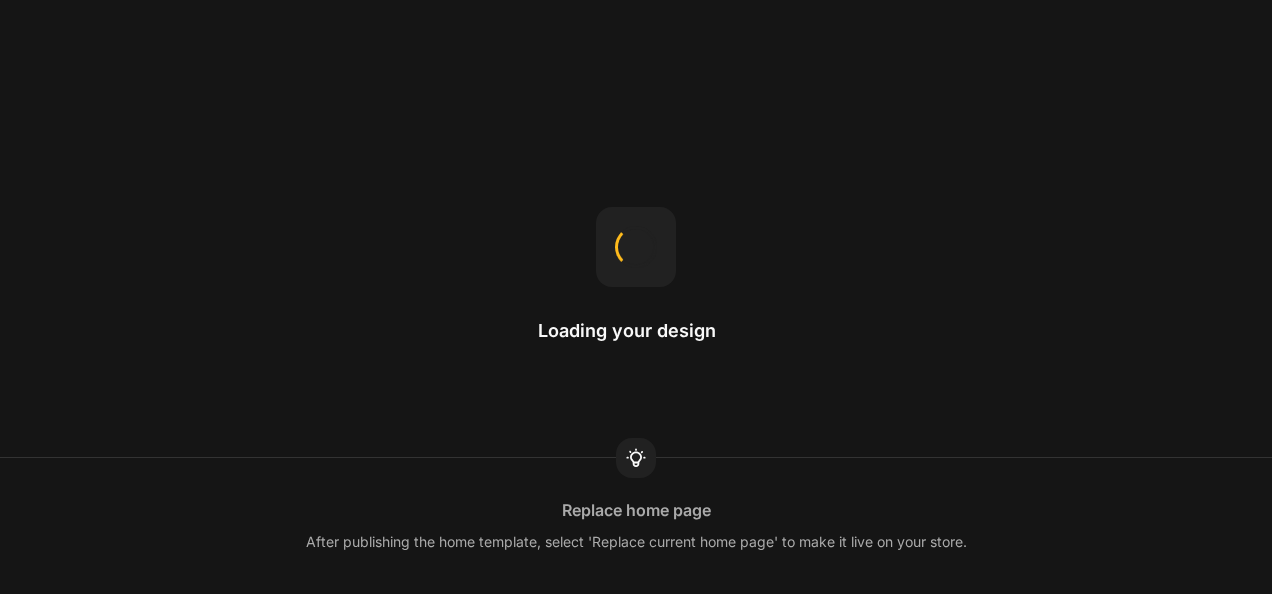 scroll, scrollTop: 0, scrollLeft: 0, axis: both 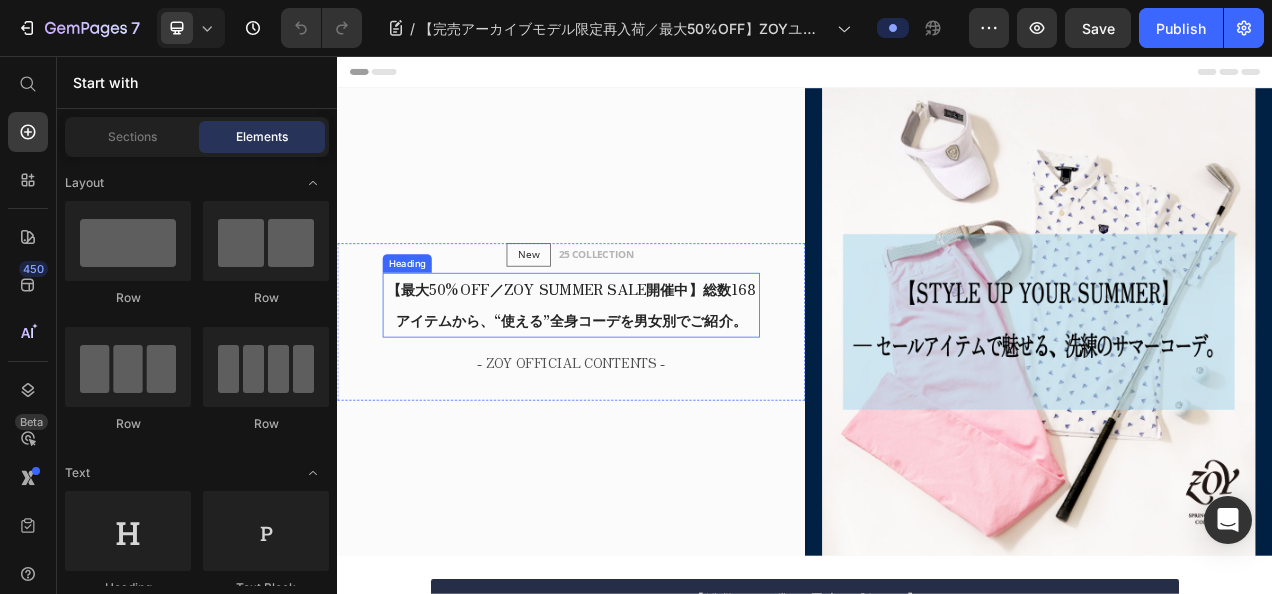 click on "【最大50%OFF／ZOY SUMMER SALE開催中】総数168アイテムから、“使える”全身コーデを男女別でご紹介。" at bounding box center [637, 375] 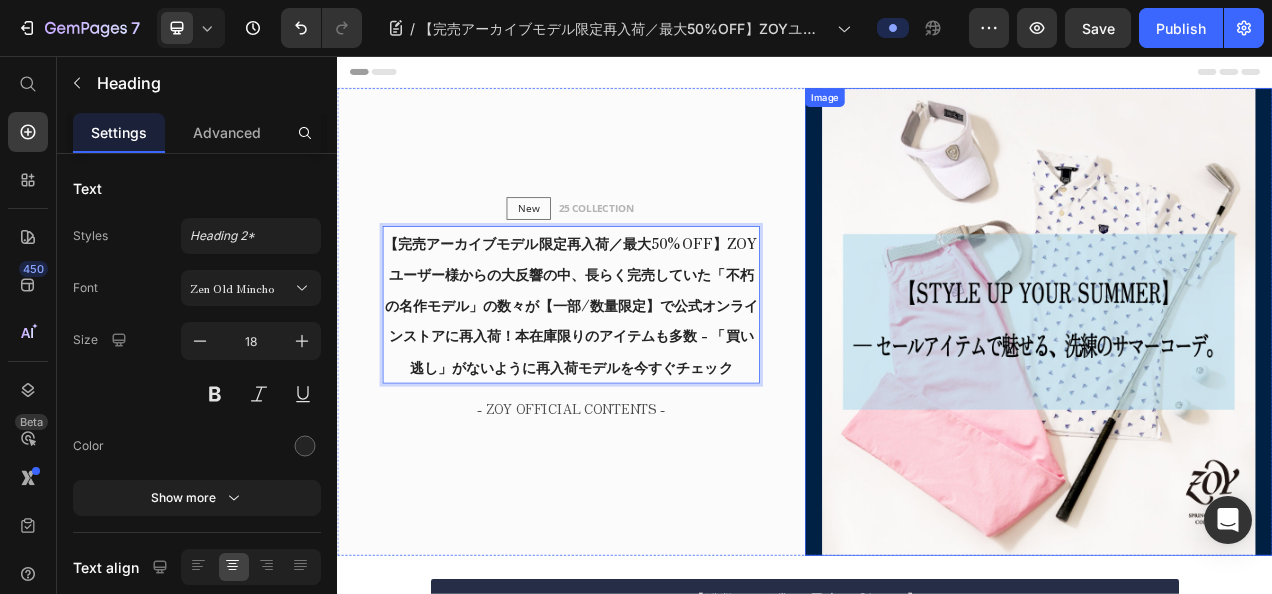 click at bounding box center (1237, 397) 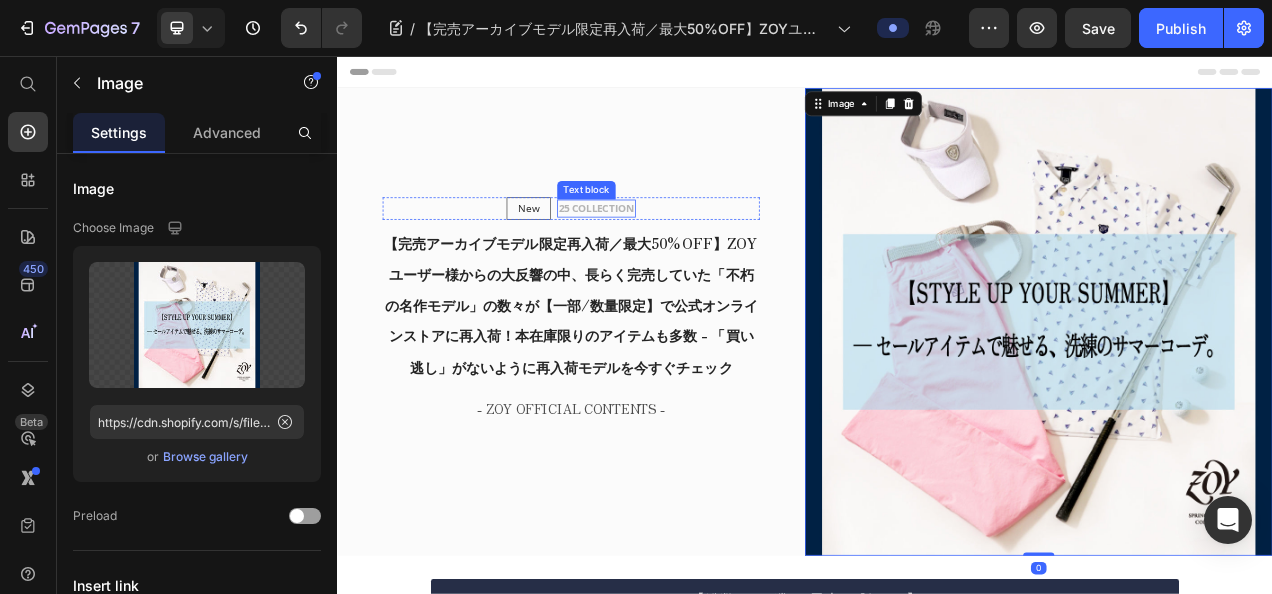 click on "25 COLLECTION" at bounding box center (669, 252) 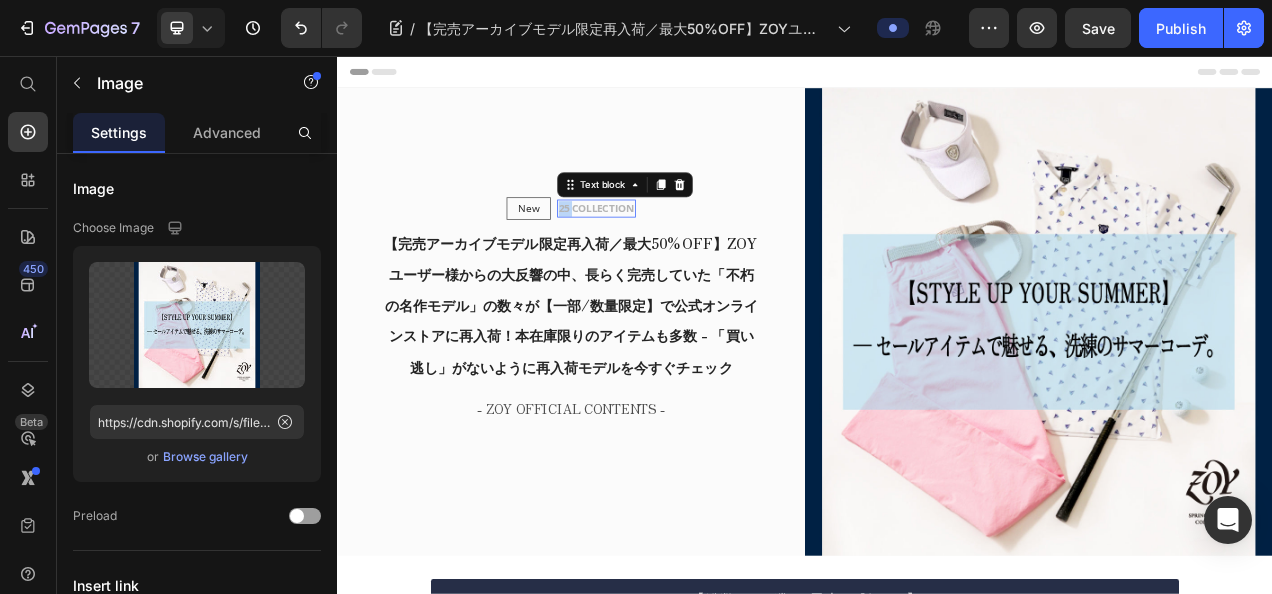 click on "25 COLLECTION" at bounding box center [669, 252] 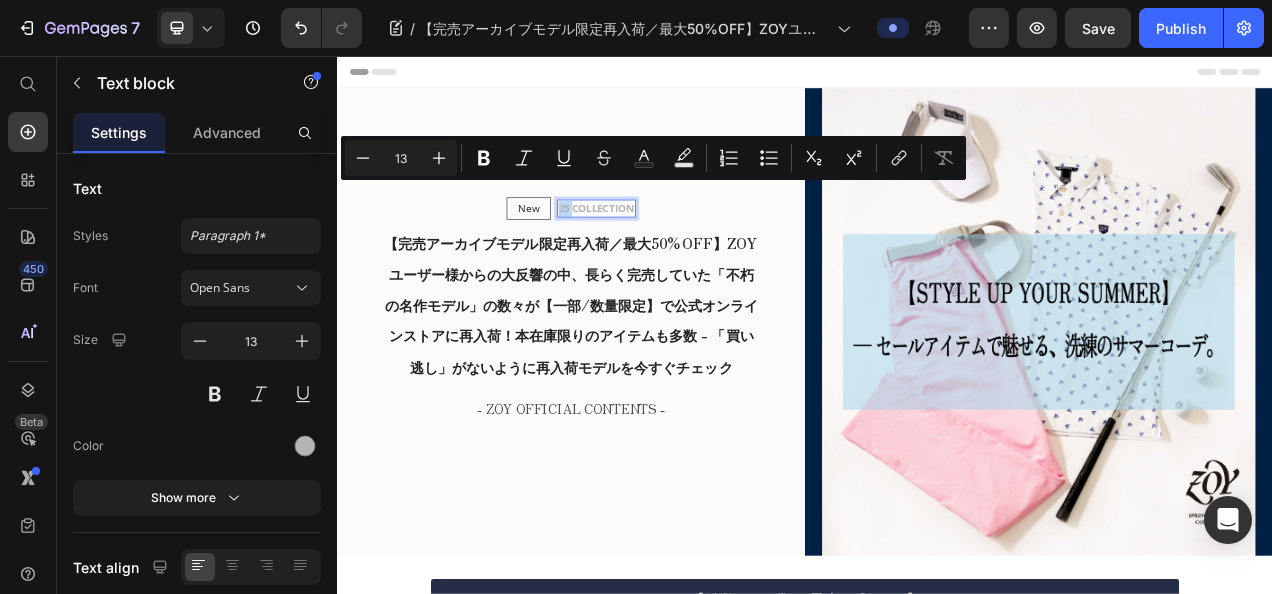 click on "25 COLLECTION" at bounding box center (669, 252) 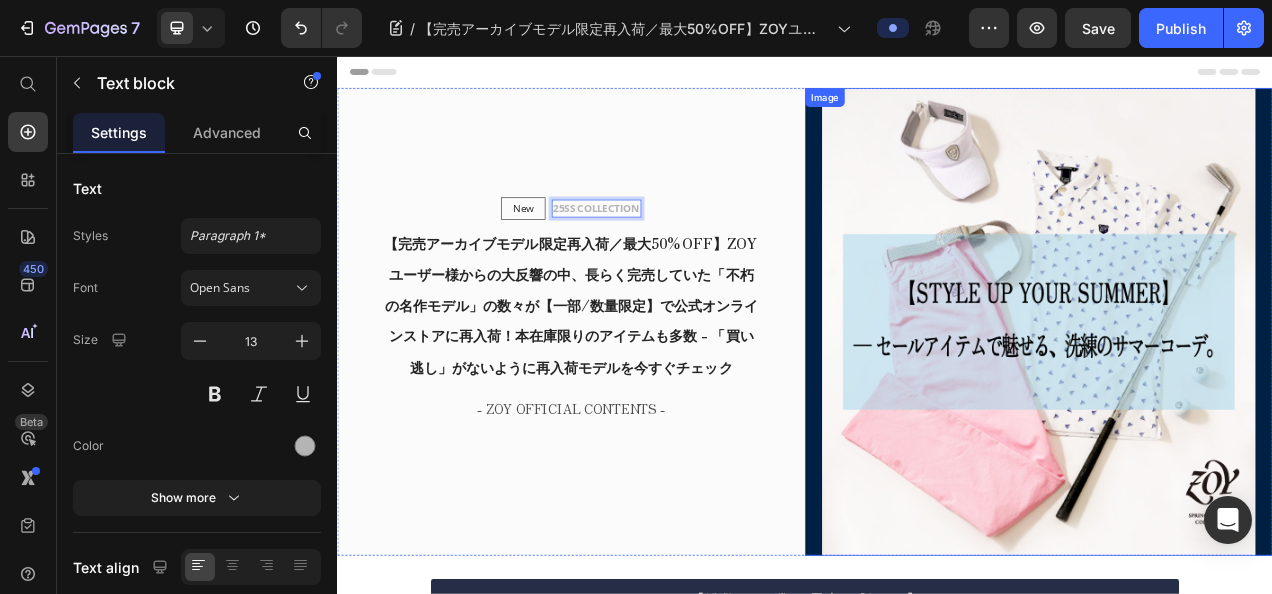 click at bounding box center [1237, 397] 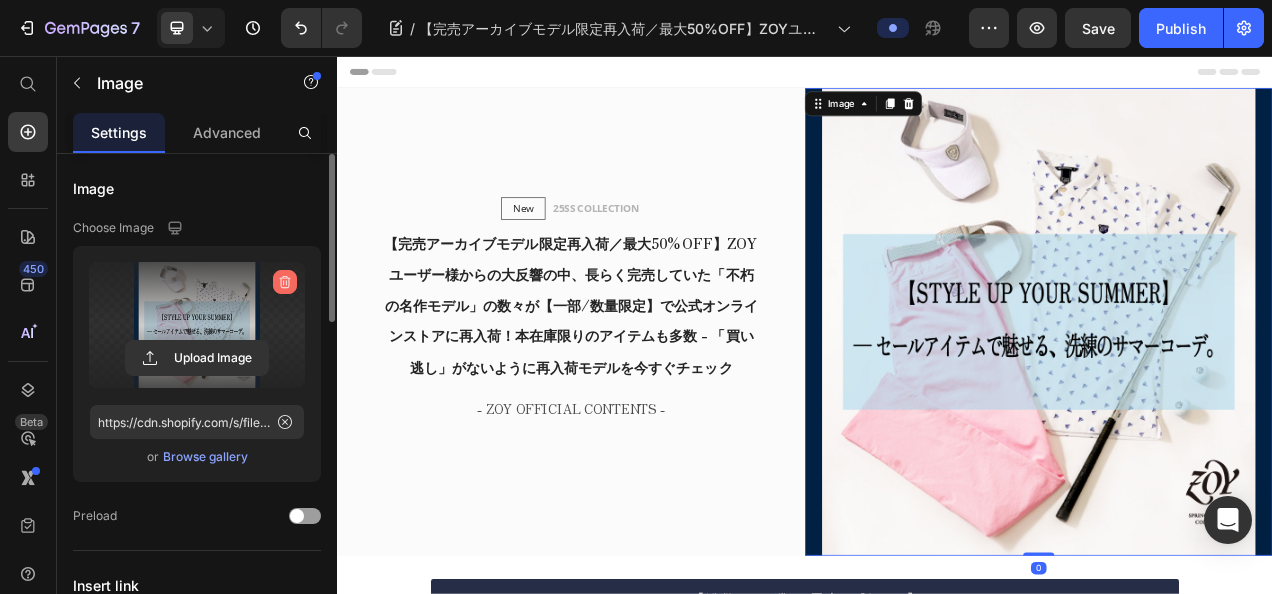 click 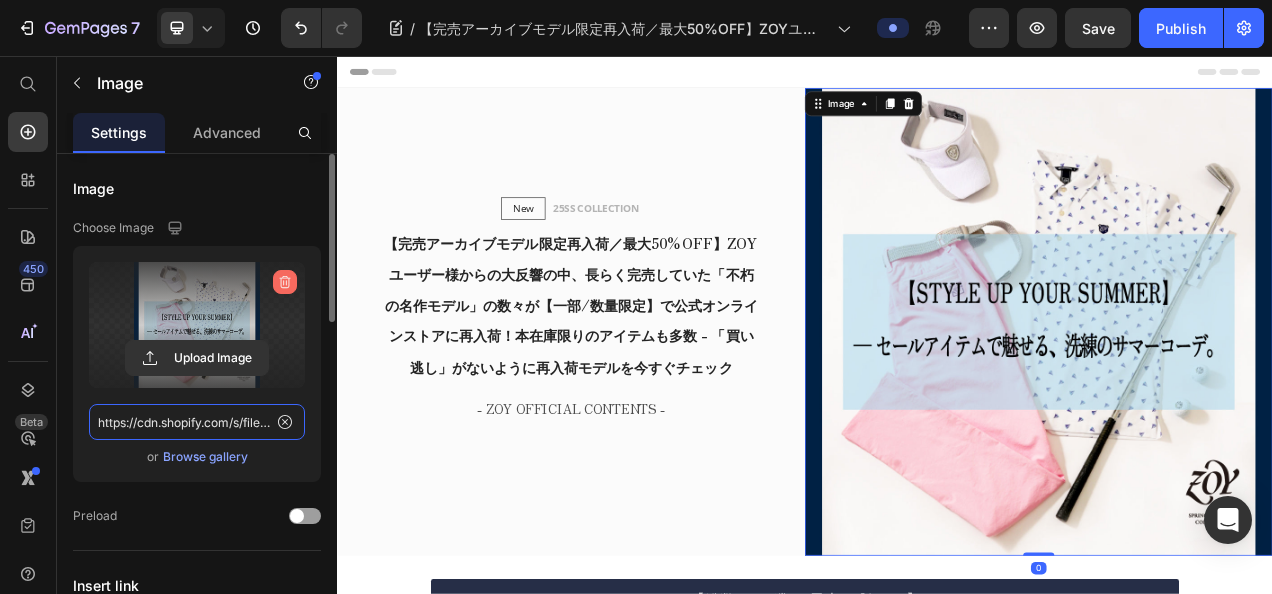 type 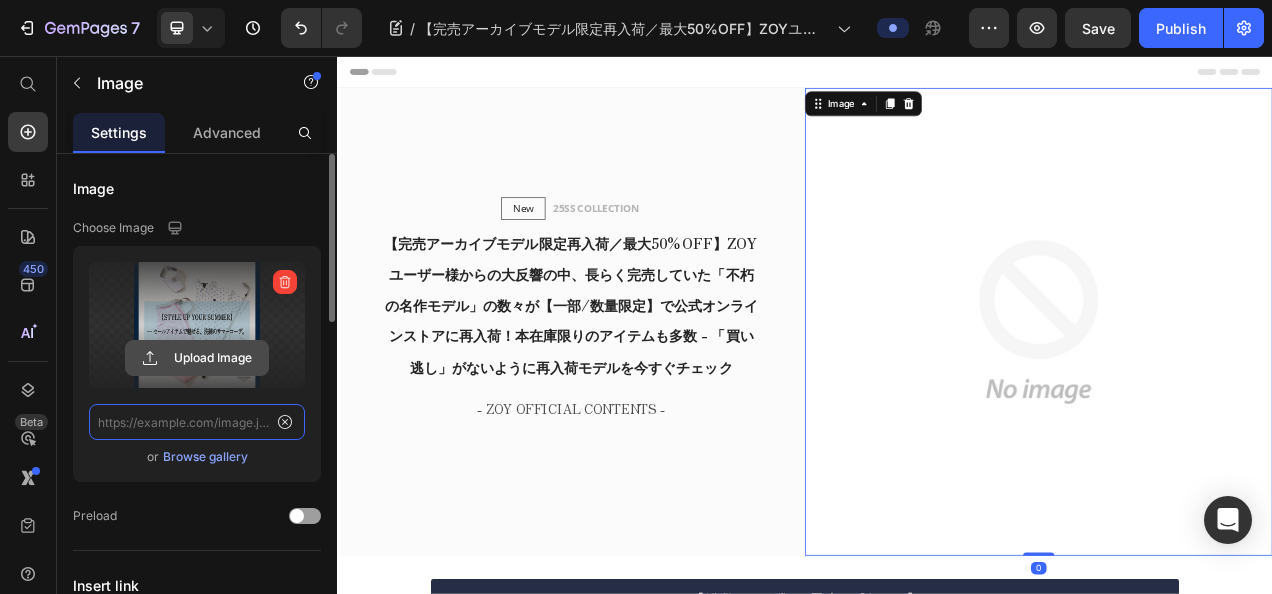 scroll, scrollTop: 0, scrollLeft: 0, axis: both 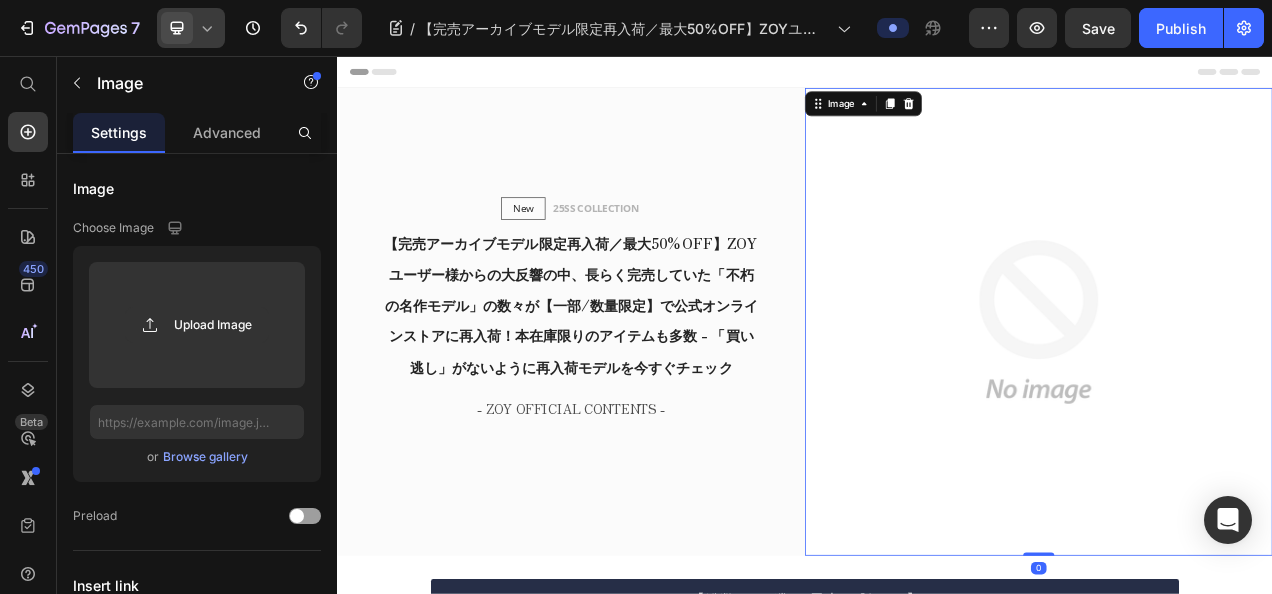 click 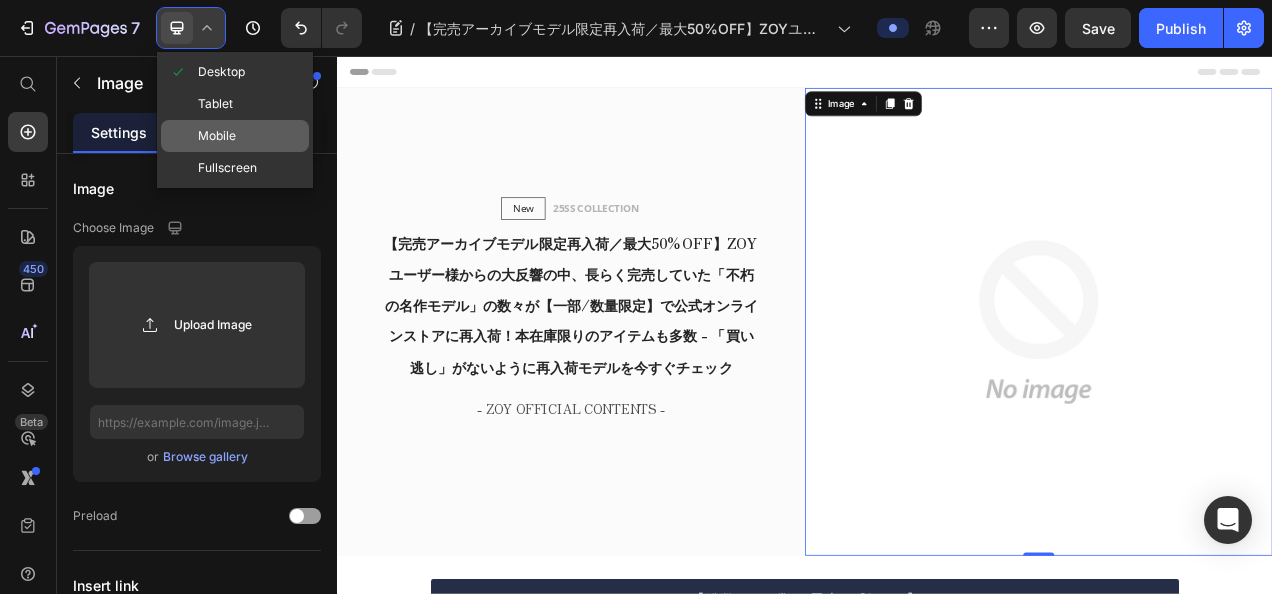 click on "Mobile" at bounding box center [217, 136] 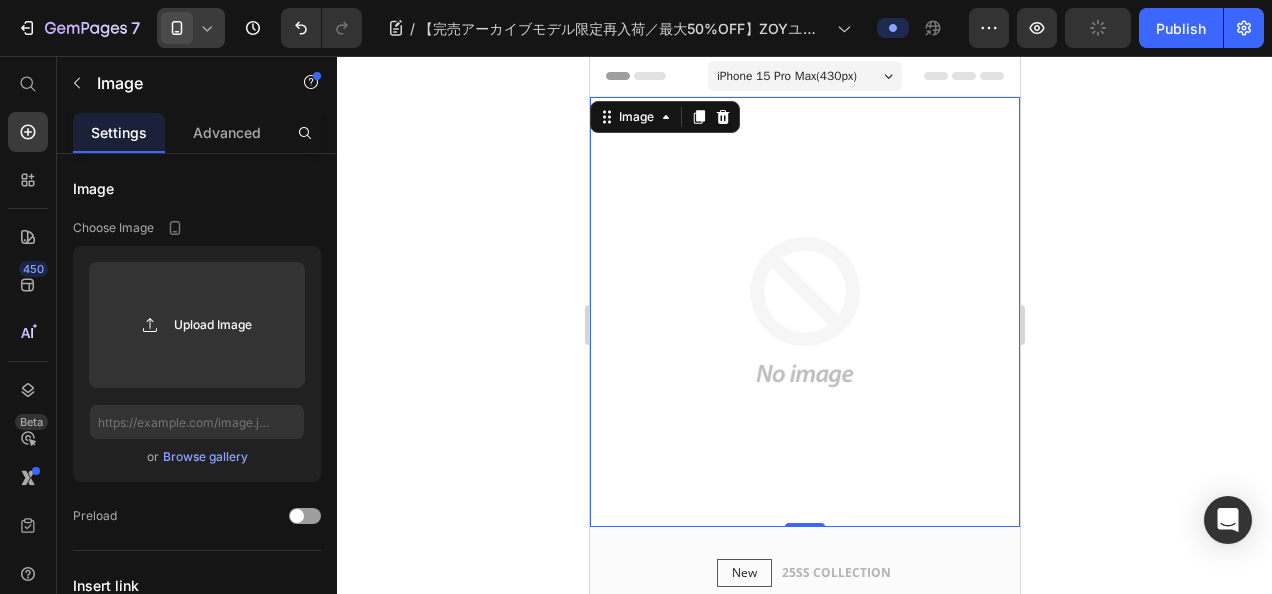 click 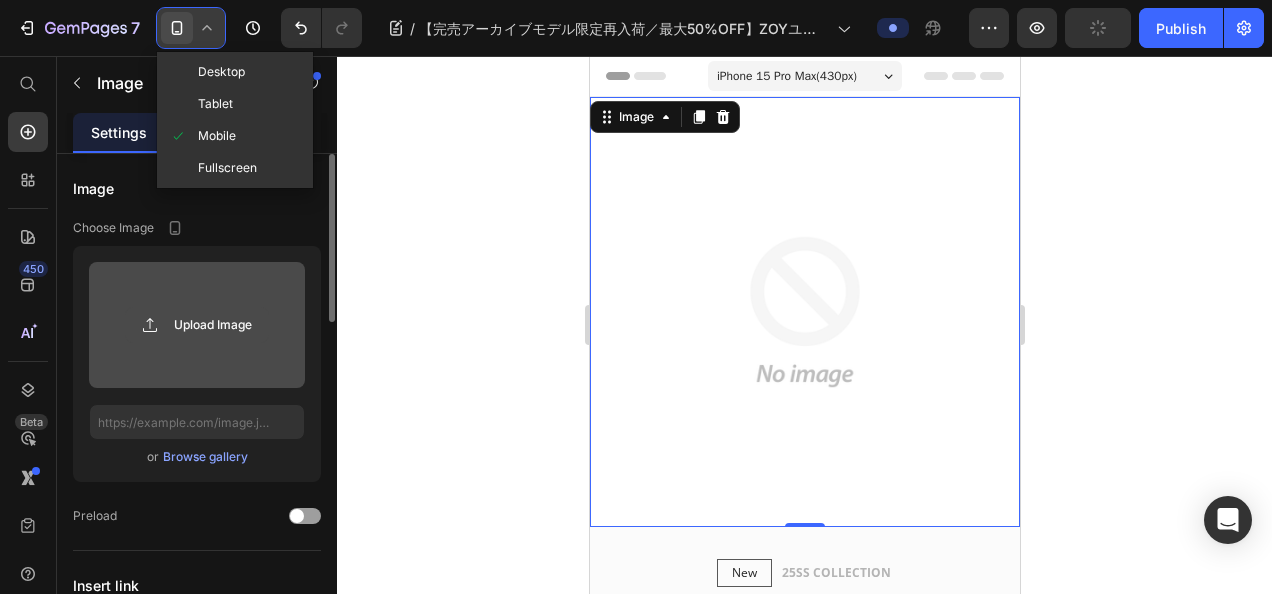 click 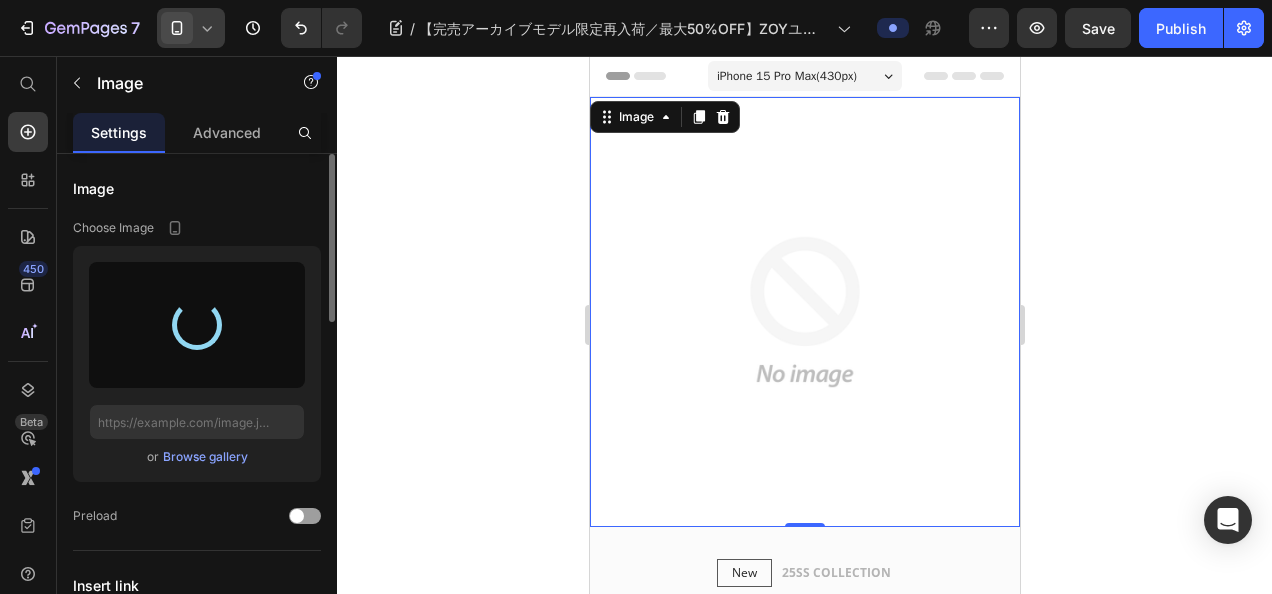type on "https://cdn.shopify.com/s/files/1/0860/5397/8403/files/gempages_499421484788220701-d499e905-8d2e-44f0-9a97-0c0d416d2bda.jpg" 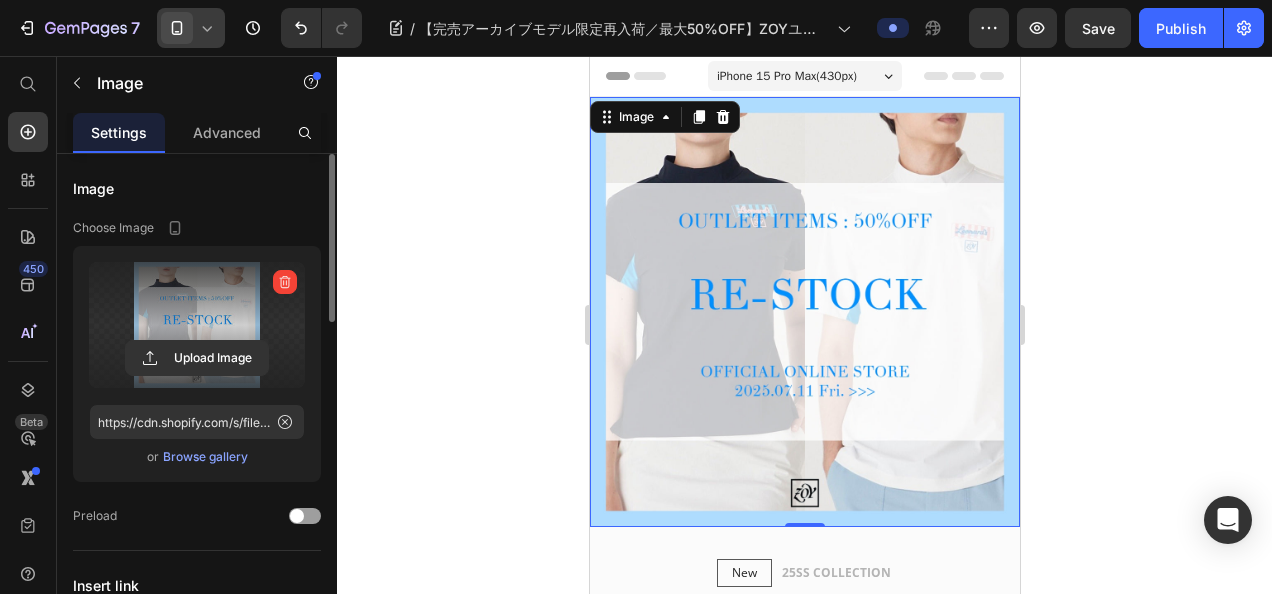 click 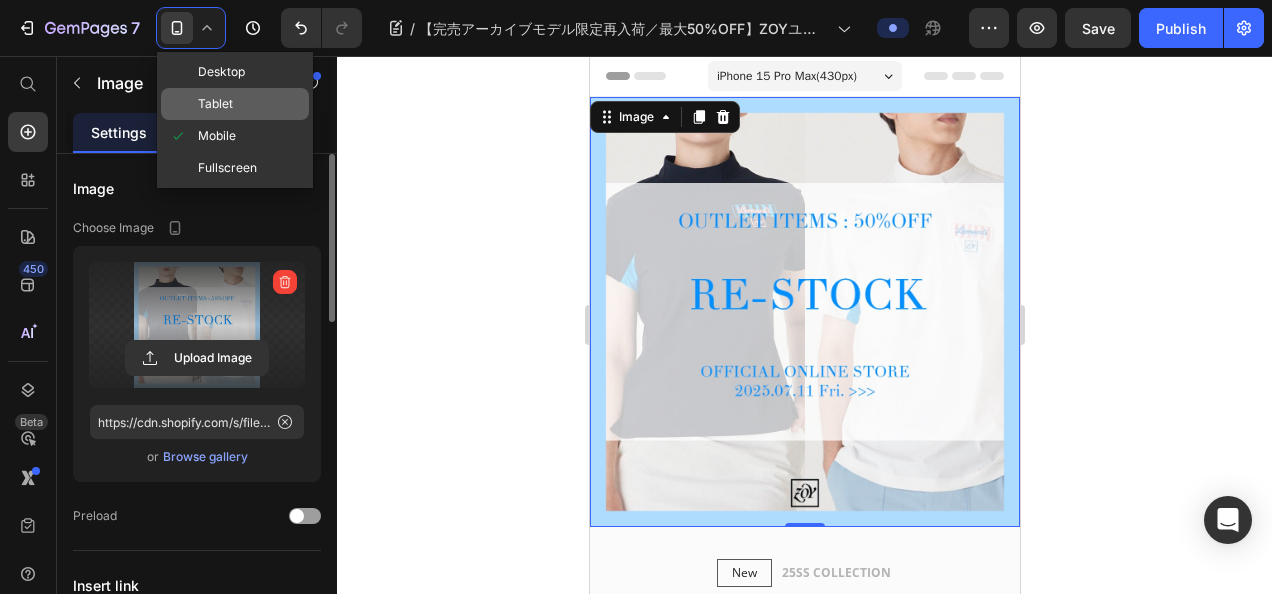 click on "Tablet" 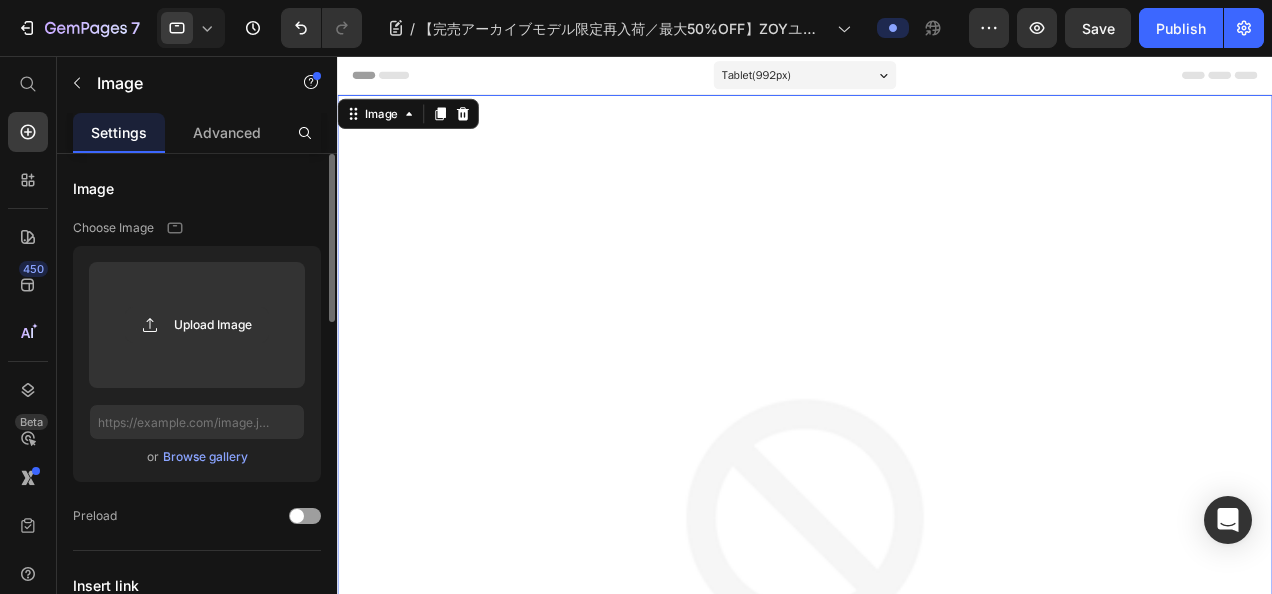 click 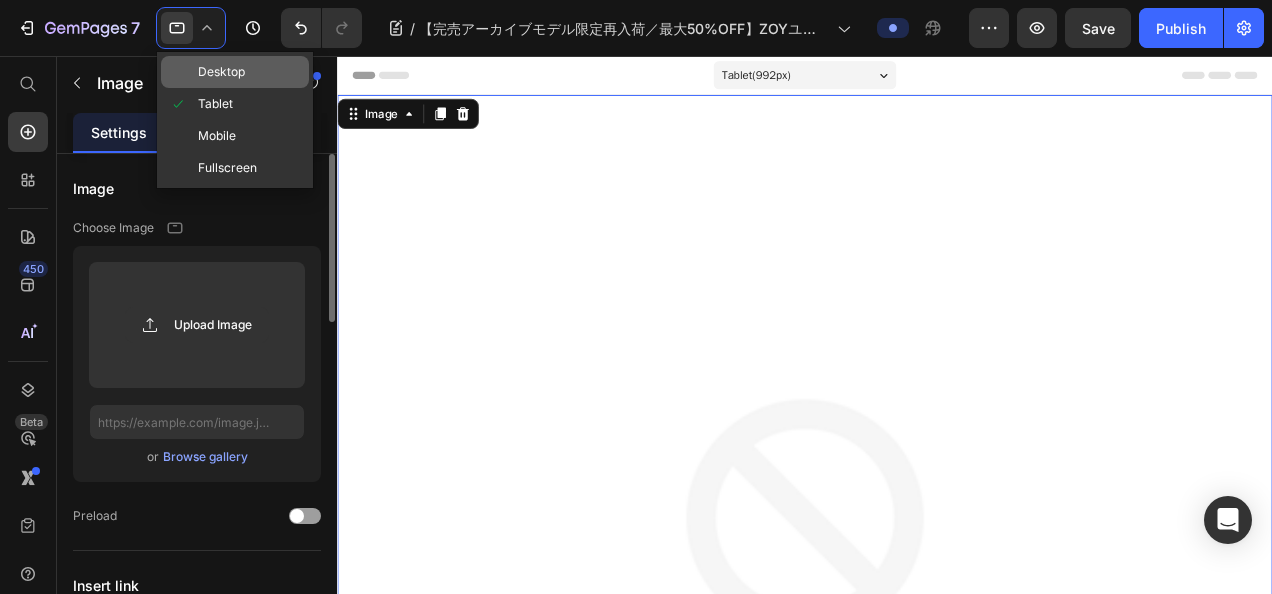 click on "Desktop" at bounding box center (221, 72) 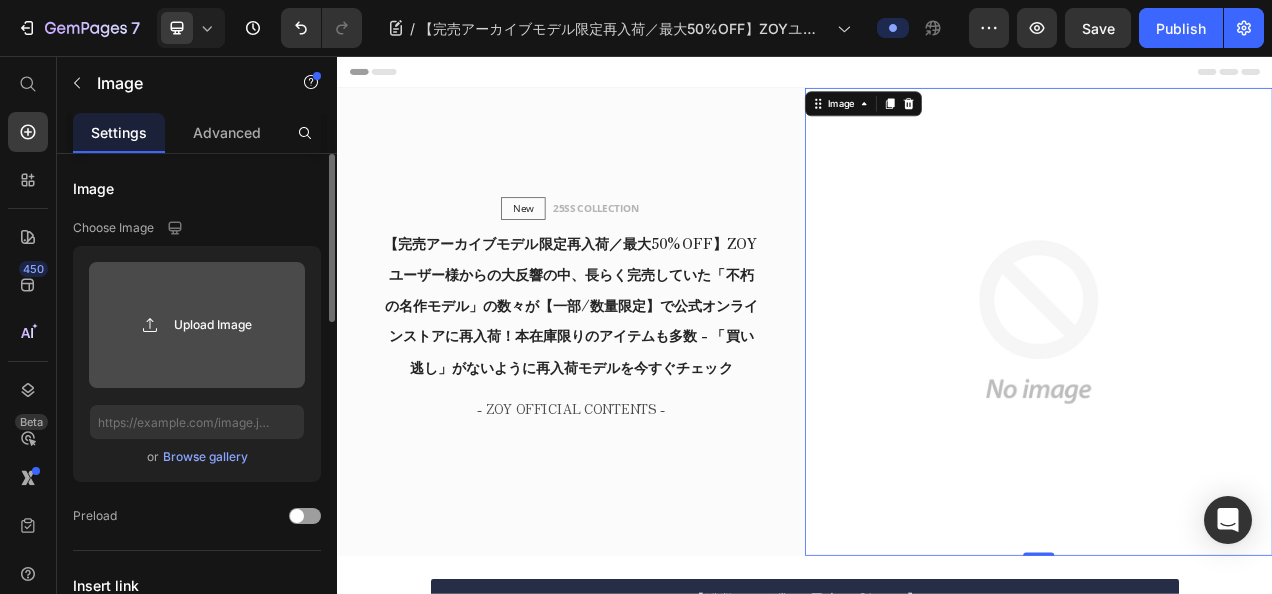 click 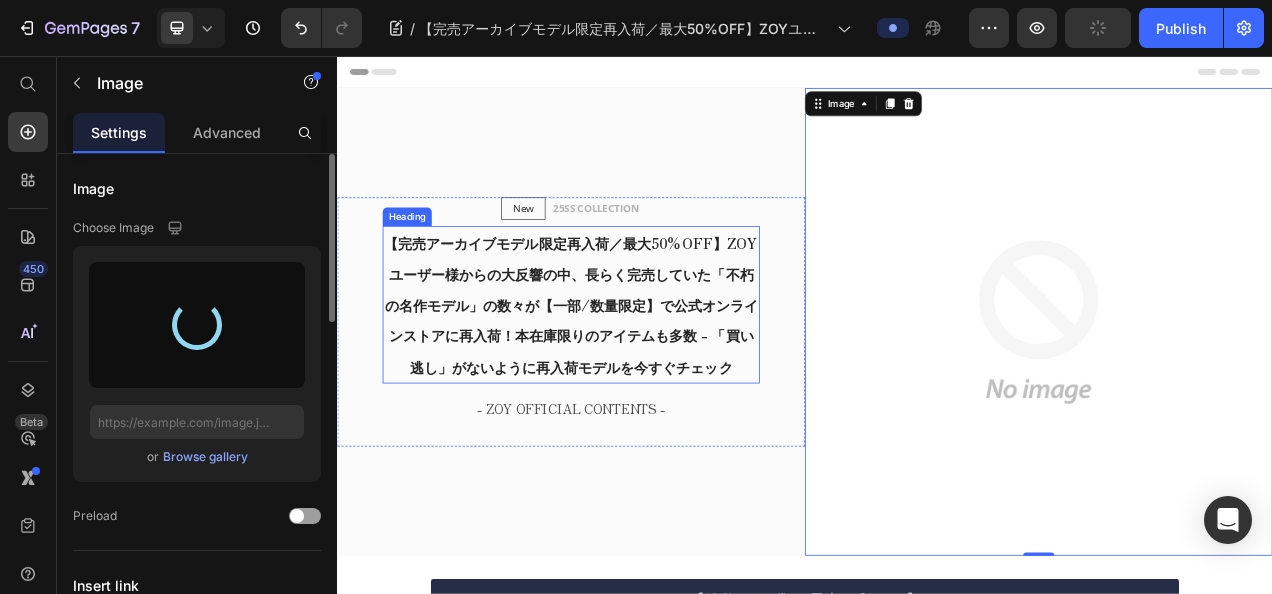 type on "https://cdn.shopify.com/s/files/1/0860/5397/8403/files/gempages_499421484788220701-d499e905-8d2e-44f0-9a97-0c0d416d2bda.jpg" 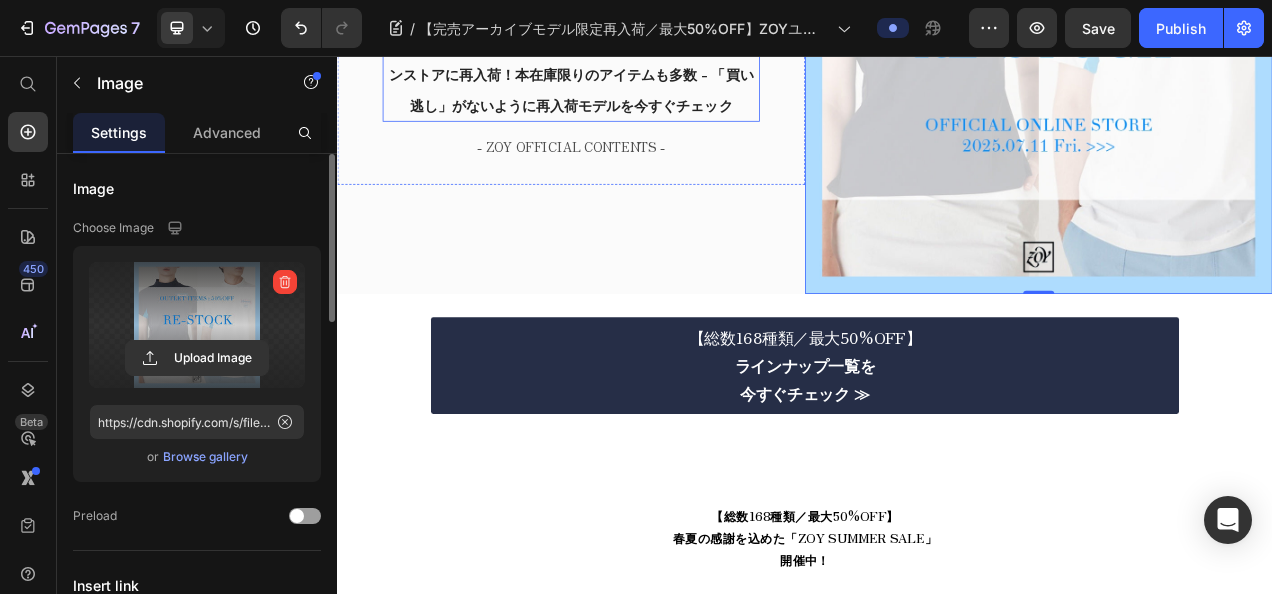 scroll, scrollTop: 400, scrollLeft: 0, axis: vertical 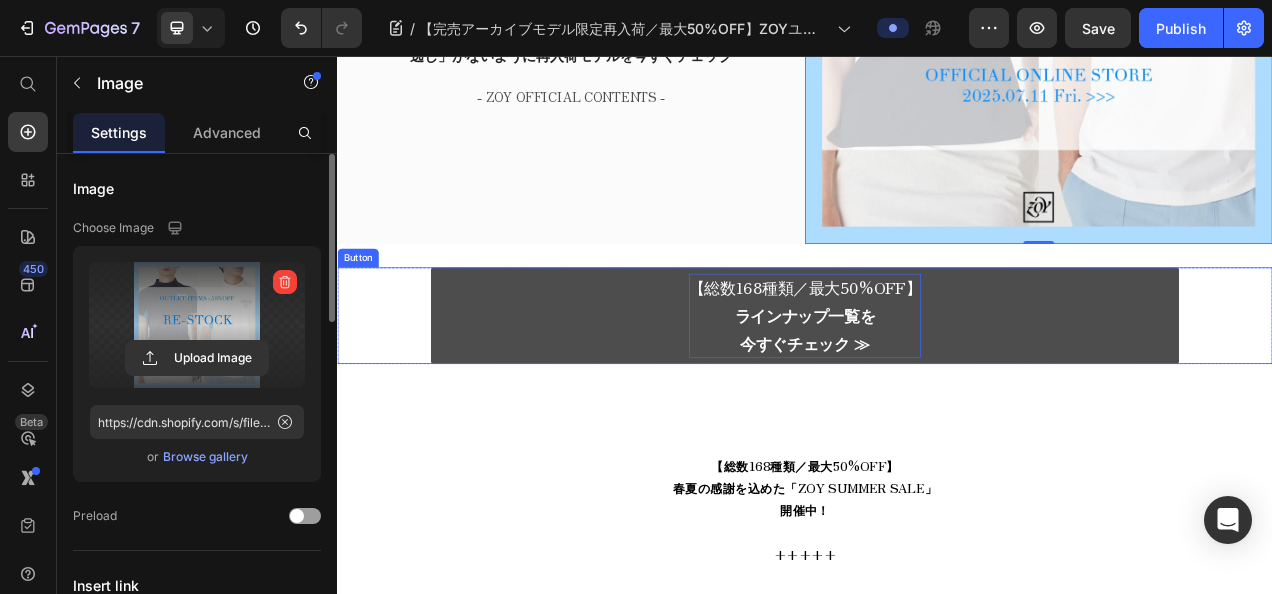 click on "ラインナップ一覧を" at bounding box center [937, 388] 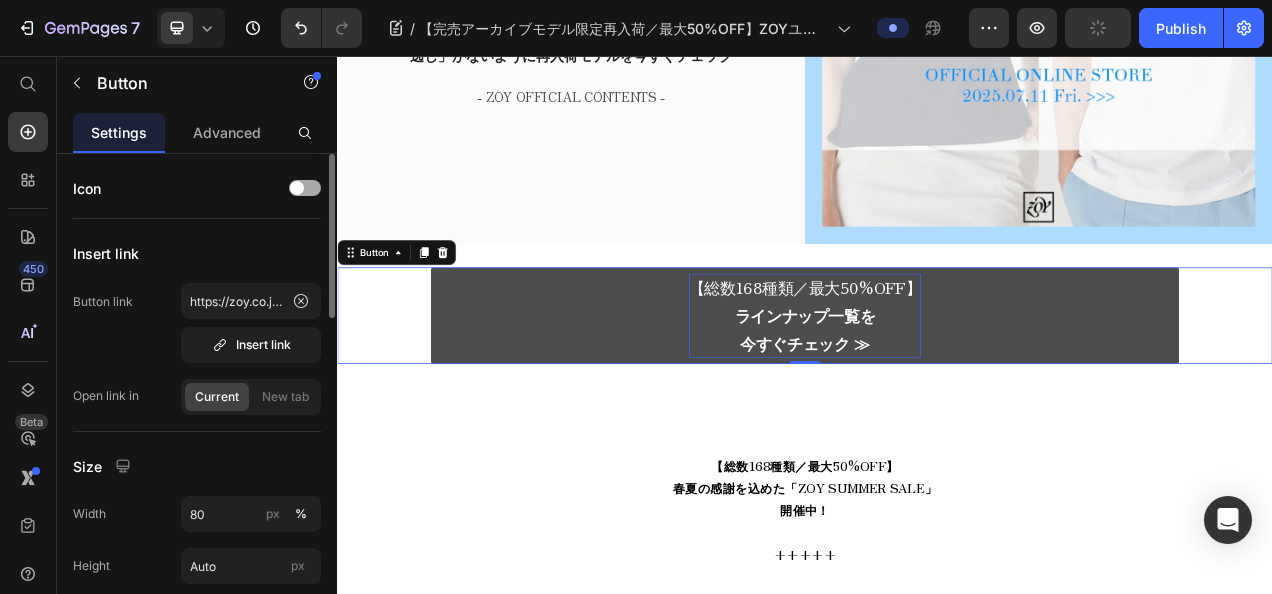 click on "【総数168種類／最大50%OFF】 ラインナップ一覧を 今すぐチェック ≫" at bounding box center [937, 389] 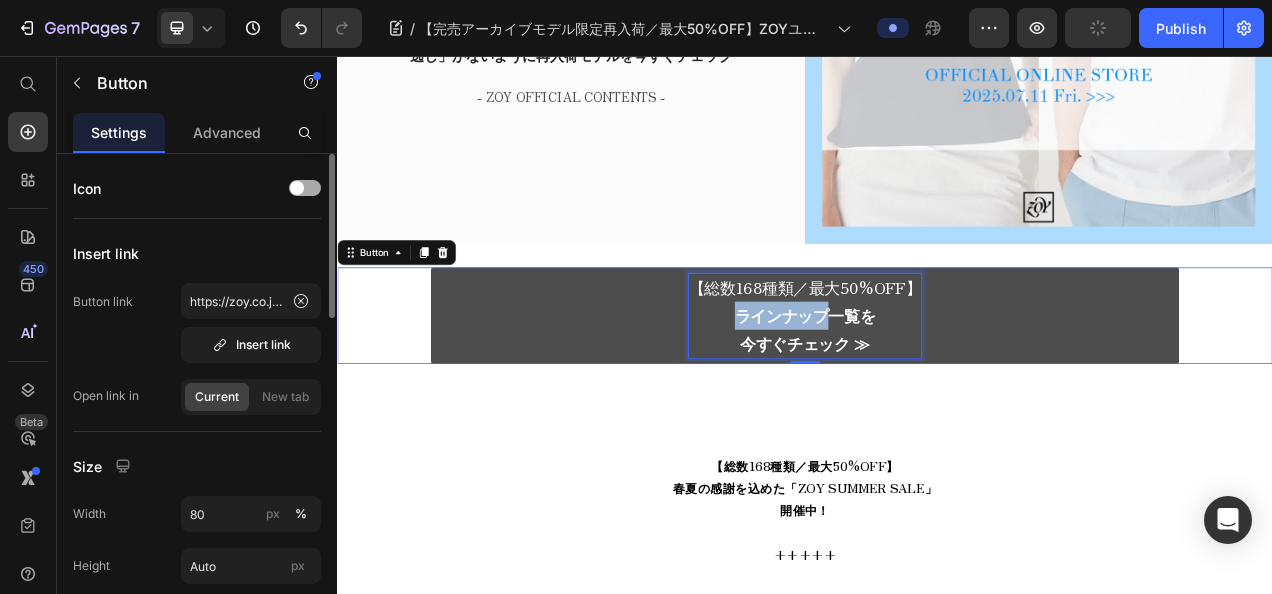 click on "【総数168種類／最大50%OFF】 ラインナップ一覧を 今すぐチェック ≫" at bounding box center [937, 389] 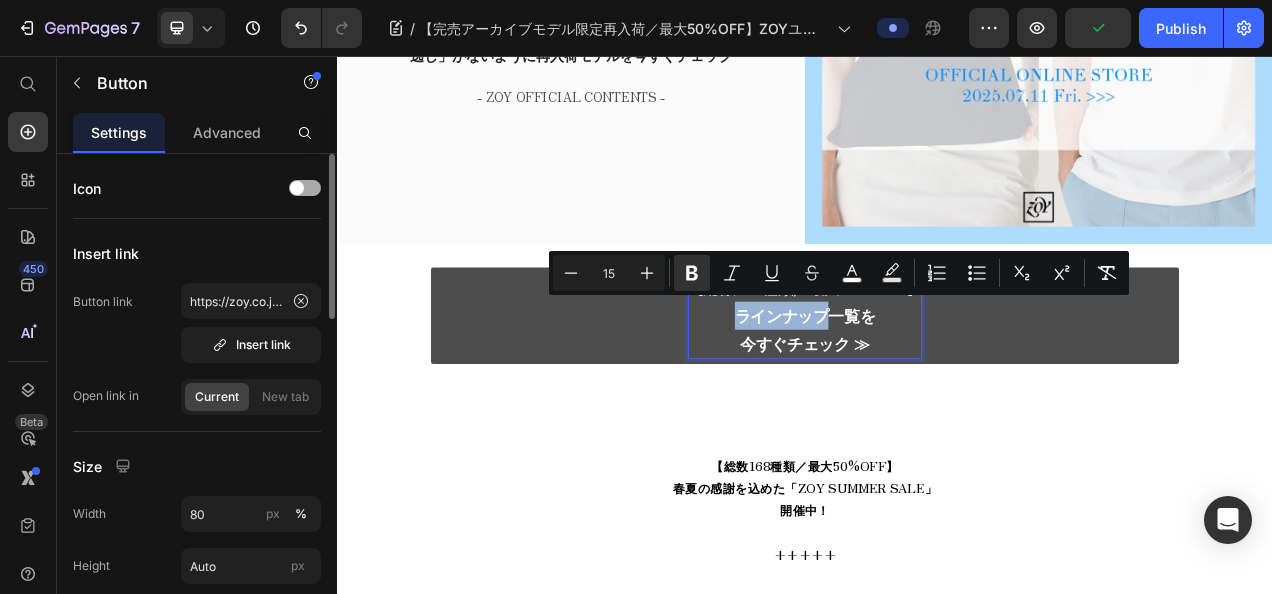 click on "ラインナップ一覧を" at bounding box center (937, 388) 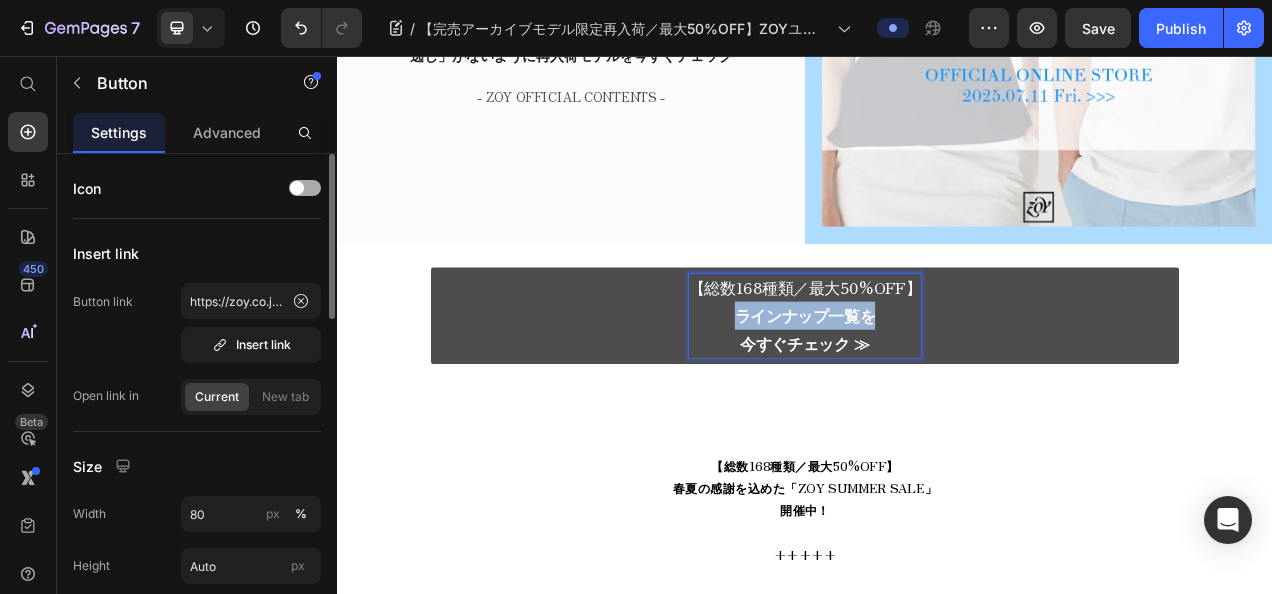 drag, startPoint x: 842, startPoint y: 382, endPoint x: 1024, endPoint y: 382, distance: 182 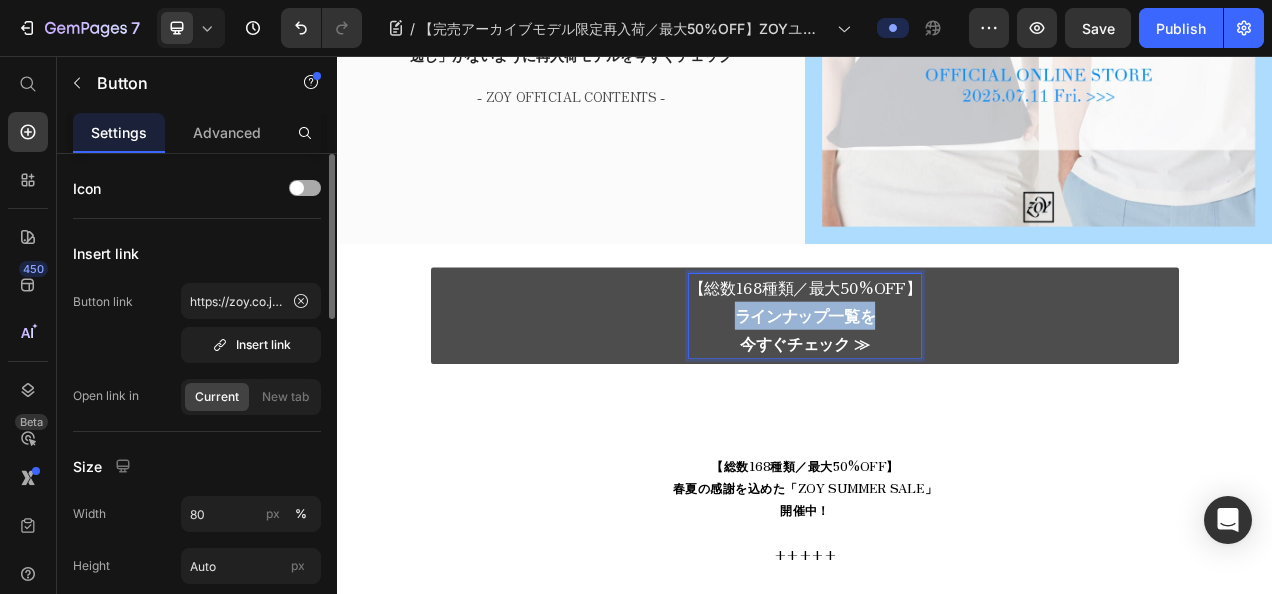 click on "【総数168種類／最大50%OFF】 ラインナップ一覧を 今すぐチェック ≫" at bounding box center [937, 389] 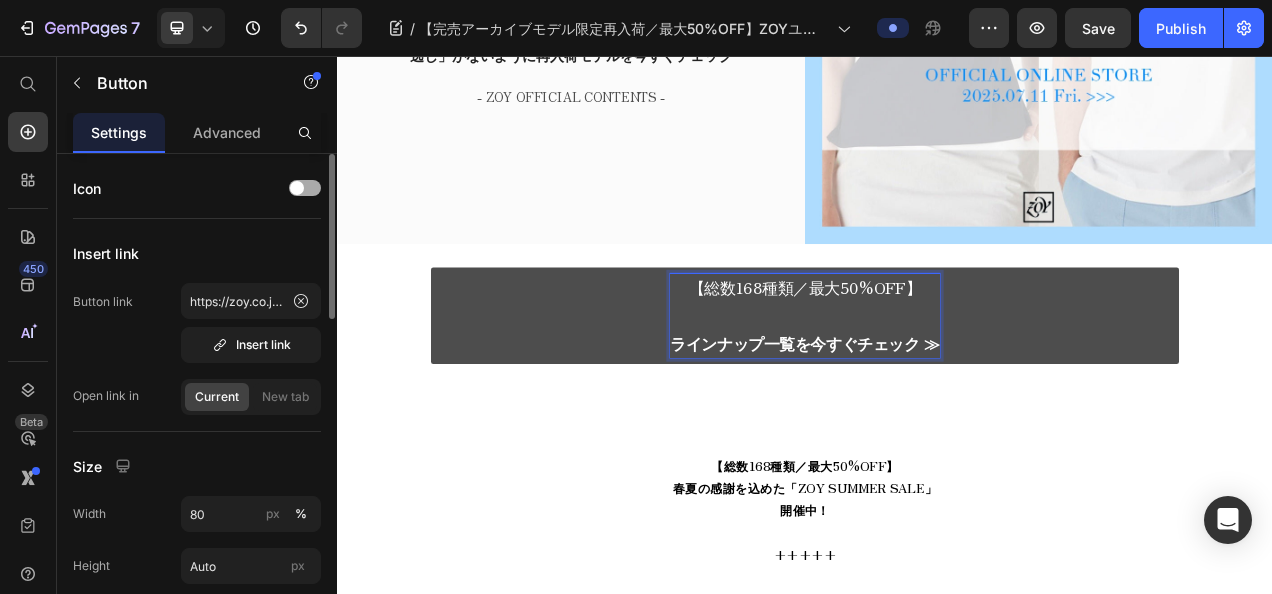click on "【総数168種類／最大50%OFF】 ラインナップ一覧を今すぐチェック ≫" at bounding box center (937, 389) 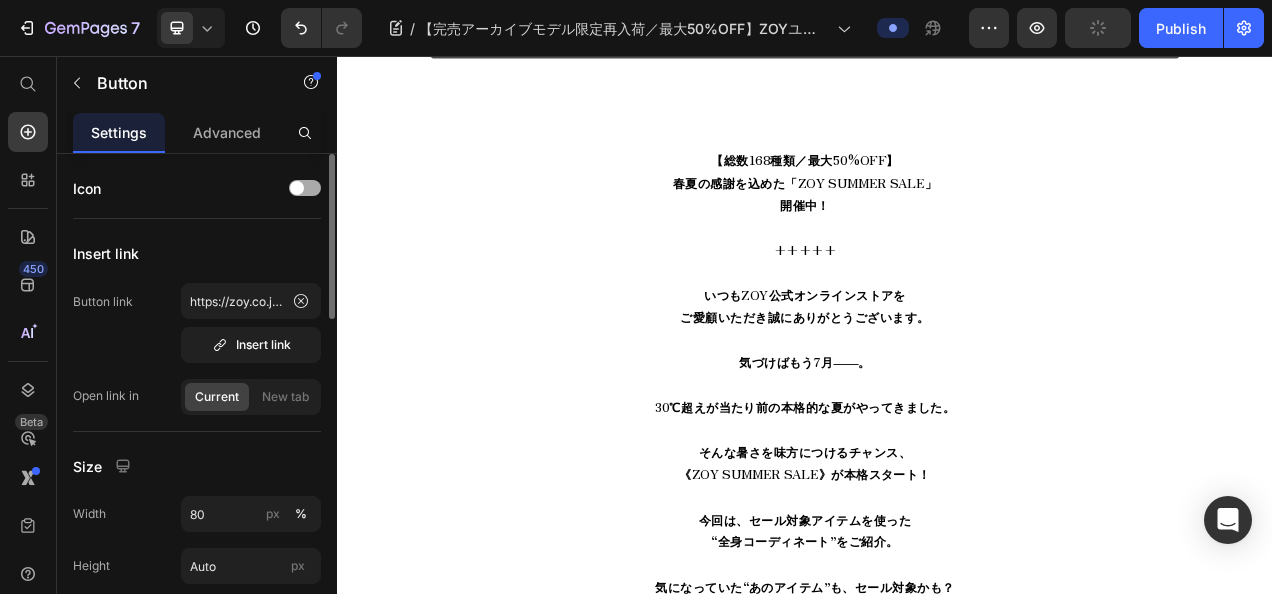 scroll, scrollTop: 800, scrollLeft: 0, axis: vertical 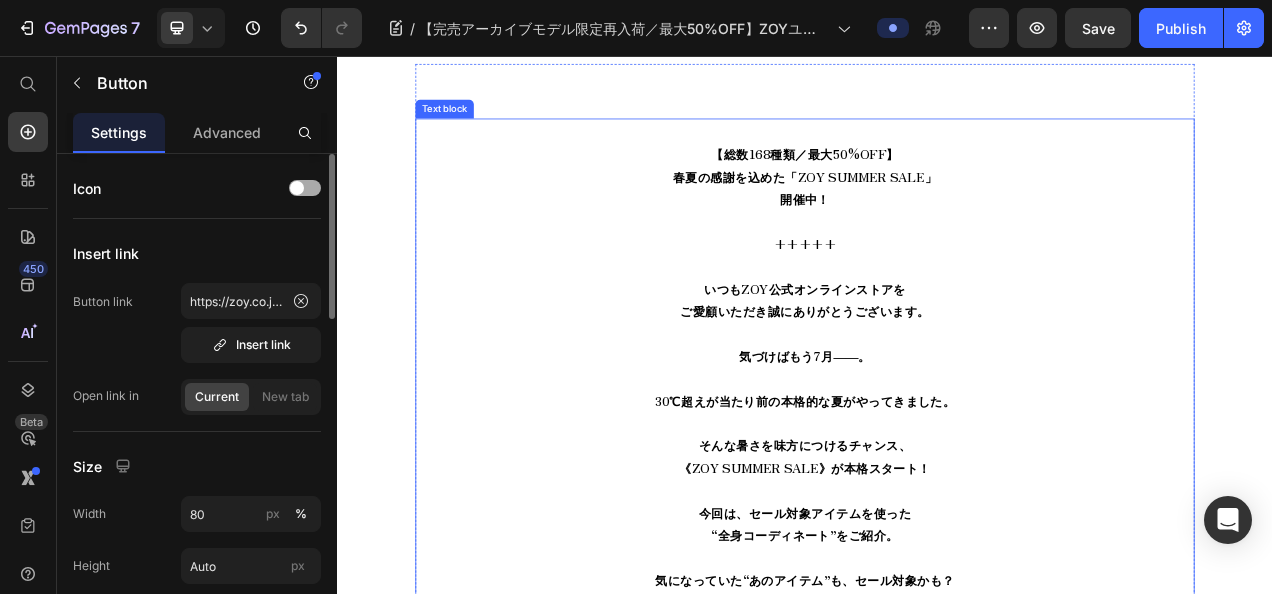click on "いつもZOY公式オンラインストアを" at bounding box center [937, 354] 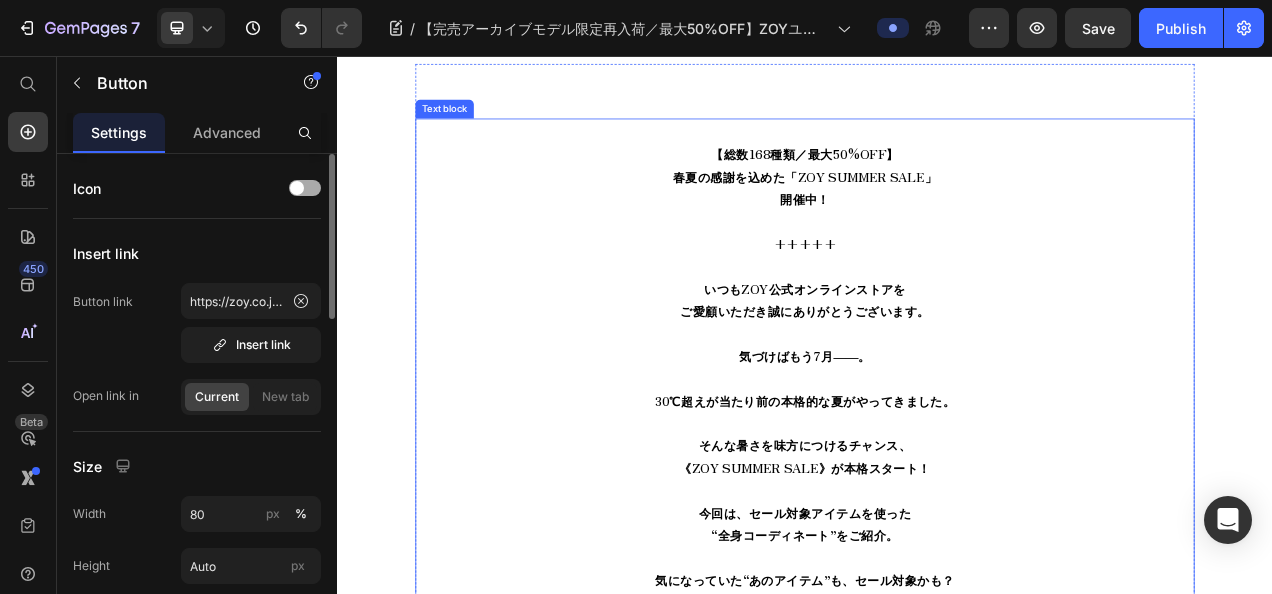 click on "いつもZOY公式オンラインストアを" at bounding box center (937, 354) 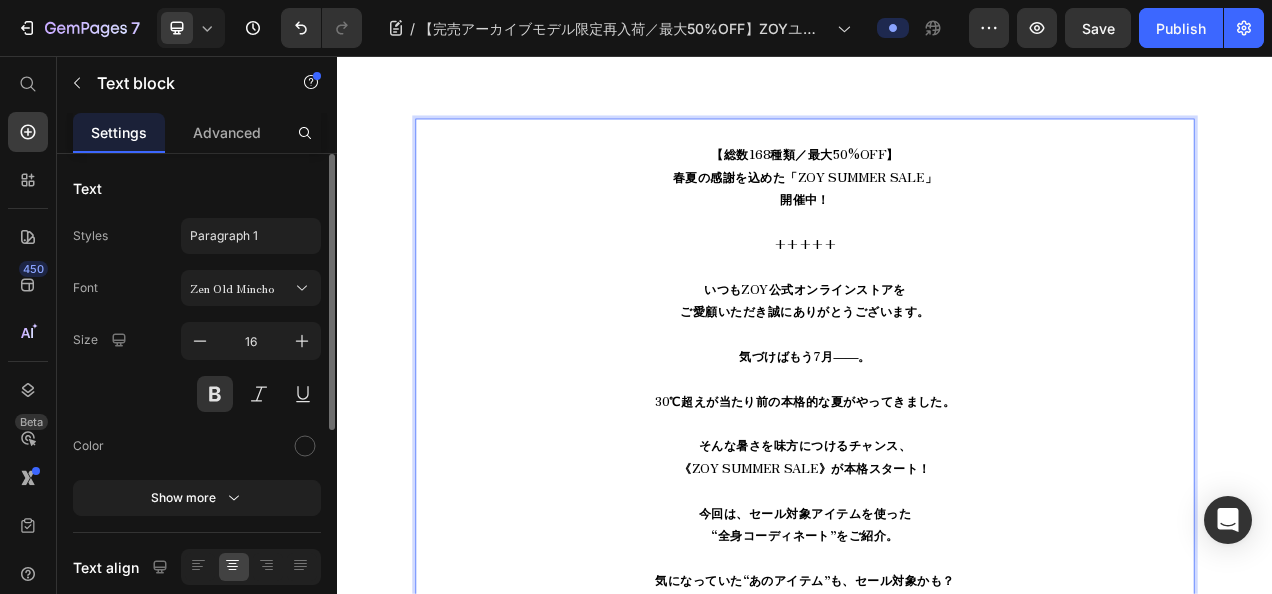 click on "いつもZOY公式オンラインストアを" at bounding box center (937, 354) 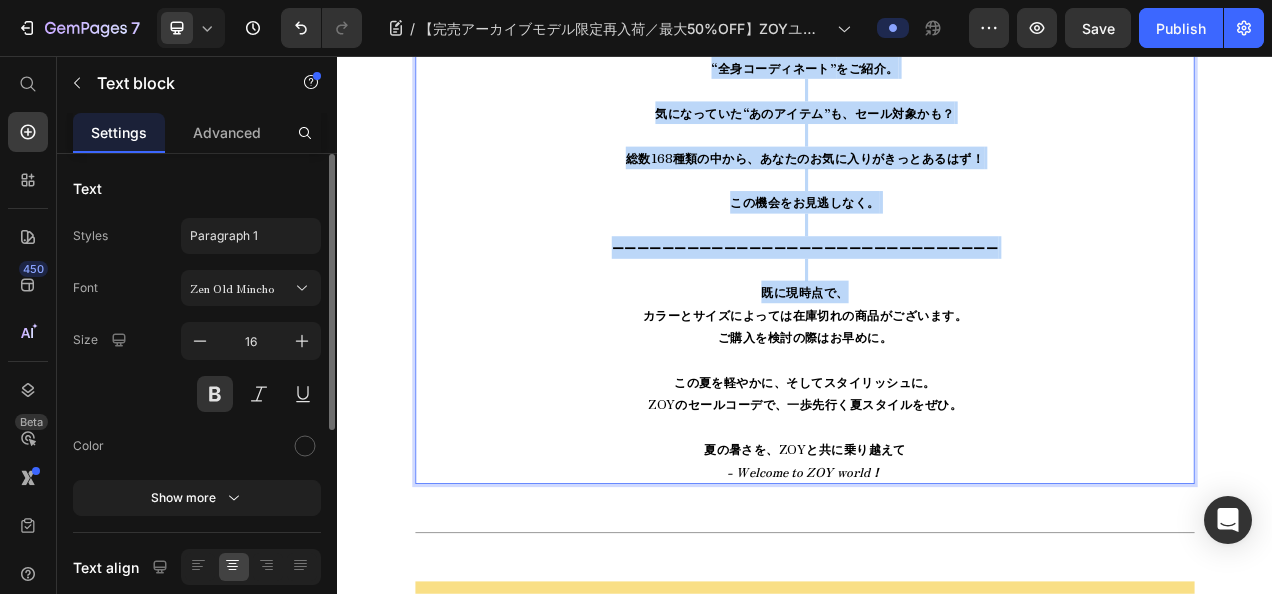 scroll, scrollTop: 1500, scrollLeft: 0, axis: vertical 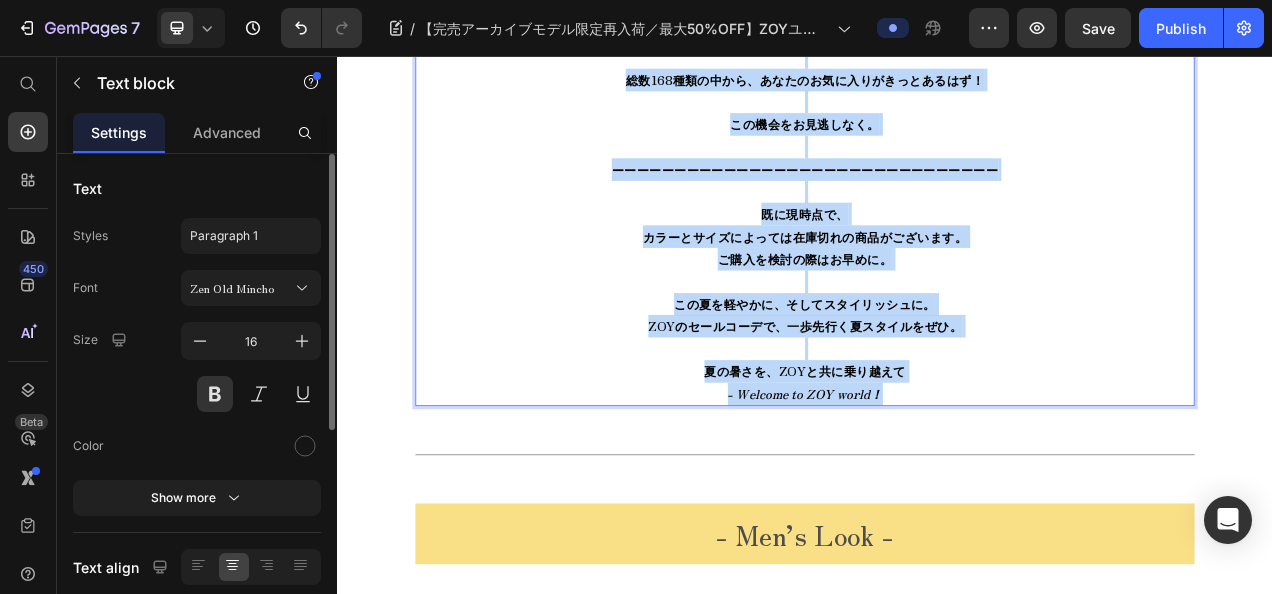 drag, startPoint x: 802, startPoint y: 346, endPoint x: 1045, endPoint y: 475, distance: 275.11816 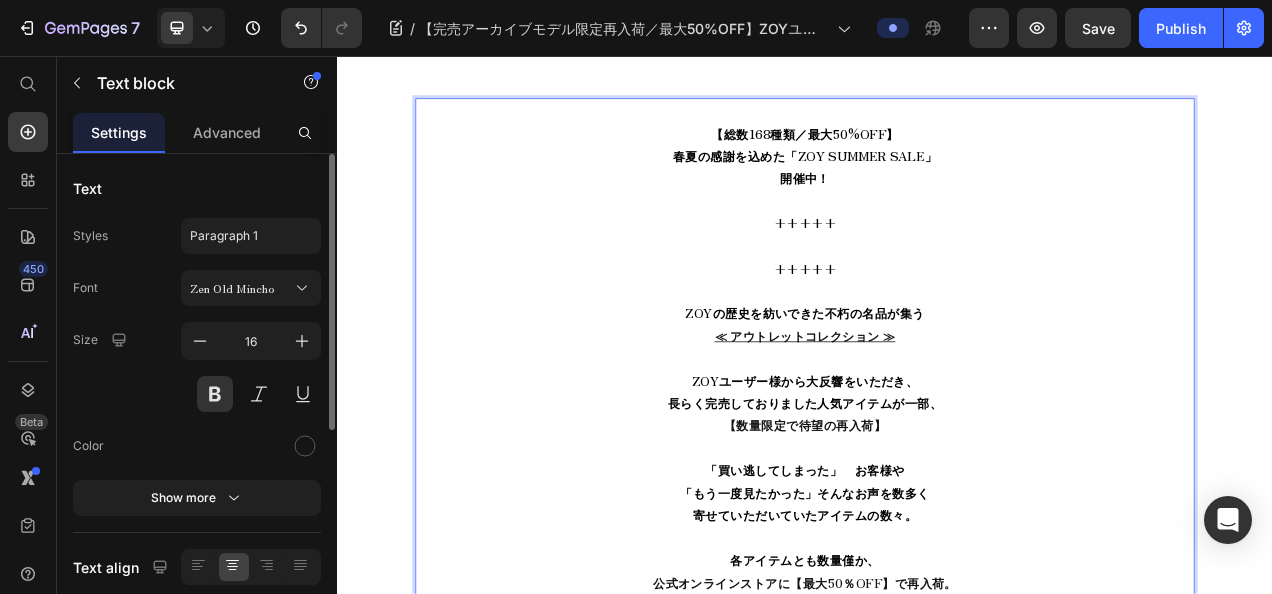 scroll, scrollTop: 800, scrollLeft: 0, axis: vertical 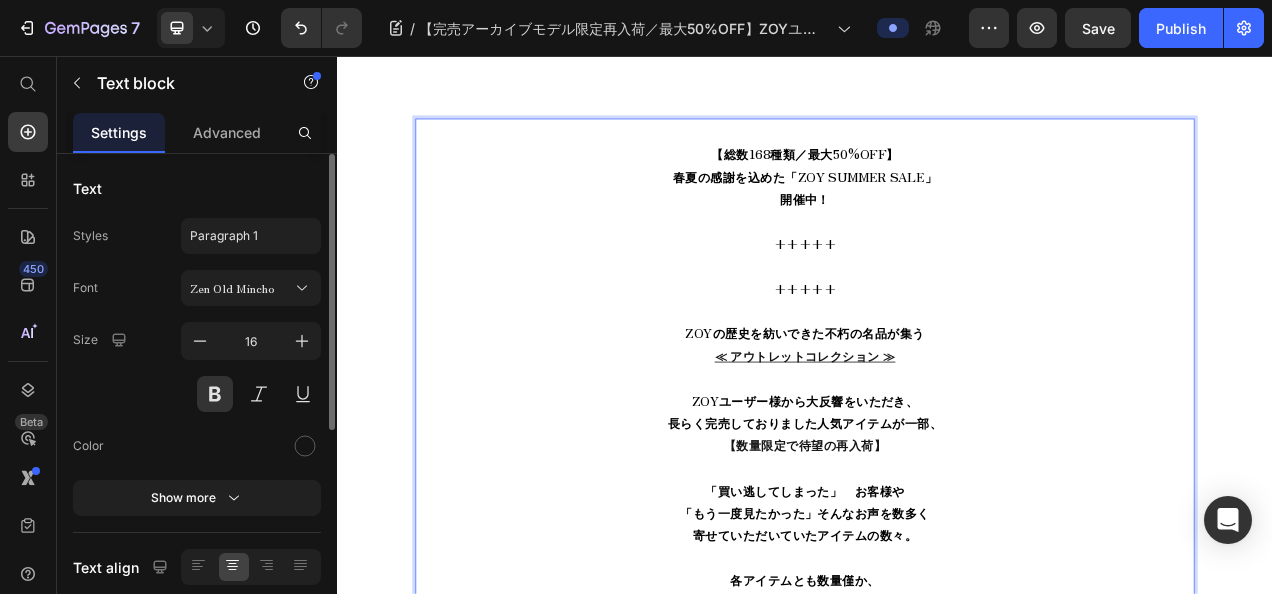 click on "【総数168種類／最大50%OFF】 春夏の感謝を込めた「ZOY SUMMER SALE」 開催中！ +++++ +++++ ZOYの歴史を紡いできた不朽の名品が集う ≪ アウトレットコレクション ≫ ZOYユーザー様から大反響をいただき、 長らく完売しておりました人気アイテムが一部、 【数量限定で待望の再入荷】 「買い逃してしまった」　お客様や 「もう一度見たかった」そんなお声を数多く 寄せていただいていたアイテムの数々。 各アイテムとも数量僅か、 公式オンラインストアに【最大50％OFF】で再入荷。 本在庫限りのアイテムも少なくありません。 本メール下部の 商品リスト を、 まずはご確認ください。 ーーーーーーーーーーーーーーーーーーーーーーーーーーーーーーー 本メールをお送りしている現時点で、 既にカラーとサイズによっては在庫切れの商品がございます。" at bounding box center (937, 699) 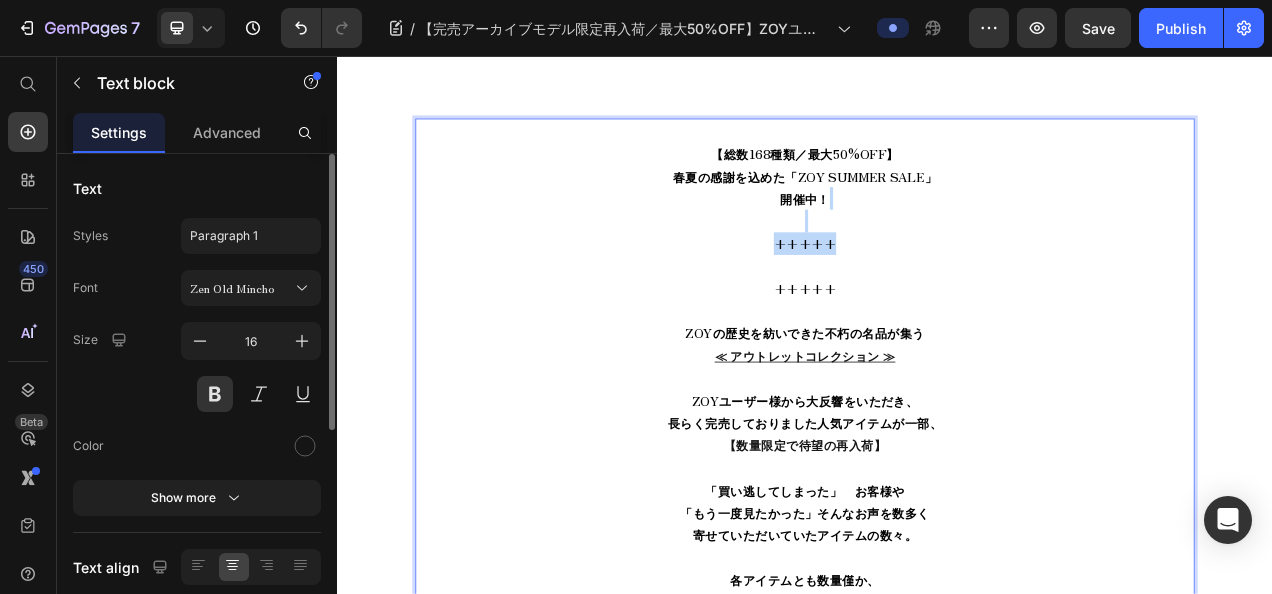 drag, startPoint x: 915, startPoint y: 262, endPoint x: 990, endPoint y: 293, distance: 81.154175 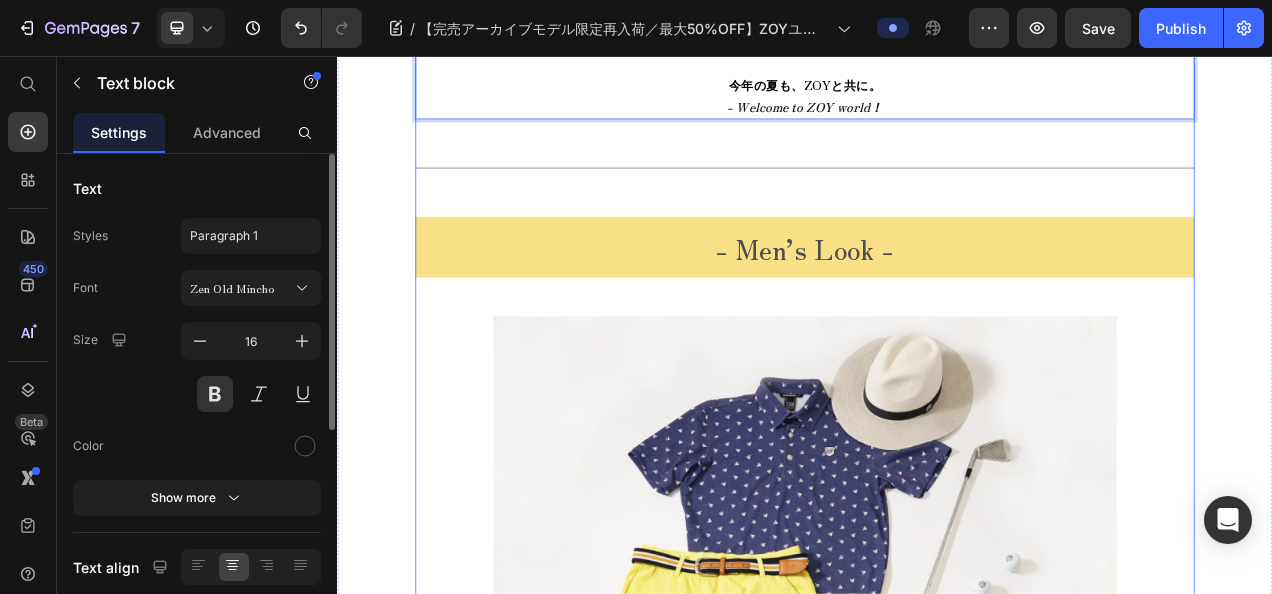 scroll, scrollTop: 1900, scrollLeft: 0, axis: vertical 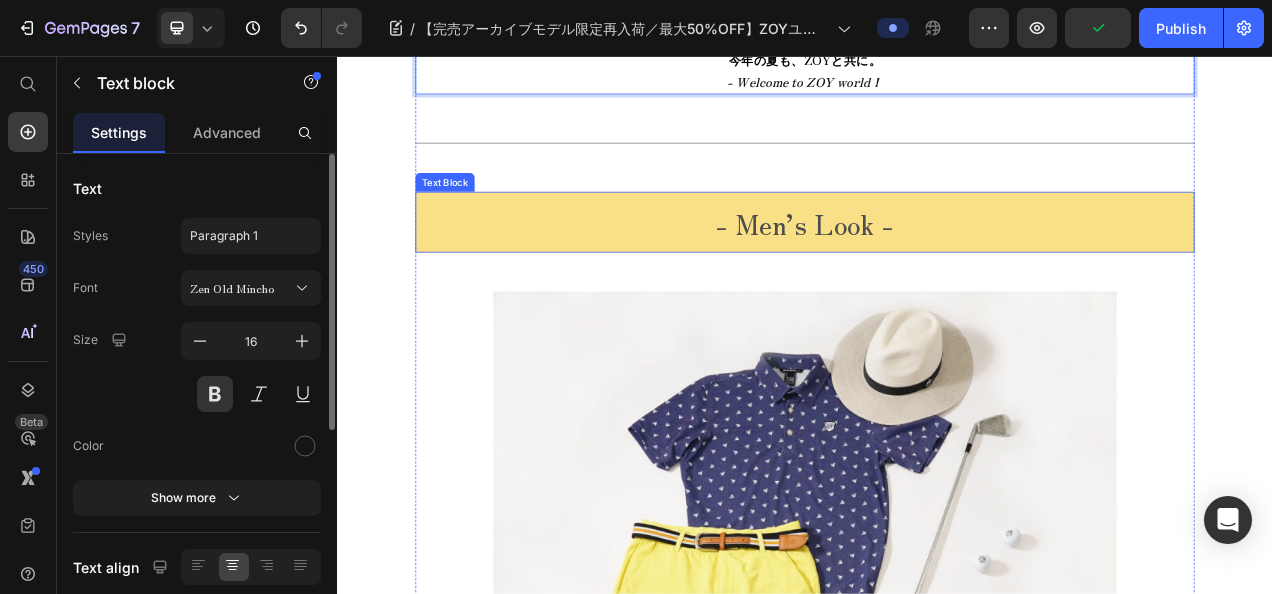 click on "- Men’s Look -" at bounding box center (937, 269) 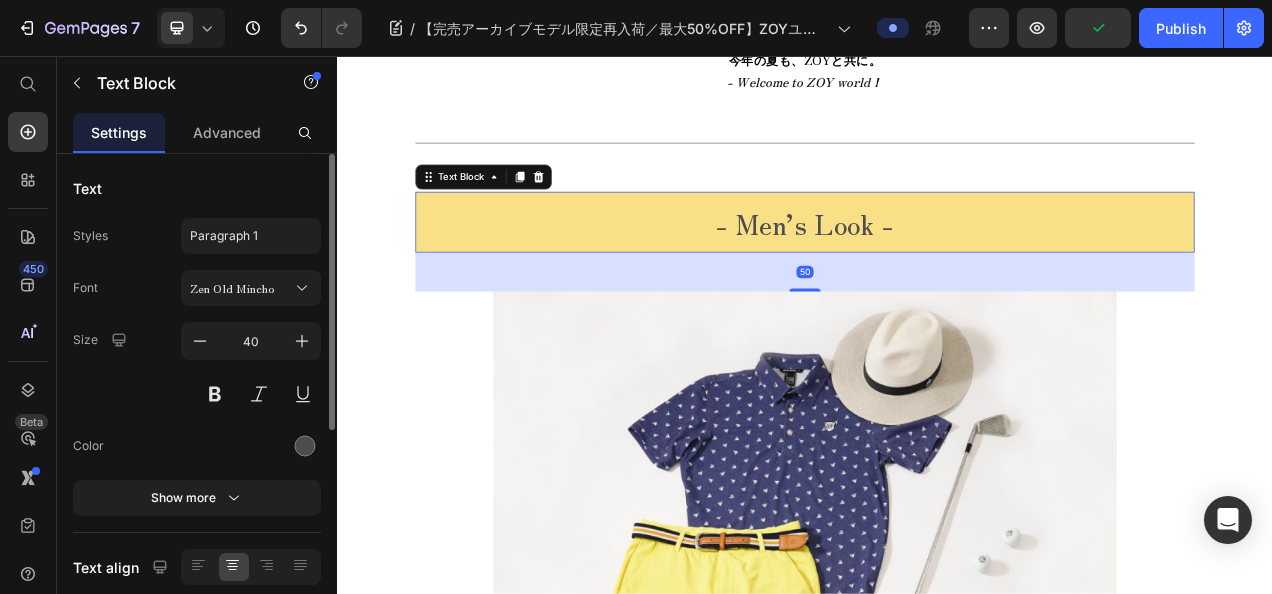 click on "- Men’s Look -" at bounding box center (937, 269) 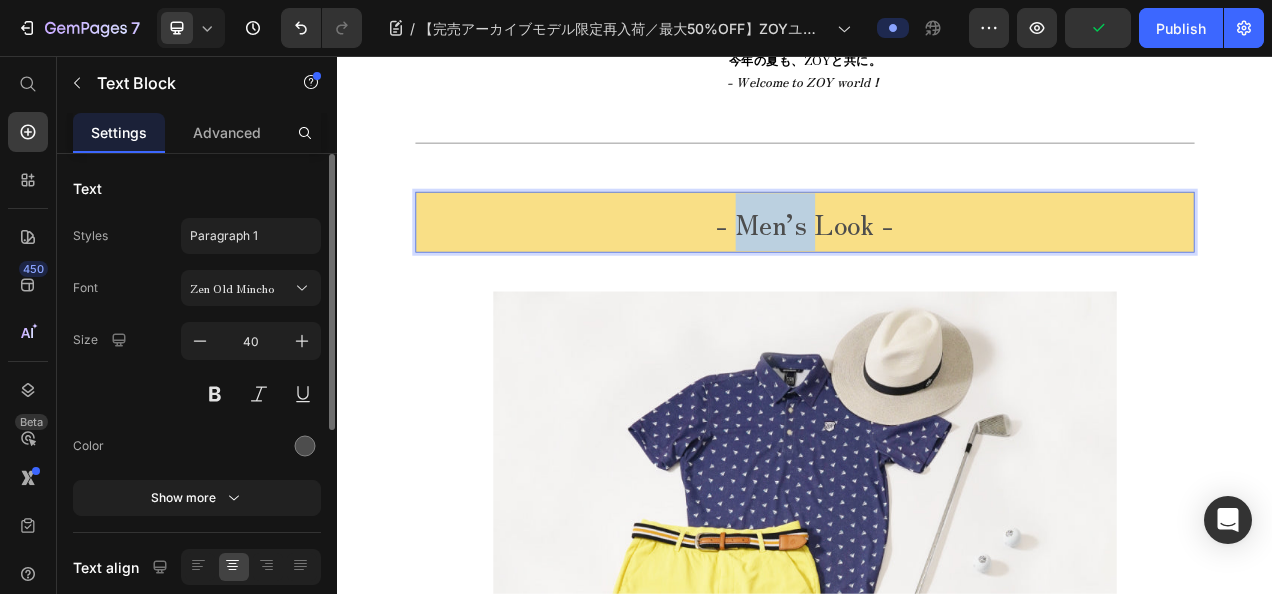 click on "- Men’s Look -" at bounding box center [937, 269] 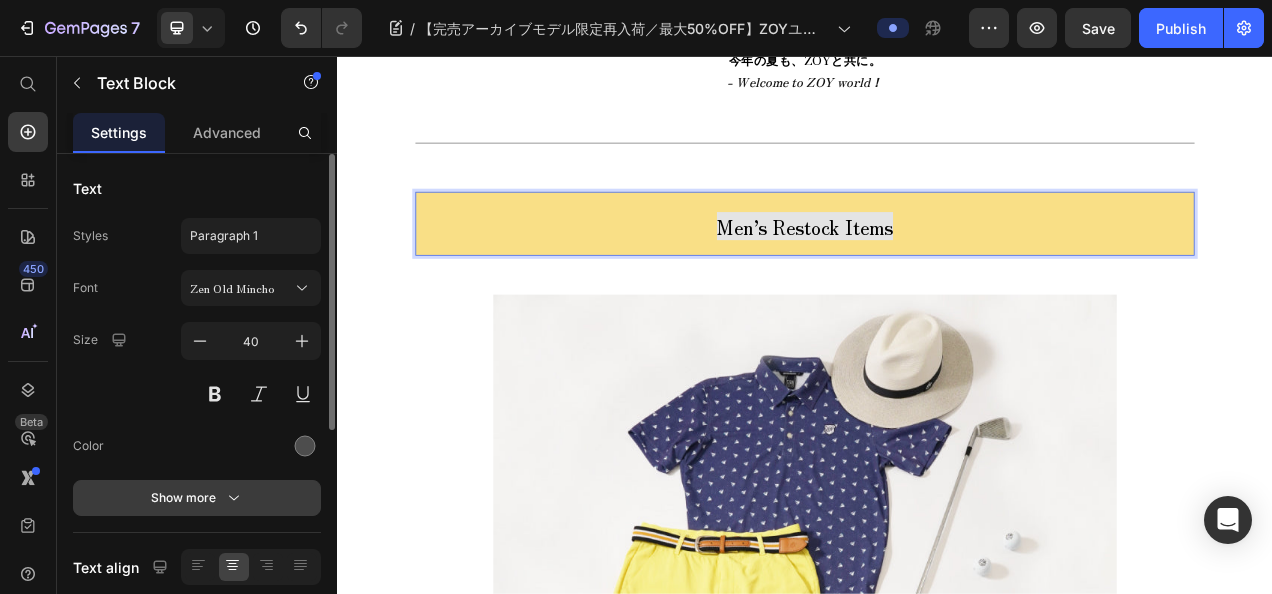 scroll, scrollTop: 300, scrollLeft: 0, axis: vertical 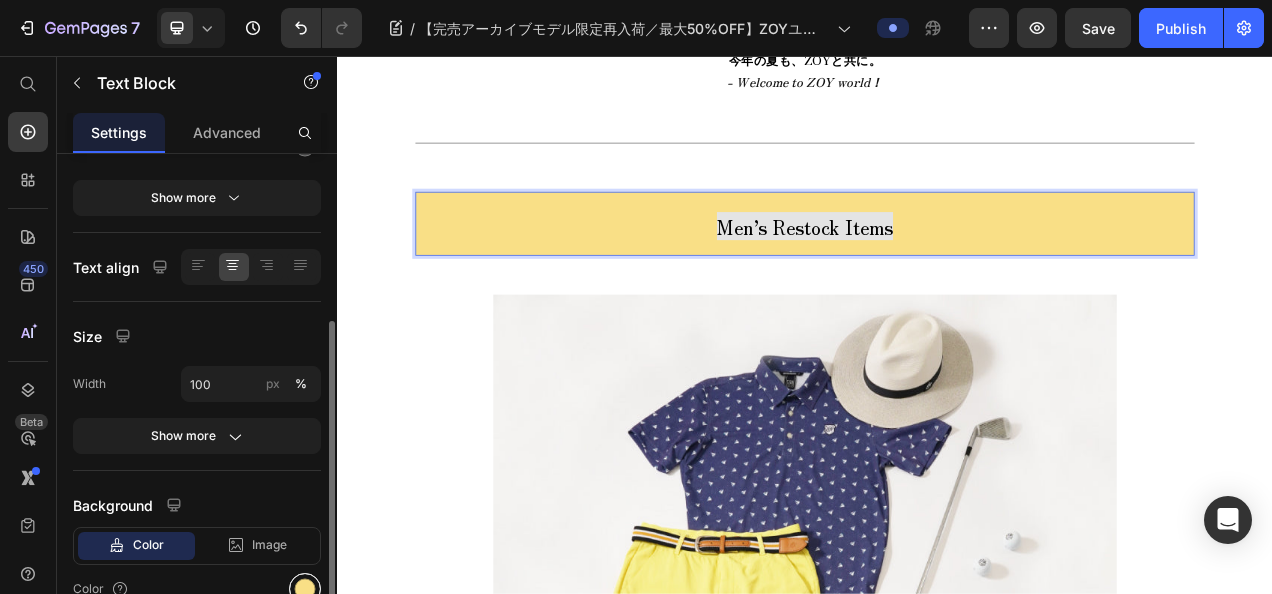 click at bounding box center (305, 589) 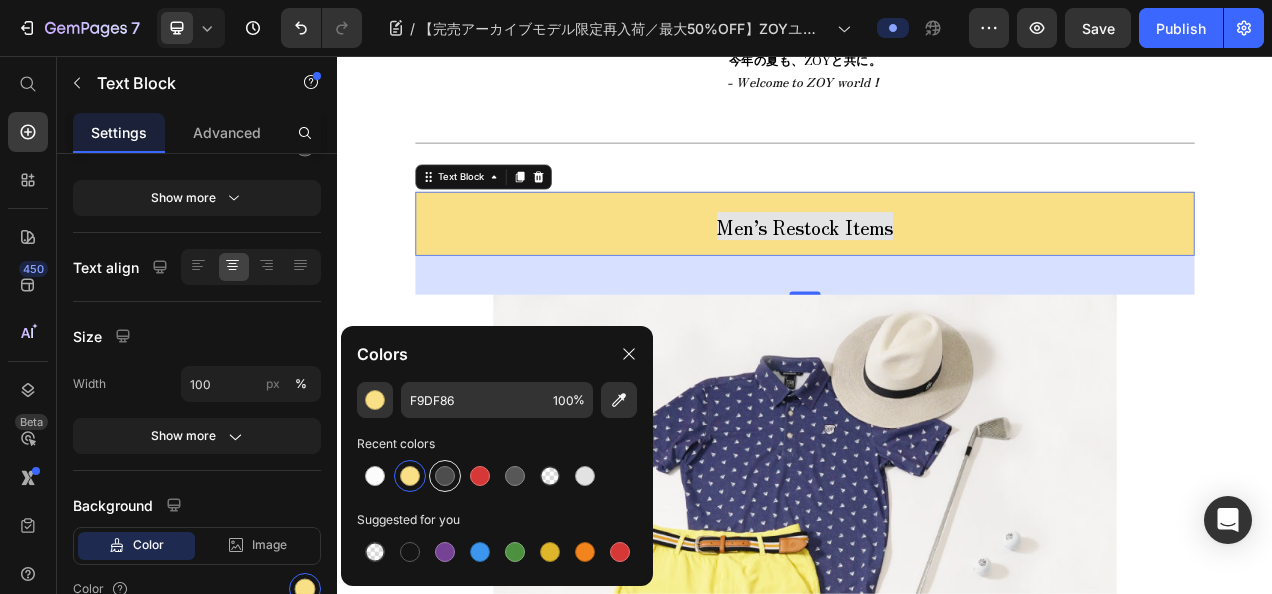 click at bounding box center [445, 476] 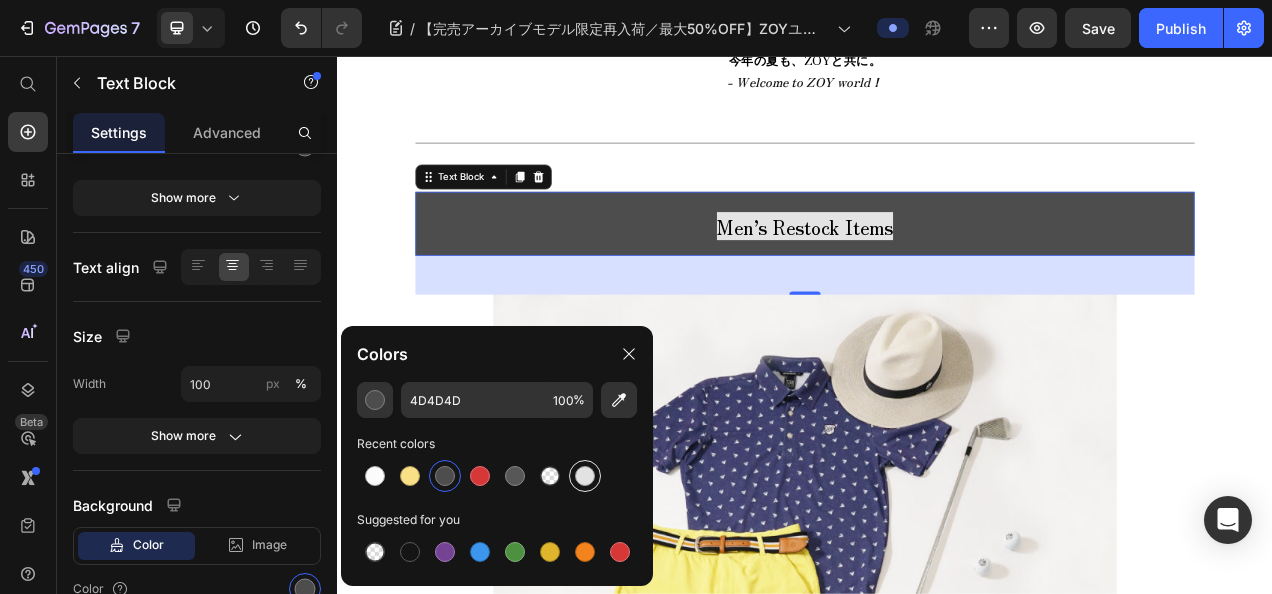 click at bounding box center (585, 476) 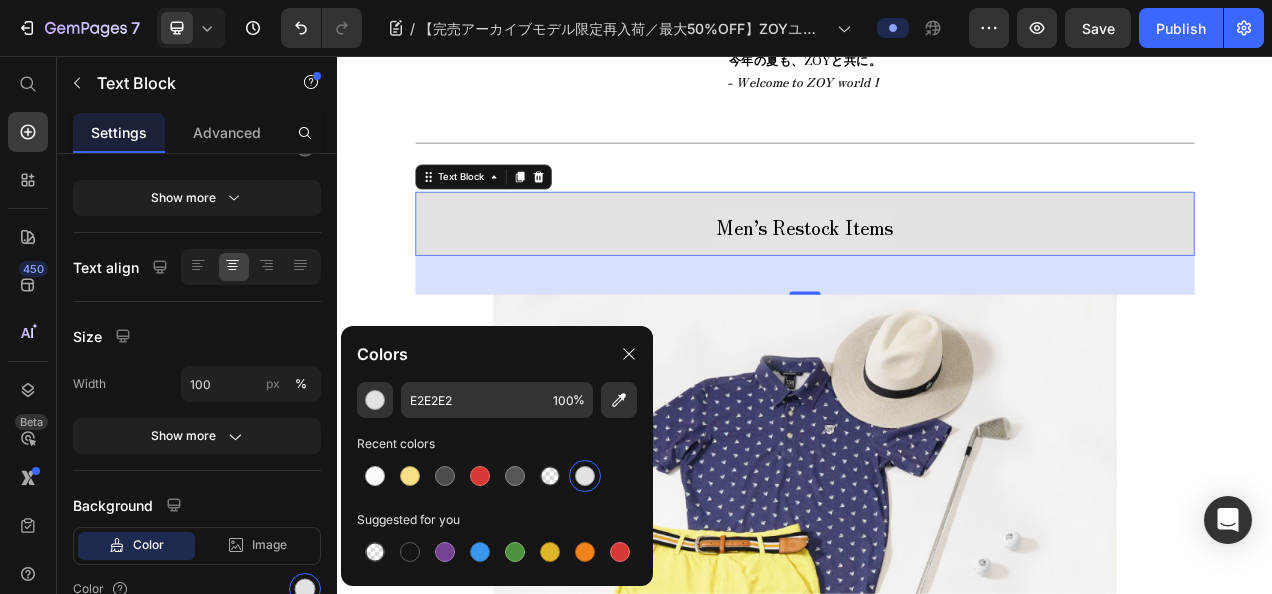 click on "New Text block Row 25SS COLLECTION Text block Row ⁠⁠⁠⁠⁠⁠⁠ 【完売アーカイブモデル限定再入荷／最大50%OFF】ZOYユーザー様からの大反響の中、長らく完売していた「不朽の名作モデル」の数々が【一部/数量限定】で公式オンラインストアに再入荷！本在庫限りのアイテムも多数 - 「買い逃し」がないように再入荷モデルを今すぐチェック Heading - ZOY OFFICIAL CONTENTS - Text block Row Row Image Row 【総数168種類／最大50%OFF】 ⁠⁠⁠⁠⁠⁠⁠ZOY SUMMER SALE ラインナップ一覧を今すぐチェック ≫ Button Row 【総数168種類／最大50%OFF】 春夏の感謝を込めた「ZOY SUMMER SALE」 開催中！ +++++ ZOYの歴史を紡いできた不朽の名品が集う ≪ アウトレットコレクション ≫ ZOYユーザー様から大反響をいただき、 長らく完売しておりました人気アイテムが一部、 【数量限定で待望の再入荷】 を、 Title" at bounding box center [937, 4463] 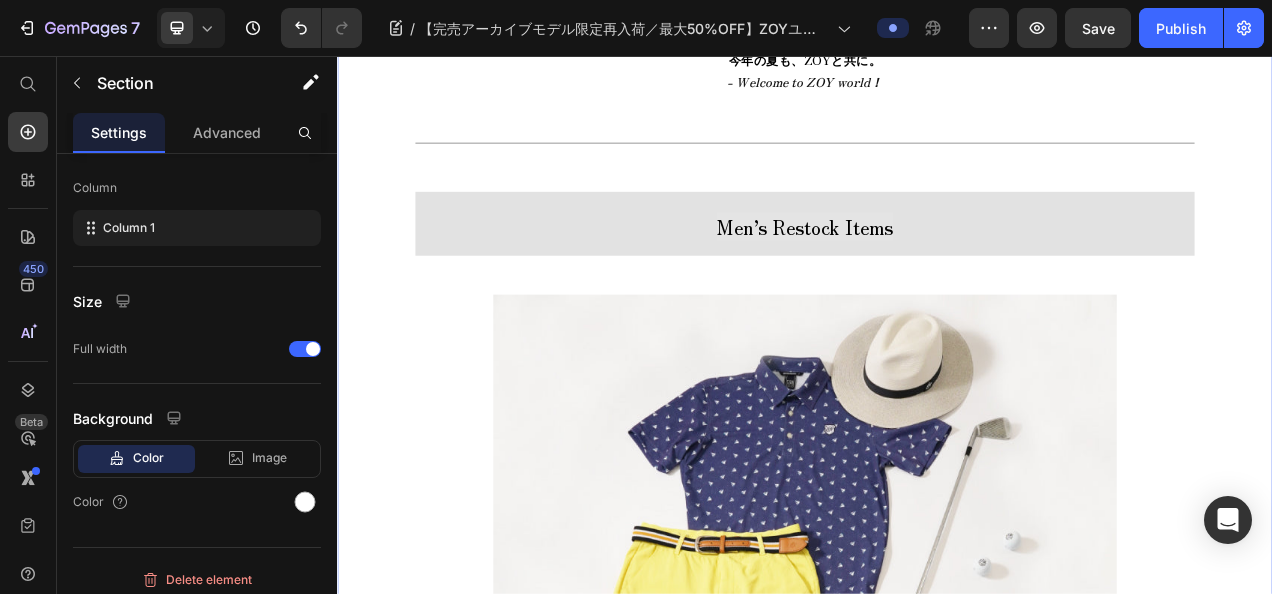 scroll, scrollTop: 0, scrollLeft: 0, axis: both 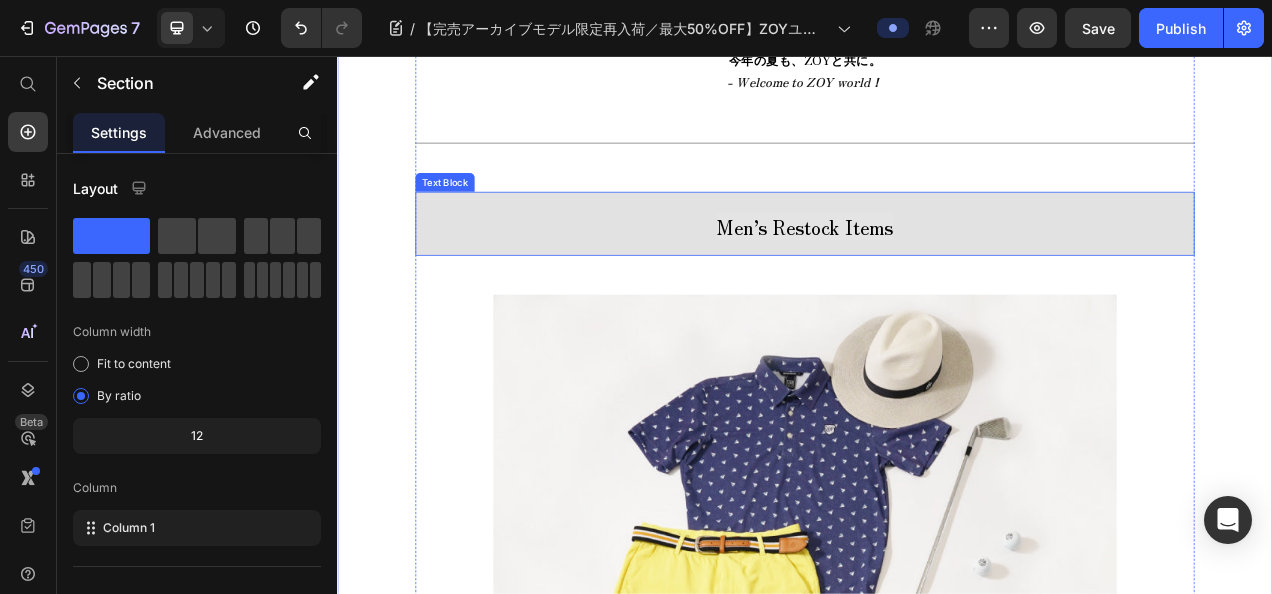 click on "Men’s Restock Items" at bounding box center [937, 271] 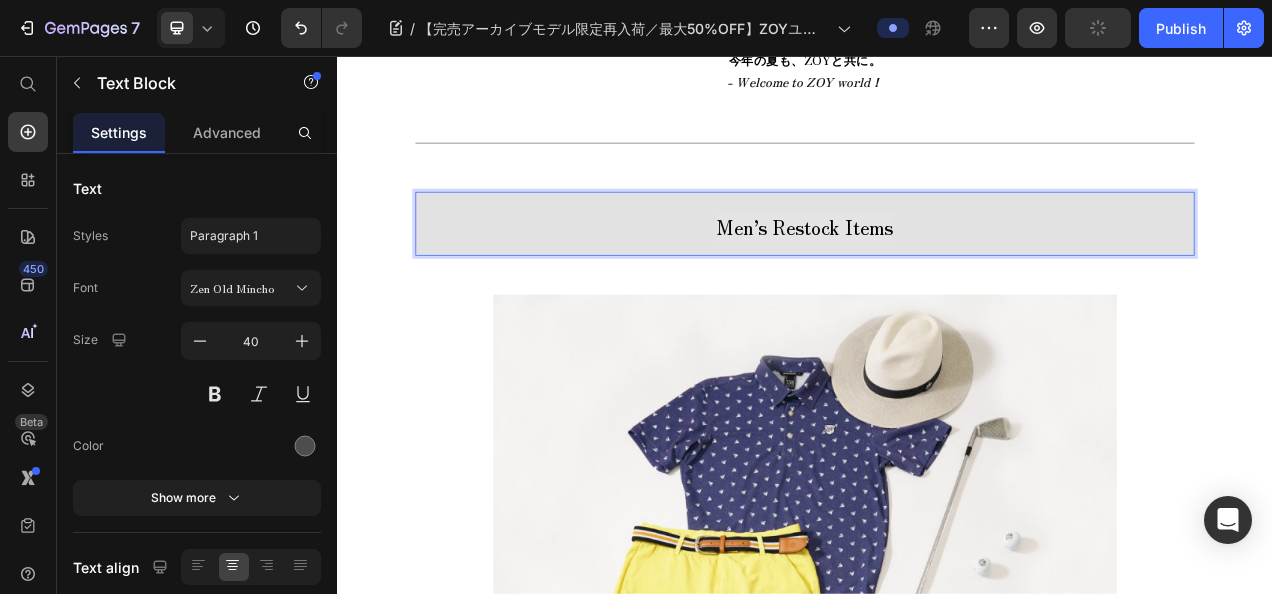 click 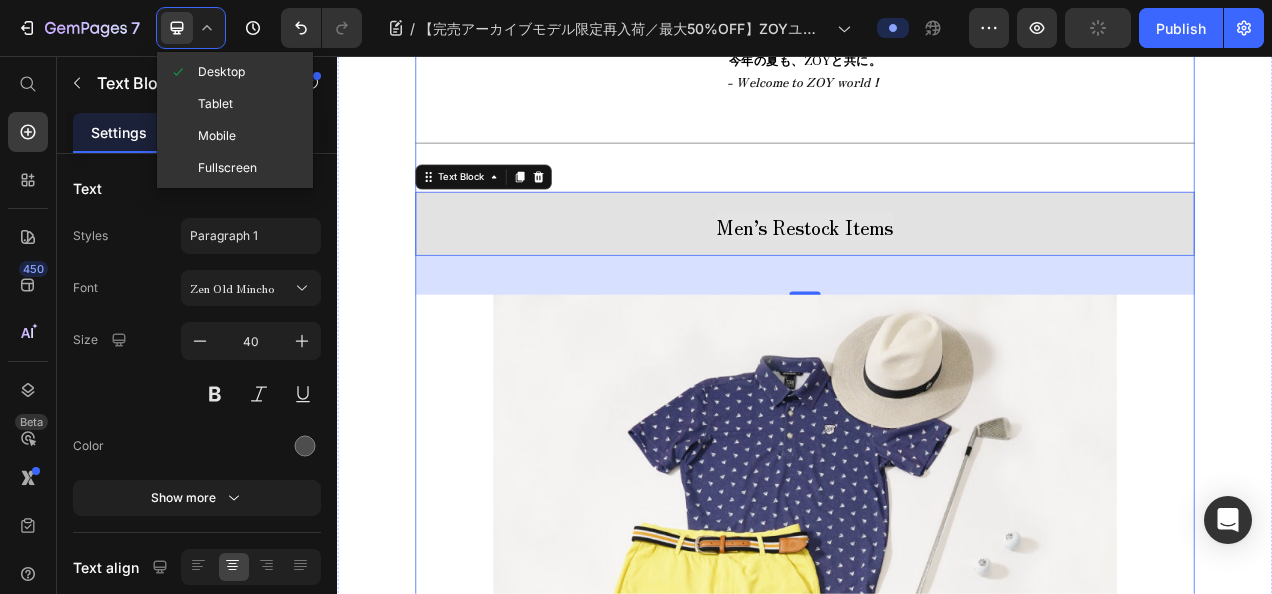 click on "【総数168種類／最大50%OFF】 春夏の感謝を込めた「ZOY SUMMER SALE」 開催中！ +++++ ZOYの歴史を紡いできた不朽の名品が集う ≪ アウトレットコレクション ≫ ZOYユーザー様から大反響をいただき、 長らく完売しておりました人気アイテムが一部、 【数量限定で待望の再入荷】 「買い逃してしまった」　お客様や 「もう一度見たかった」そんなお声を数多く 寄せていただいていたアイテムの数々。 各アイテムとも数量僅か、 公式オンラインストアに【最大50％OFF】で再入荷。 本在庫限りのアイテムも少なくありません。 本メール下部の 商品リスト を、 まずはご確認ください。 ーーーーーーーーーーーーーーーーーーーーーーーーーーーーーーー 本メールをお送りしている現時点で、 既にカラーとサイズによっては在庫切れの商品がございます。 Text block Title" at bounding box center (937, 4746) 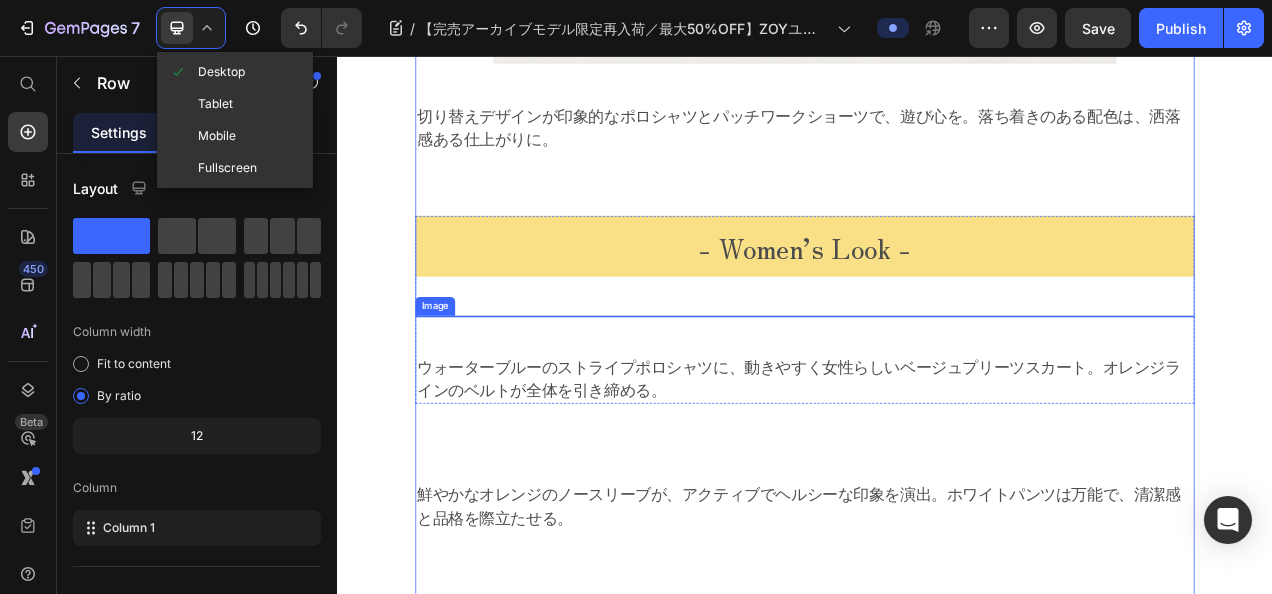 scroll, scrollTop: 4200, scrollLeft: 0, axis: vertical 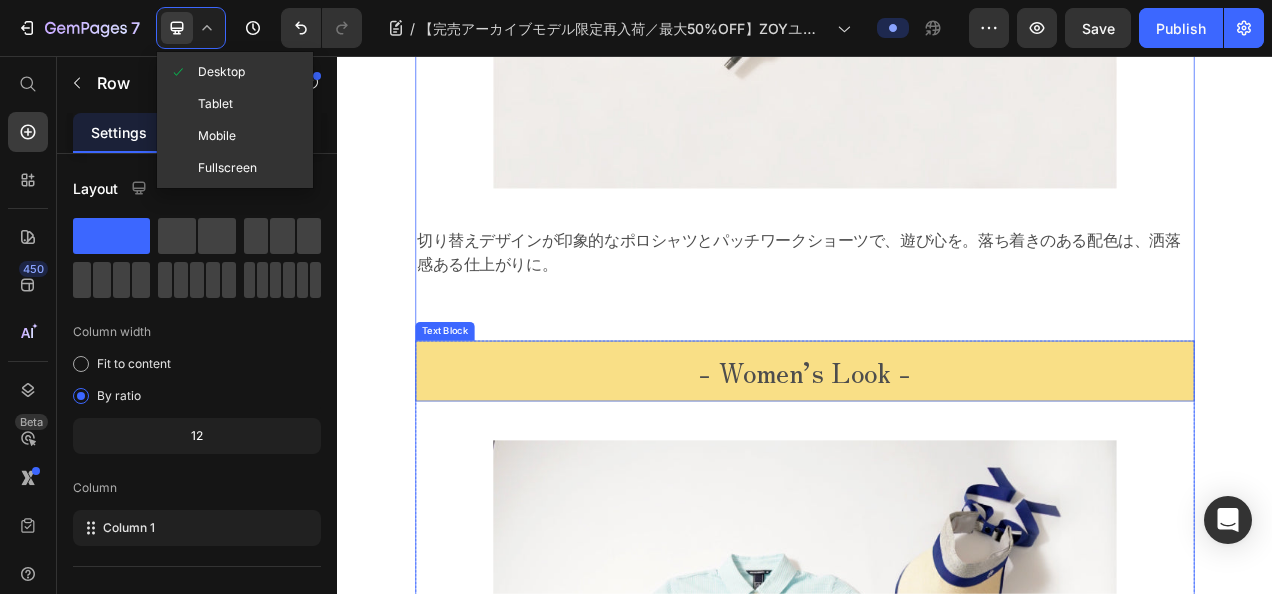 click on "- Women’s Look -" at bounding box center [937, 460] 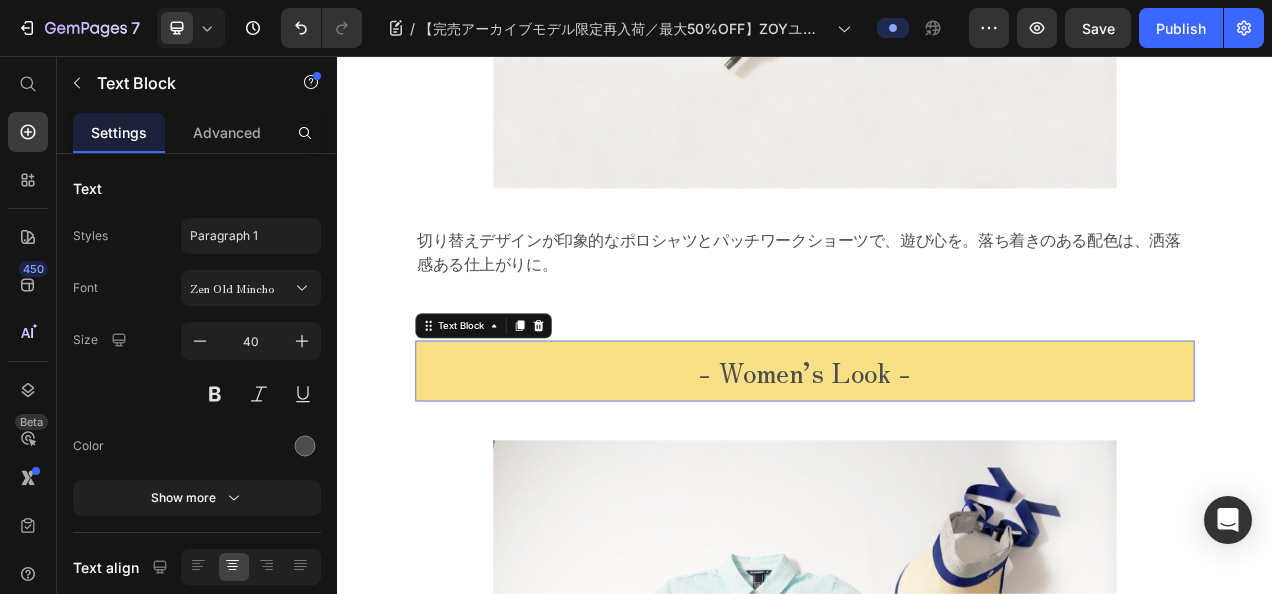 click on "- Women’s Look -" at bounding box center (937, 460) 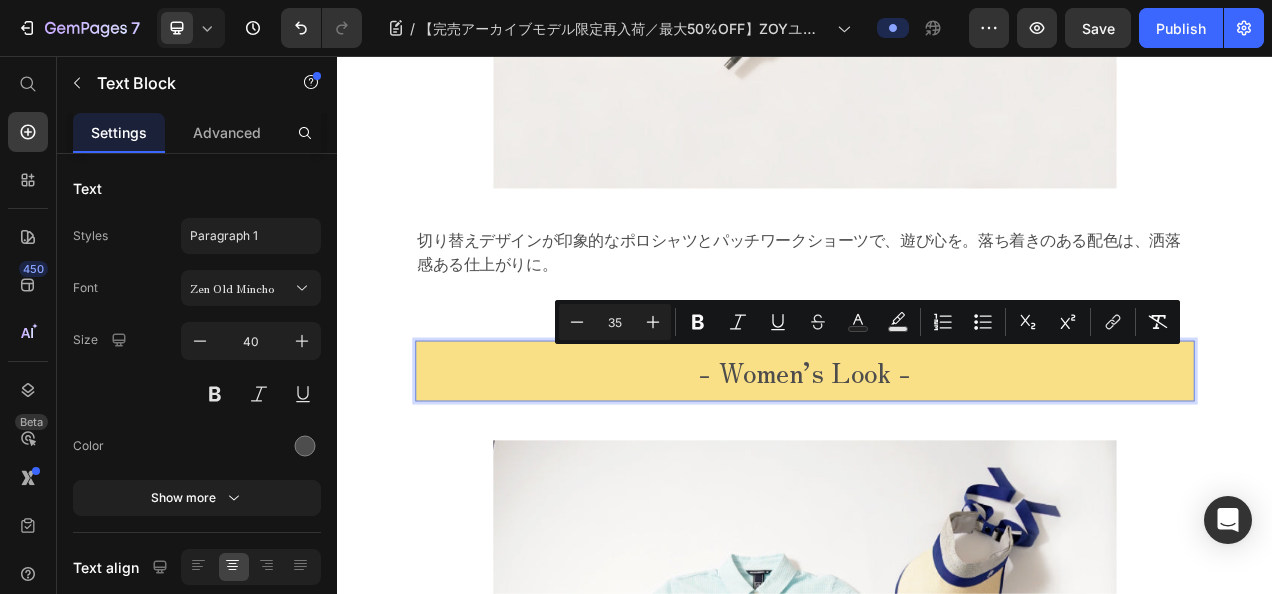 type on "40" 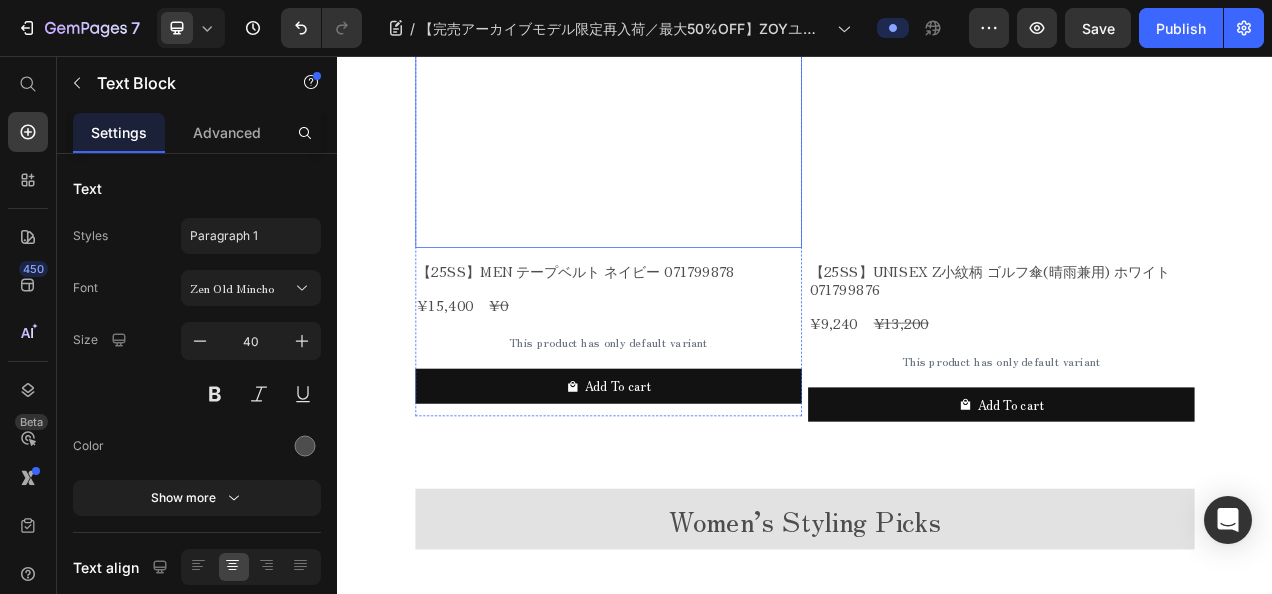 scroll, scrollTop: 9862, scrollLeft: 0, axis: vertical 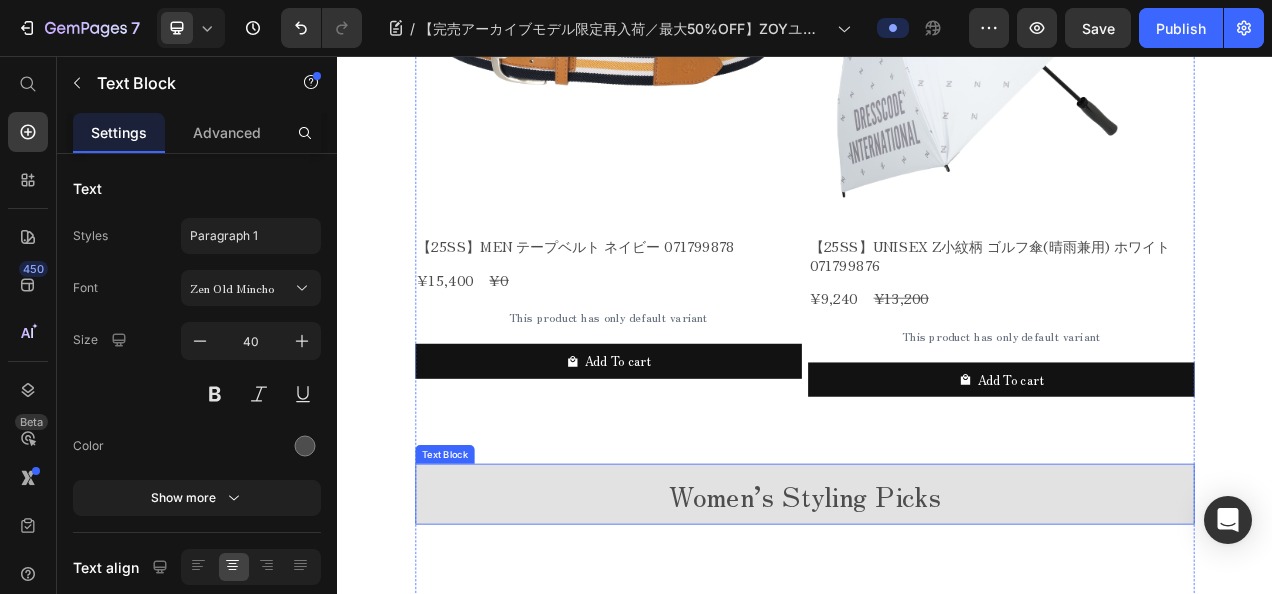 click on "Women’s Styling Picks" at bounding box center (937, 618) 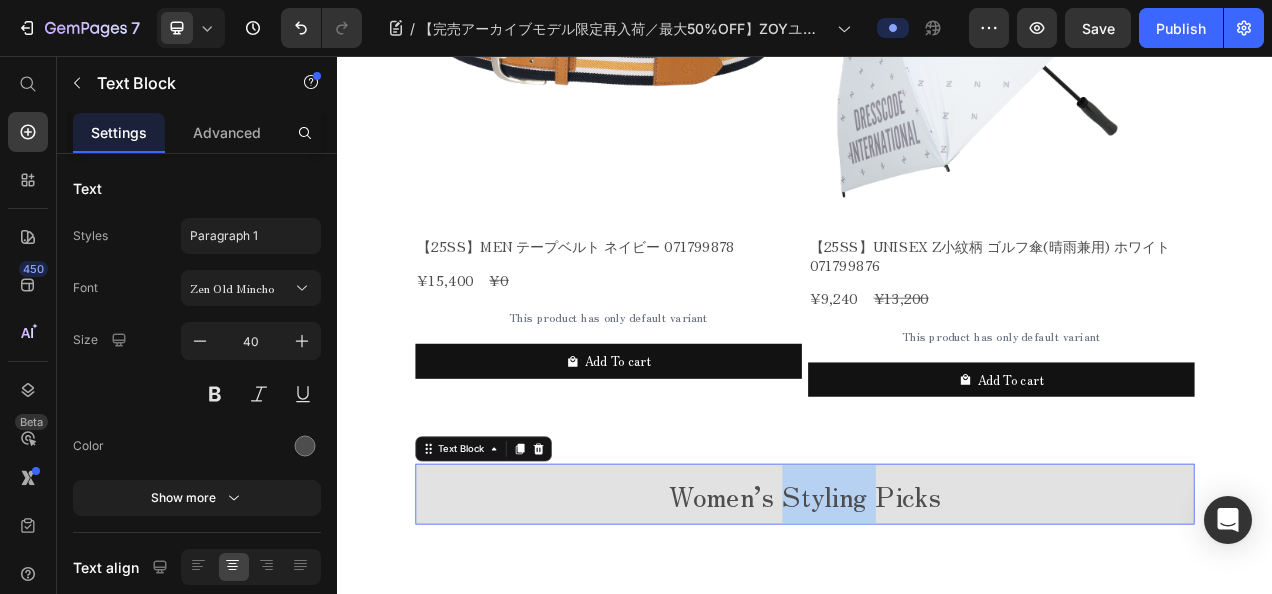 scroll, scrollTop: 0, scrollLeft: 0, axis: both 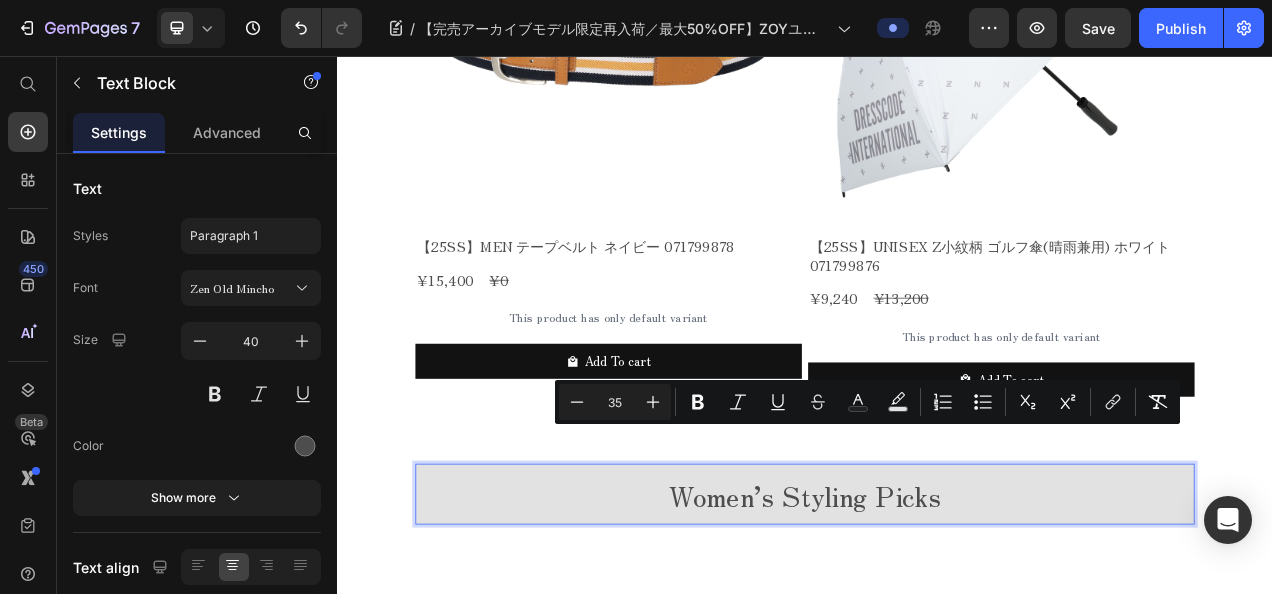 type on "40" 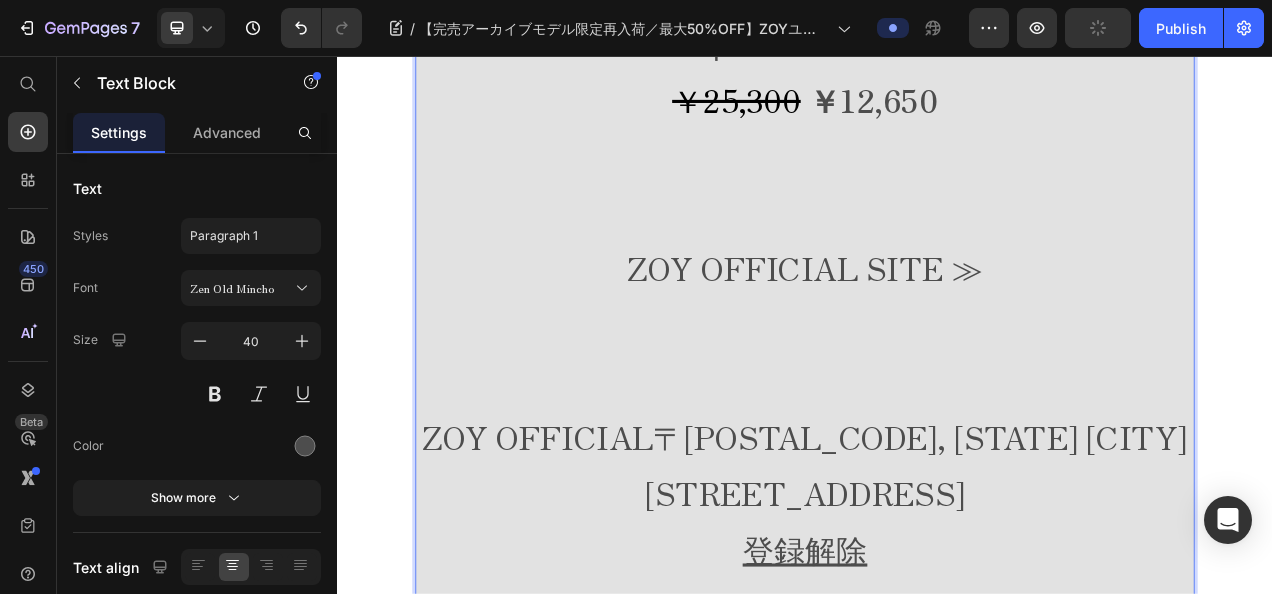 scroll, scrollTop: 14906, scrollLeft: 0, axis: vertical 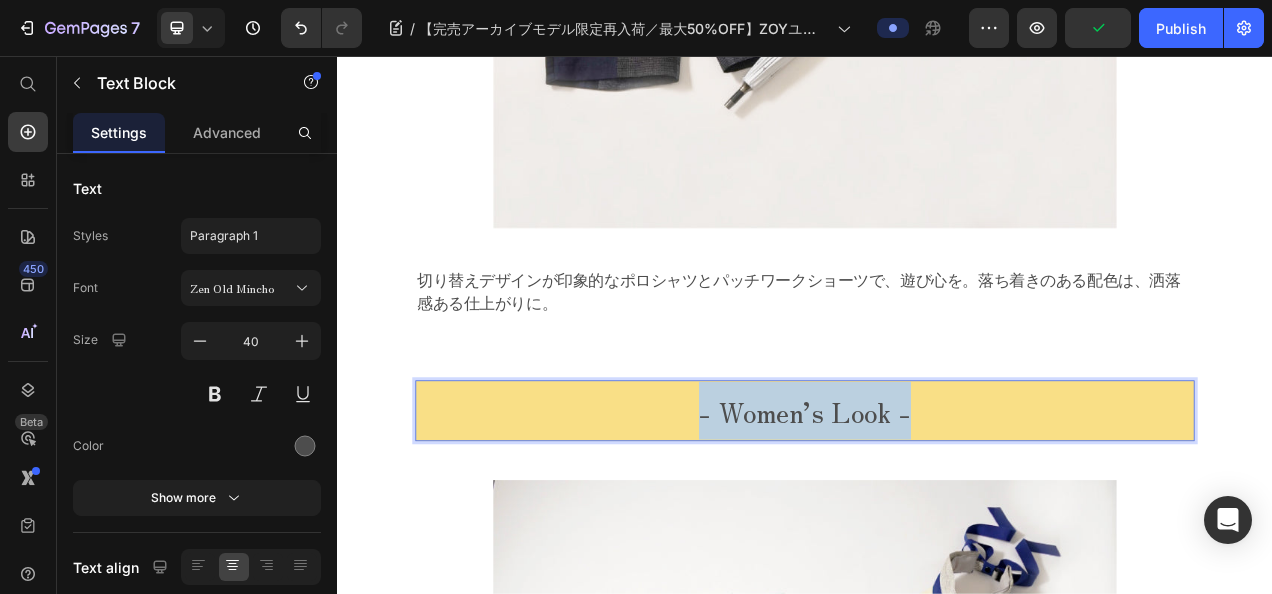 click on "- Women’s Look -" at bounding box center [937, 511] 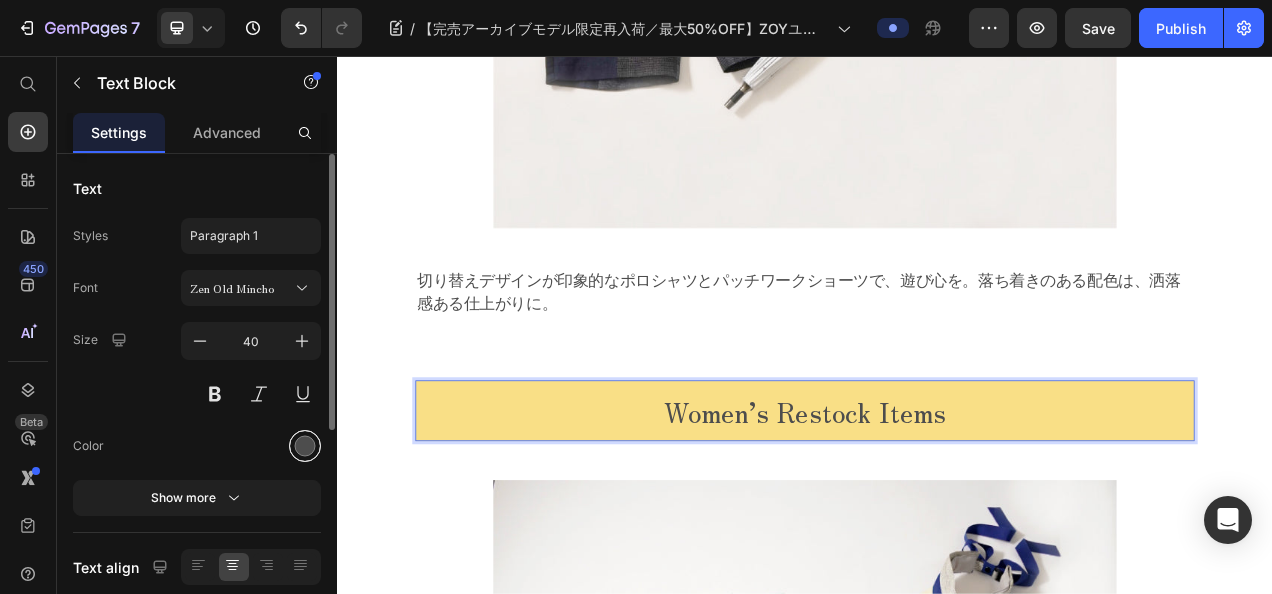 click at bounding box center [305, 446] 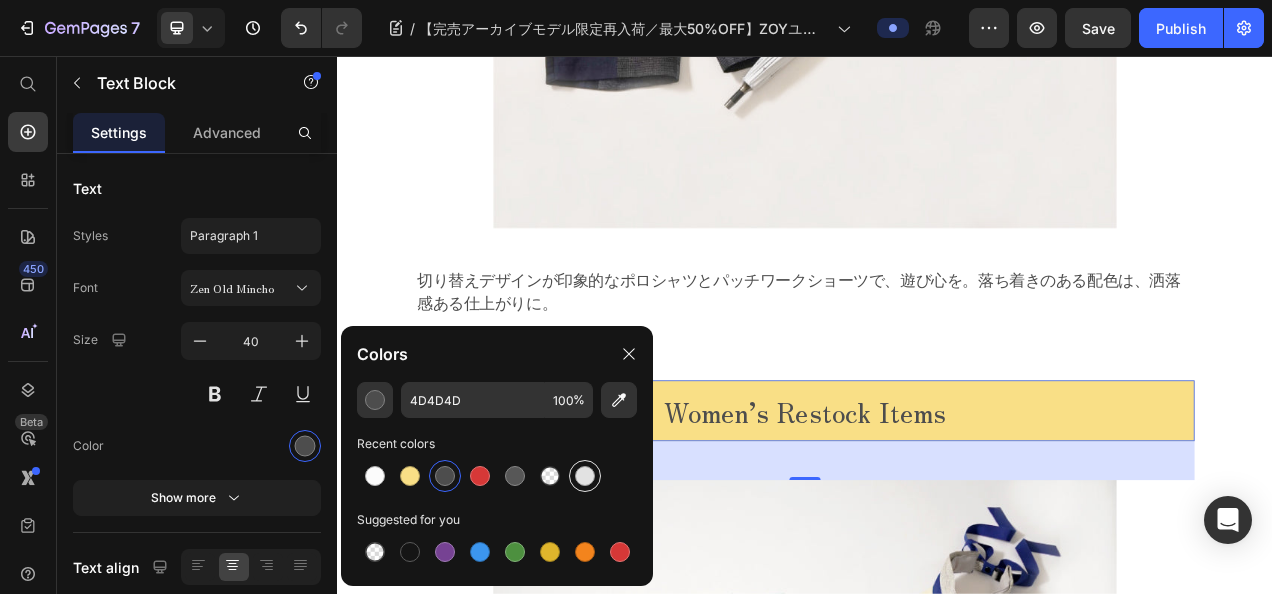 click at bounding box center (585, 476) 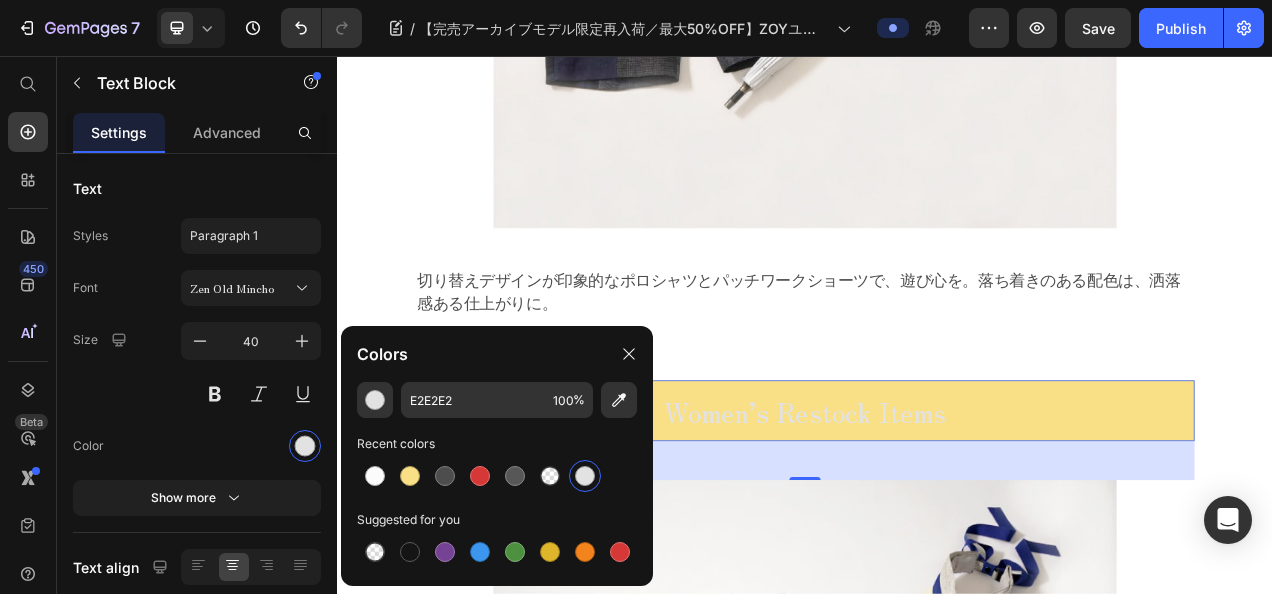 type on "4D4D4D" 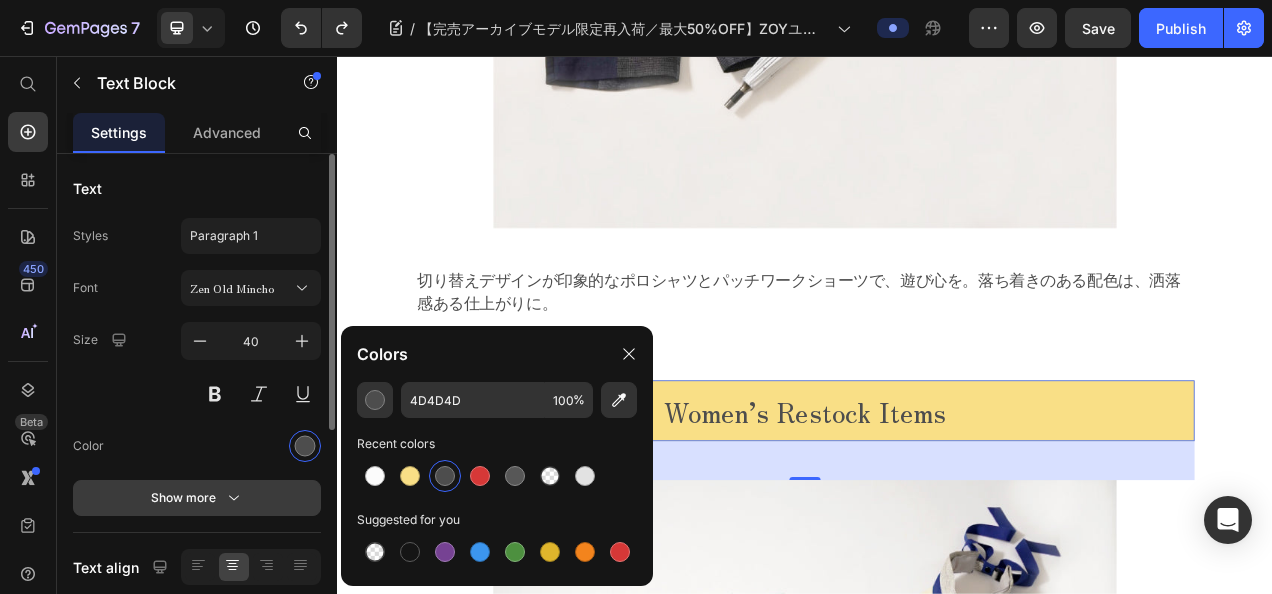 click on "Show more" at bounding box center [197, 498] 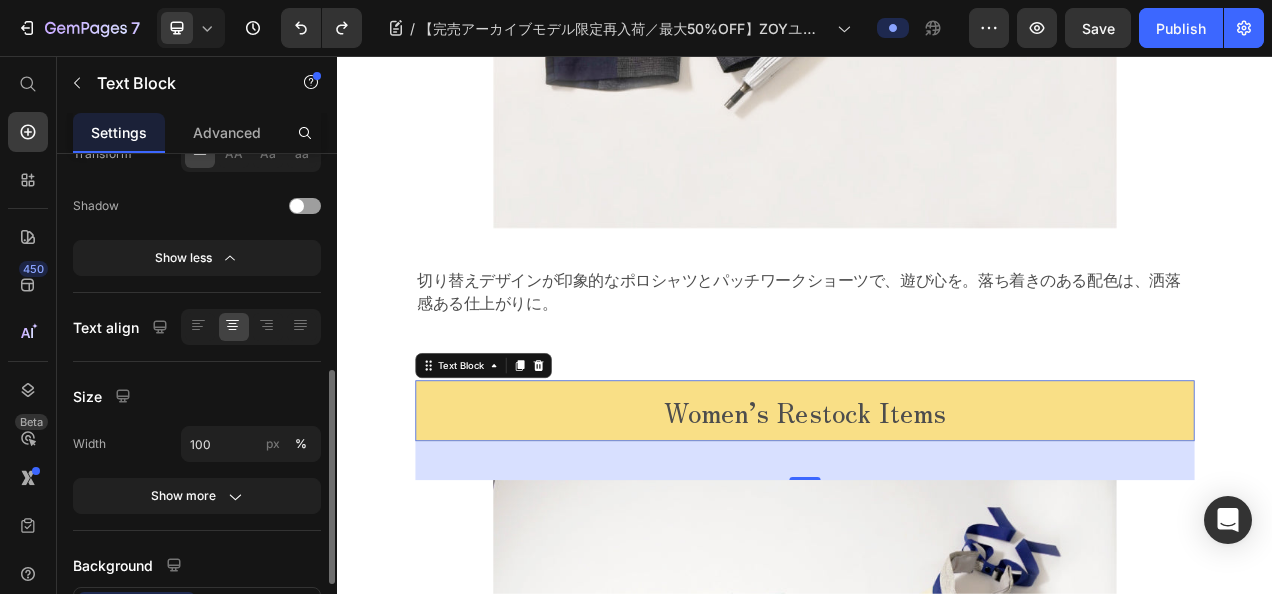 scroll, scrollTop: 600, scrollLeft: 0, axis: vertical 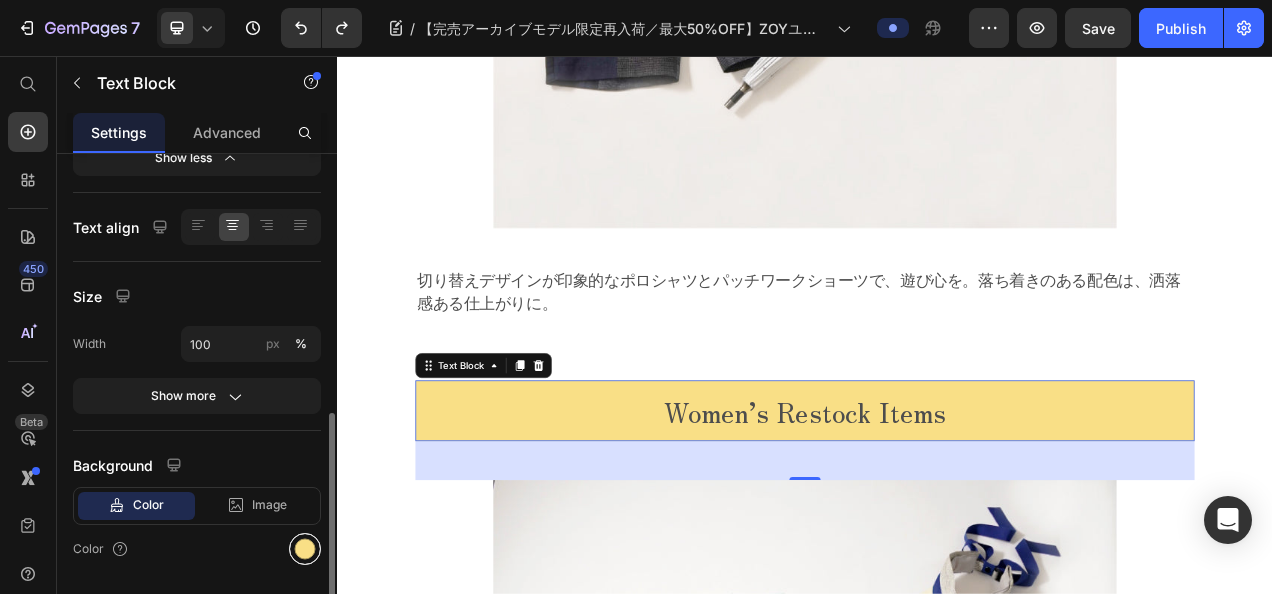 click at bounding box center (305, 549) 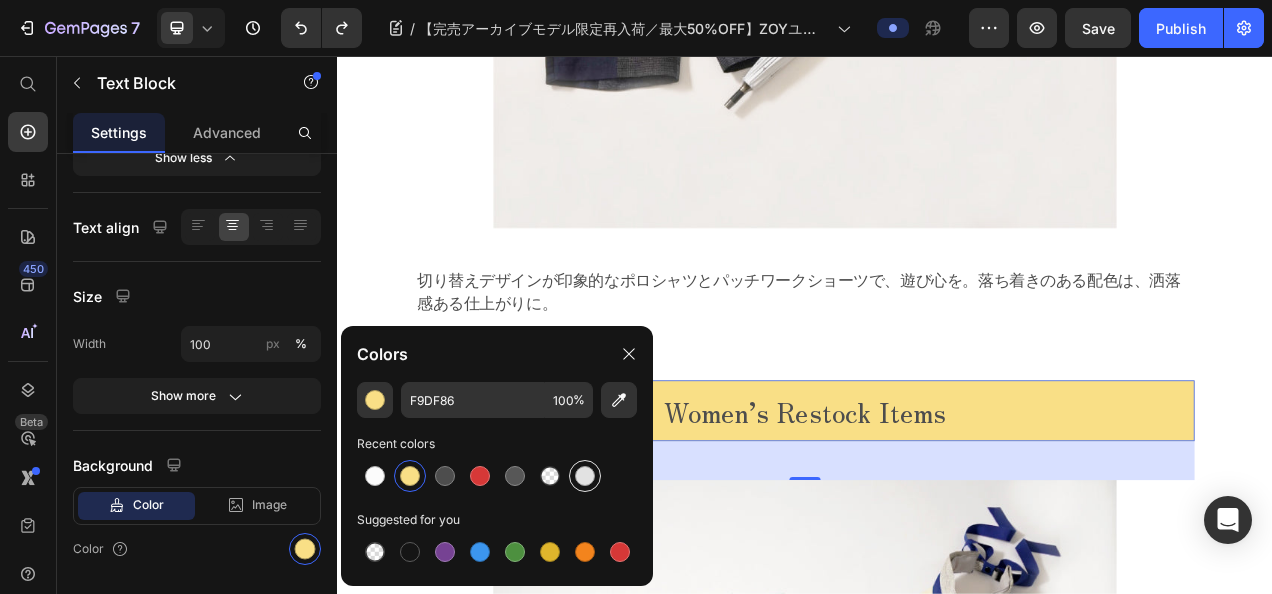 click at bounding box center [585, 476] 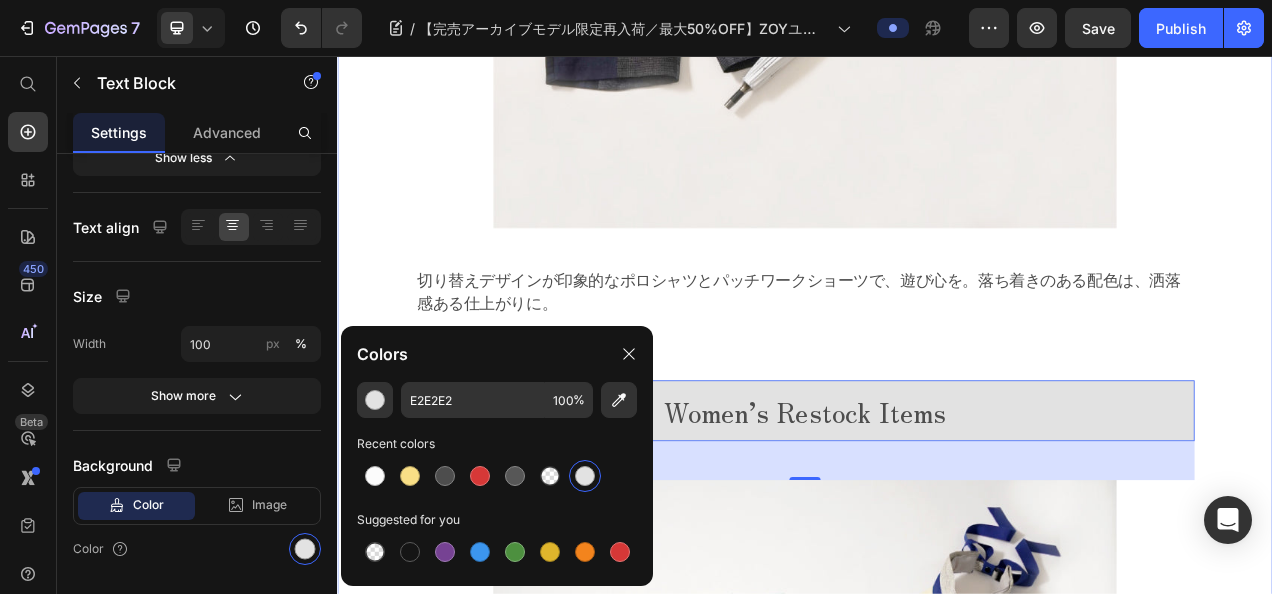click on "【総数168種類／最大50%OFF】 春夏の感謝を込めた「ZOY SUMMER SALE」 開催中！ +++++ ZOYの歴史を紡いできた不朽の名品が集う ≪ アウトレットコレクション ≫ ZOYユーザー様から大反響をいただき、 長らく完売しておりました人気アイテムが一部、 【数量限定で待望の再入荷】 「買い逃してしまった」　お客様や 「もう一度見たかった」そんなお声を数多く 寄せていただいていたアイテムの数々。 各アイテムとも数量僅か、 公式オンラインストアに【最大50％OFF】で再入荷。 本在庫限りのアイテムも少なくありません。 本メール下部の 商品リスト を、 まずはご確認ください。 ーーーーーーーーーーーーーーーーーーーーーーーーーーーーーーー 本メールをお送りしている現時点で、 既にカラーとサイズによっては在庫切れの商品がございます。 Text block Title" at bounding box center (937, 3897) 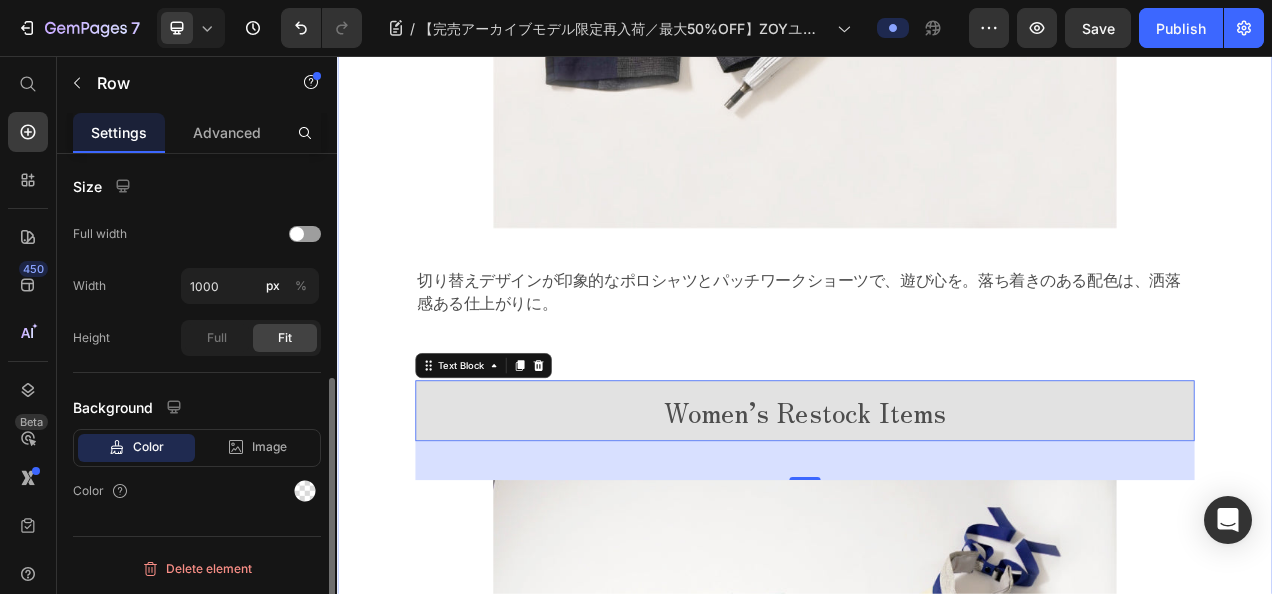 scroll, scrollTop: 0, scrollLeft: 0, axis: both 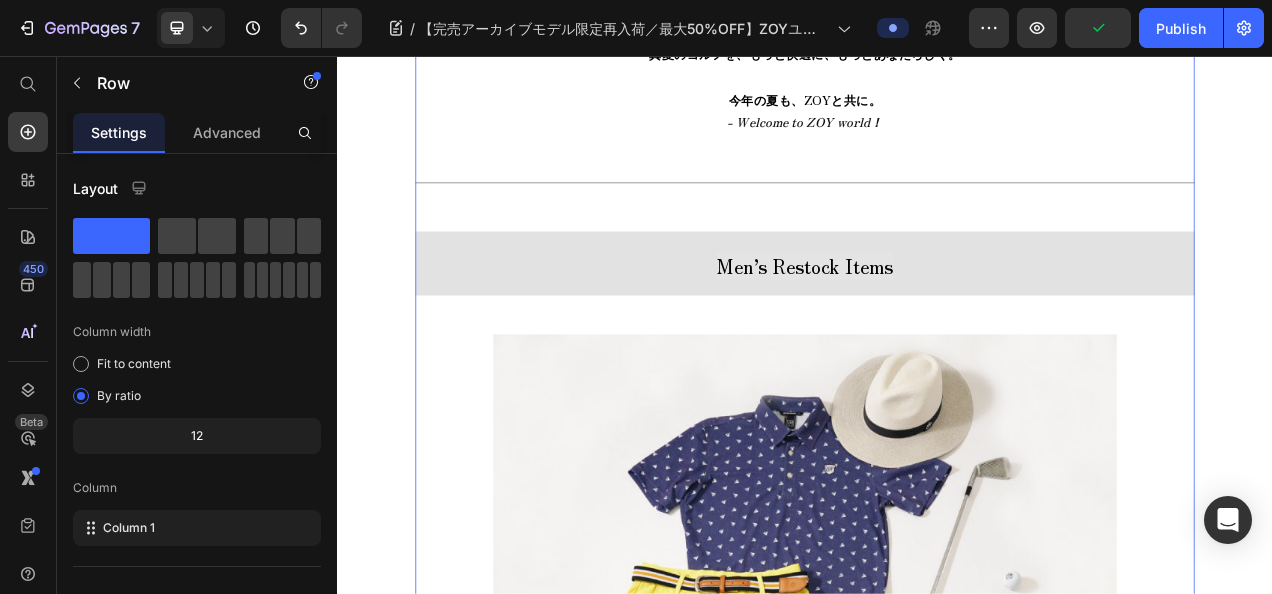 click at bounding box center [937, 913] 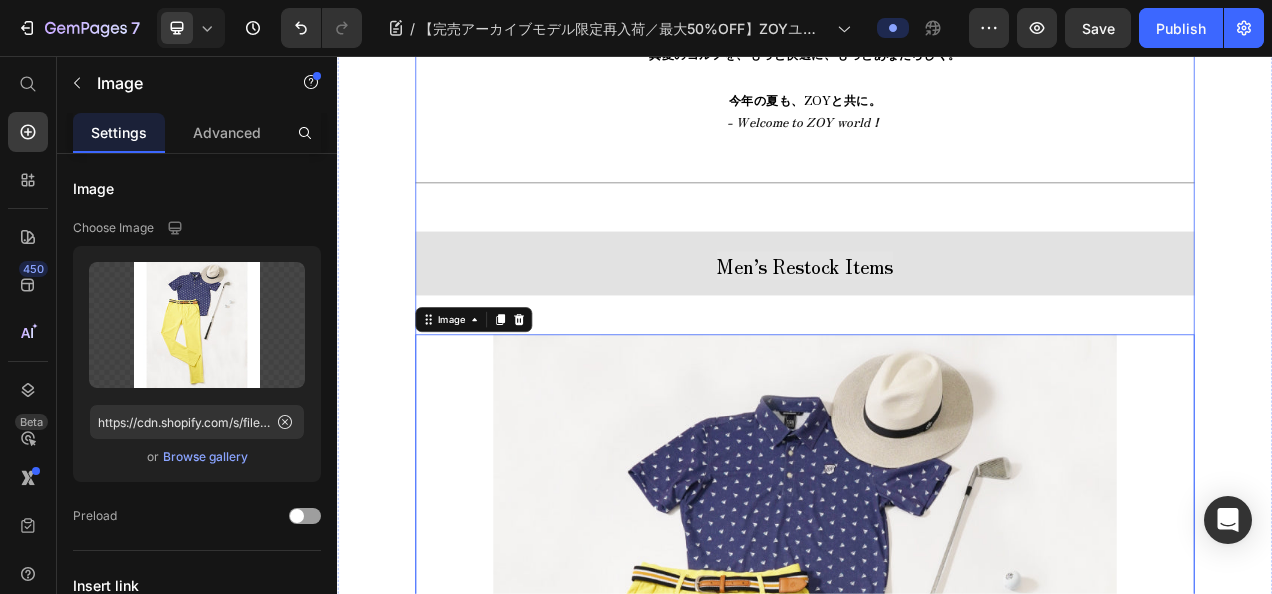 click on "【総数168種類／最大50%OFF】 春夏の感謝を込めた「ZOY SUMMER SALE」 開催中！ +++++ ZOYの歴史を紡いできた不朽の名品が集う ≪ アウトレットコレクション ≫ ZOYユーザー様から大反響をいただき、 長らく完売しておりました人気アイテムが一部、 【数量限定で待望の再入荷】 「買い逃してしまった」　お客様や 「もう一度見たかった」そんなお声を数多く 寄せていただいていたアイテムの数々。 各アイテムとも数量僅か、 公式オンラインストアに【最大50％OFF】で再入荷。 本在庫限りのアイテムも少なくありません。 本メール下部の 商品リスト を、 まずはご確認ください。 ーーーーーーーーーーーーーーーーーーーーーーーーーーーーーーー 本メールをお送りしている現時点で、 既にカラーとサイズによっては在庫切れの商品がございます。 Text block Title" at bounding box center (937, 6197) 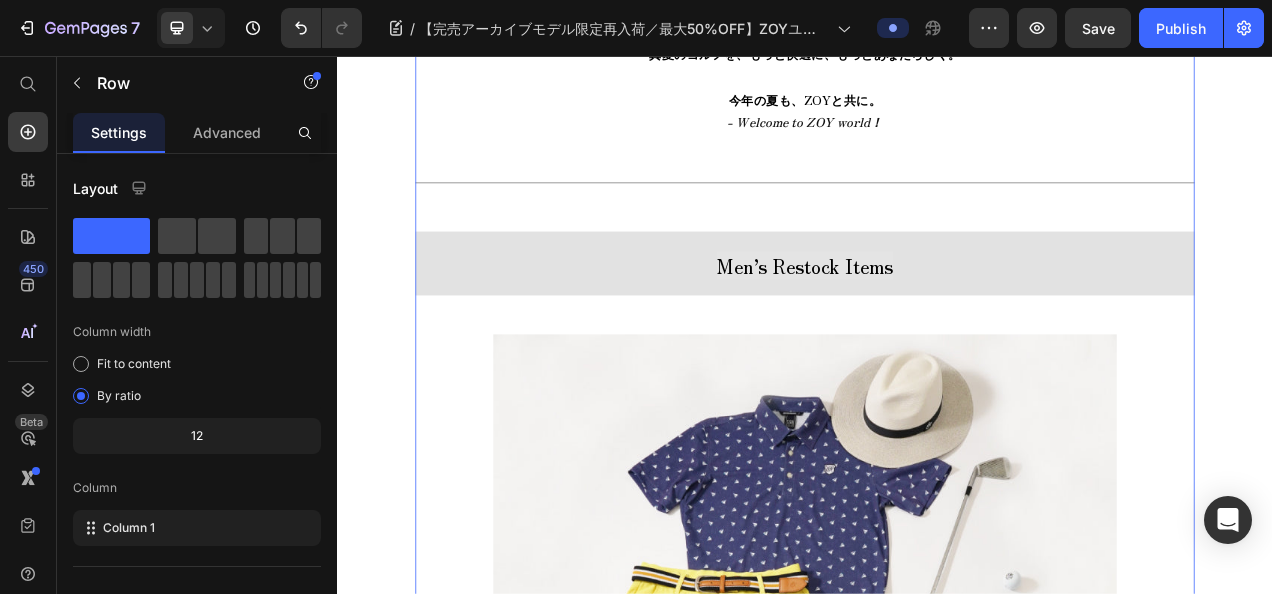 click at bounding box center [937, 913] 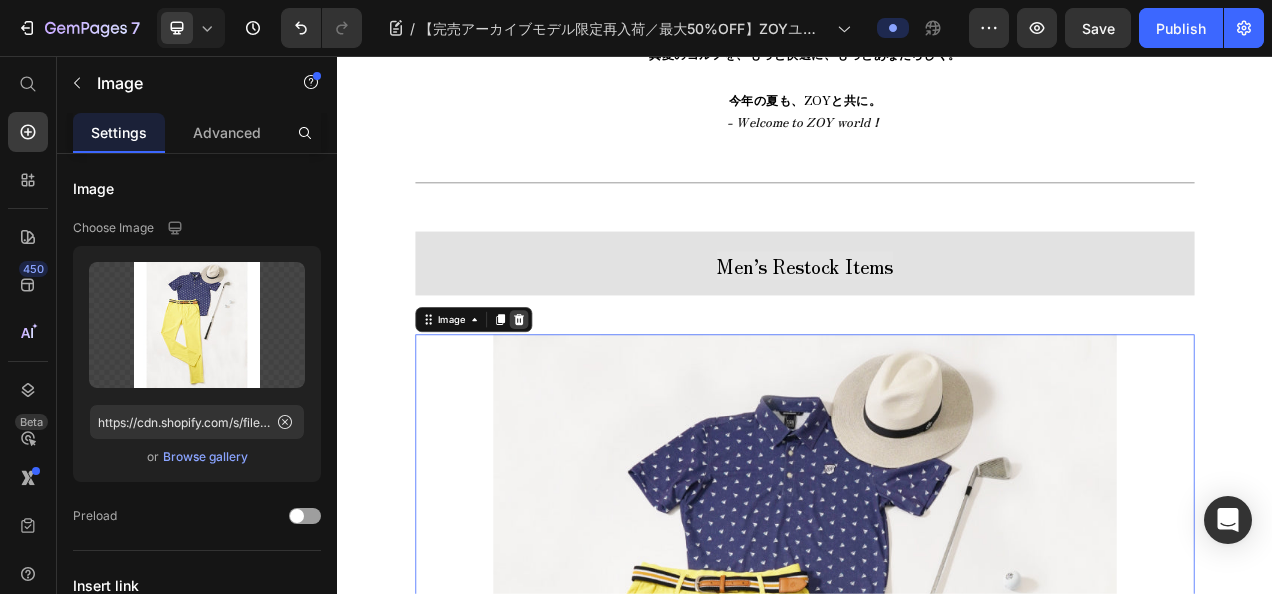 click 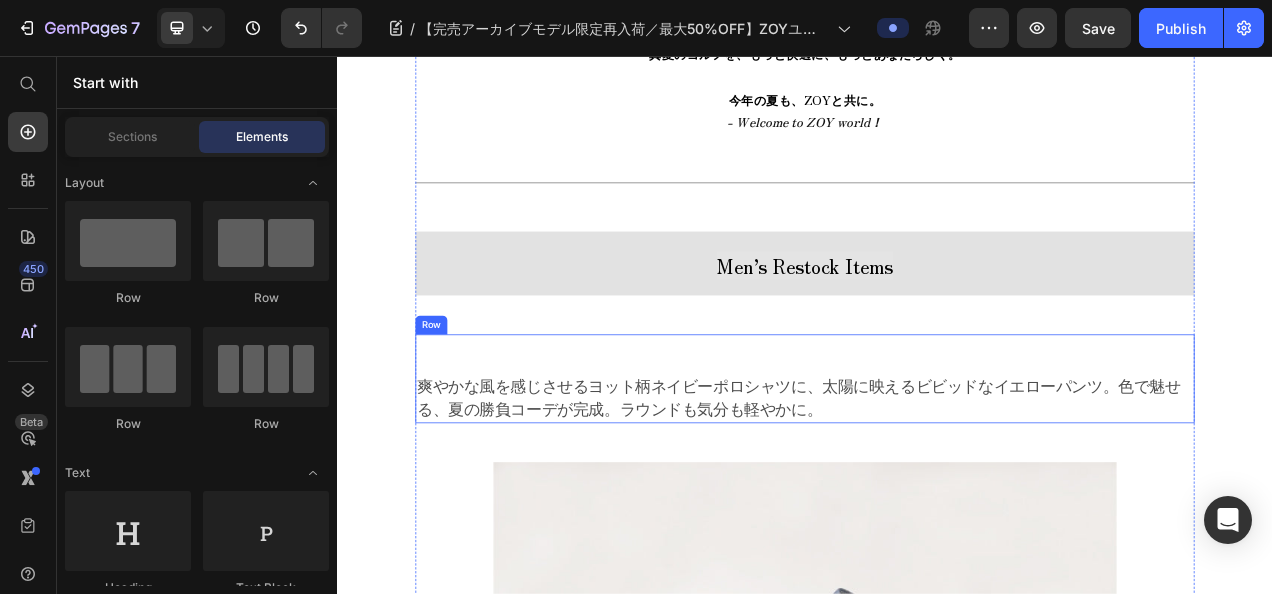 click on "【総数168種類／最大50%OFF】 春夏の感謝を込めた「ZOY SUMMER SALE」 開催中！ +++++ ZOYの歴史を紡いできた不朽の名品が集う ≪ アウトレットコレクション ≫ ZOYユーザー様から大反響をいただき、 長らく完売しておりました人気アイテムが一部、 【数量限定で待望の再入荷】 「買い逃してしまった」　お客様や 「もう一度見たかった」そんなお声を数多く 寄せていただいていたアイテムの数々。 各アイテムとも数量僅か、 公式オンラインストアに【最大50％OFF】で再入荷。 本在庫限りのアイテムも少なくありません。 本メール下部の 商品リスト を、 まずはご確認ください。 ーーーーーーーーーーーーーーーーーーーーーーーーーーーーーーー 本メールをお送りしている現時点で、 既にカラーとサイズによっては在庫切れの商品がございます。 Text block Title" at bounding box center (937, 5697) 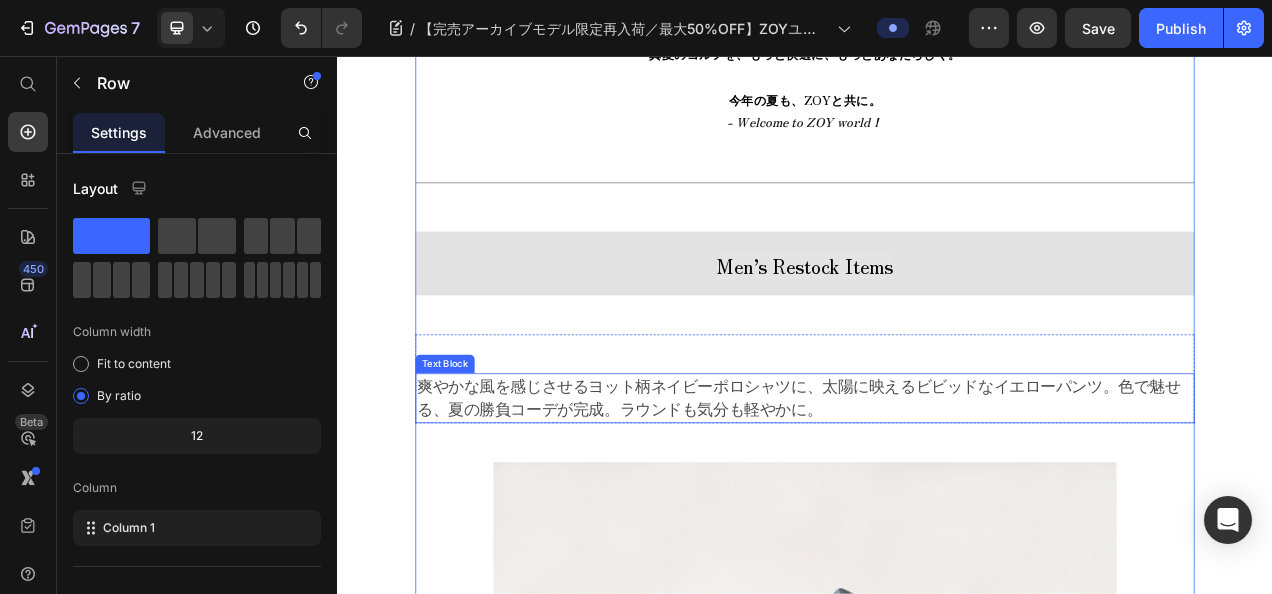 click on "爽やかな風を感じさせるヨット柄ネイビーポロシャツに、太陽に映えるビビッドなイエローパンツ。色で魅せる、夏の勝負コーデが完成。ラウンドも気分も軽やかに。" at bounding box center (929, 493) 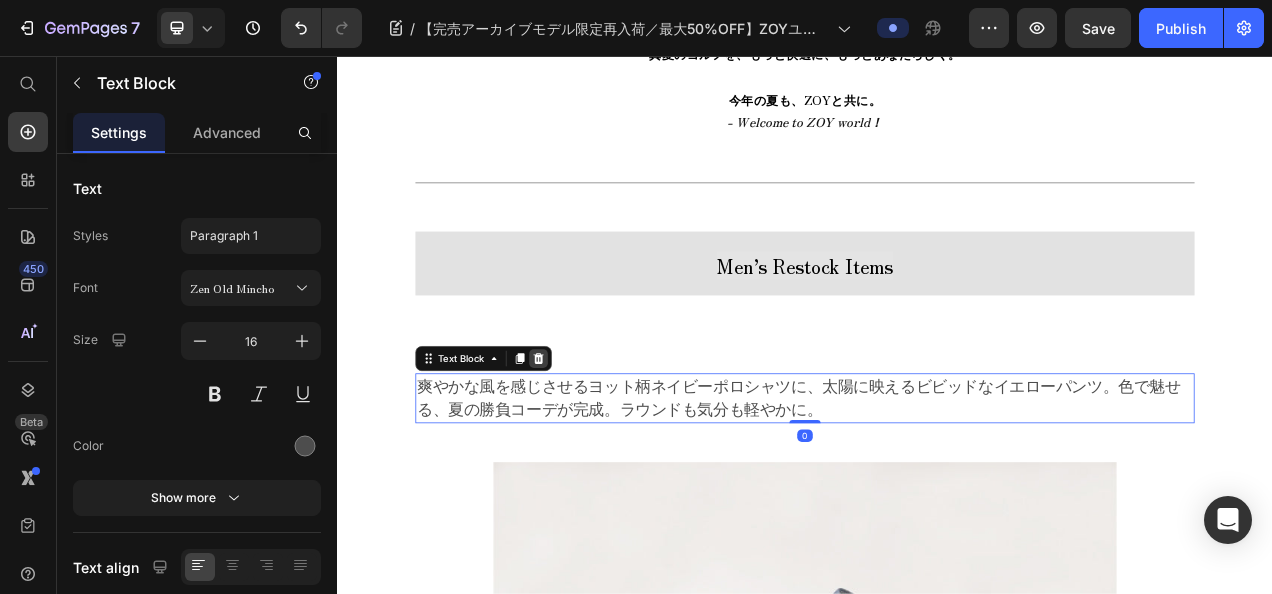 click 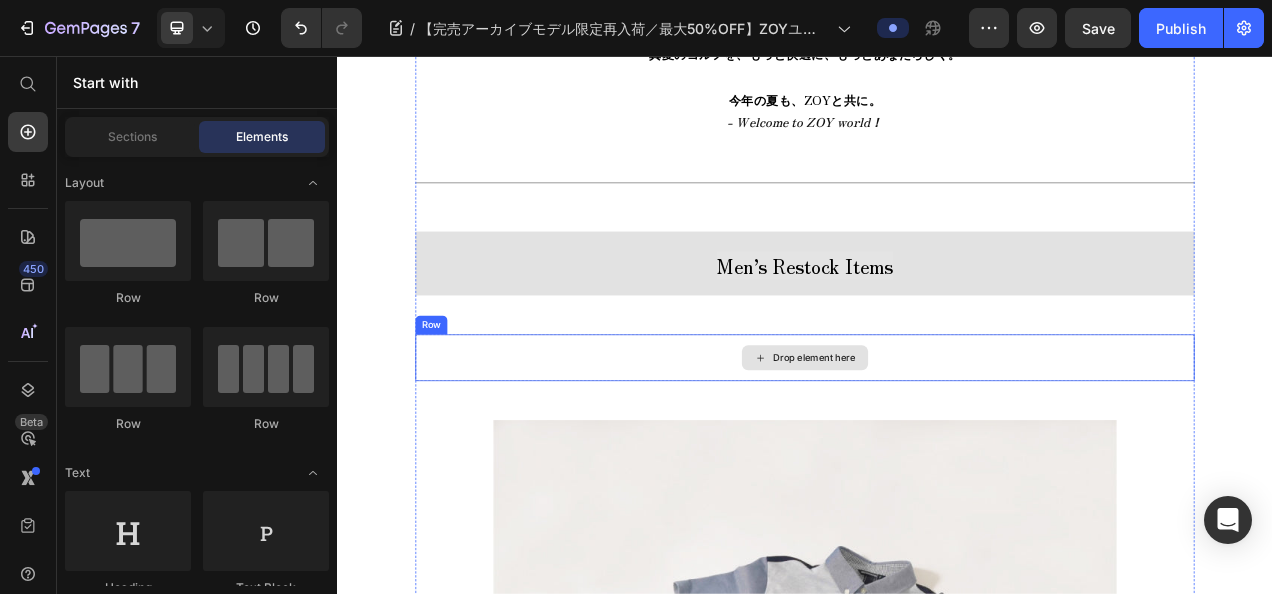 click on "Drop element here" at bounding box center (937, 443) 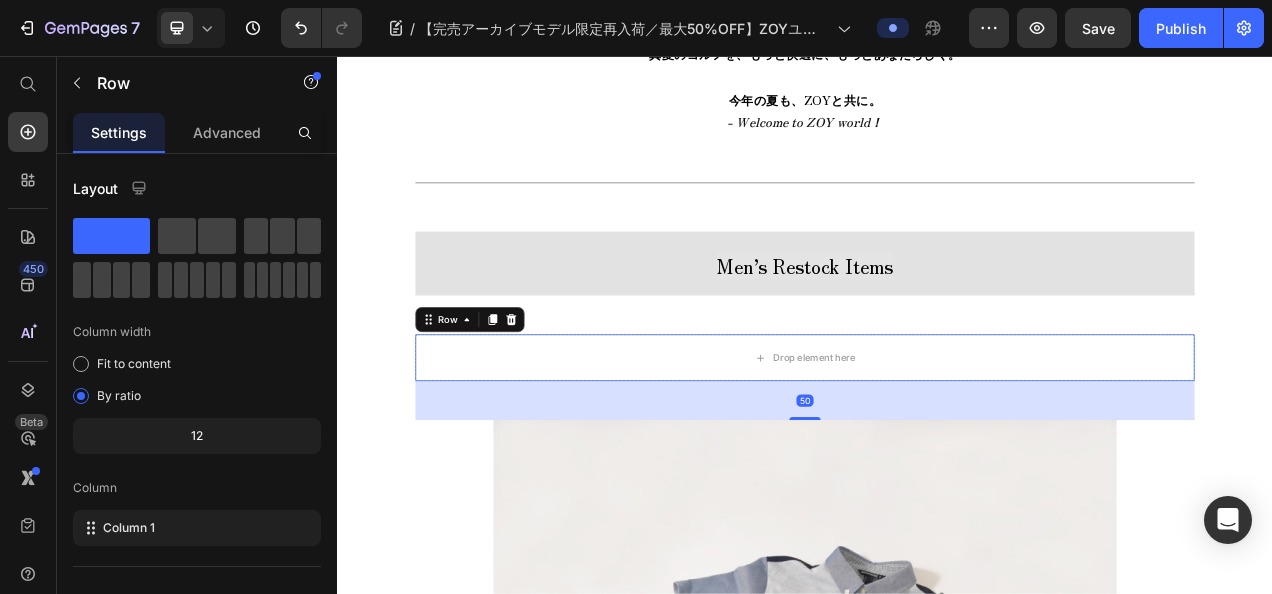 click on "Row" at bounding box center [507, 394] 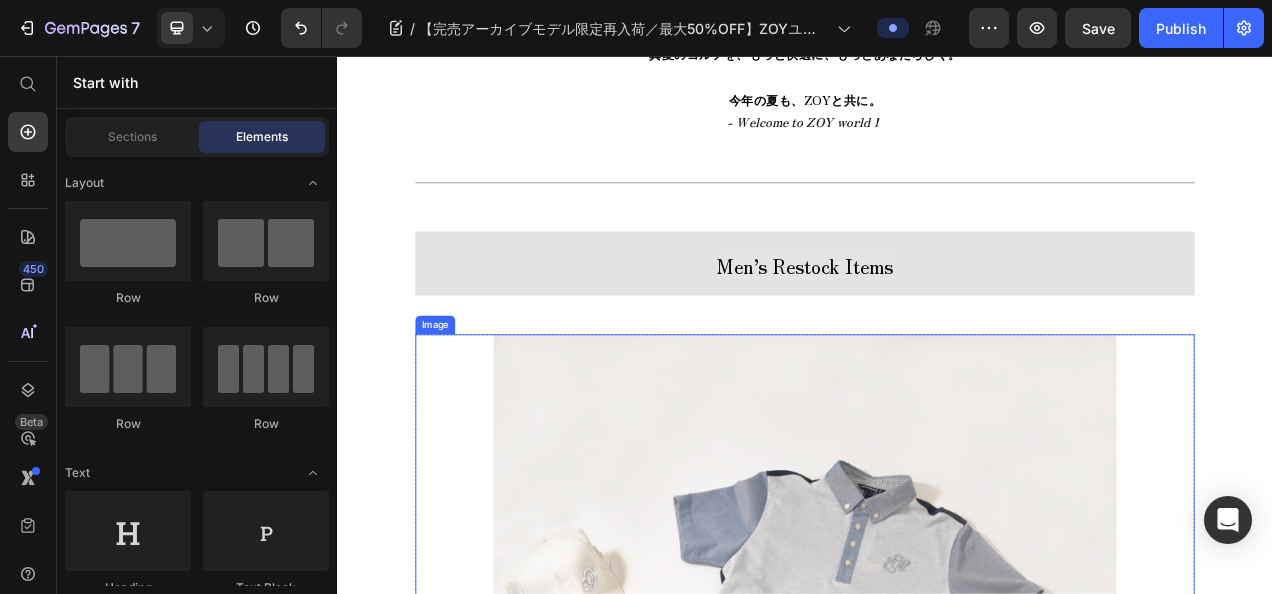 click at bounding box center (937, 913) 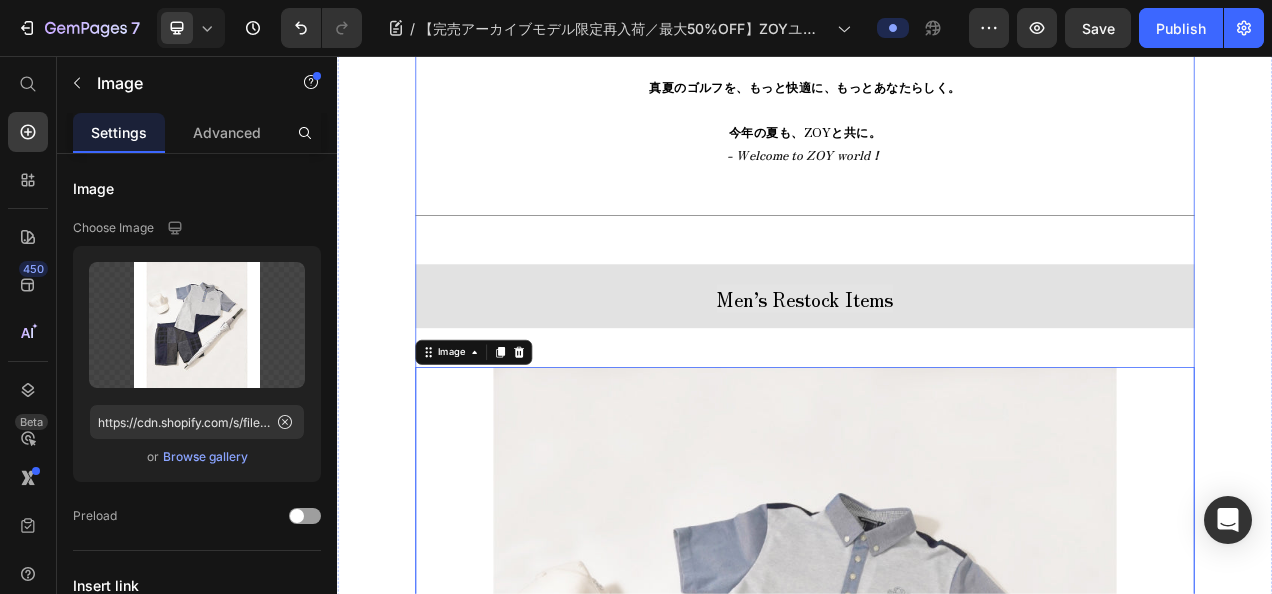 scroll, scrollTop: 1649, scrollLeft: 0, axis: vertical 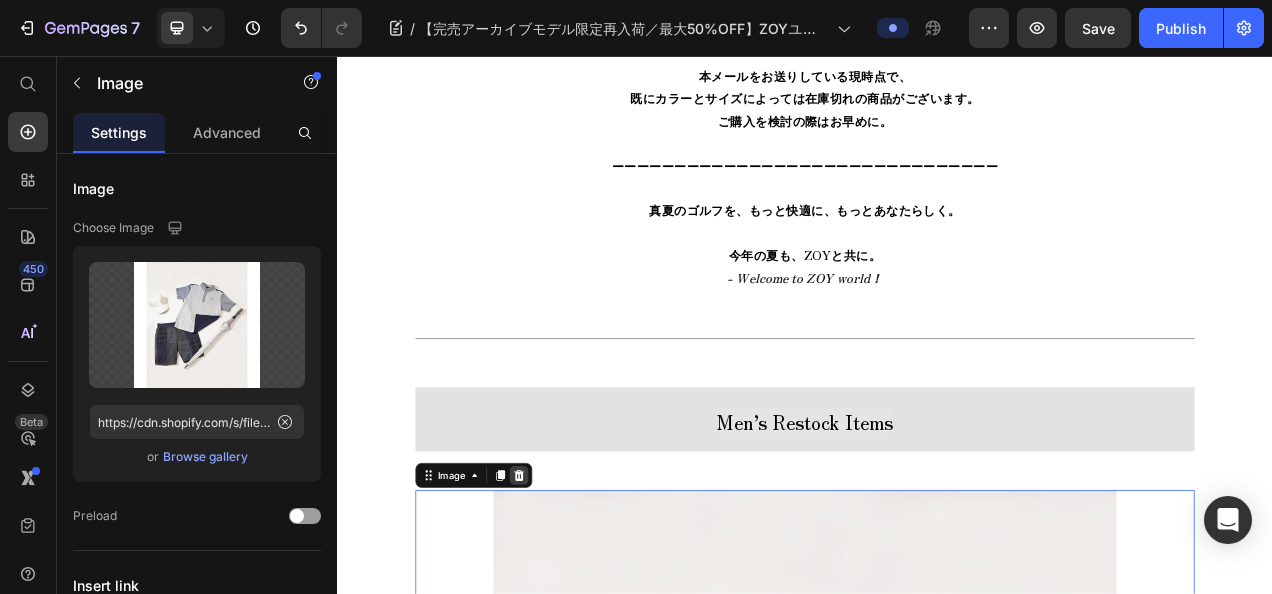 click 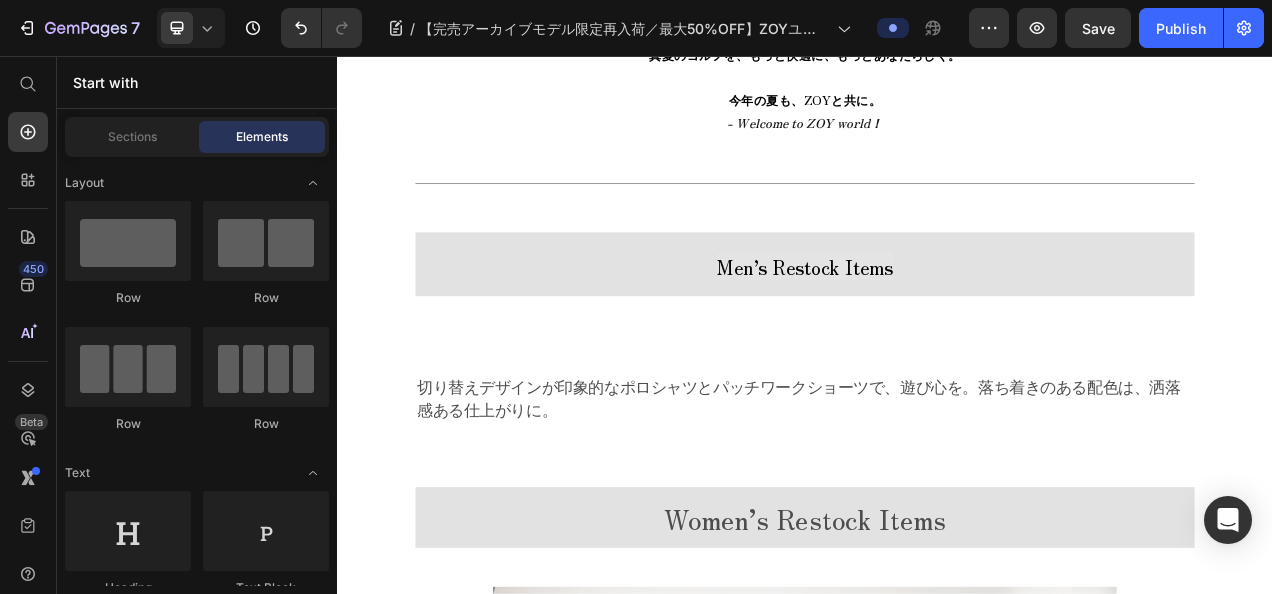 scroll, scrollTop: 1849, scrollLeft: 0, axis: vertical 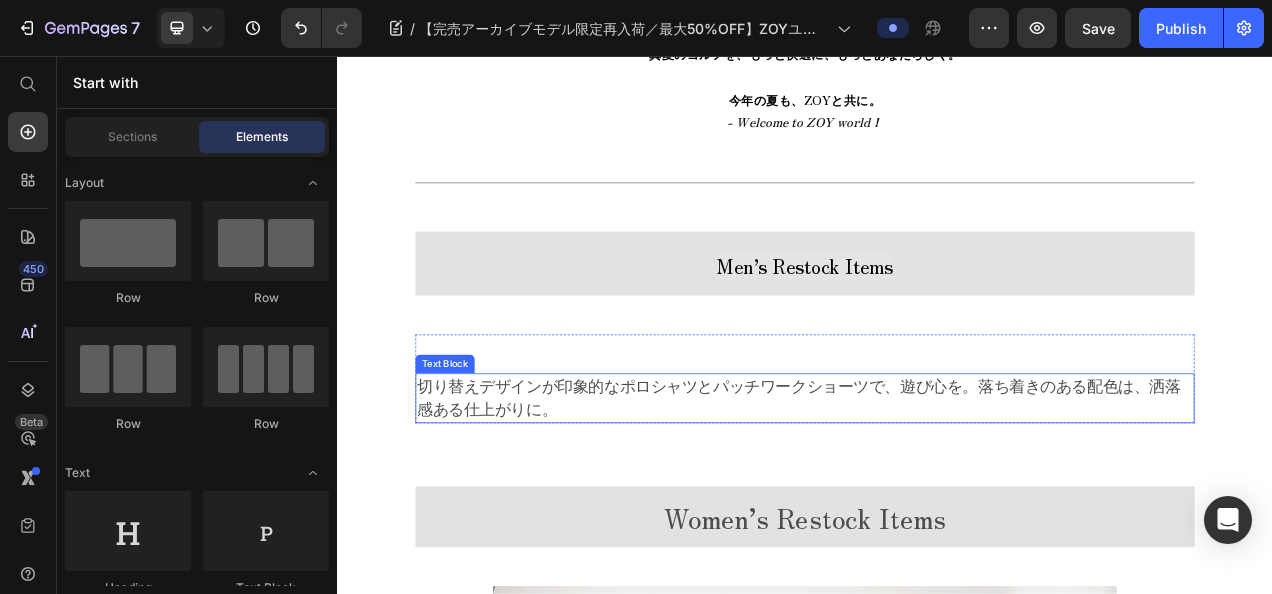 click on "切り替えデザインが印象的なポロシャツとパッチワークショーツで、遊び心を。落ち着きのある配色は、洒落感ある仕上がりに。" at bounding box center (929, 493) 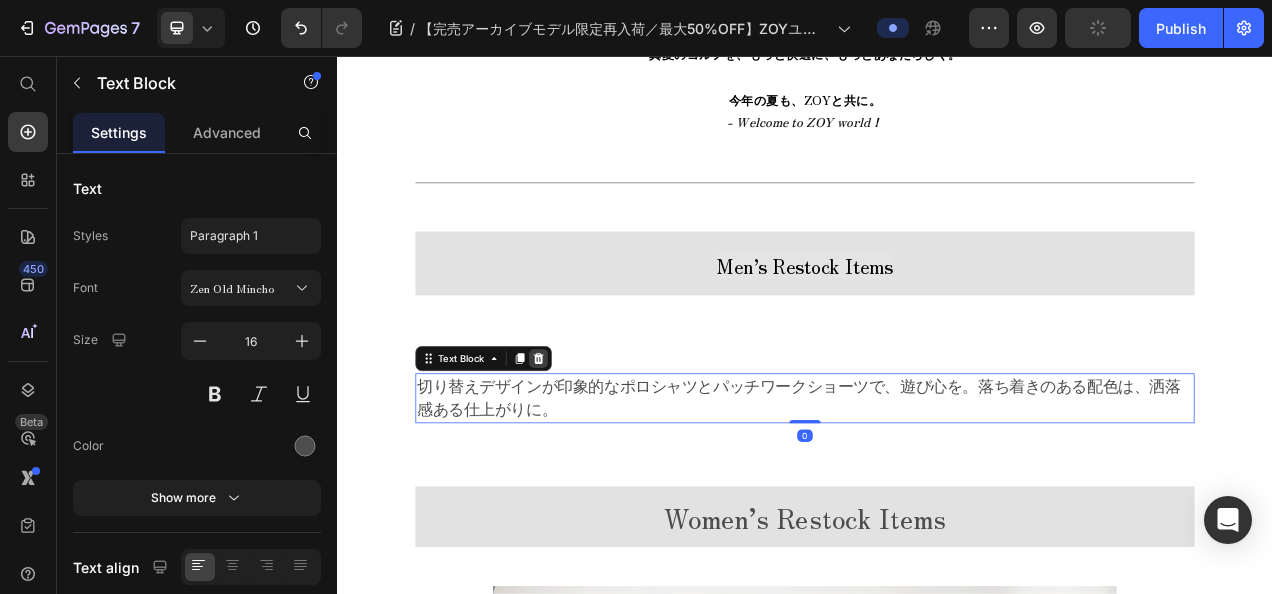 click at bounding box center [595, 444] 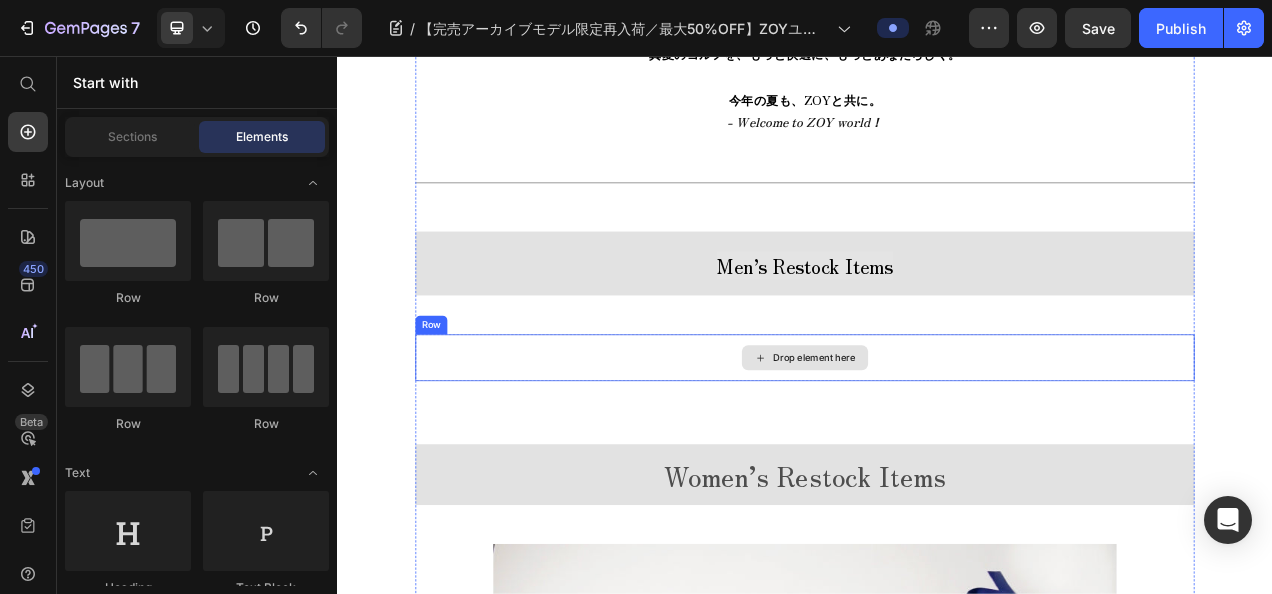 click on "Drop element here" at bounding box center (937, 443) 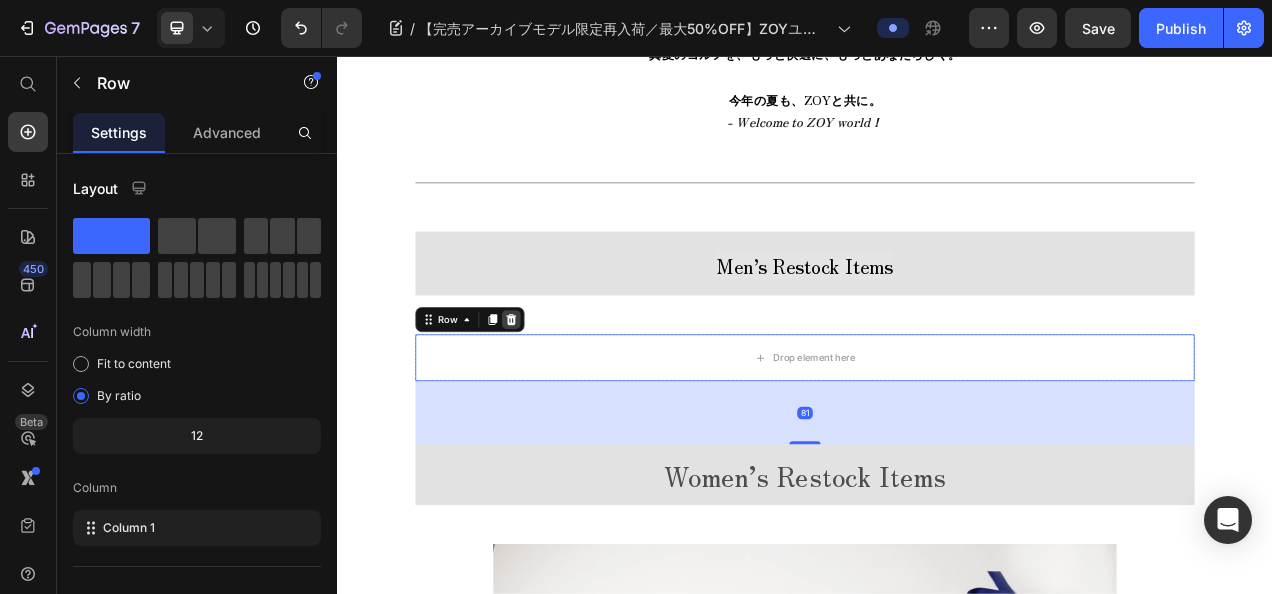 click at bounding box center [560, 394] 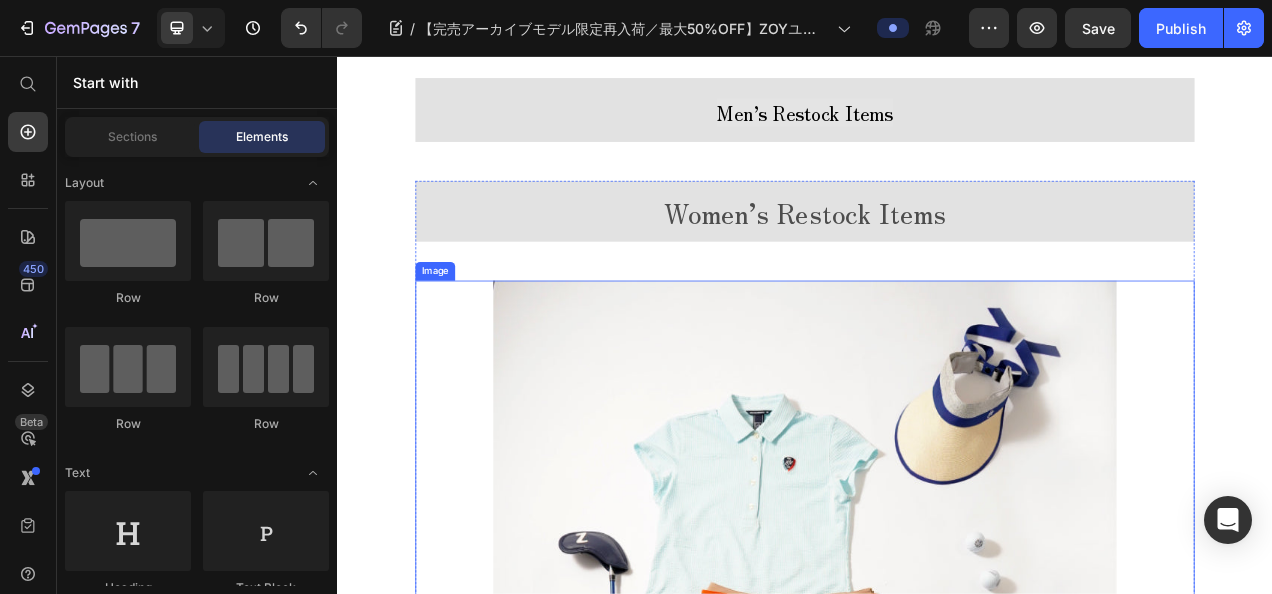 click at bounding box center [937, 844] 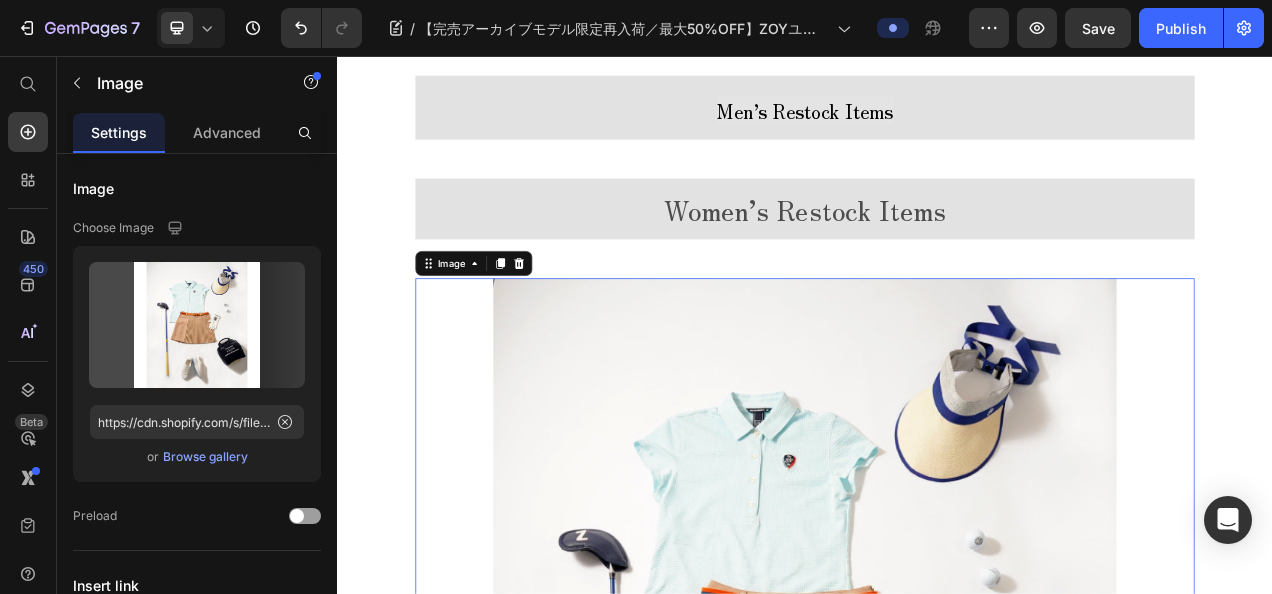 click on "Image" at bounding box center [512, 322] 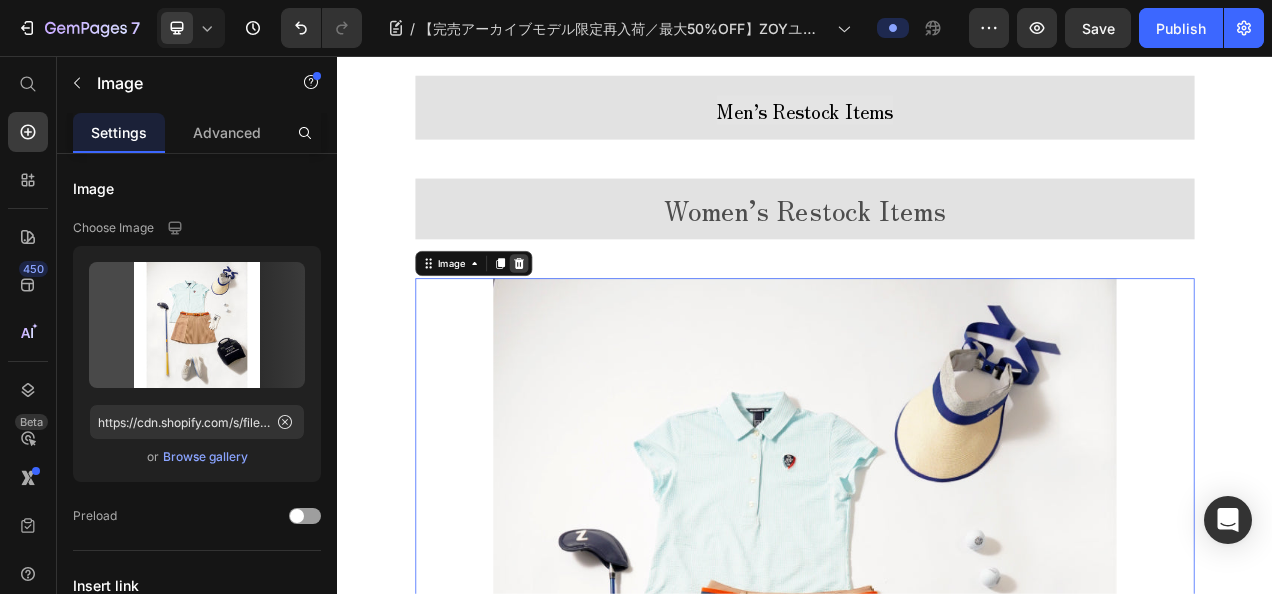 click 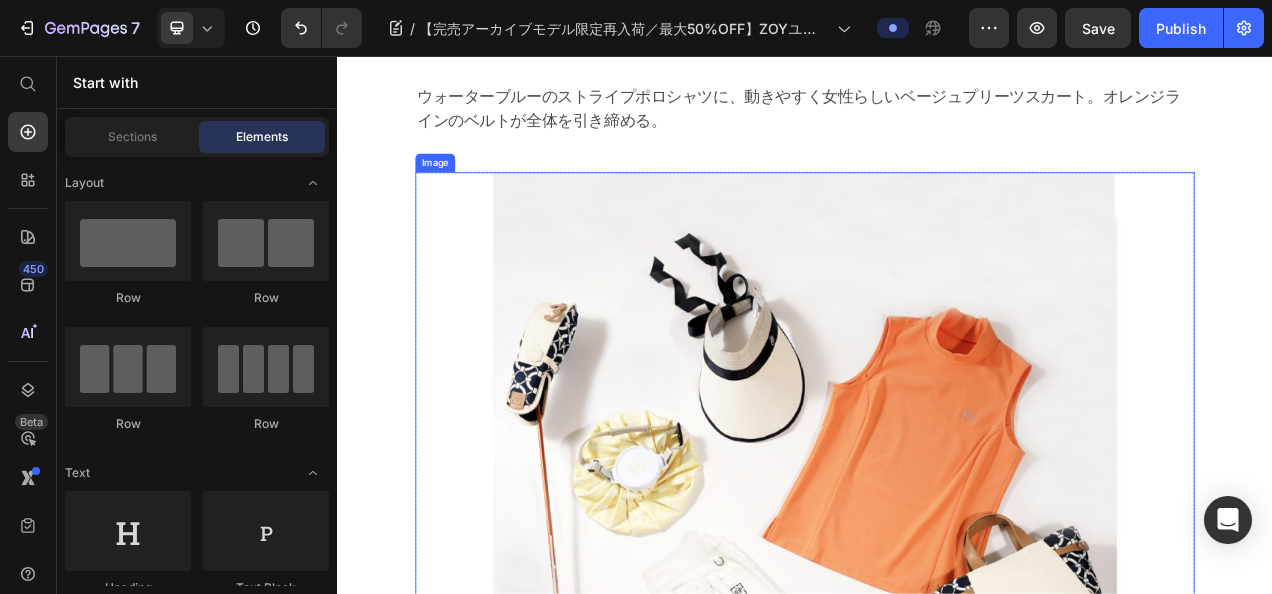 scroll, scrollTop: 2249, scrollLeft: 0, axis: vertical 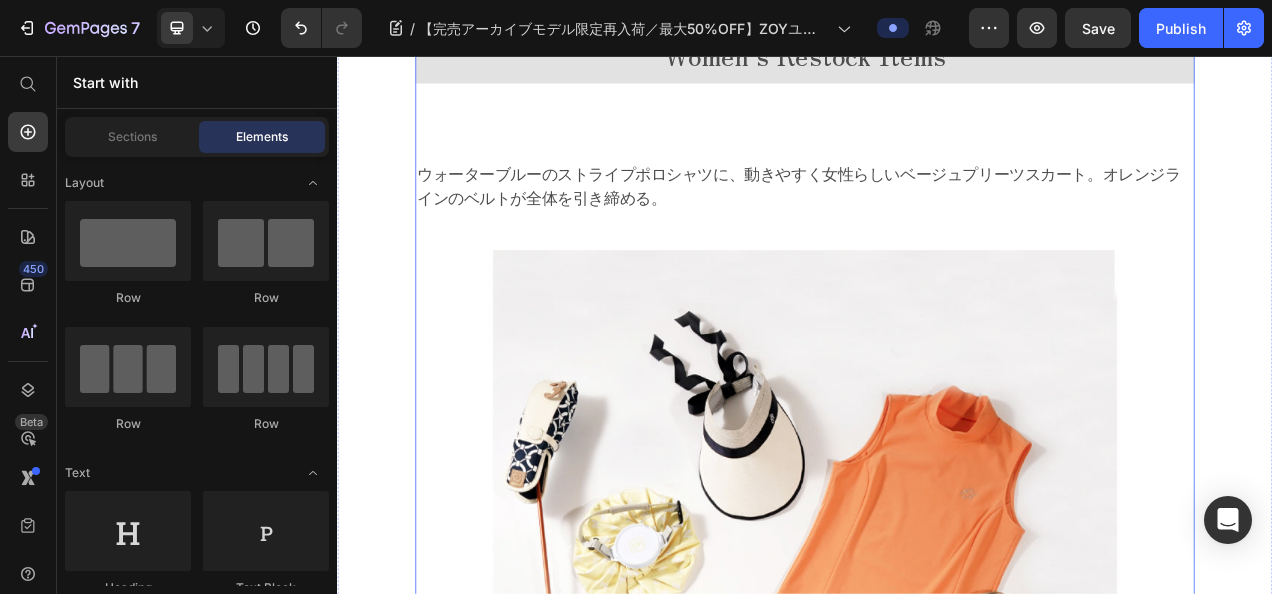 click on "ウォーターブルーのストライプポロシャツに、動きやすく女性らしいベージュプリーツスカート。オレンジラインのベルトが全体を引き締める。" at bounding box center [937, 223] 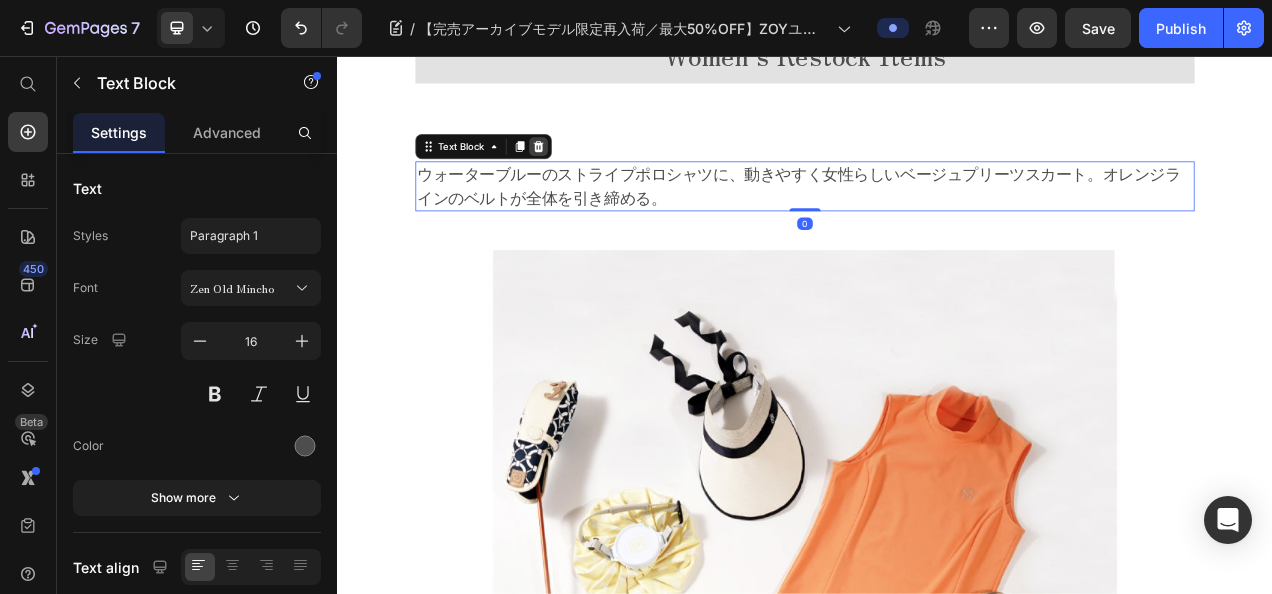 click 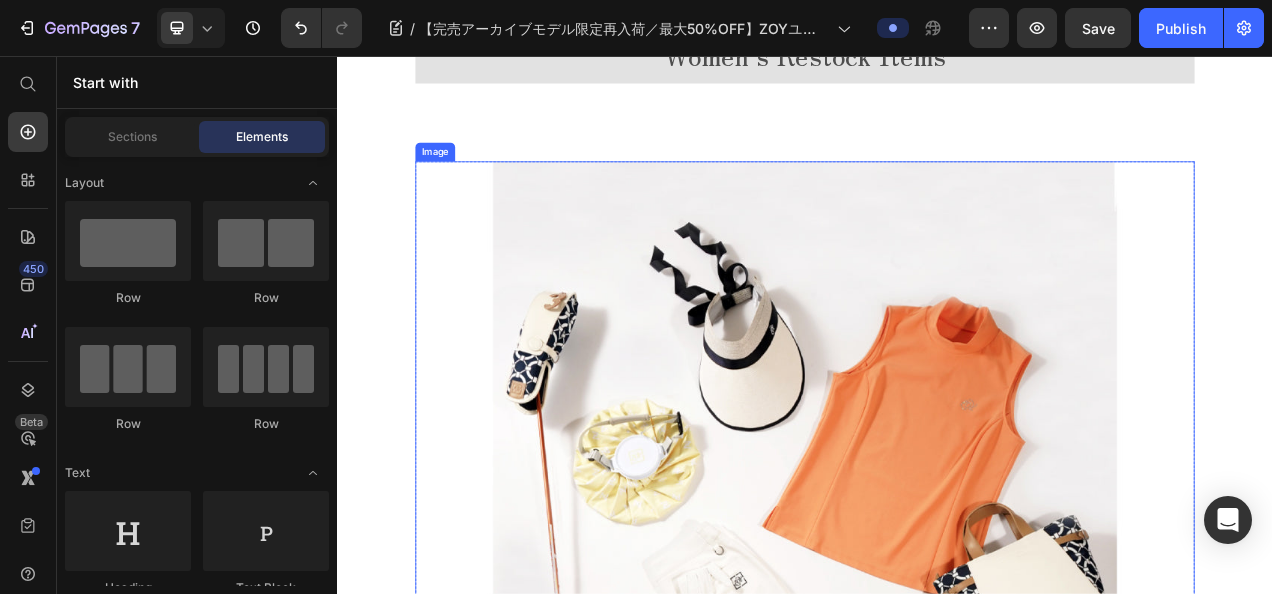 click at bounding box center [937, 691] 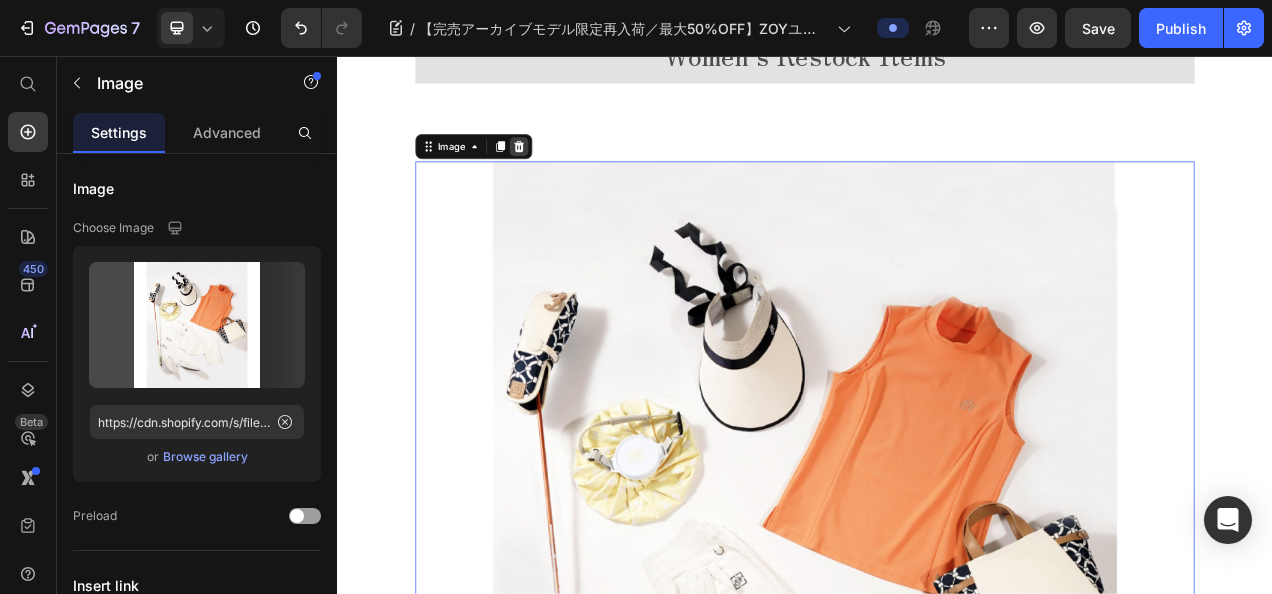 click at bounding box center [570, 172] 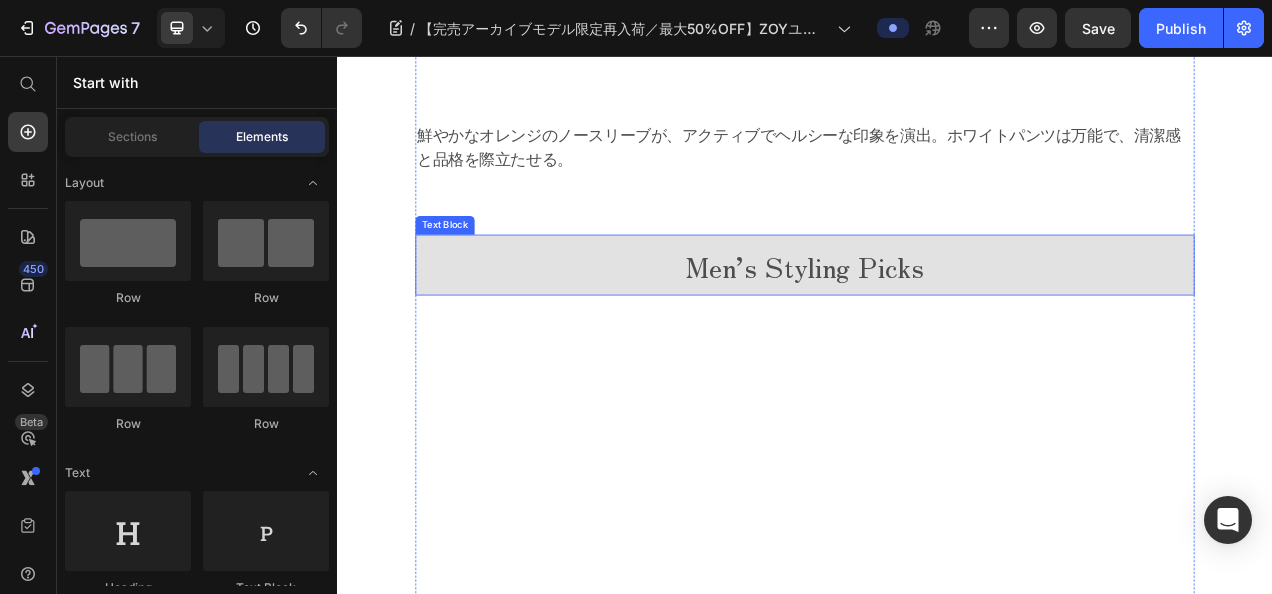scroll, scrollTop: 2249, scrollLeft: 0, axis: vertical 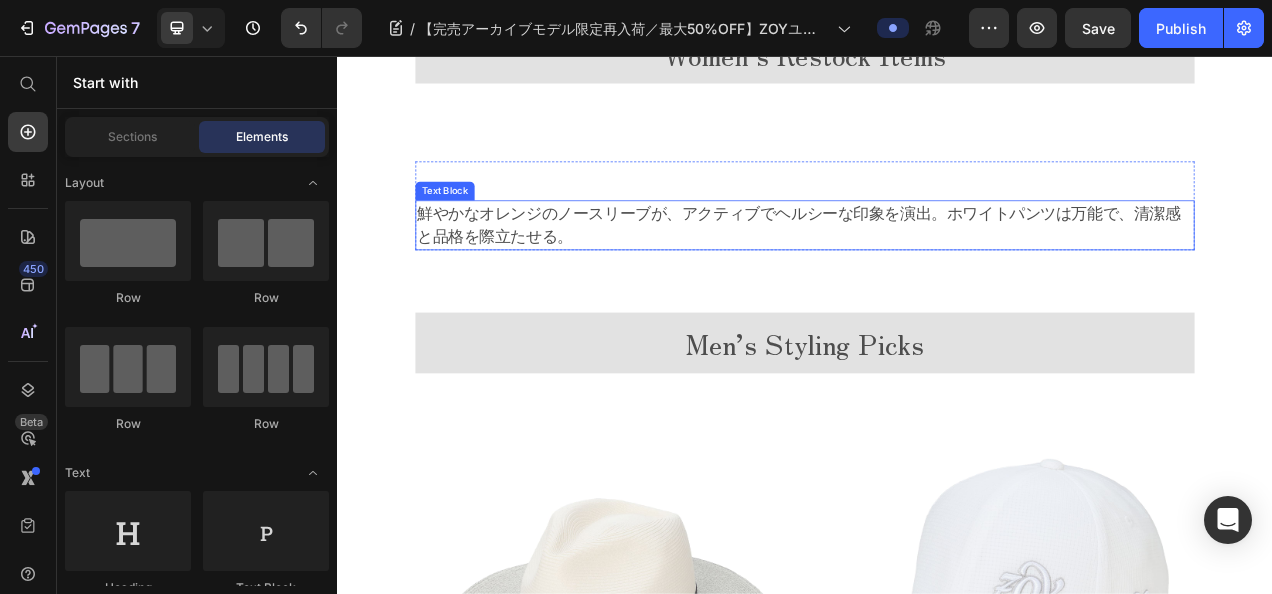 click on "鮮やかなオレンジのノースリーブが、アクティブでヘルシーな印象を演出。ホワイトパンツは万能で、清潔感と品格を際立たせる。" at bounding box center [929, 271] 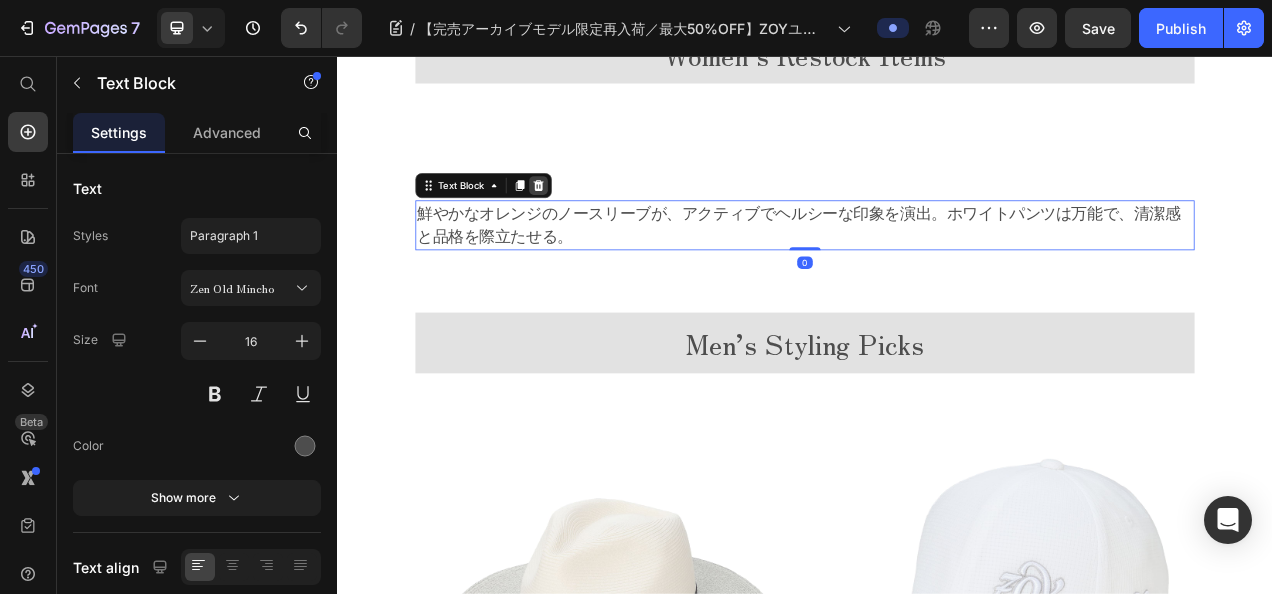 click 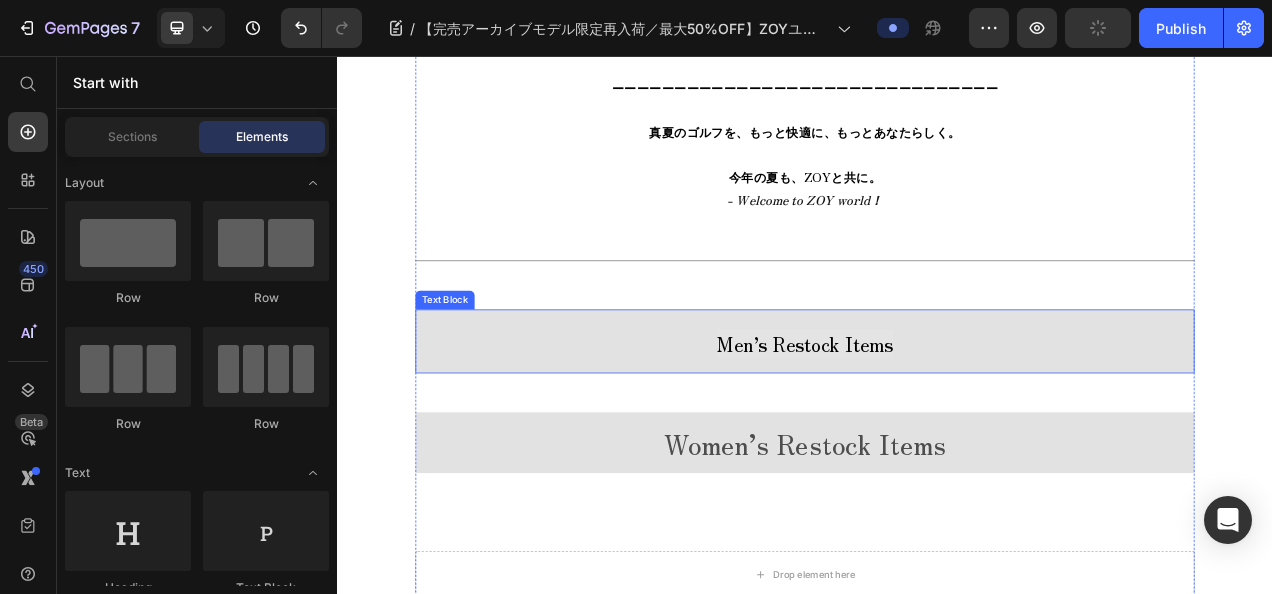 scroll, scrollTop: 1949, scrollLeft: 0, axis: vertical 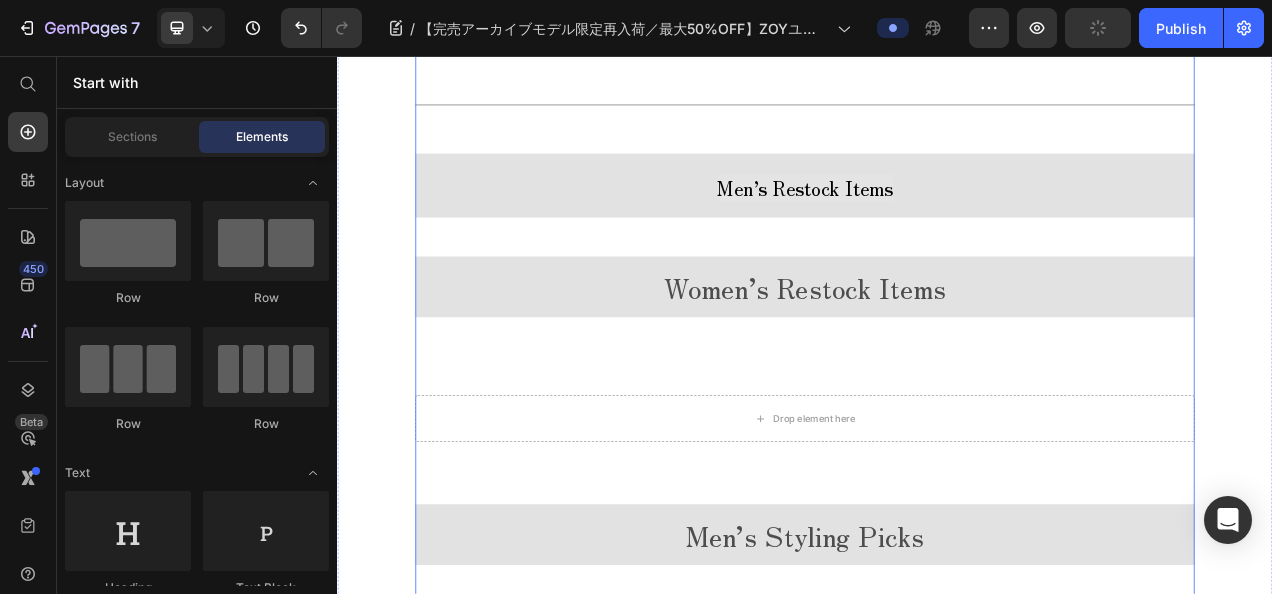 click on "Drop element here" at bounding box center [937, 521] 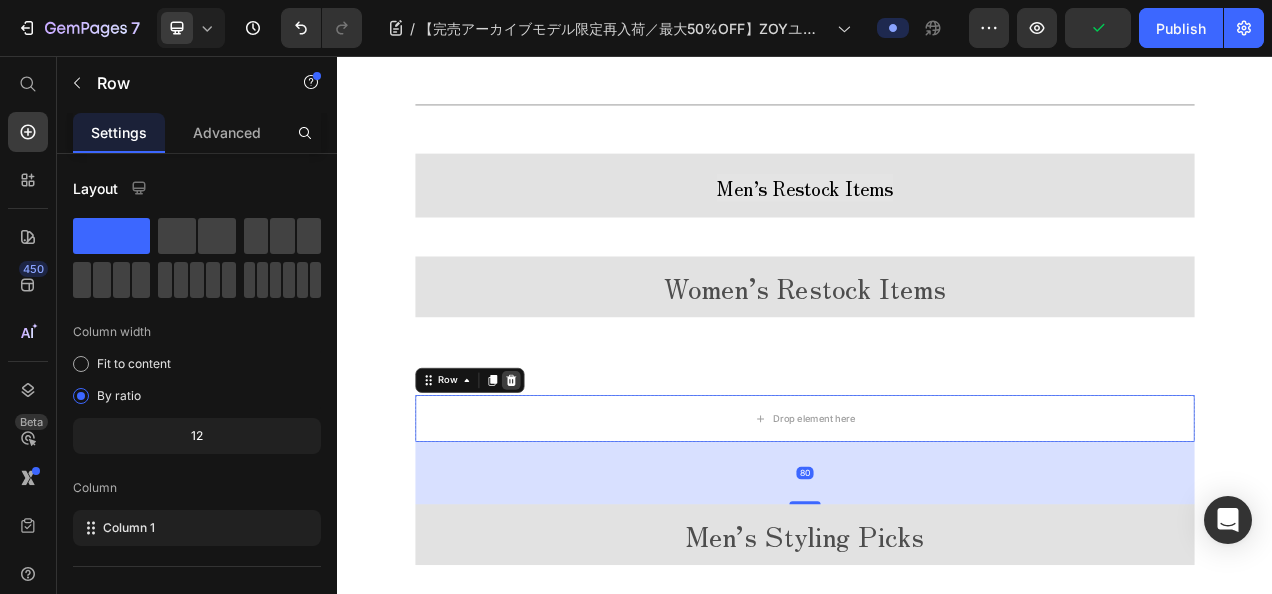 click 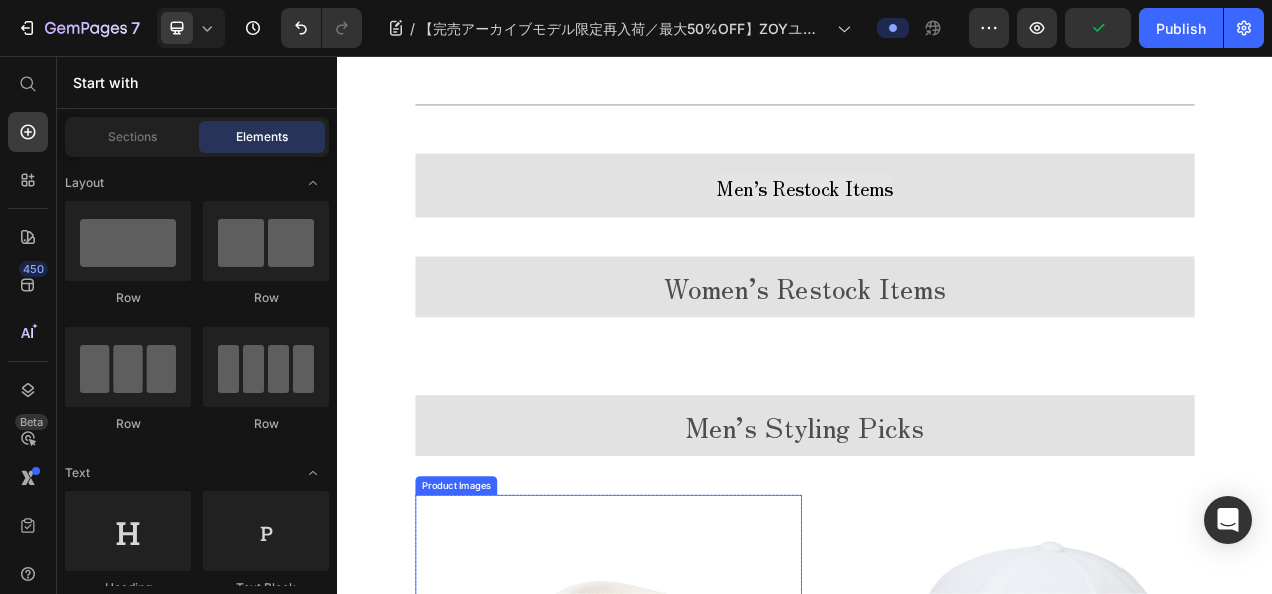 drag, startPoint x: 785, startPoint y: 681, endPoint x: 801, endPoint y: 660, distance: 26.400757 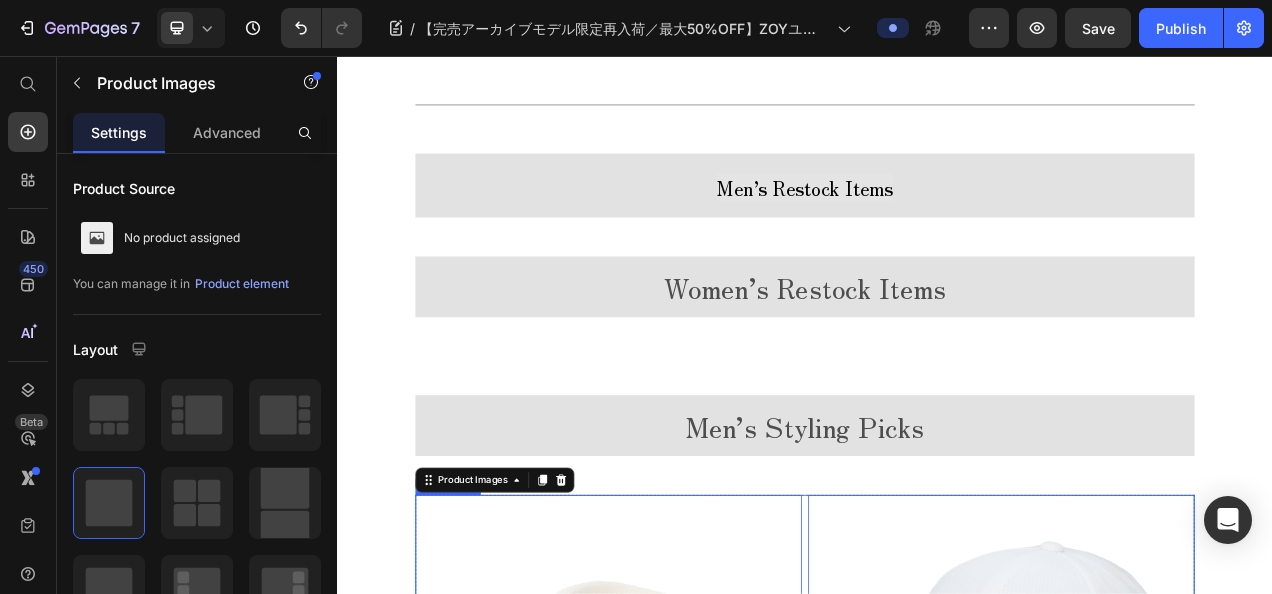 click on "Product Images   16 【25SS】UNISEX ペーパーブレードハット ホワイト 071452805 Product Title ¥10,780 Product Price ¥15,400 Product Price Row This product has only default variant Product Variants & Swatches Out Of Stock Product Cart Button Row Product Images   0 【25SS】UNISEX アスレジャーキャップ ホワイト 071452800 Product Title ¥6,930 Product Price ¥9,900 Product Price Row This product has only default variant Product Variants & Swatches Out Of Stock Product Cart Button Row Product Images   0 【25SS】MEN ヨットプリント 半袖シャツ マリーン 071452019 Product Title ¥16,940 Product Price ¥24,200 Product Price Row サイズ: 1002(M/L) 1001(S/M) 1001(S/M) 1001(S/M) 1002(M/L) 1002(M/L) 1002(M/L) 1003(L/XL) 1003(L/XL) 1003(L/XL) Product Variants & Swatches Add To cart Product Cart Button Row Product Images   0 【25SS】MEN AEGEAN　ORGANIC＊RENU鹿の子 半袖シャツ ブルーミックス 071452007 Product Title ¥21,120 Product Price ¥26,400 Row Row   0" at bounding box center (937, 2187) 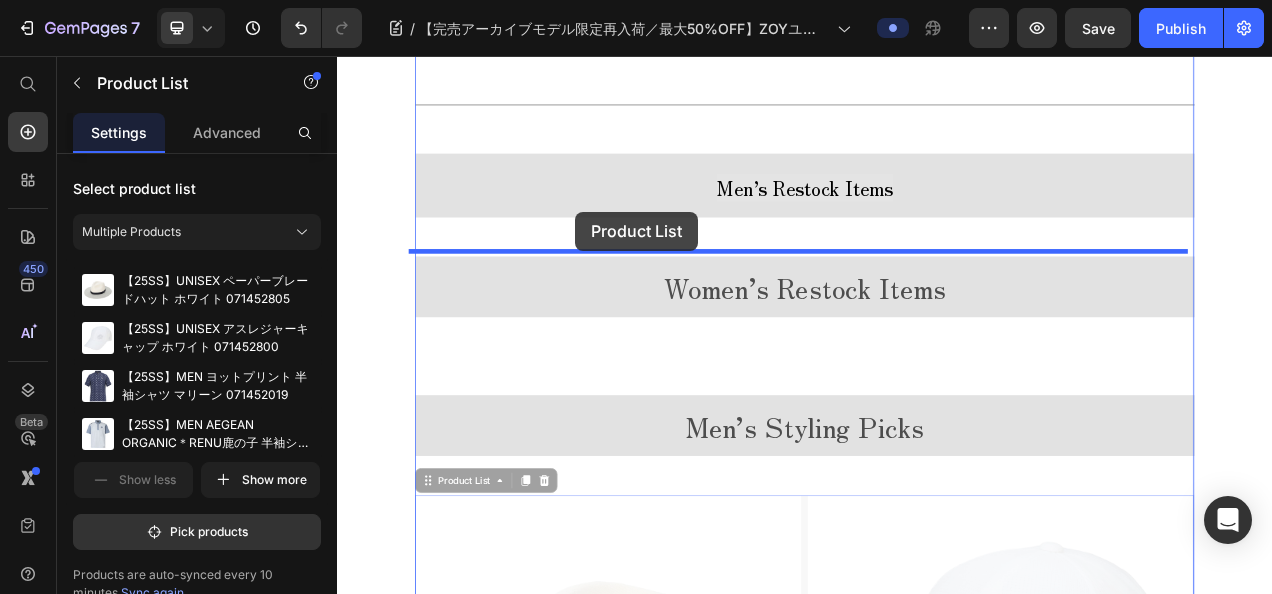 drag, startPoint x: 536, startPoint y: 594, endPoint x: 643, endPoint y: 256, distance: 354.53207 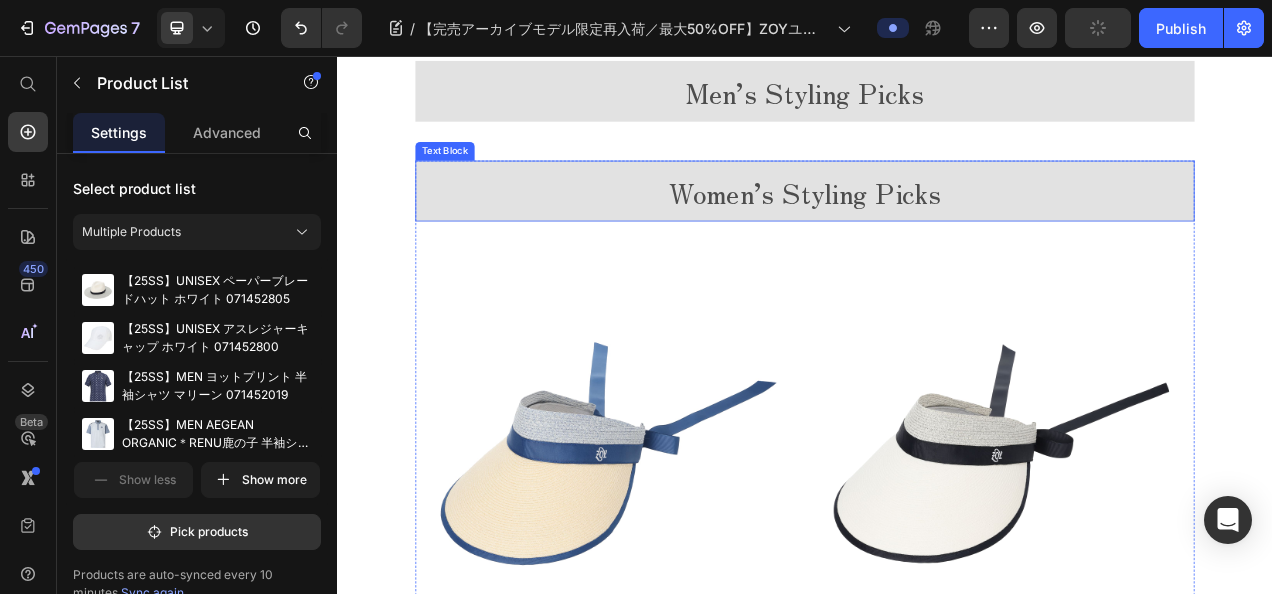 scroll, scrollTop: 5349, scrollLeft: 0, axis: vertical 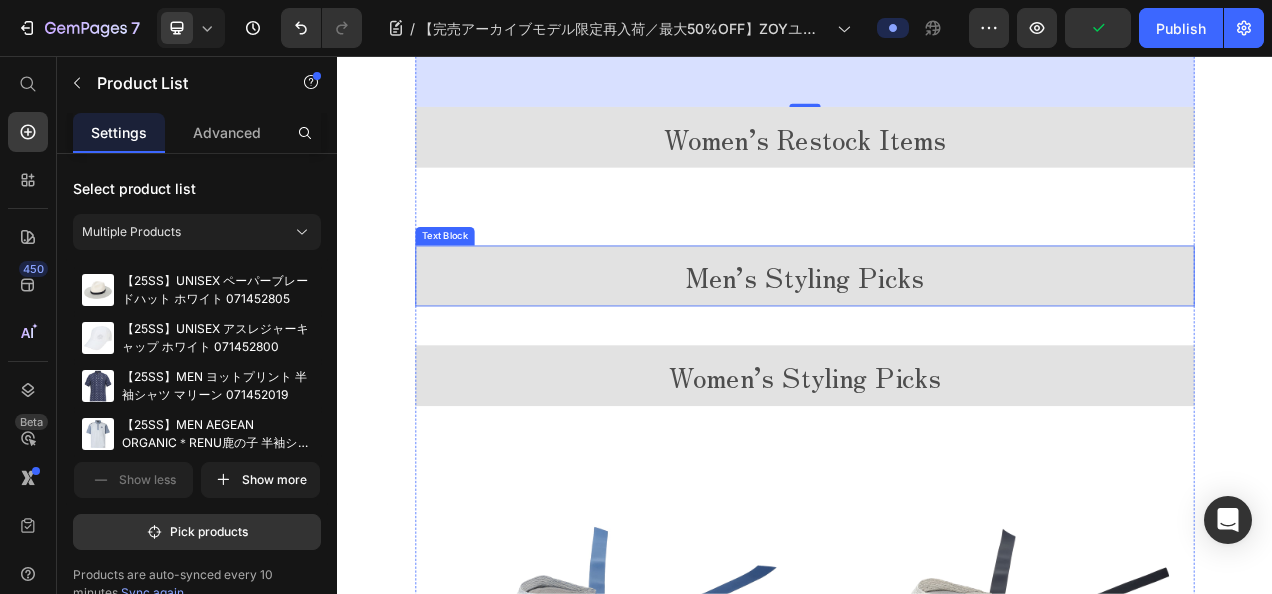 drag, startPoint x: 852, startPoint y: 275, endPoint x: 708, endPoint y: 237, distance: 148.92952 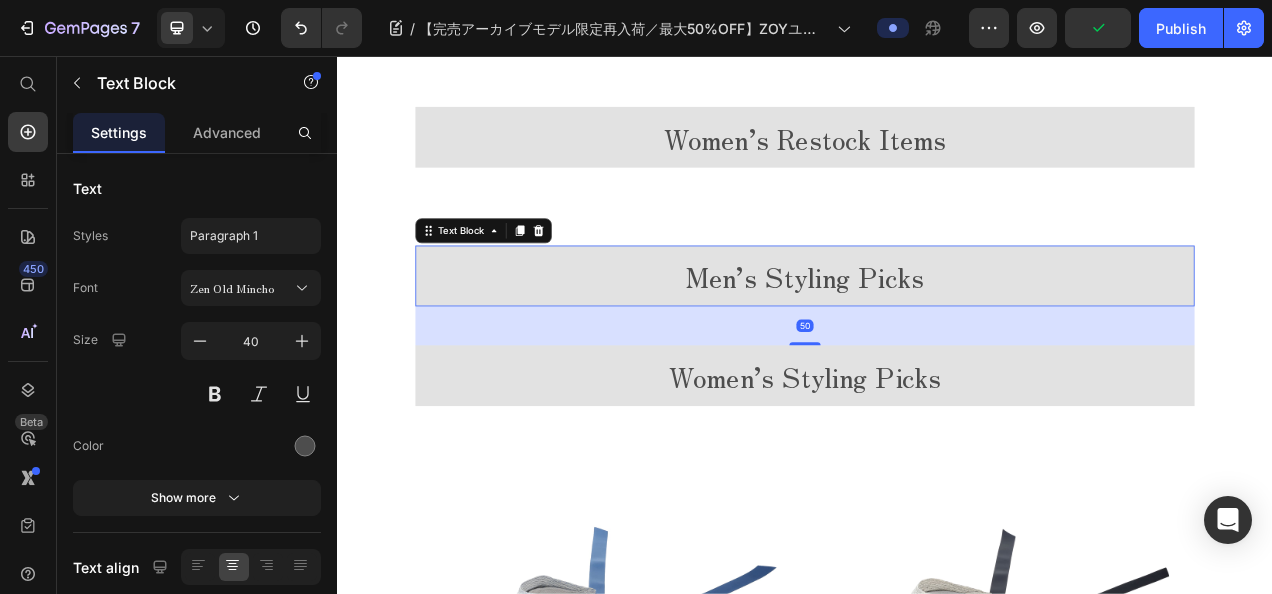 click on "Text Block" at bounding box center (524, 280) 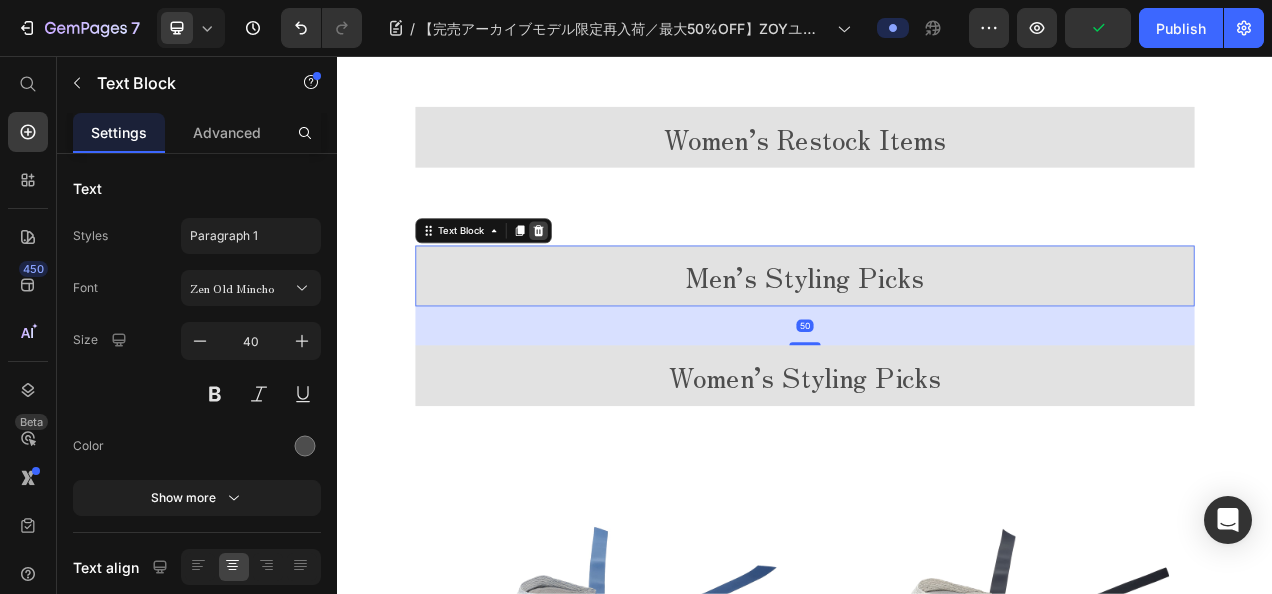 click 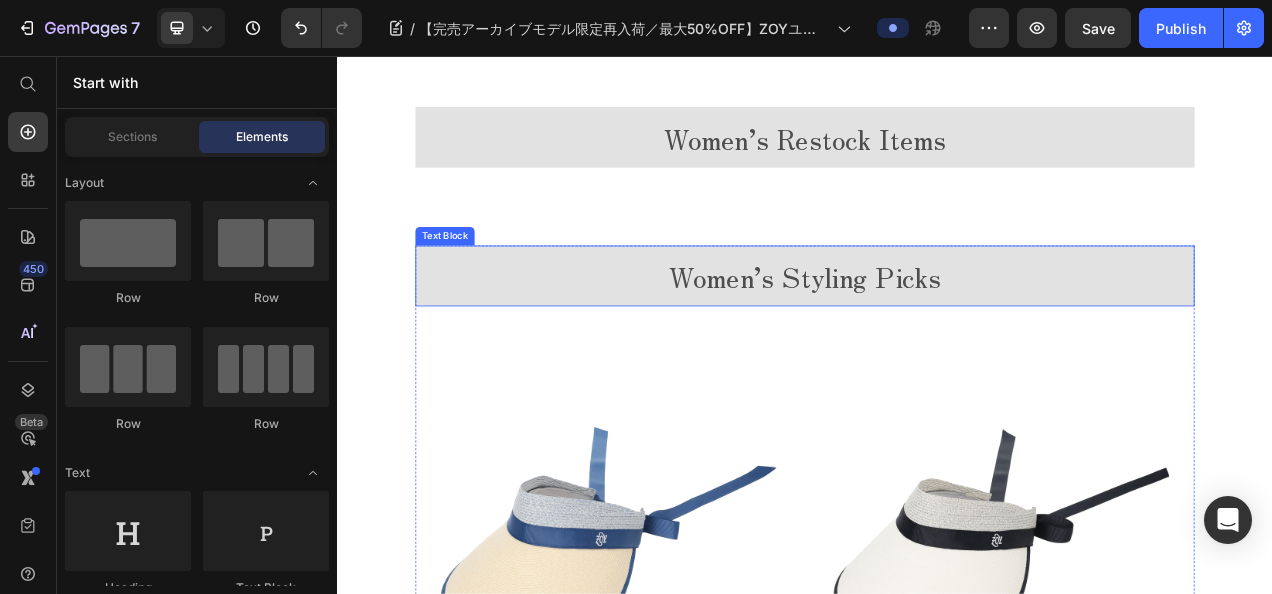 click on "Women’s Styling Picks" at bounding box center (937, 338) 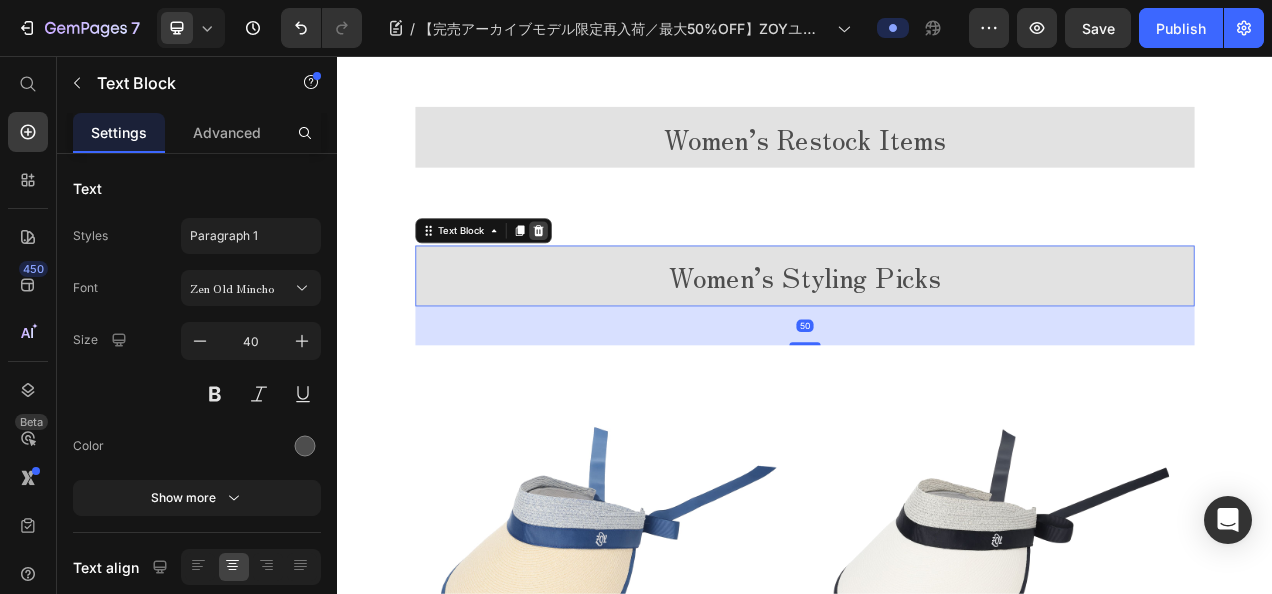 click 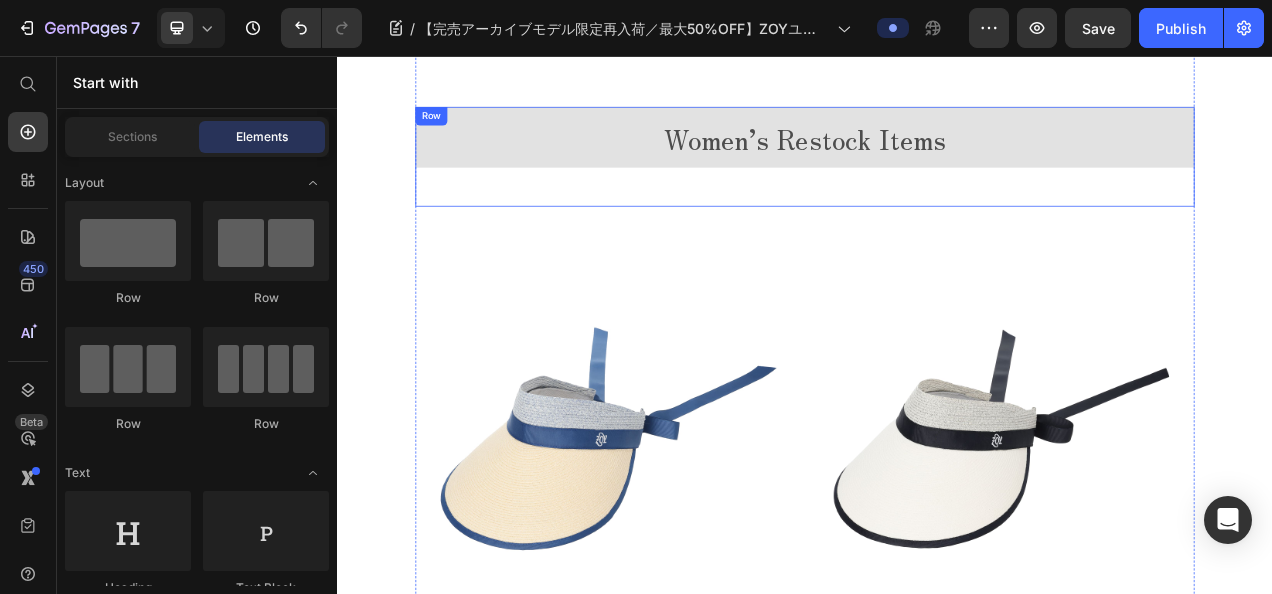 click on "Women’s Restock Items Text Block" at bounding box center [937, 185] 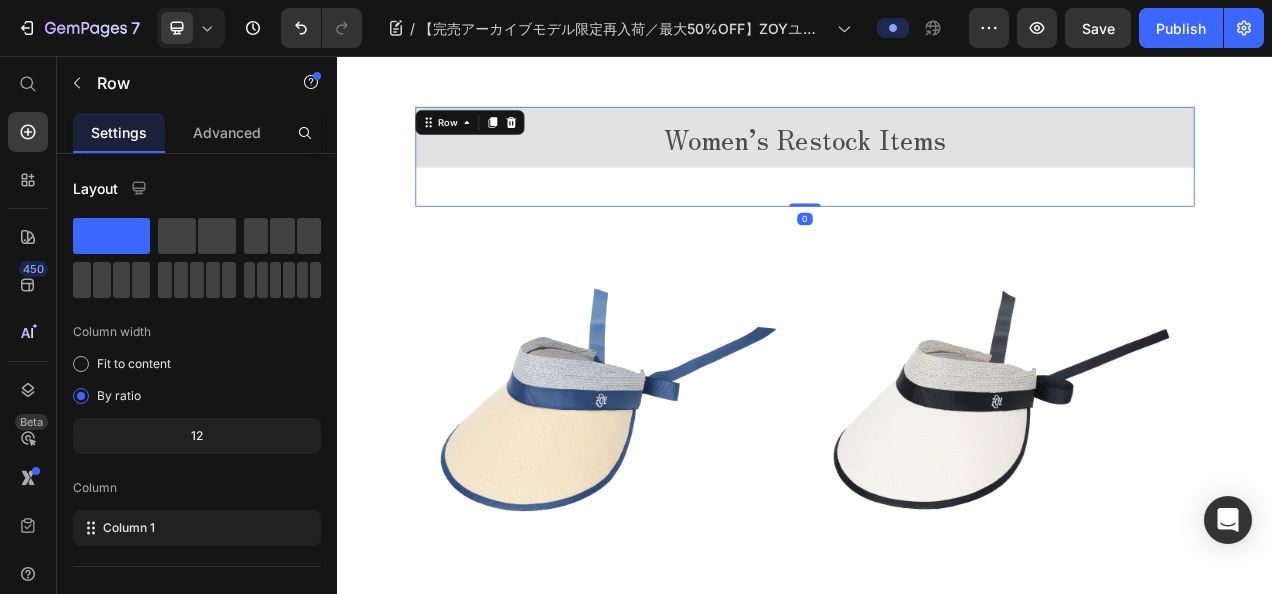 drag, startPoint x: 914, startPoint y: 230, endPoint x: 929, endPoint y: 158, distance: 73.545906 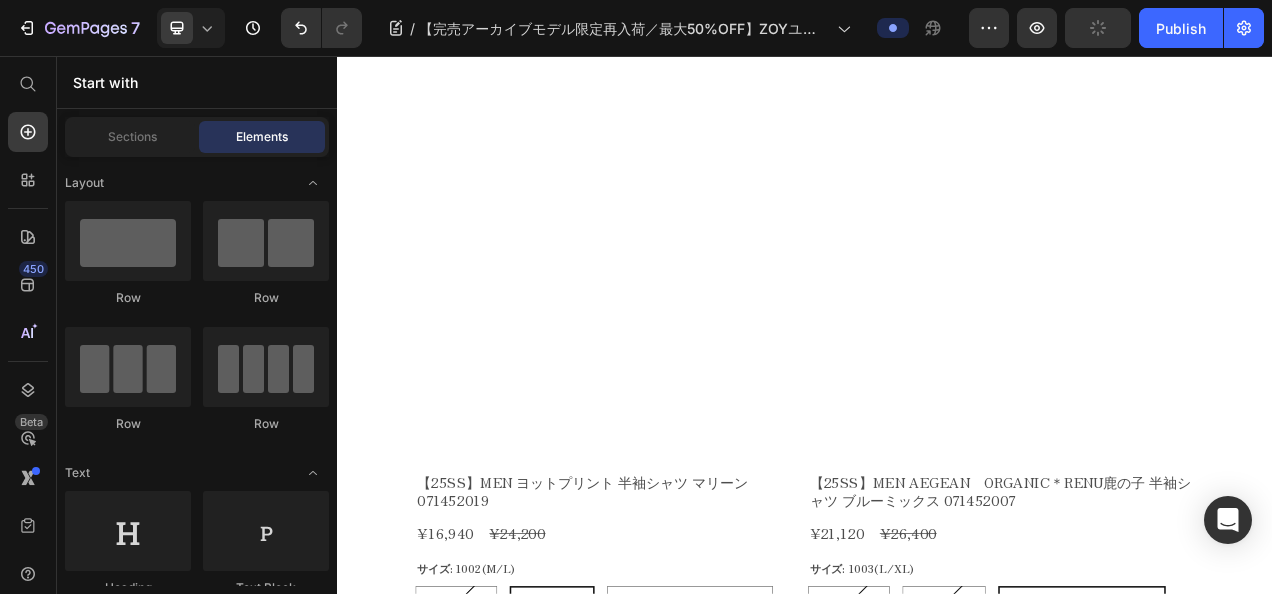 scroll, scrollTop: 1770, scrollLeft: 0, axis: vertical 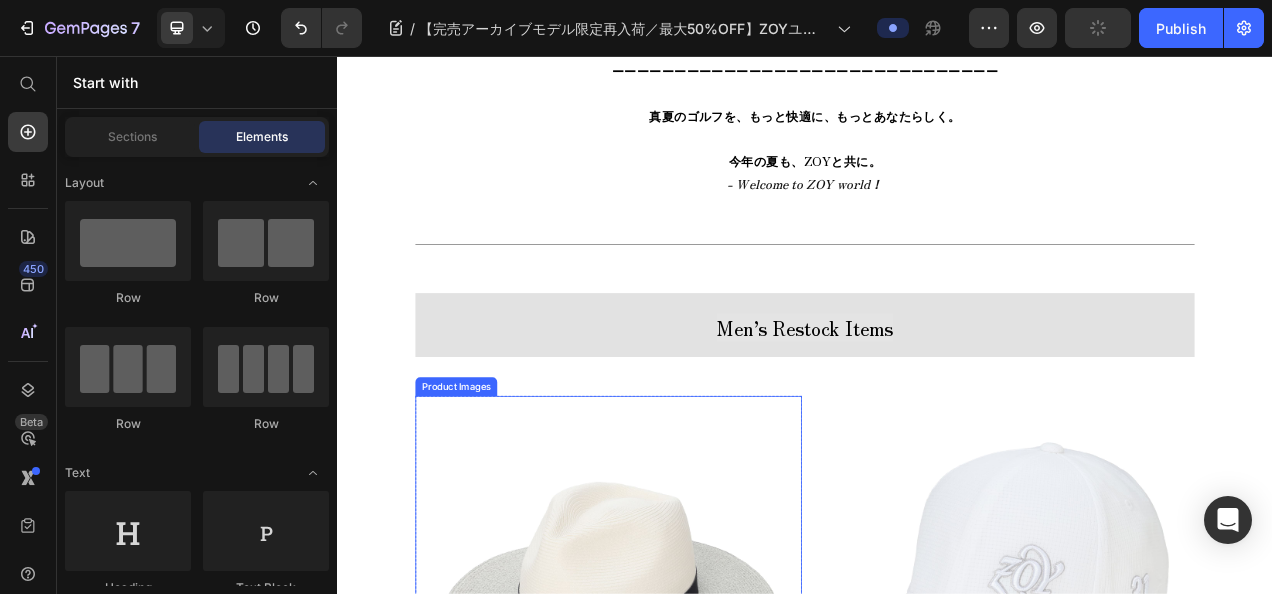 click at bounding box center [685, 740] 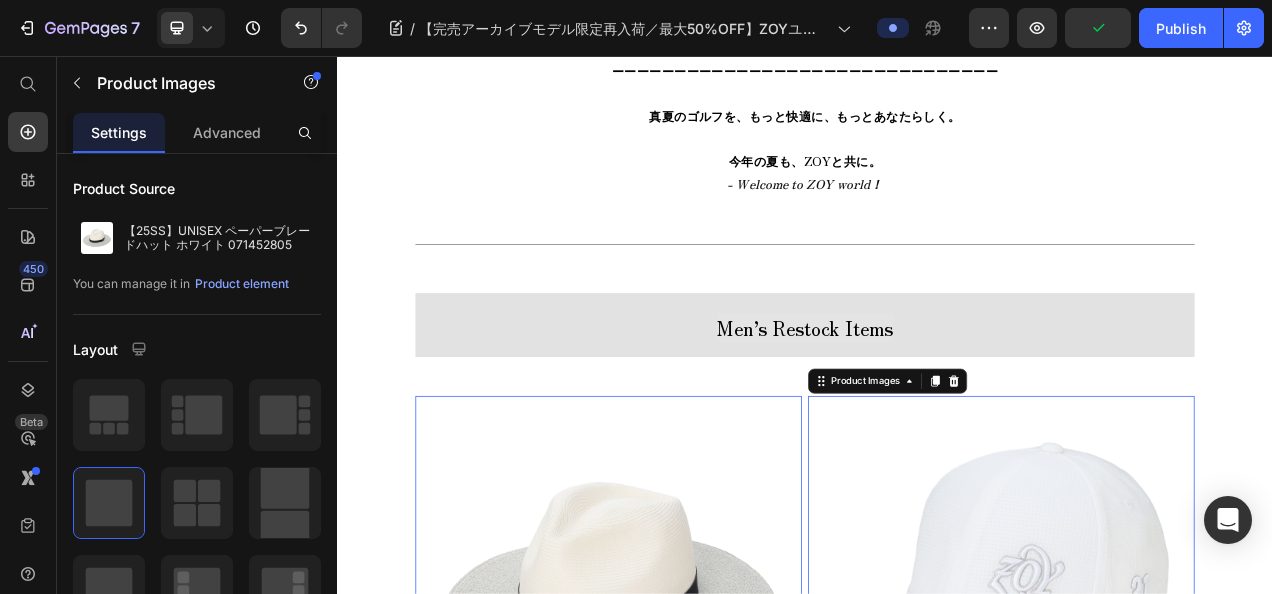 click at bounding box center [1189, 740] 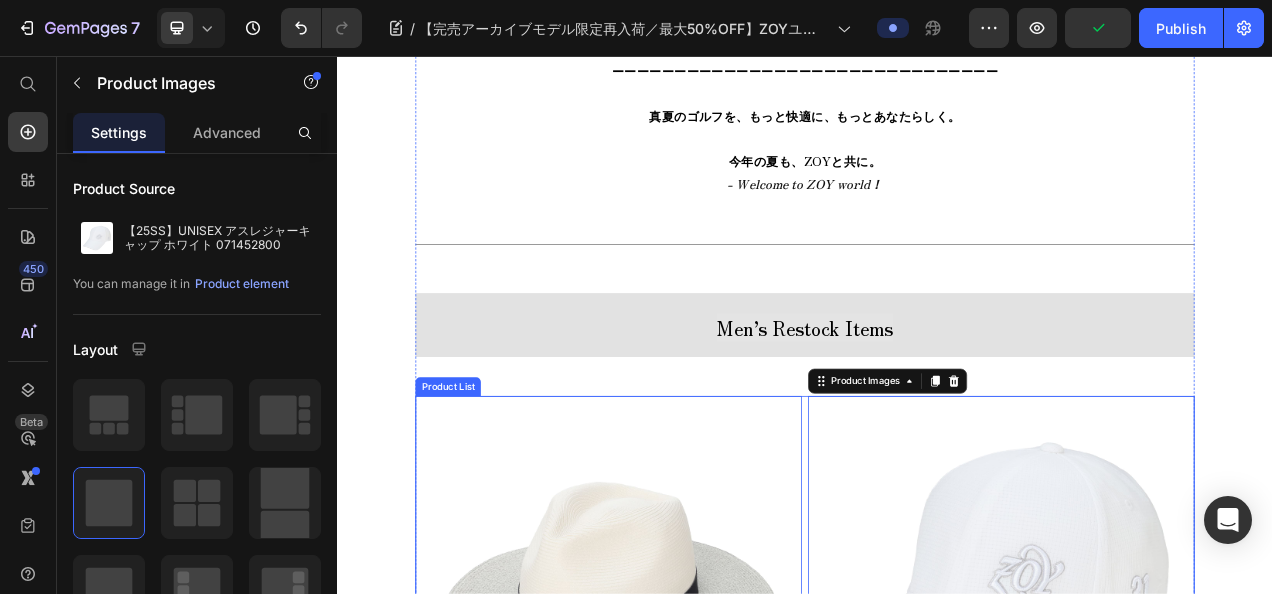 click on "Product Images   16 【25SS】UNISEX ペーパーブレードハット ホワイト 071452805 Product Title ¥10,780 Product Price ¥15,400 Product Price Row This product has only default variant Product Variants & Swatches Out Of Stock Product Cart Button Row Product Images   0 【25SS】UNISEX アスレジャーキャップ ホワイト 071452800 Product Title ¥6,930 Product Price ¥9,900 Product Price Row This product has only default variant Product Variants & Swatches Out Of Stock Product Cart Button Row Product Images   0 【25SS】MEN ヨットプリント 半袖シャツ マリーン 071452019 Product Title ¥16,940 Product Price ¥24,200 Product Price Row サイズ: 1002(M/L) 1001(S/M) 1001(S/M) 1001(S/M) 1002(M/L) 1002(M/L) 1002(M/L) 1003(L/XL) 1003(L/XL) 1003(L/XL) Product Variants & Swatches Add To cart Product Cart Button Row Product Images   0 【25SS】MEN AEGEAN　ORGANIC＊RENU鹿の子 半袖シャツ ブルーミックス 071452007 Product Title ¥21,120 Product Price ¥26,400 Row Row   0" at bounding box center (937, 2060) 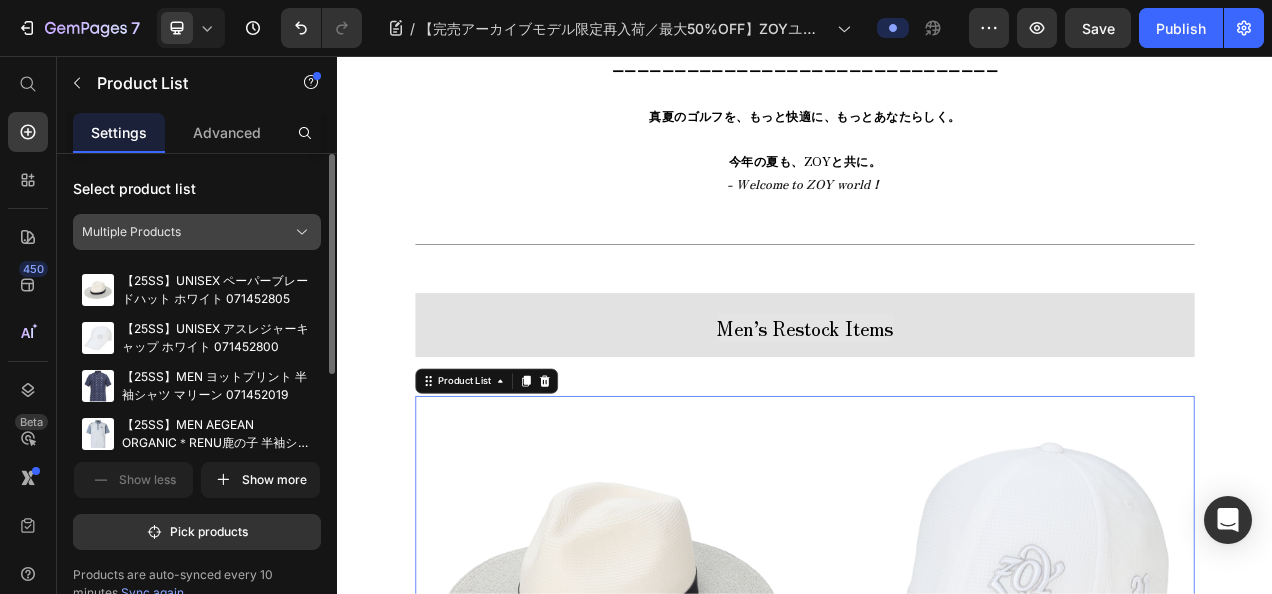 click on "Multiple Products" at bounding box center [197, 232] 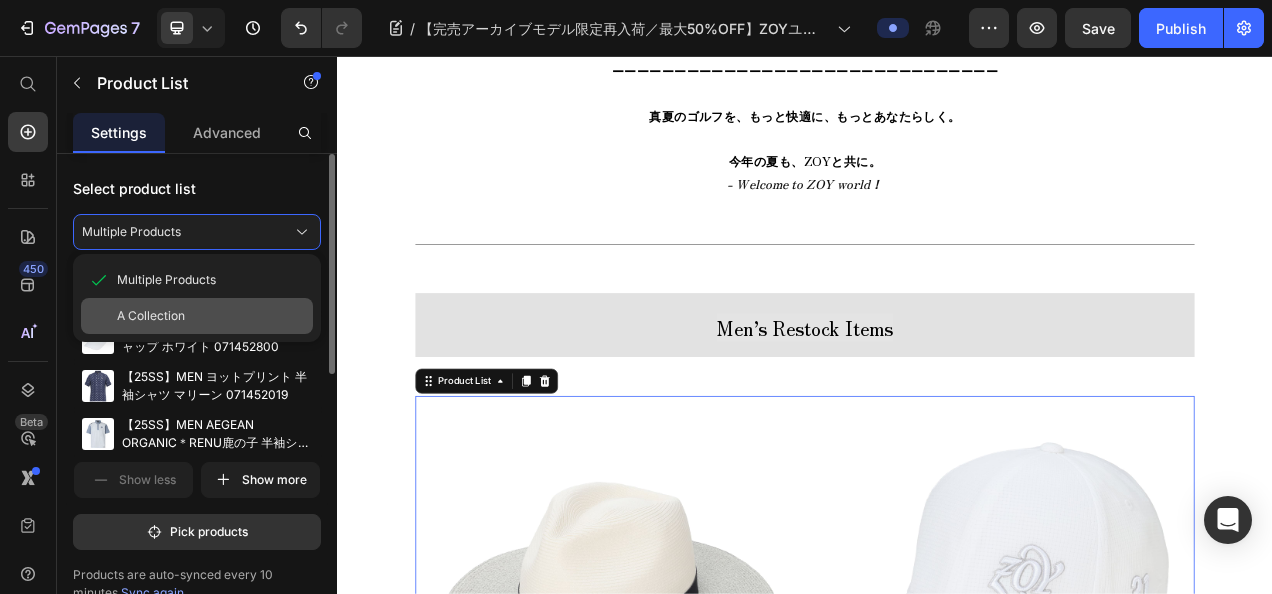 click on "A Collection" at bounding box center [211, 316] 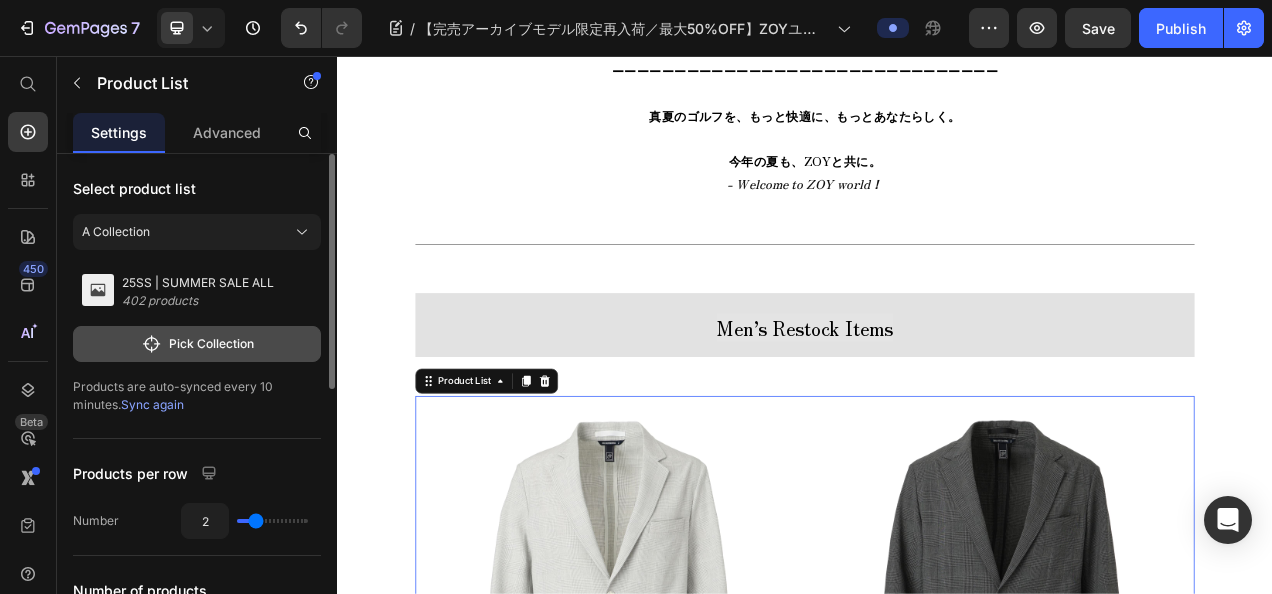 click on "Pick Collection" 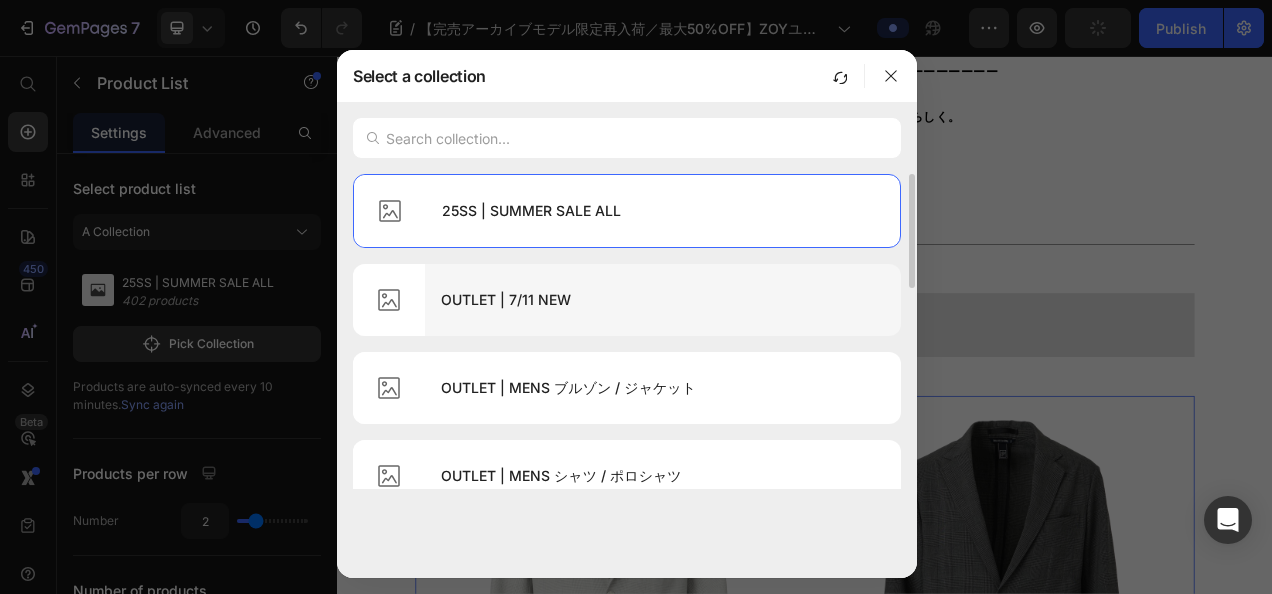 click on "OUTLET |  7/11 NEW" at bounding box center (663, 300) 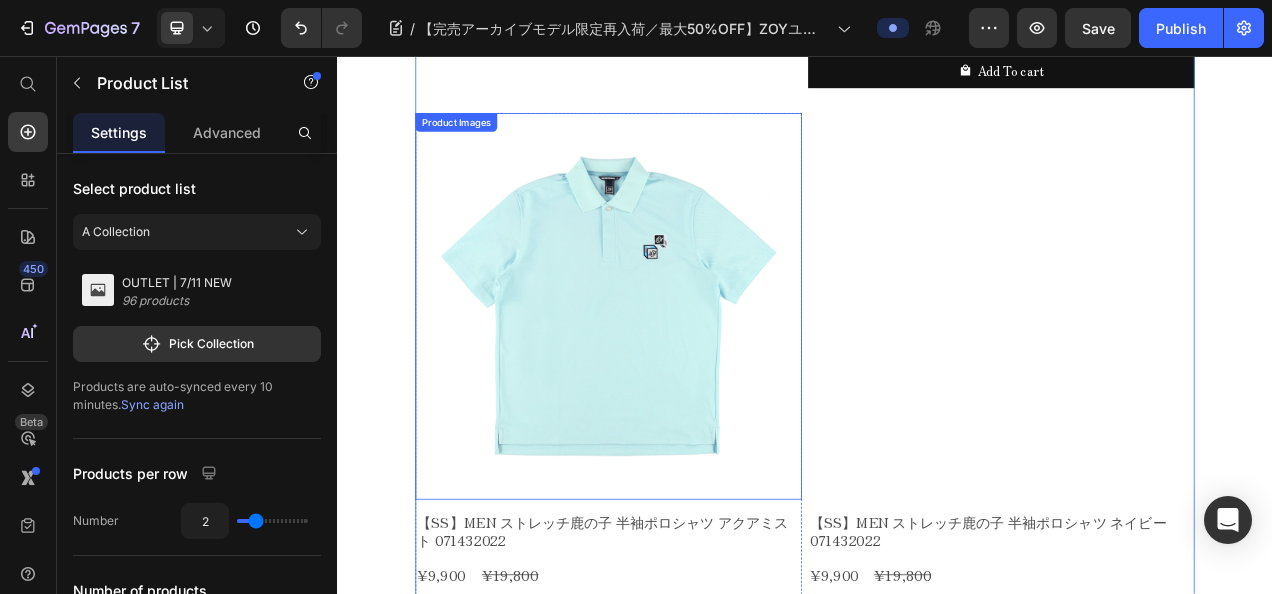 scroll, scrollTop: 3070, scrollLeft: 0, axis: vertical 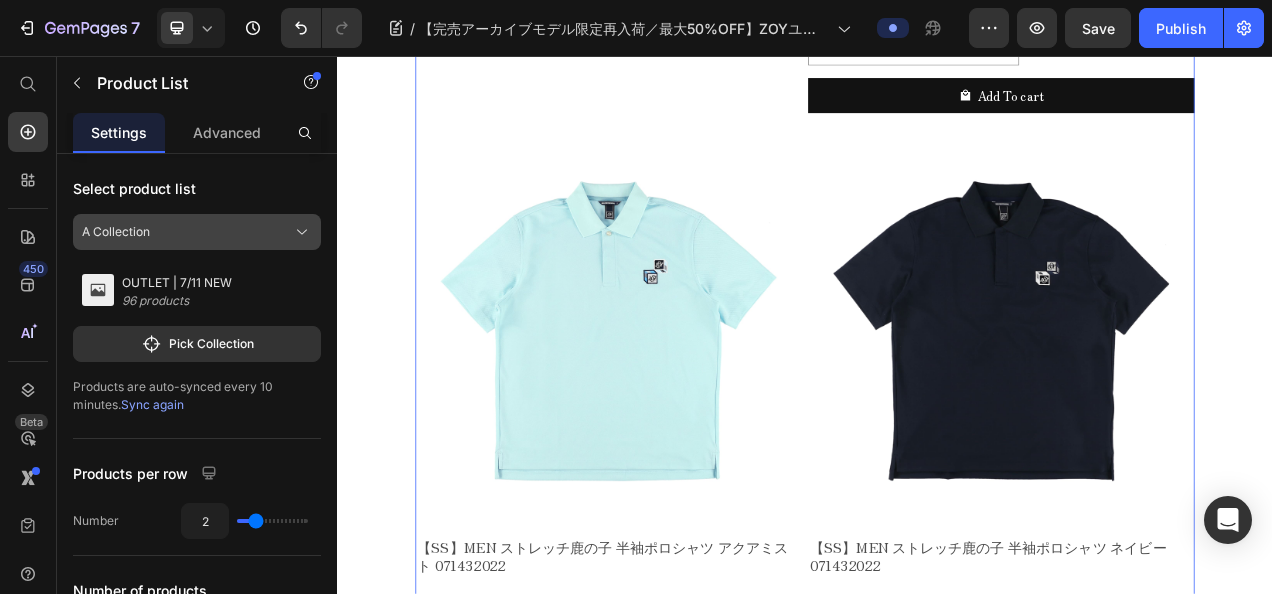click on "A Collection" 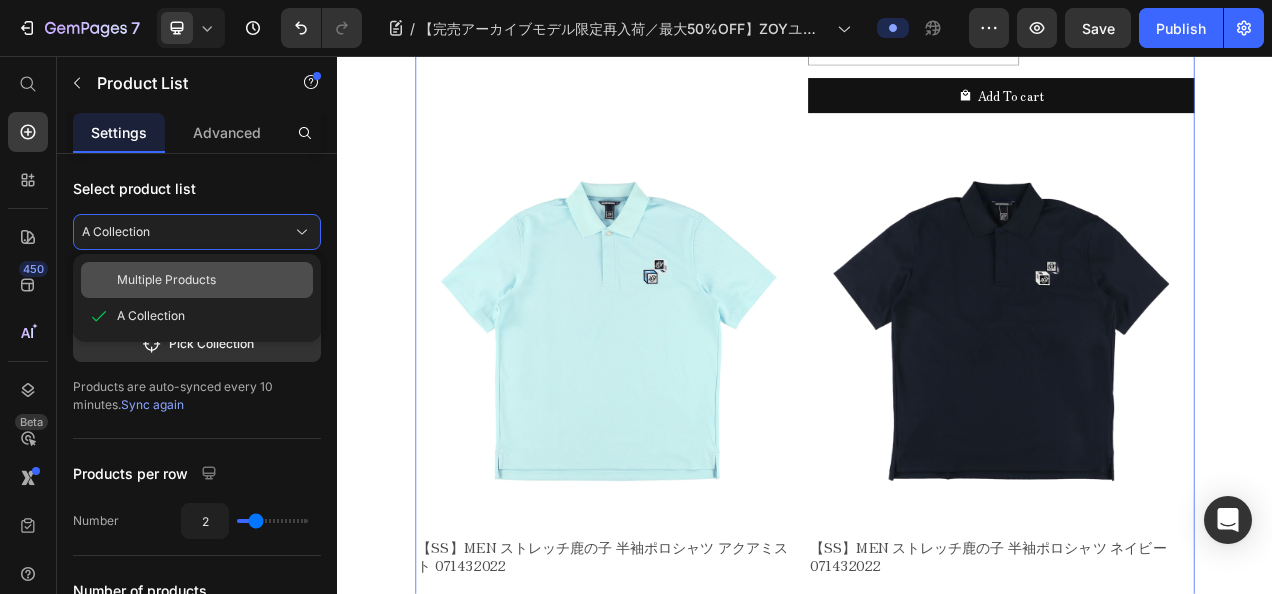 click on "Multiple Products" at bounding box center (166, 280) 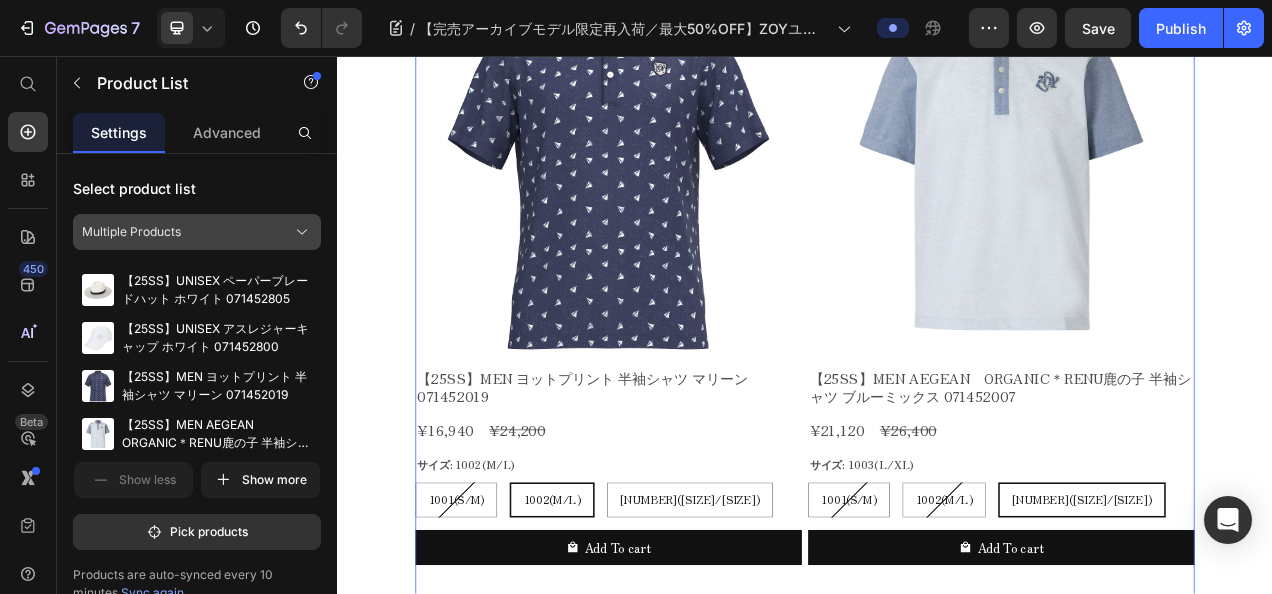 click on "Multiple Products" at bounding box center [131, 232] 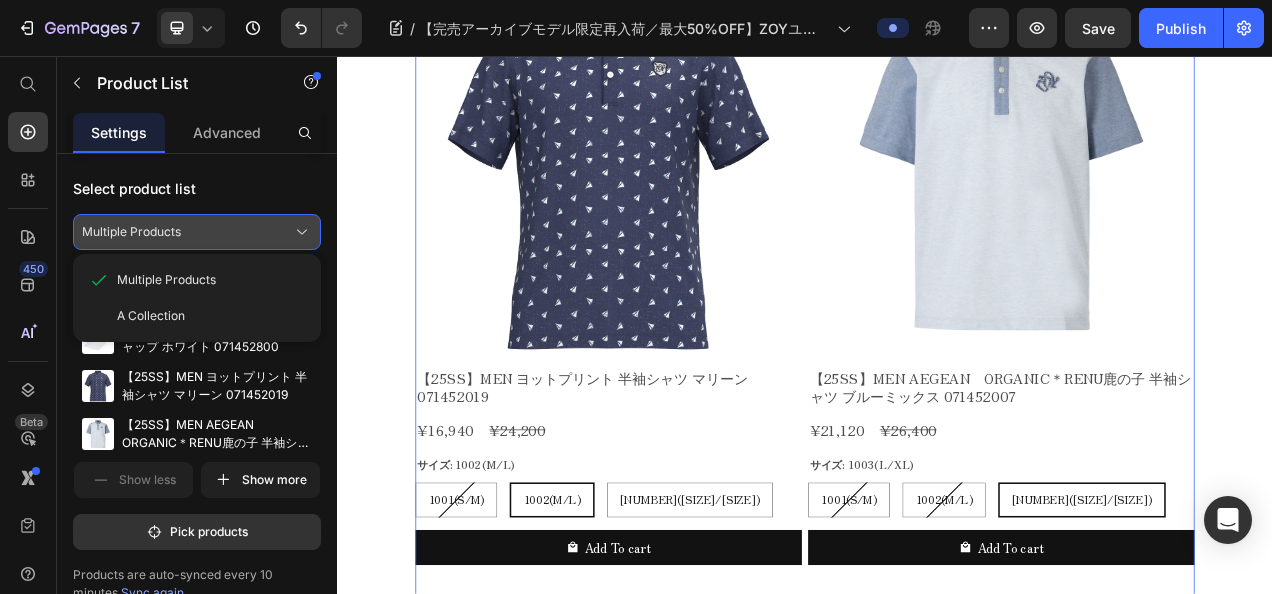 click on "Multiple Products" at bounding box center [131, 232] 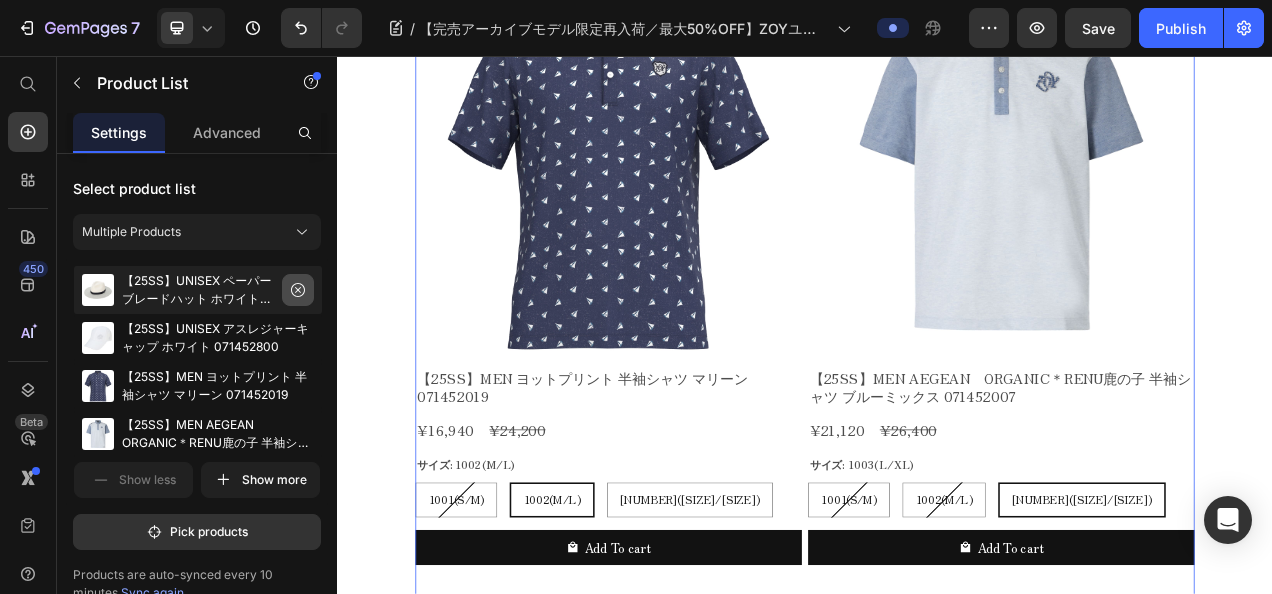 click 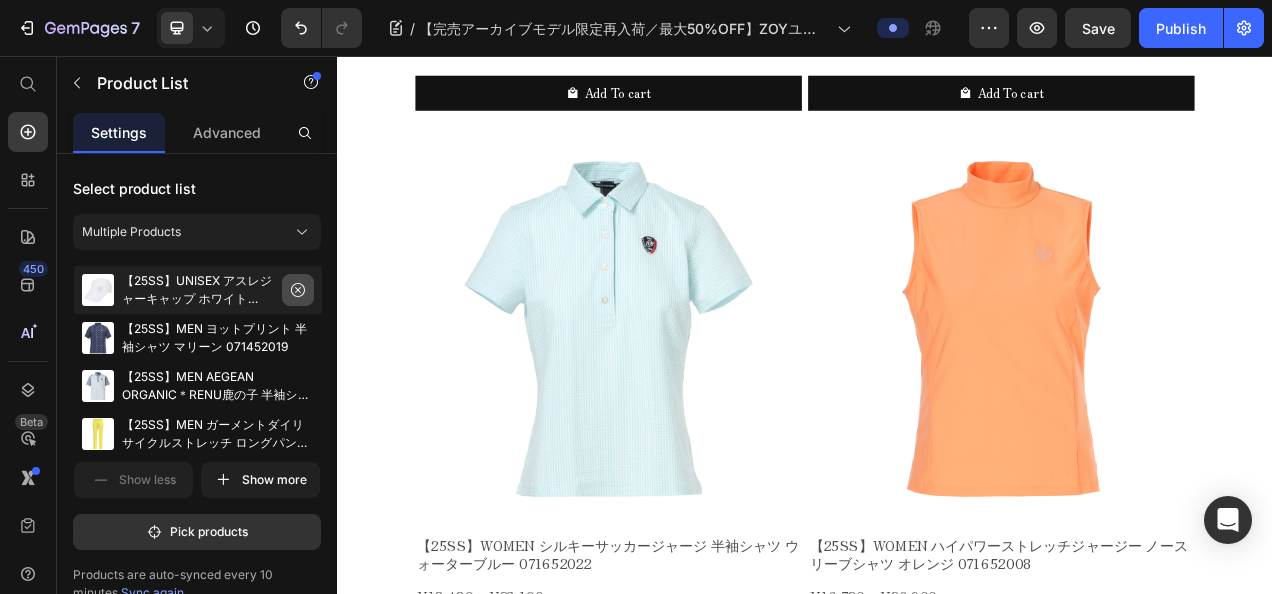 click 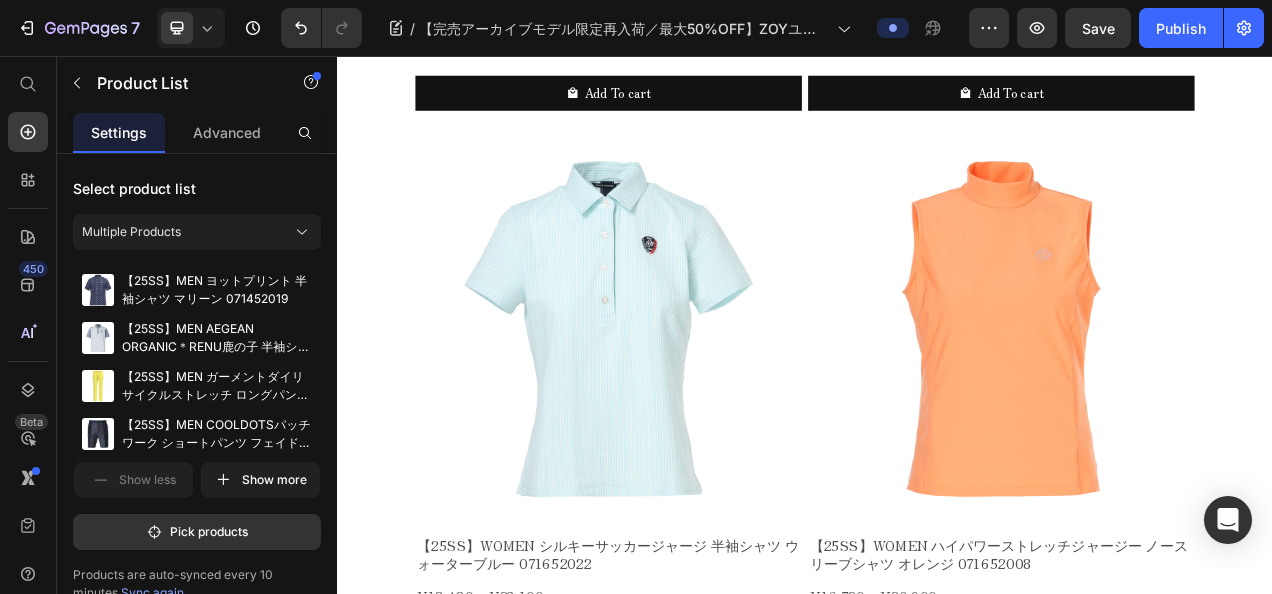 click 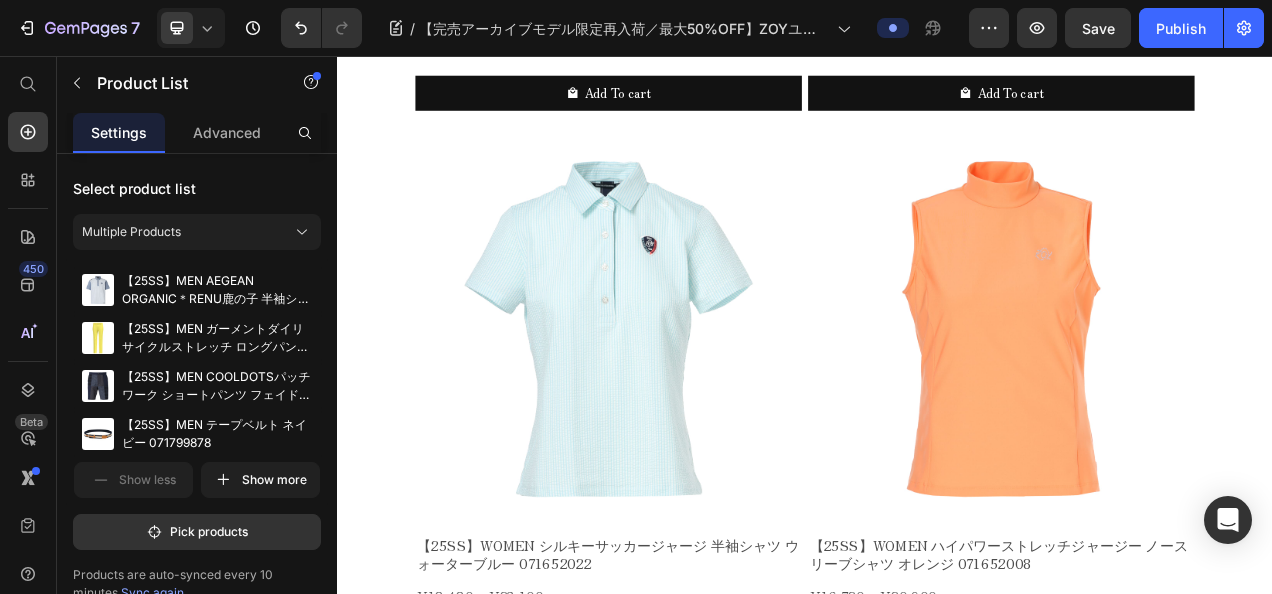 click 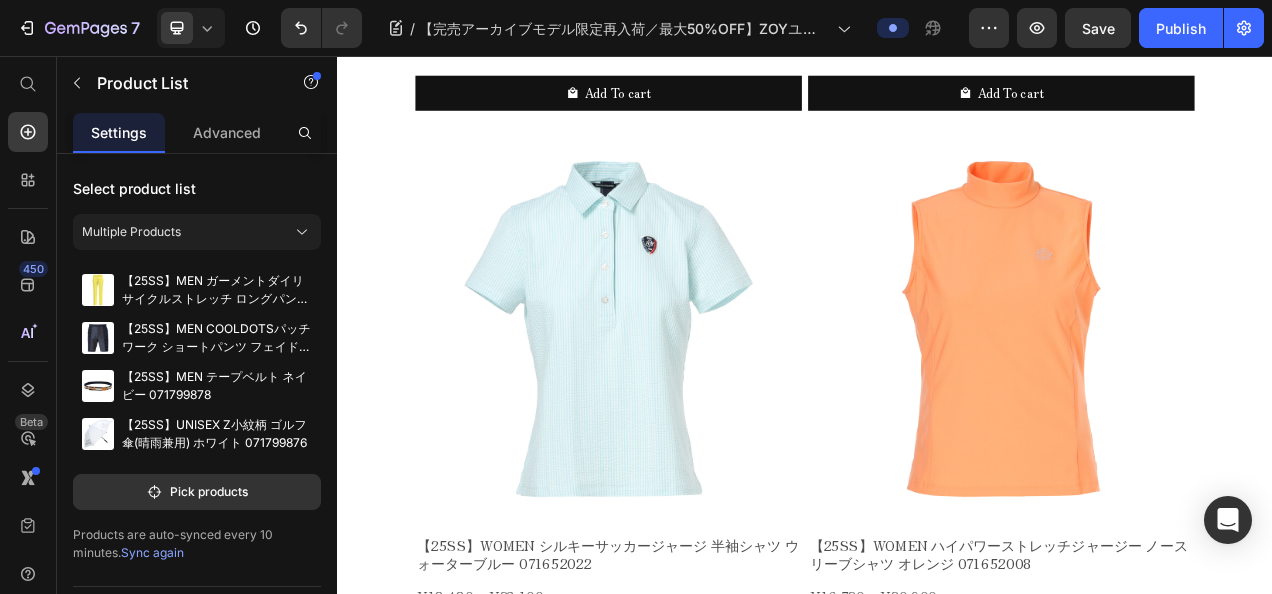 click 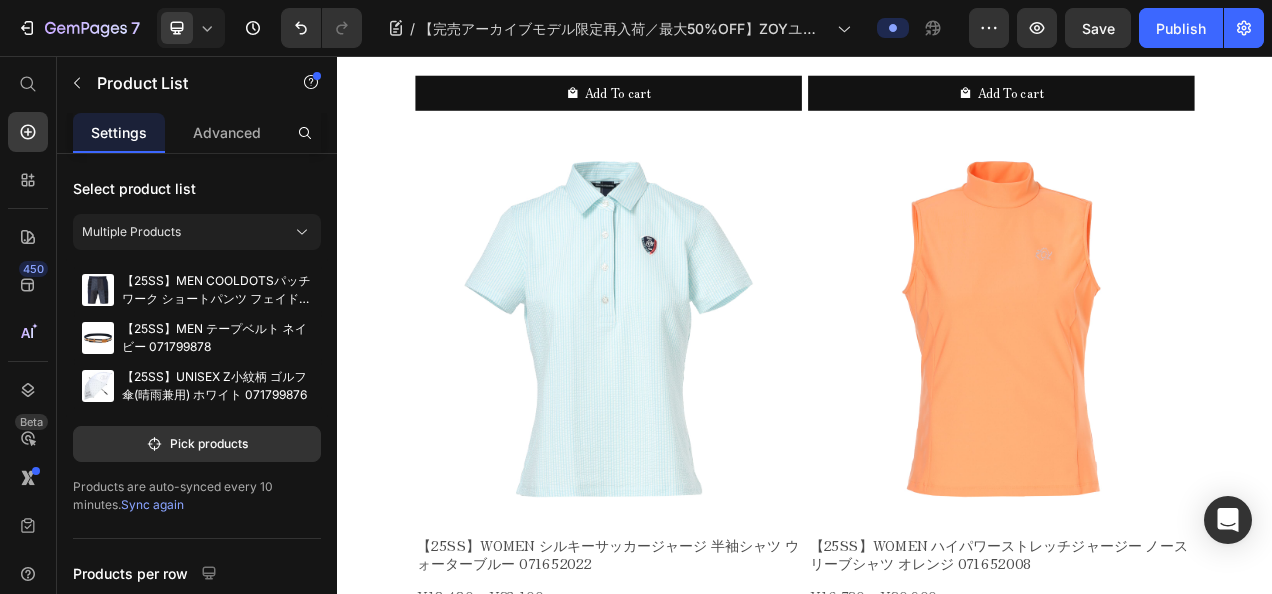 click 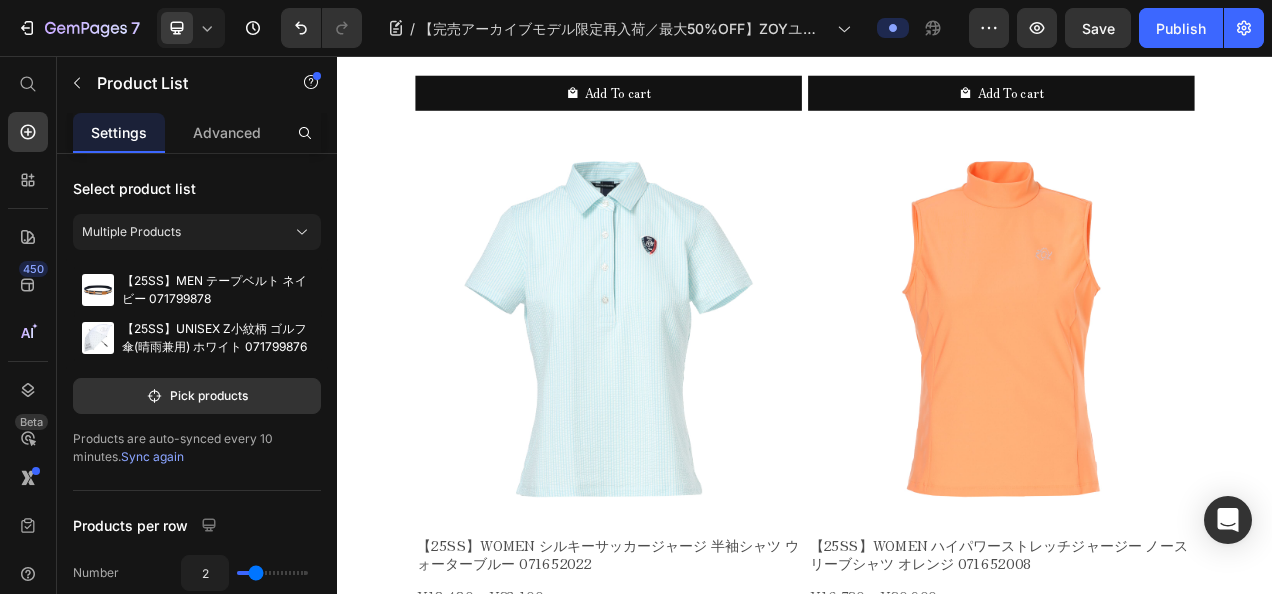 click 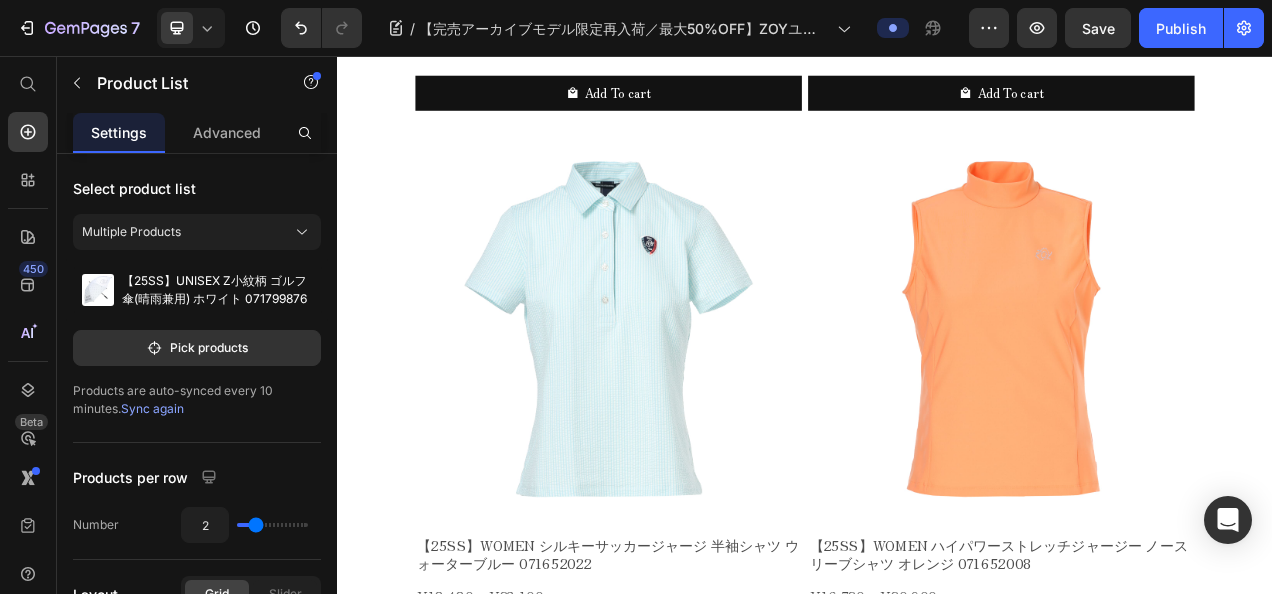 click on "【25SS】UNISEX Z小紋柄 ゴルフ傘(晴雨兼用) ホワイト 071799876" at bounding box center (218, 290) 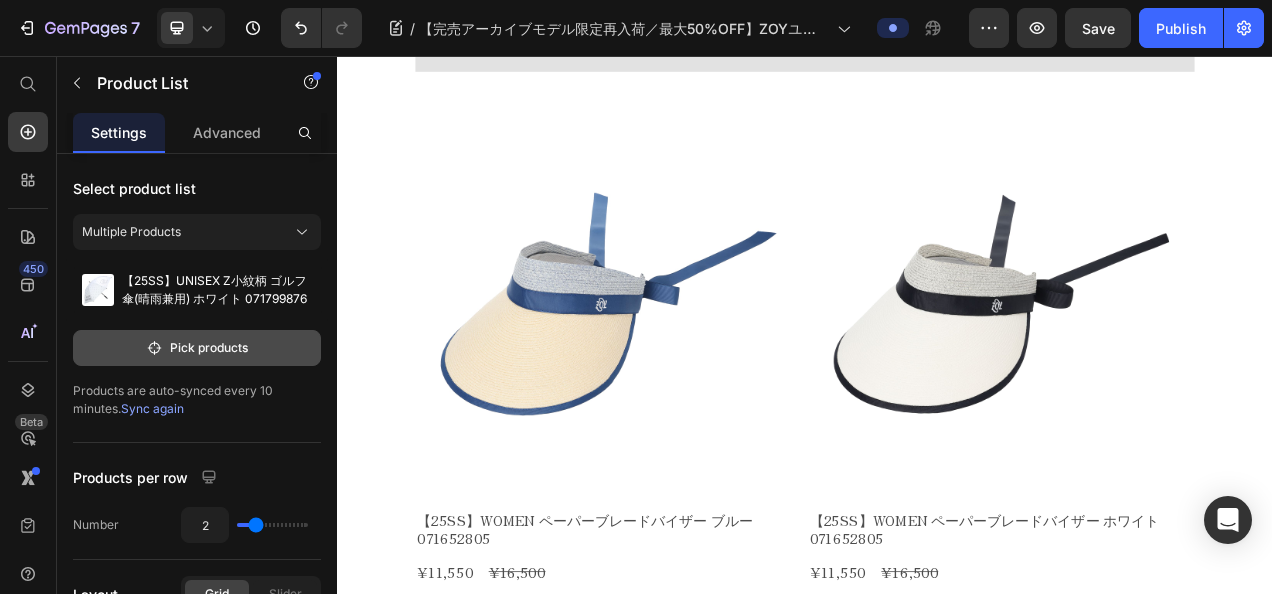 click on "Pick products" at bounding box center (197, 348) 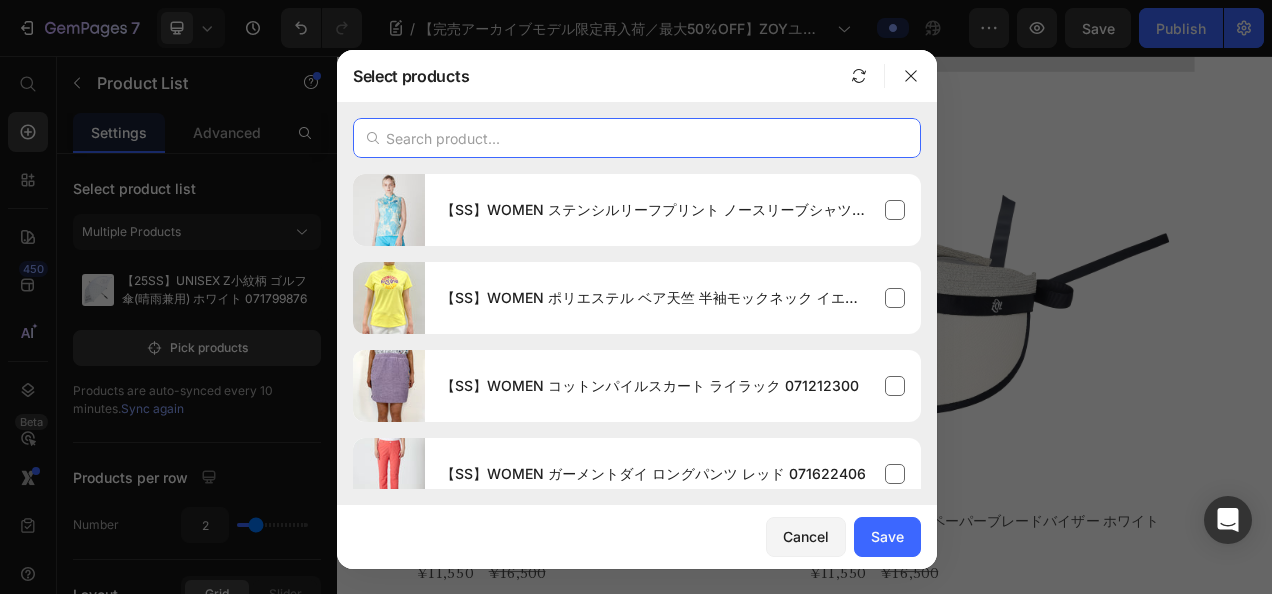 click at bounding box center [637, 138] 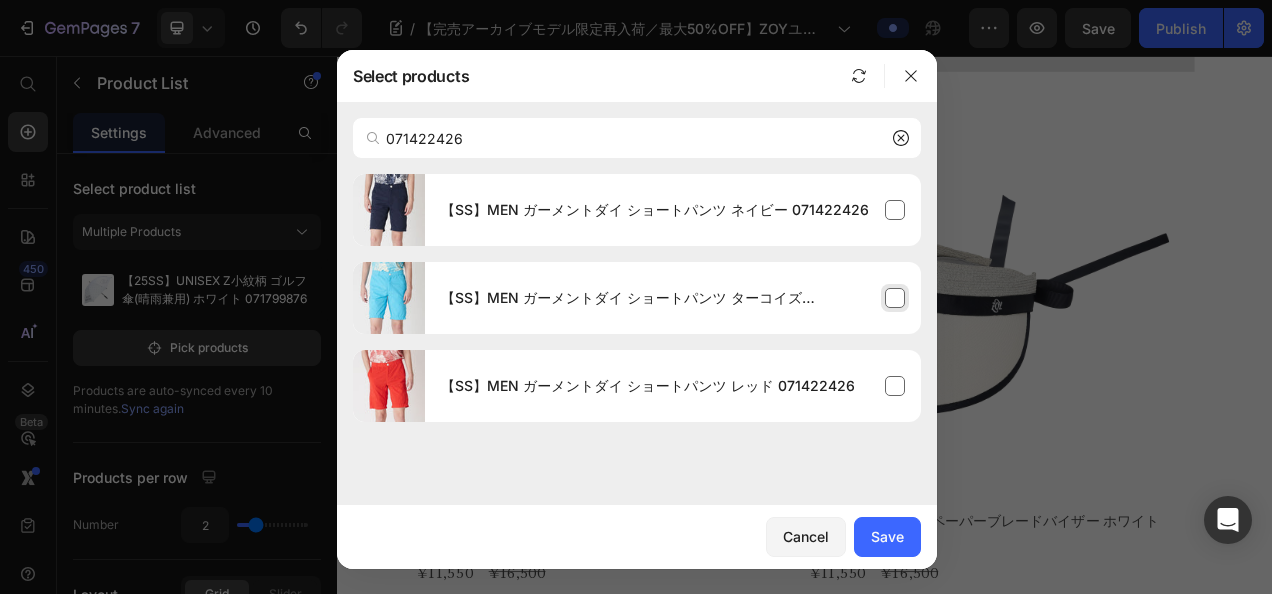 click on "【SS】MEN ガーメントダイ ショートパンツ ターコイズ 071422426" at bounding box center (673, 298) 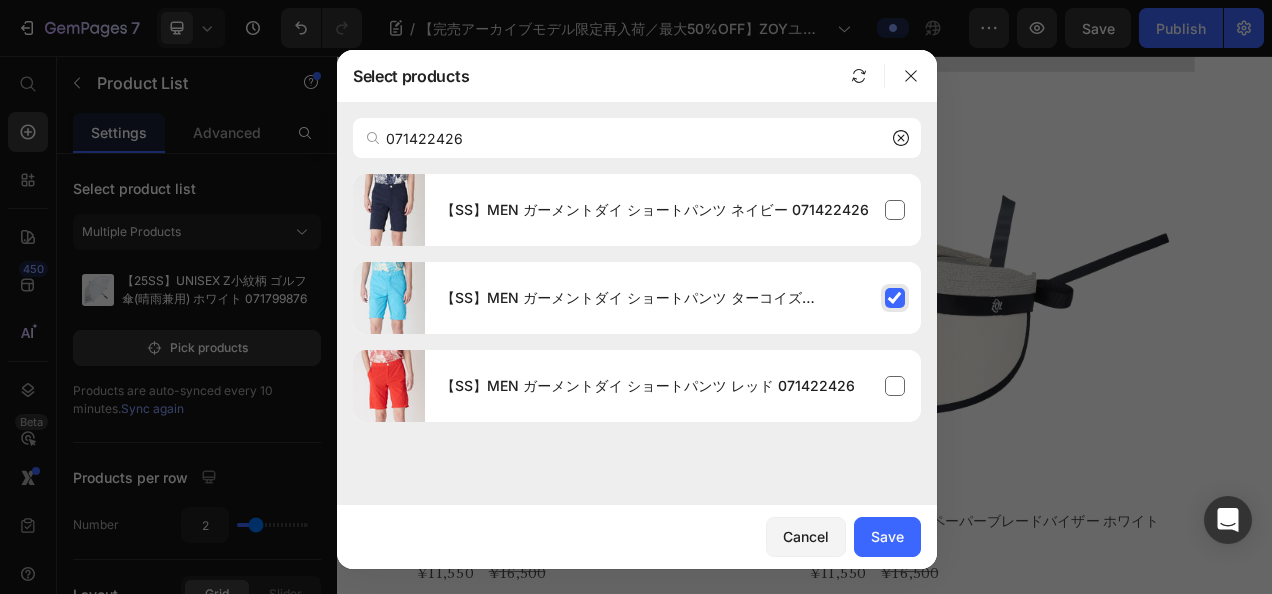 click on "【SS】MEN ガーメントダイ ショートパンツ ターコイズ 071422426" at bounding box center (673, 298) 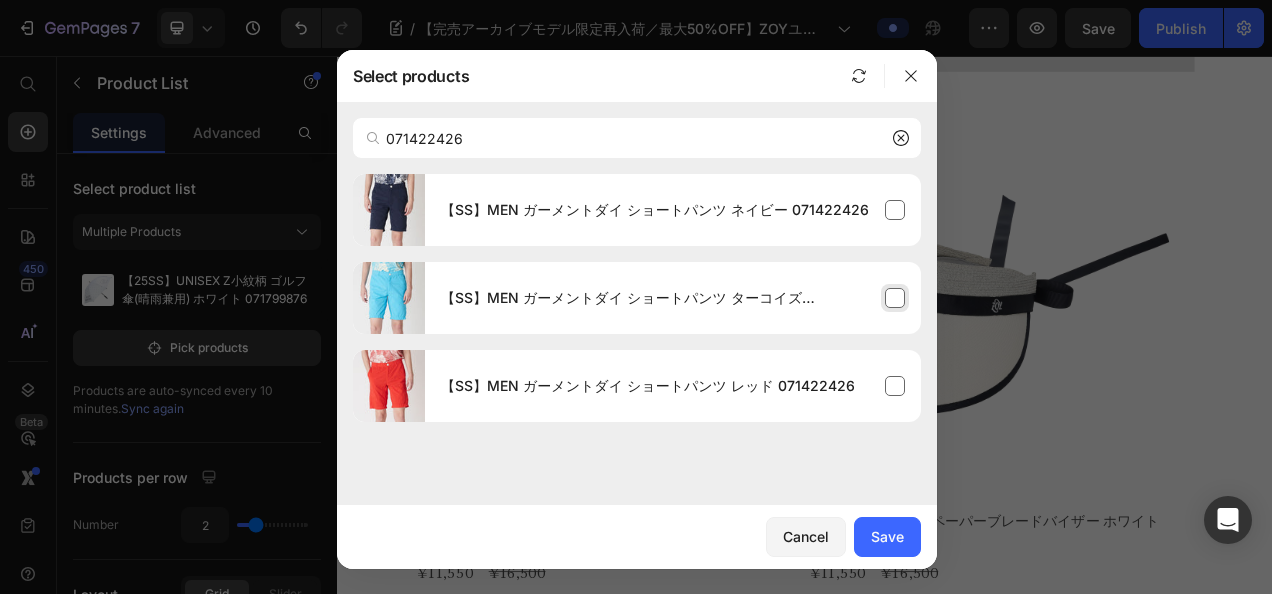 click on "【SS】MEN ガーメントダイ ショートパンツ ターコイズ 071422426" at bounding box center [673, 298] 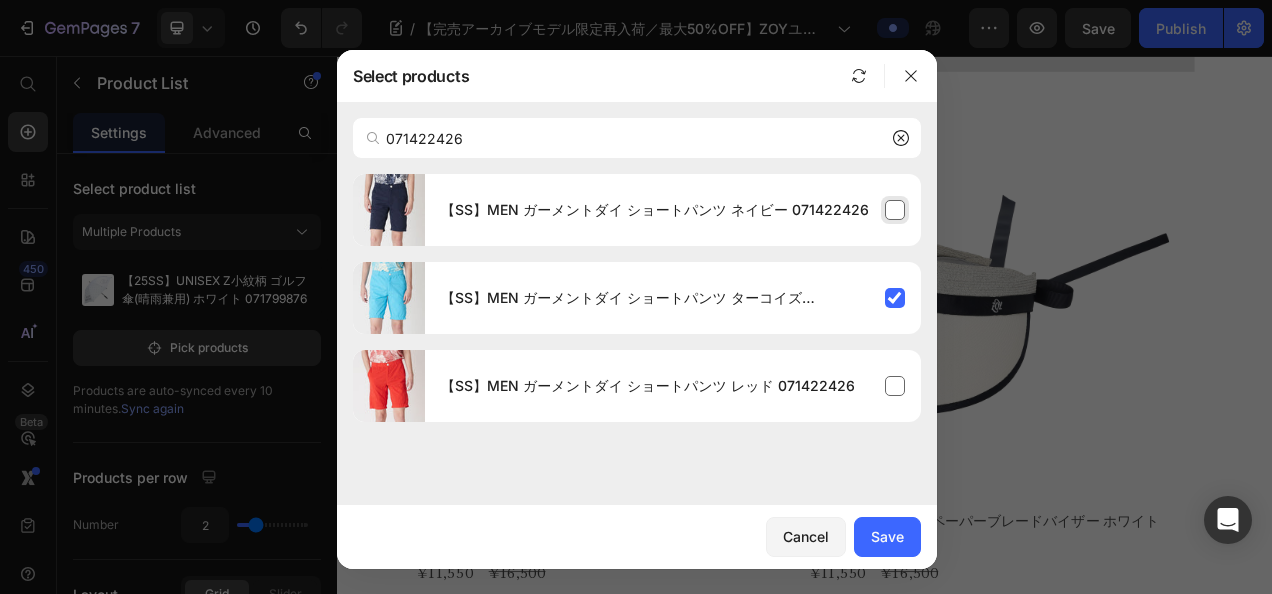 click on "【SS】MEN ガーメントダイ ショートパンツ ネイビー 071422426" at bounding box center (673, 210) 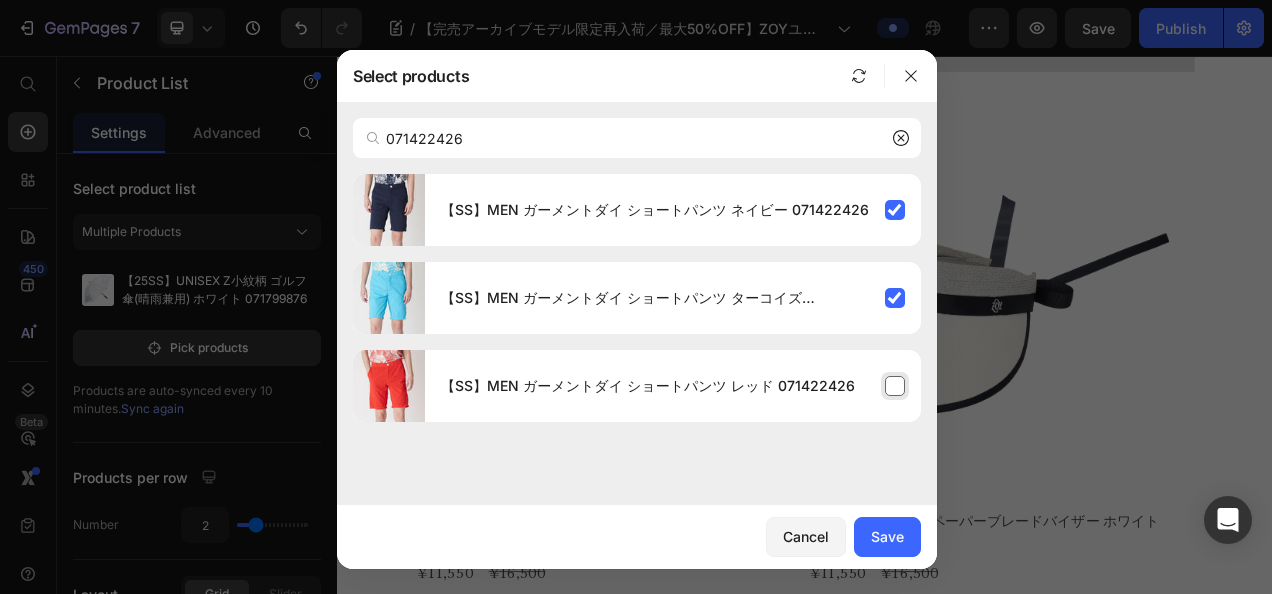 click on "【SS】MEN ガーメントダイ ショートパンツ レッド 071422426" at bounding box center [673, 386] 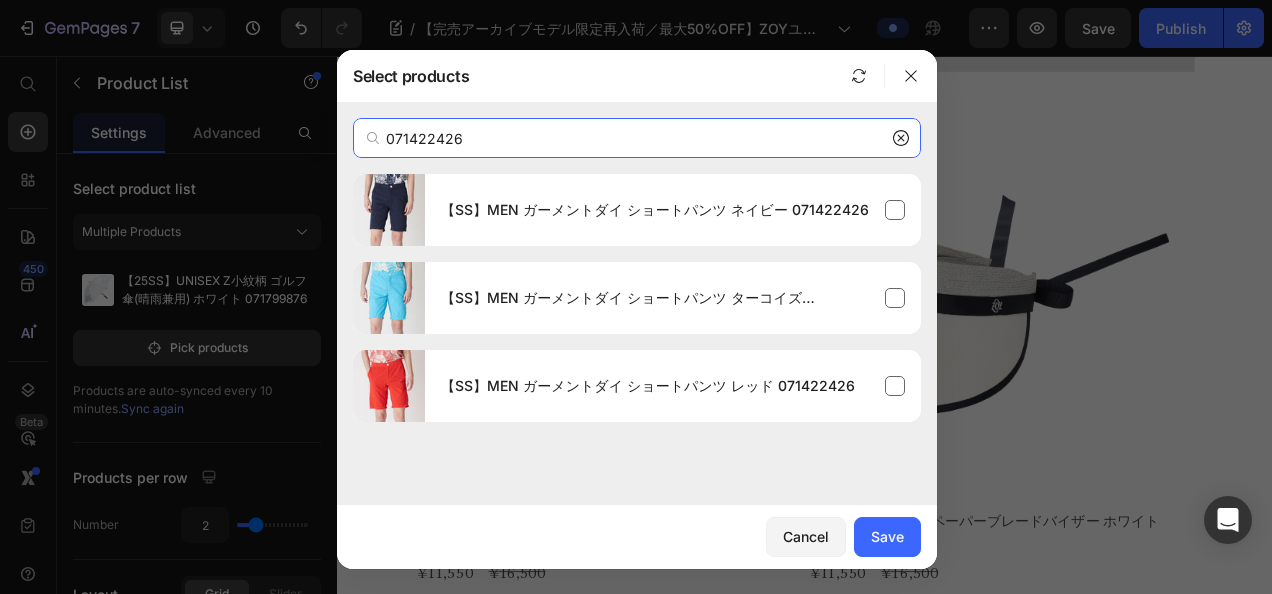 click on "071422426" at bounding box center (637, 138) 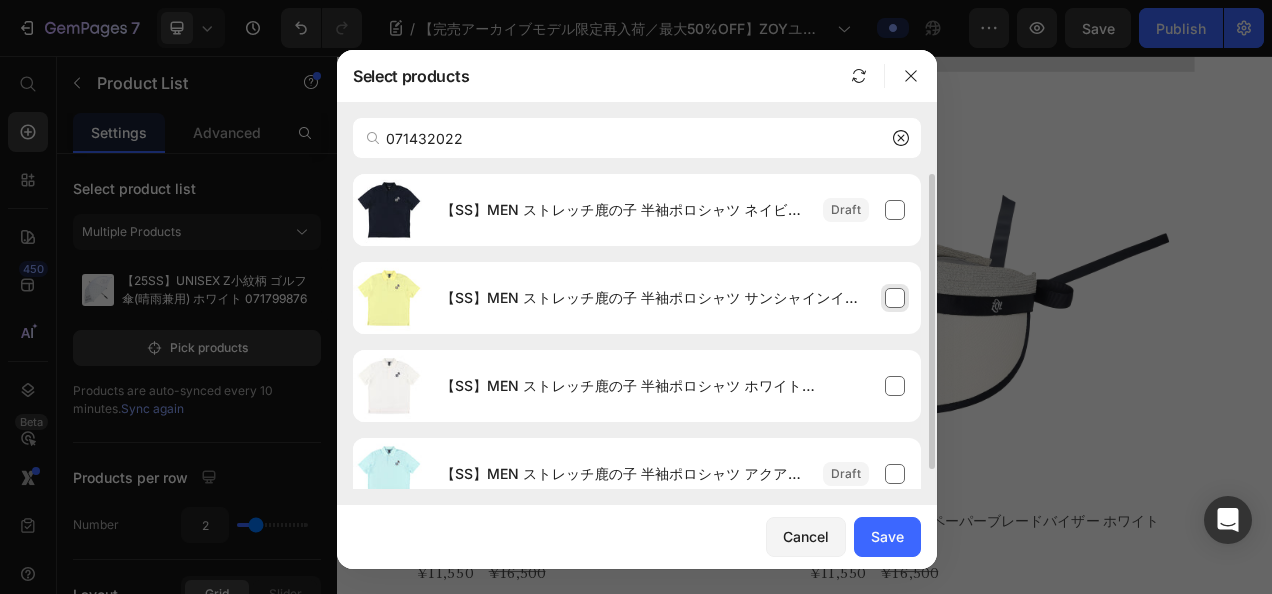 click on "【SS】MEN ストレッチ鹿の子 半袖ポロシャツ サンシャインイエロー 071432022" at bounding box center [673, 298] 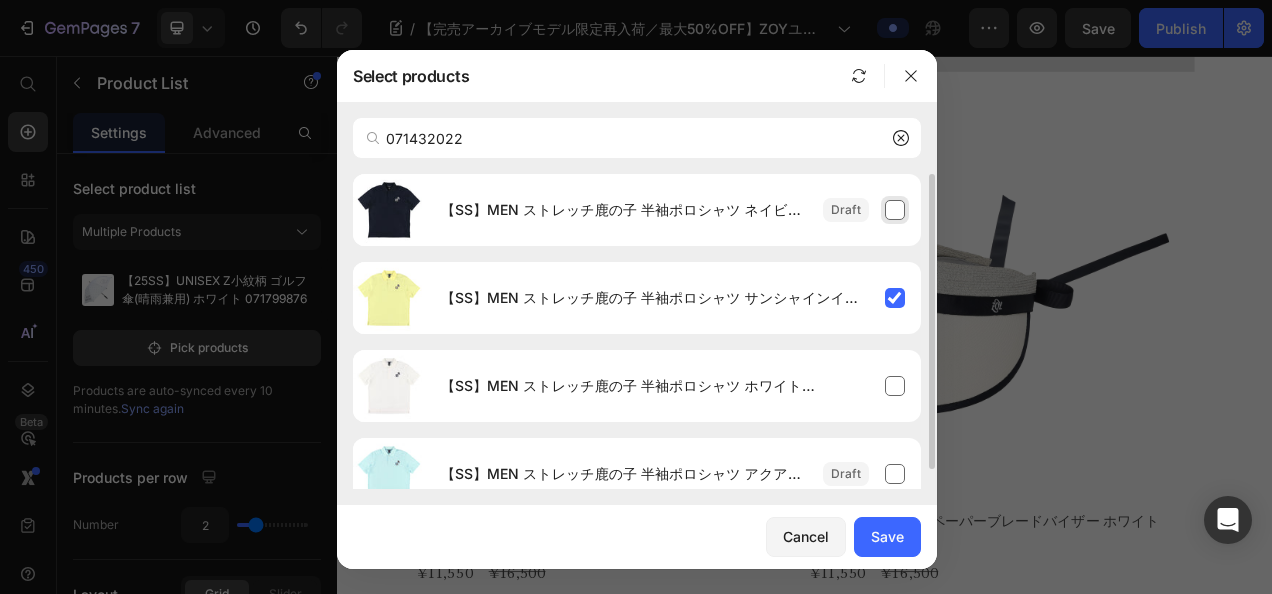 click on "【SS】MEN ストレッチ鹿の子 半袖ポロシャツ ネイビー 071432022" at bounding box center (673, 210) 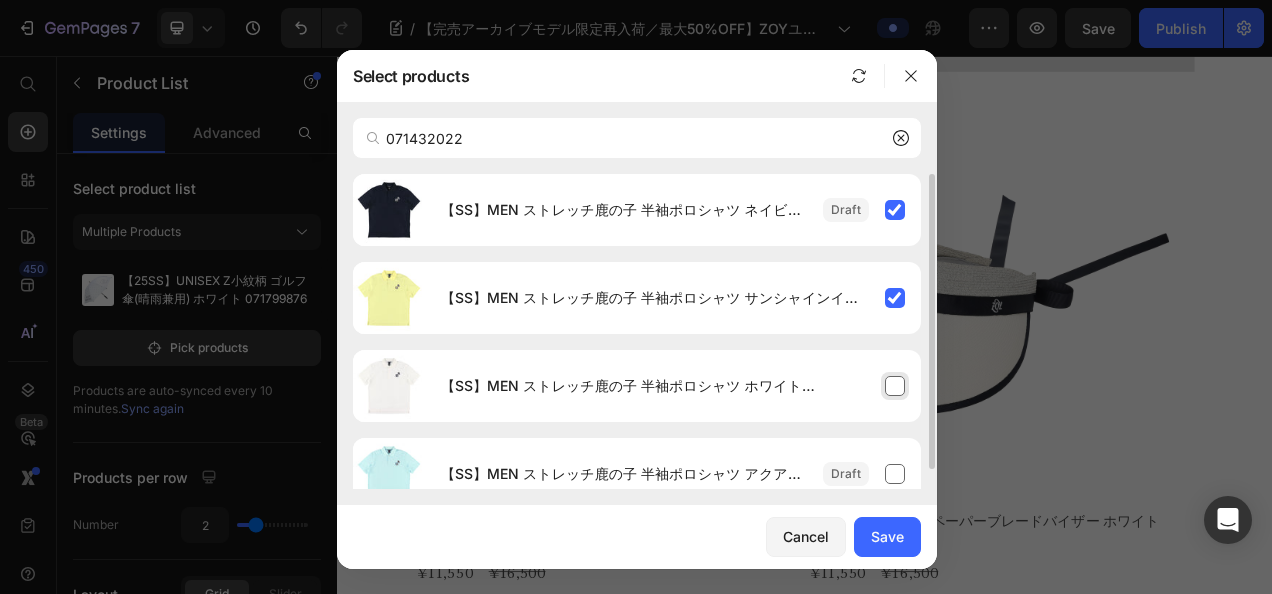 drag, startPoint x: 895, startPoint y: 466, endPoint x: 901, endPoint y: 386, distance: 80.224686 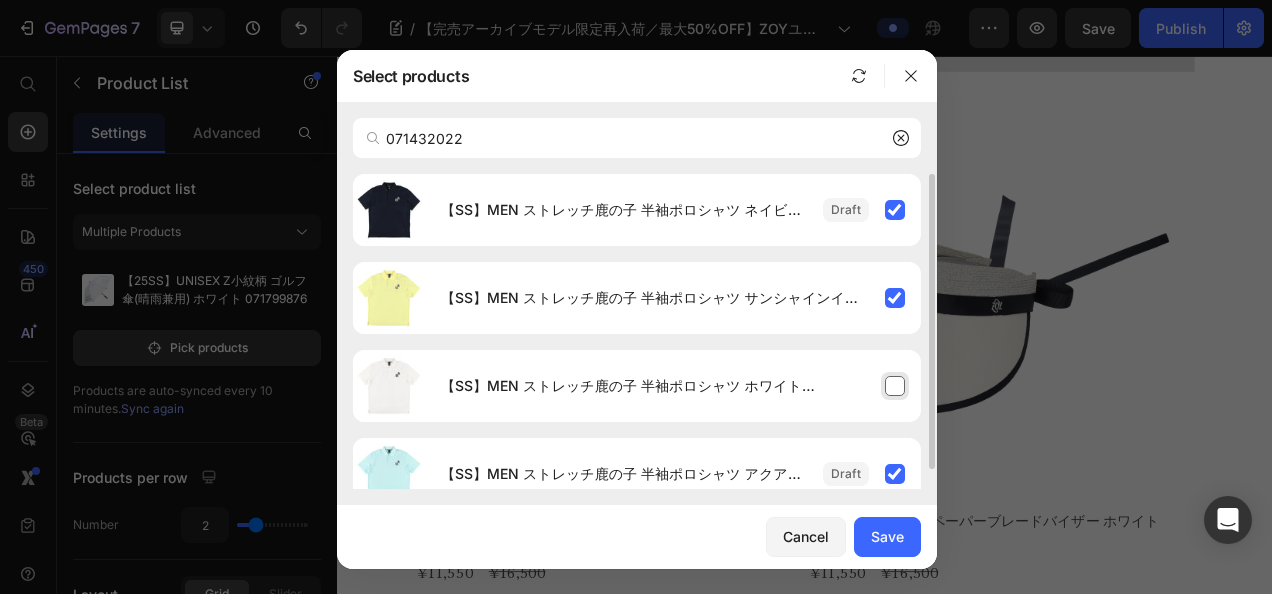 click on "【SS】MEN ストレッチ鹿の子 半袖ポロシャツ ホワイト 071432022" at bounding box center (673, 386) 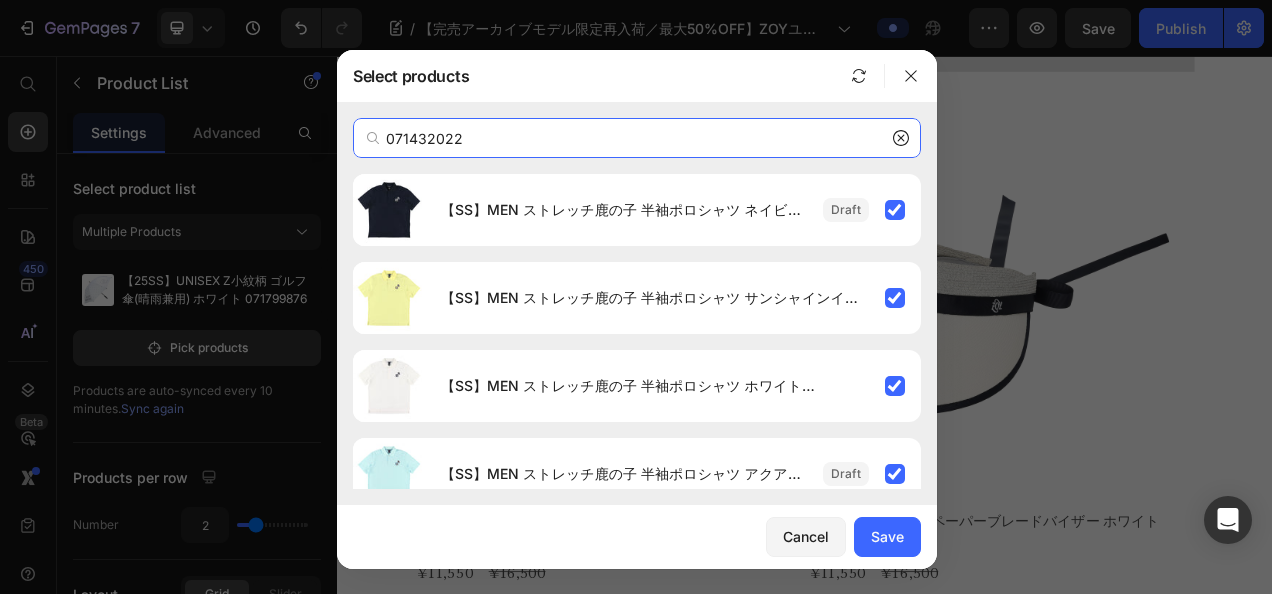 click on "071432022" at bounding box center [637, 138] 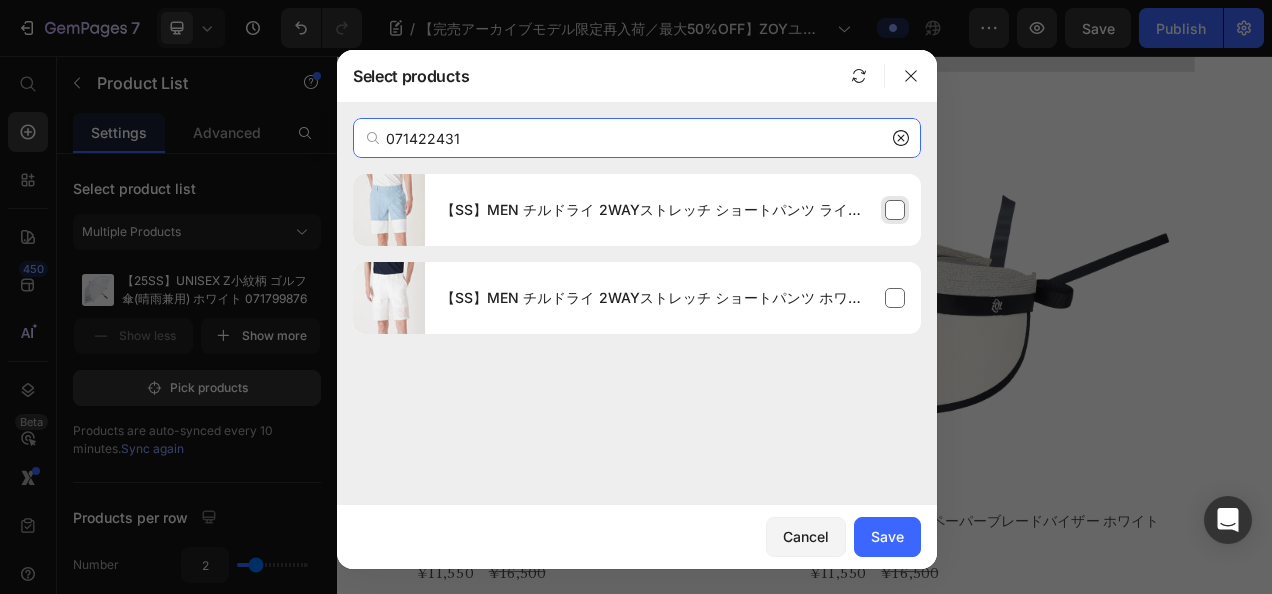 type on "071422431" 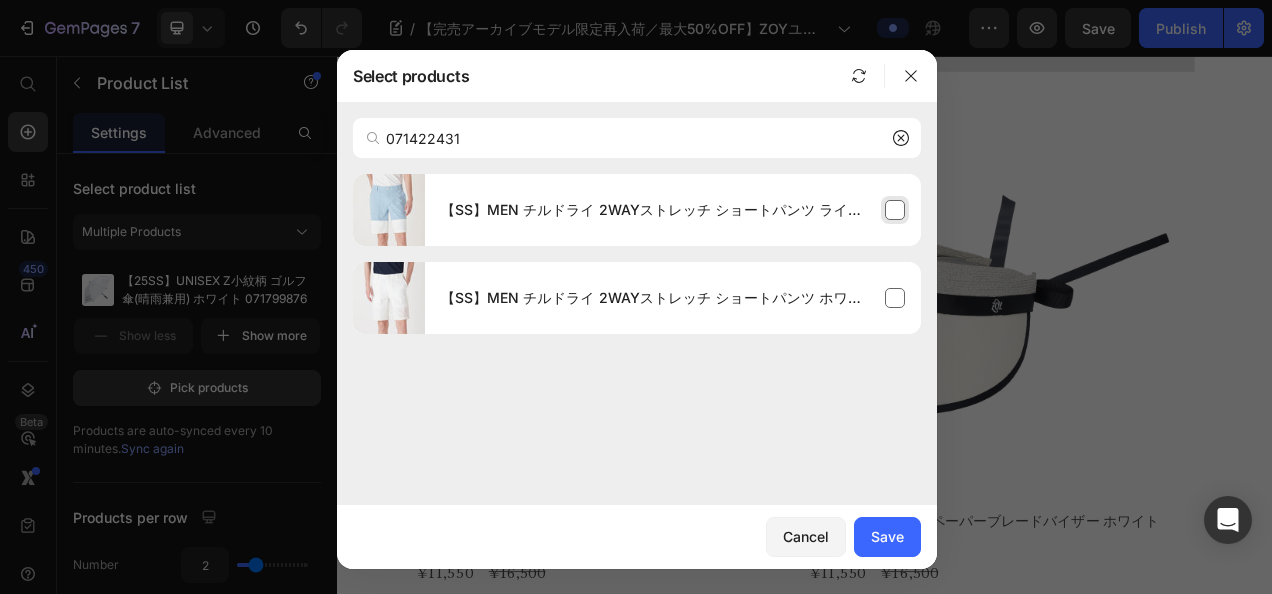click on "【SS】MEN チルドライ 2WAYストレッチ ショートパンツ ライトブルー 071422431" at bounding box center (673, 210) 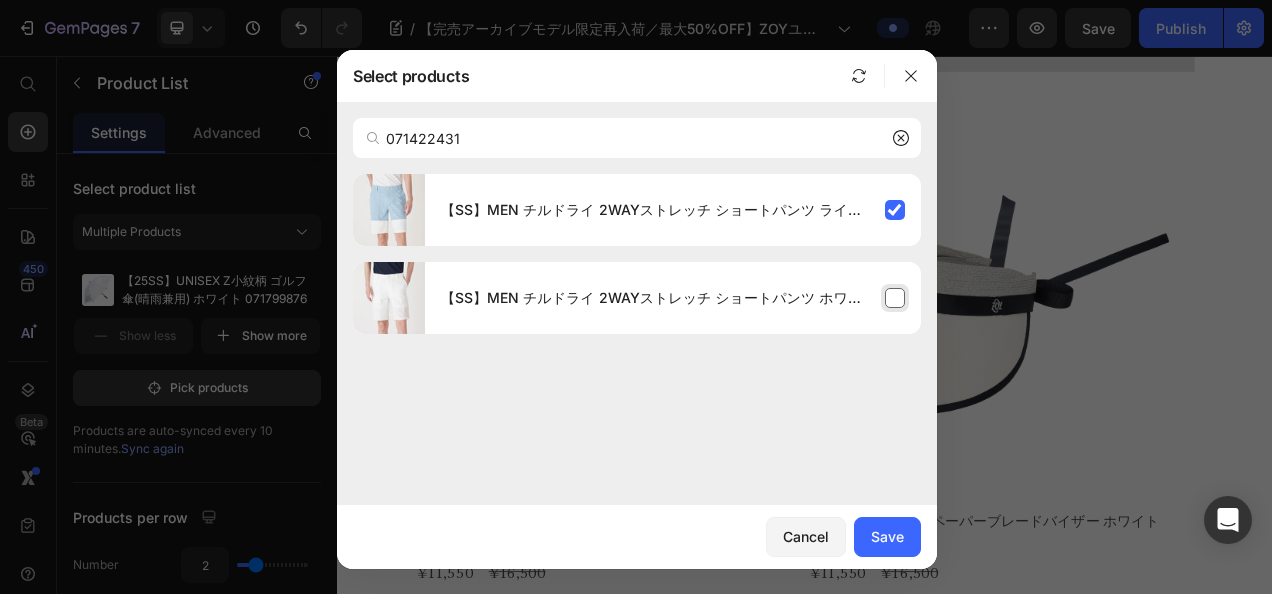 click on "【SS】MEN チルドライ 2WAYストレッチ ショートパンツ ホワイト 071422431" at bounding box center (673, 298) 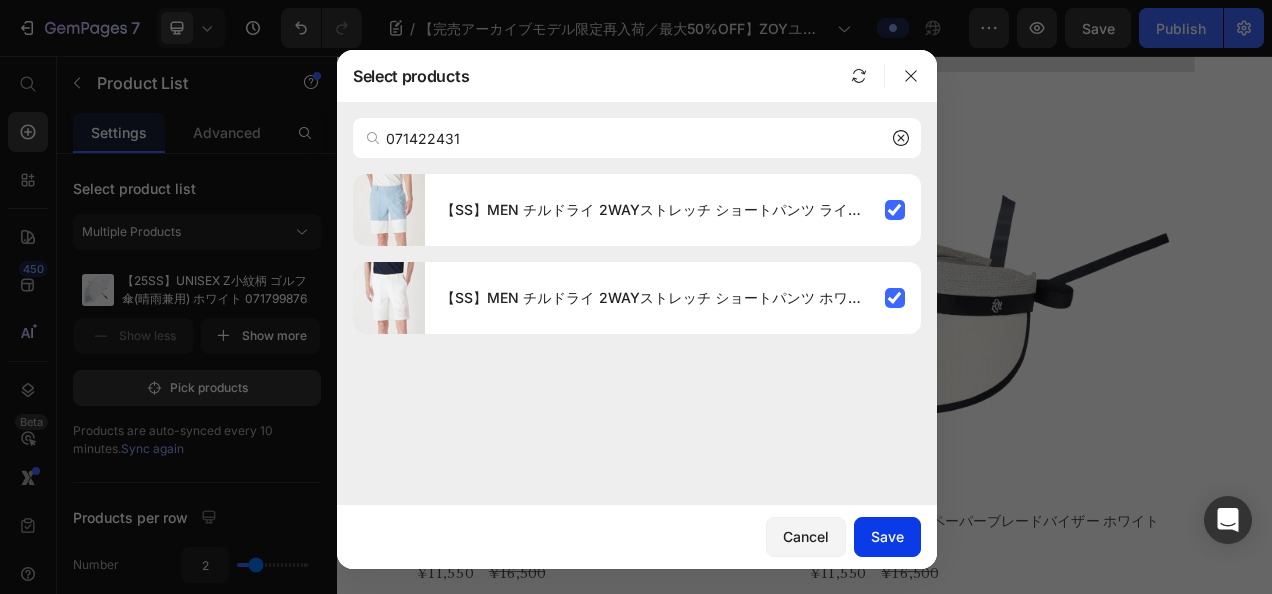 click on "Save" at bounding box center (887, 536) 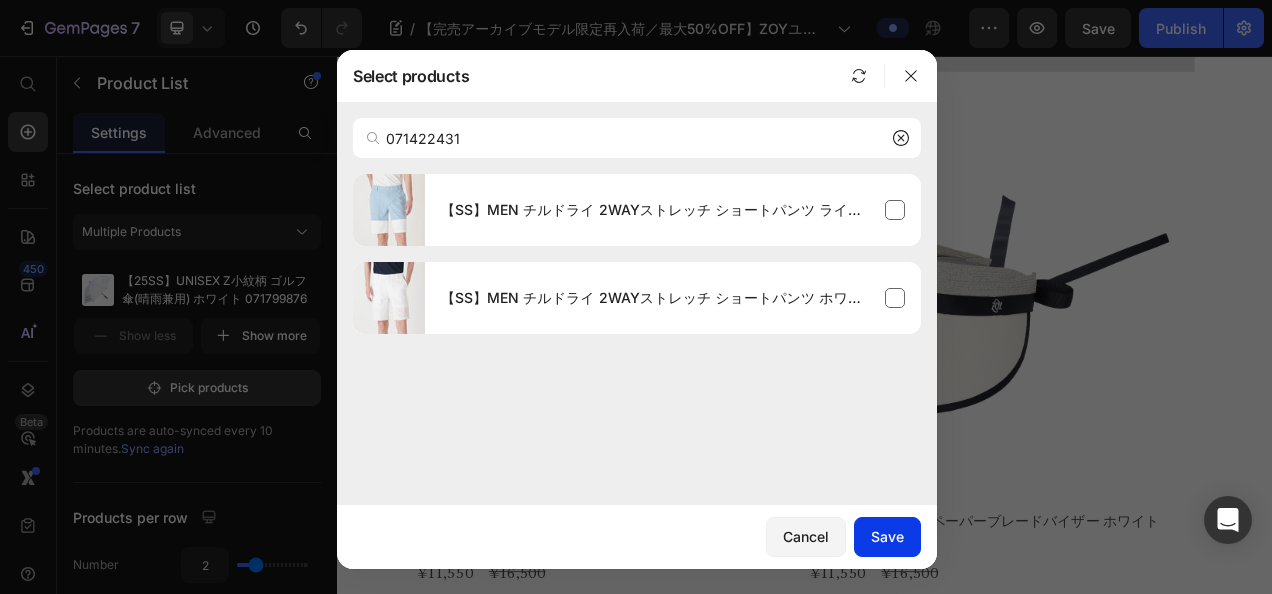 type 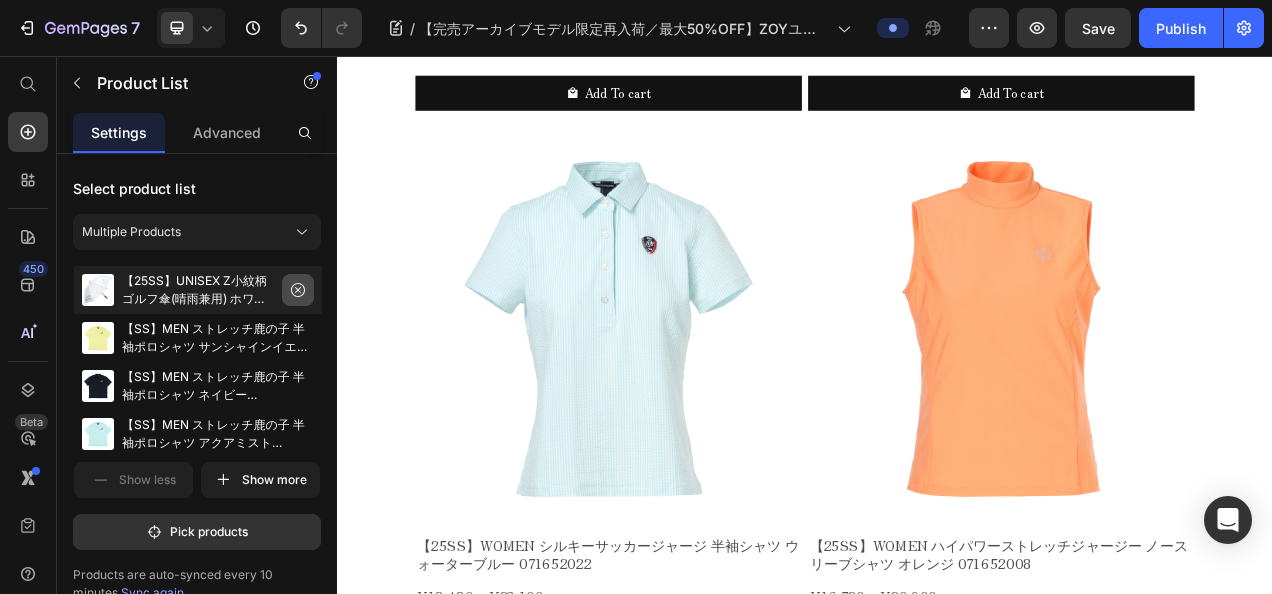 click 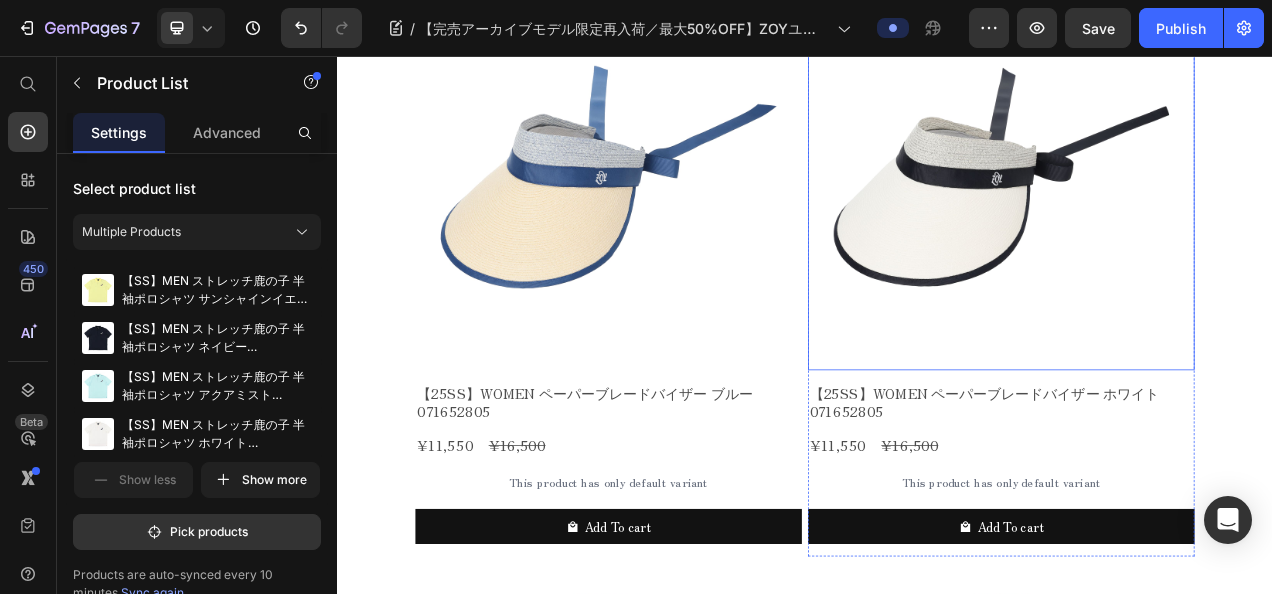 click at bounding box center [1189, 211] 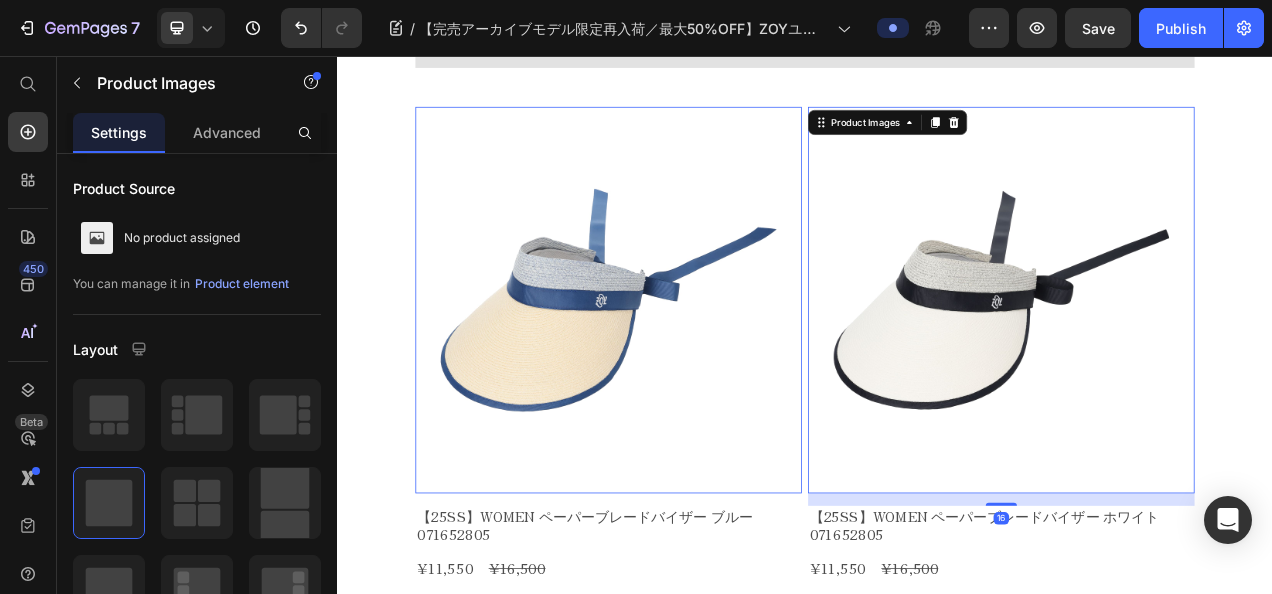 scroll, scrollTop: 3904, scrollLeft: 0, axis: vertical 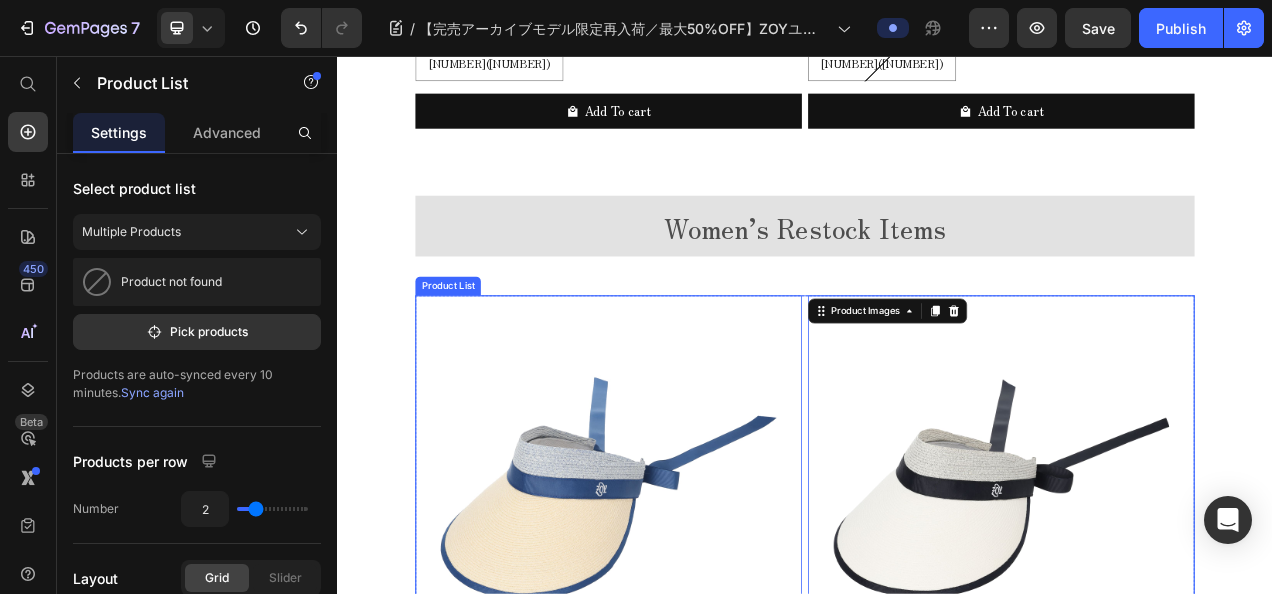 click on "Product Images   0 【25SS】WOMEN ペーパーブレードバイザー ブルー 071652805 Product Title ¥11,550 Product Price ¥16,500 Product Price Row This product has only default variant Product Variants & Swatches Add To cart Product Cart Button Row Product Images   16 【25SS】WOMEN ペーパーブレードバイザー ホワイト 071652805 Product Title ¥11,550 Product Price ¥16,500 Product Price Row This product has only default variant Product Variants & Swatches Add To cart Product Cart Button Row Product Images   0 【25SS】WOMEN シルキーサッカージャージ 半袖シャツ ウォーターブルー 071652022 Product Title ¥18,480 Product Price ¥23,100 Product Price Row バリエーション: 36(S) 36(S) 36(S) 36(S) 38(M) 38(M) 38(M) 40(L) 40(L) 40(L) Product Variants & Swatches Add To cart Product Cart Button Row Product Images   0 【25SS】WOMEN ハイパワーストレッチジャージー ノースリーブシャツ オレンジ 071652008 Product Title ¥16,720 Product Price" at bounding box center [937, 2267] 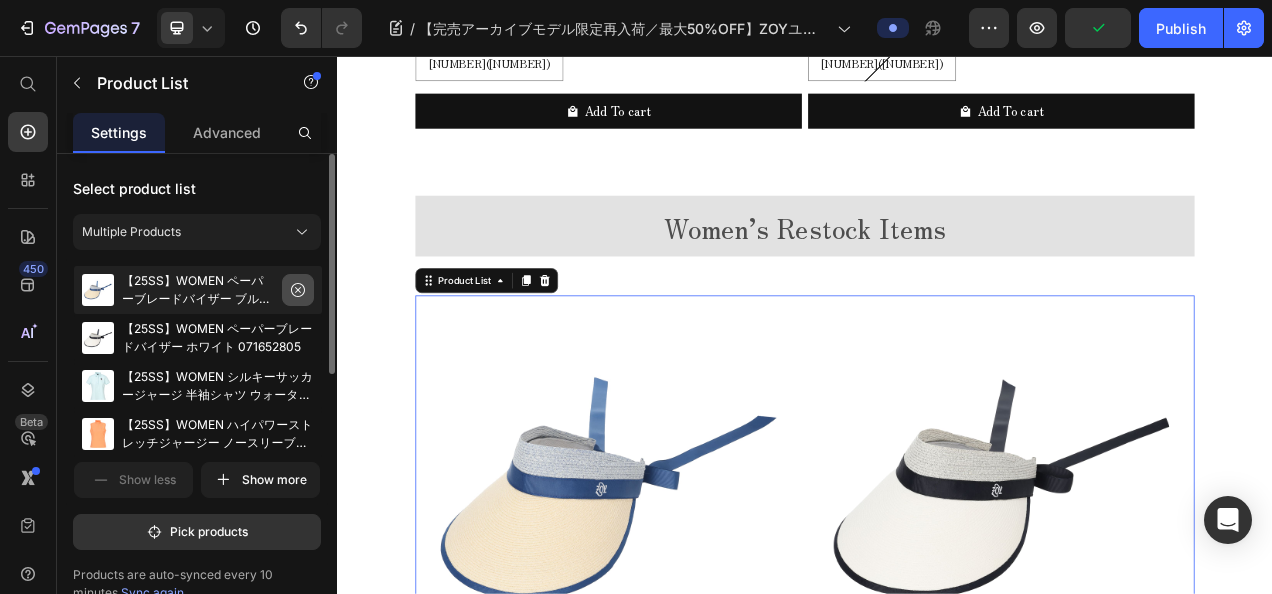 click at bounding box center [298, 290] 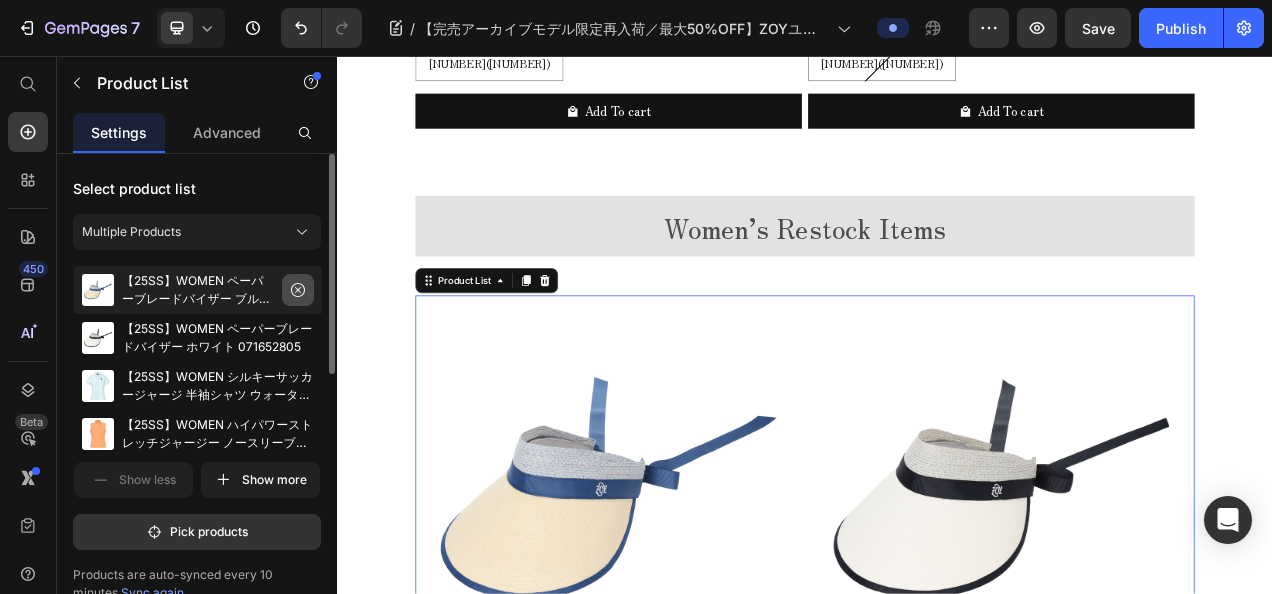click at bounding box center [298, 290] 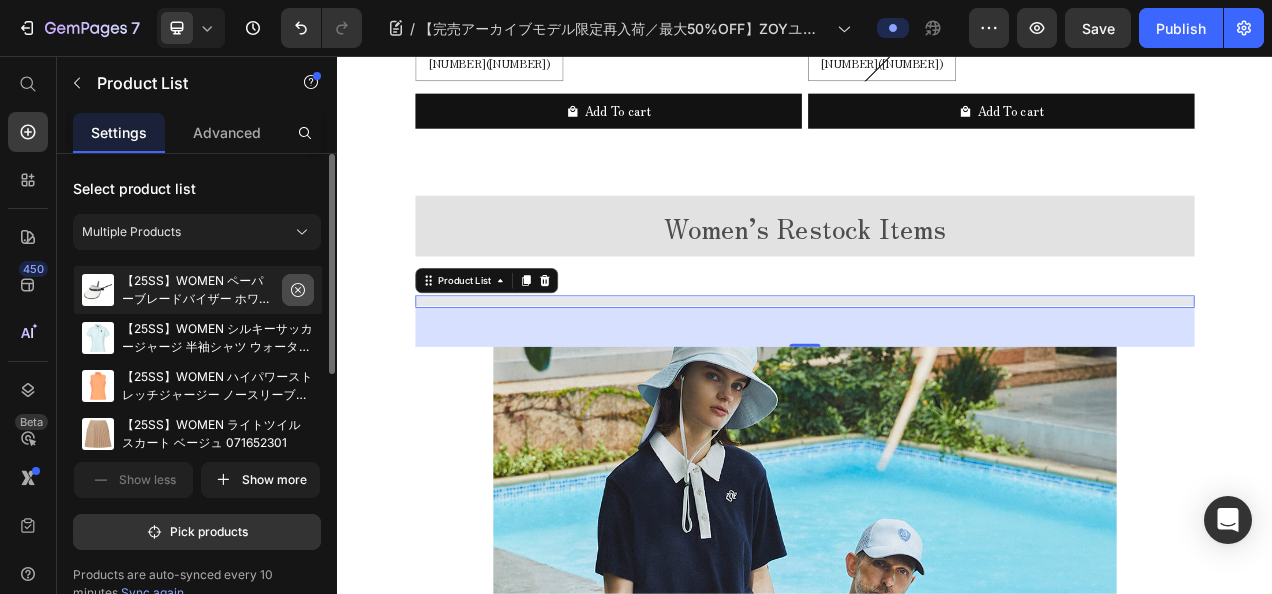 click 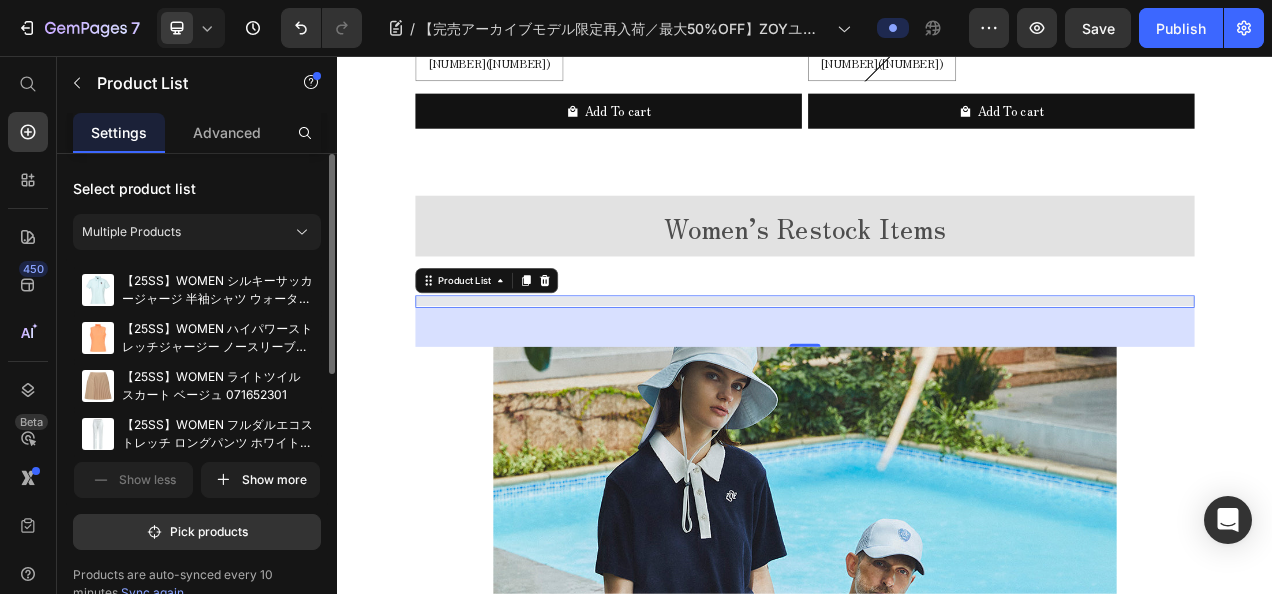 click 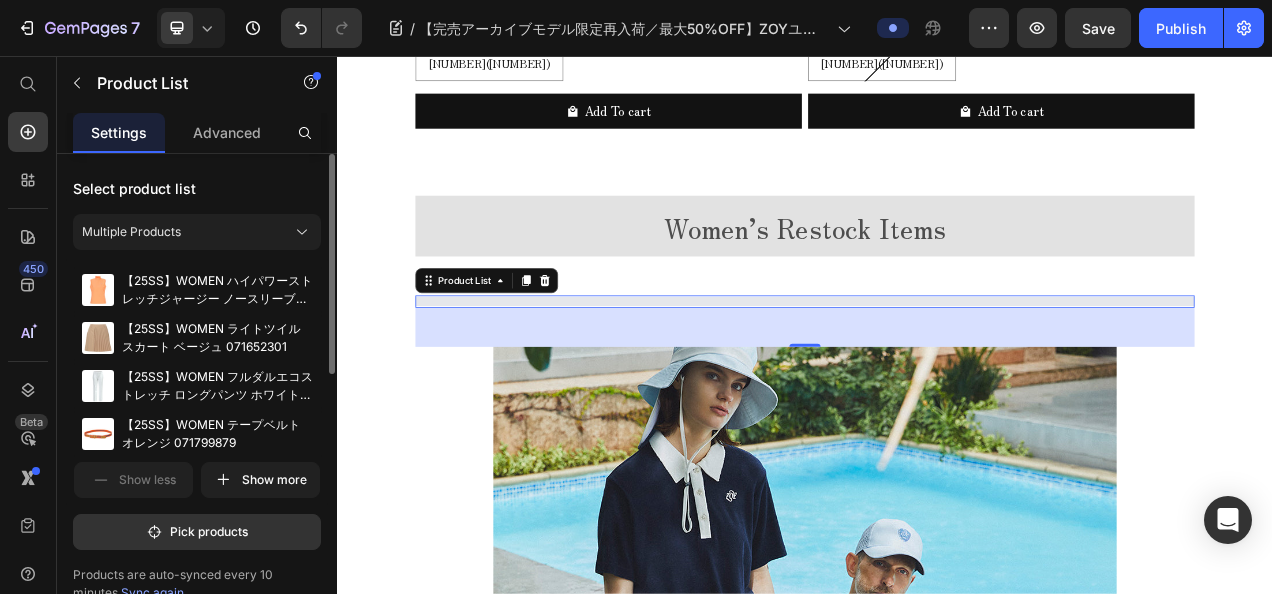 click 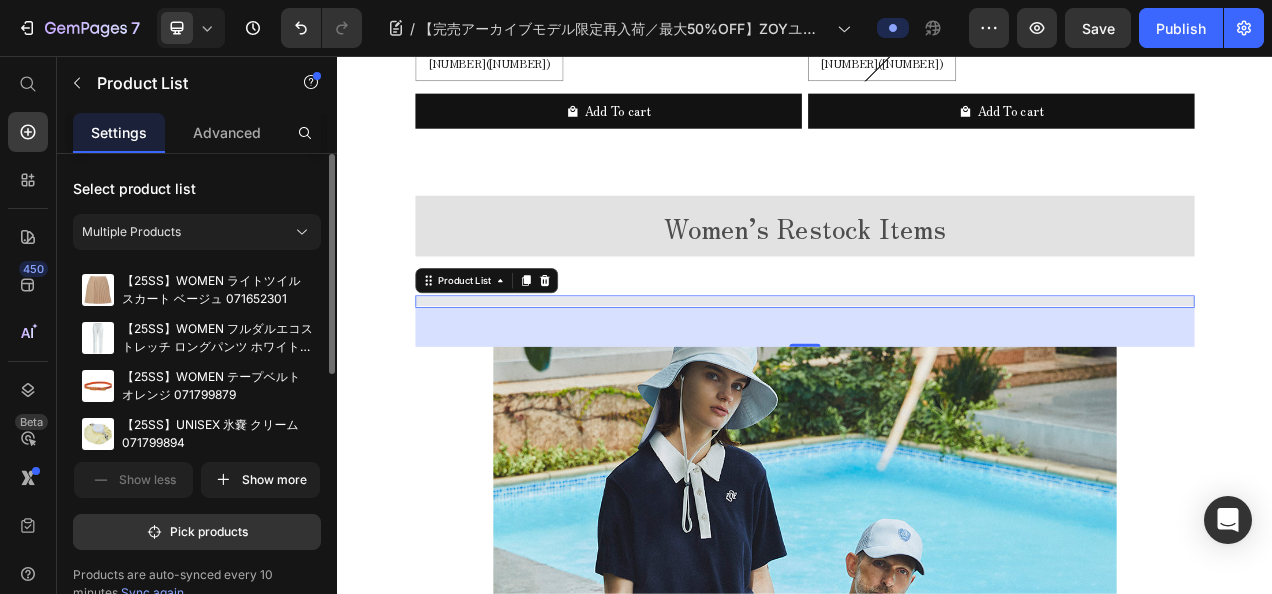 click 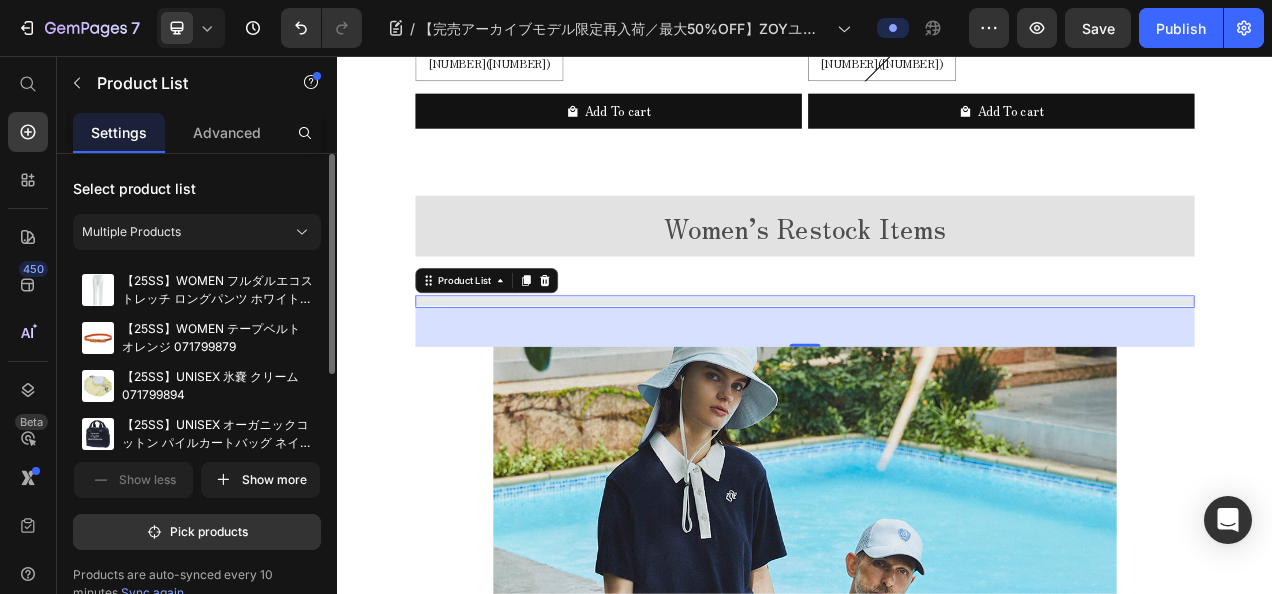 click 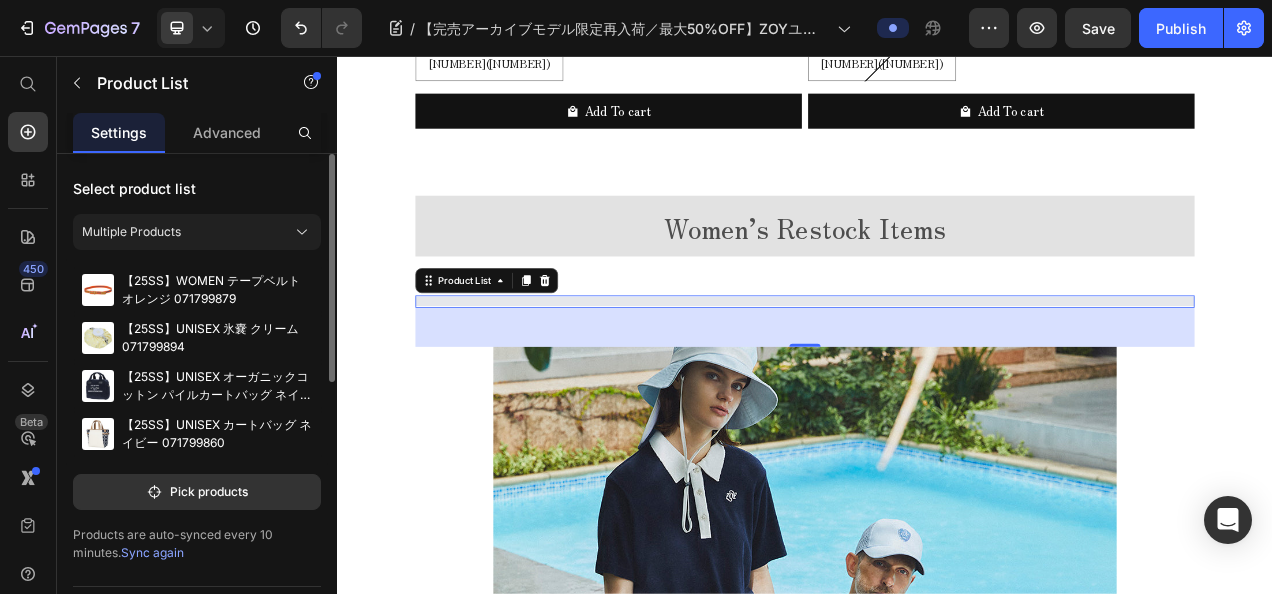 click 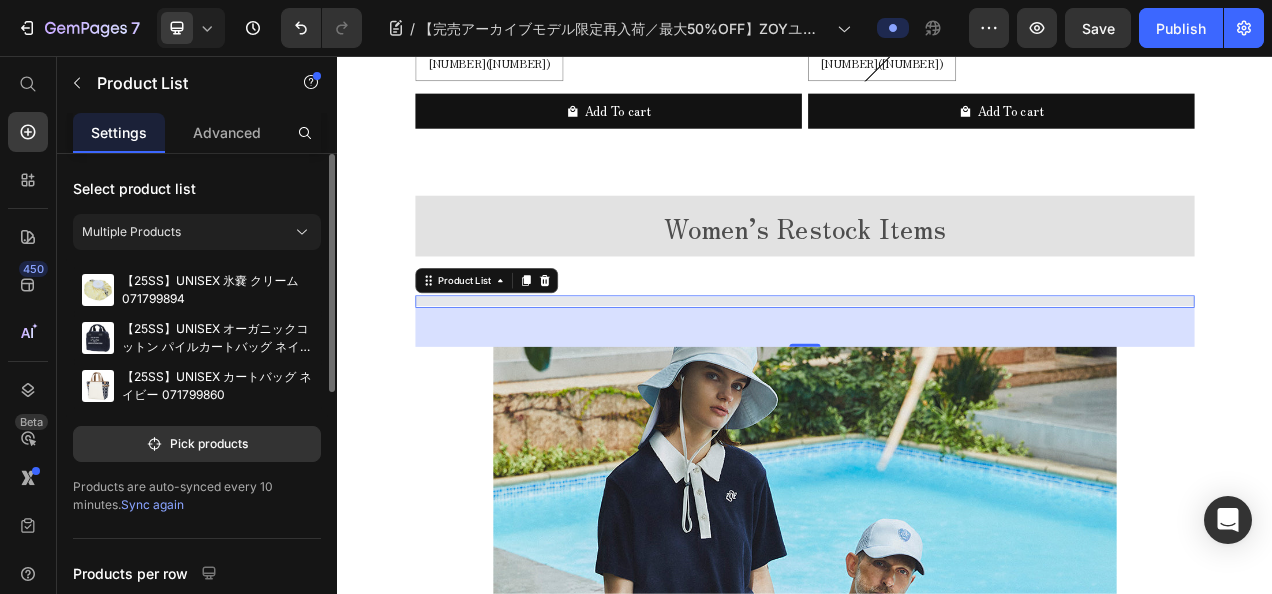 click 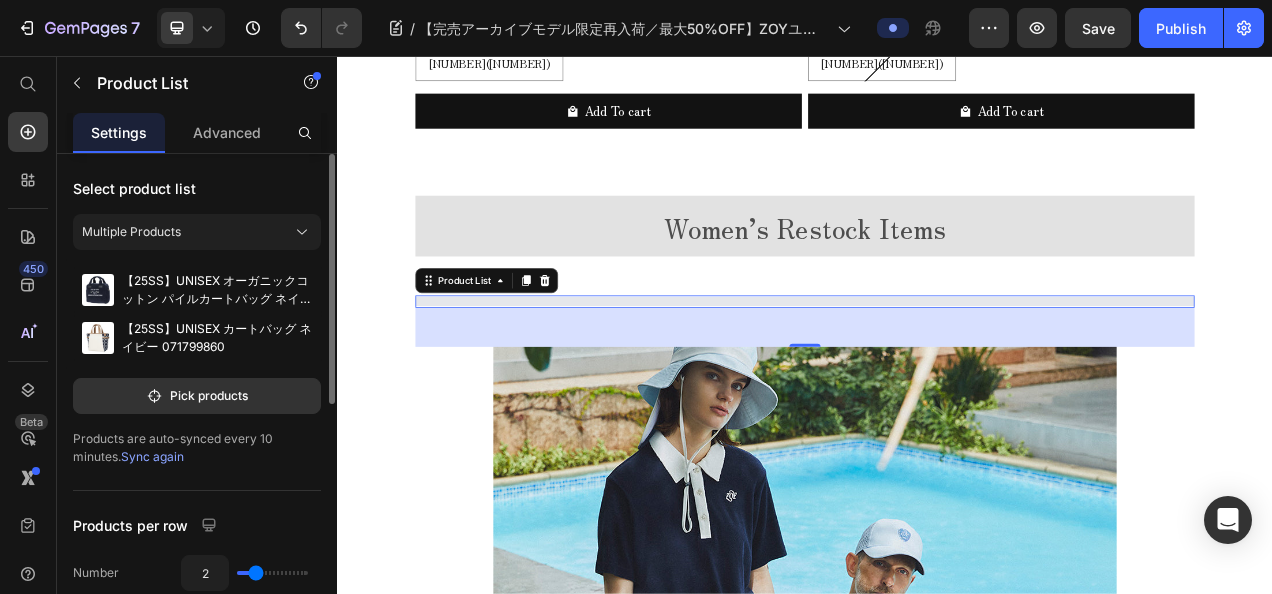 click 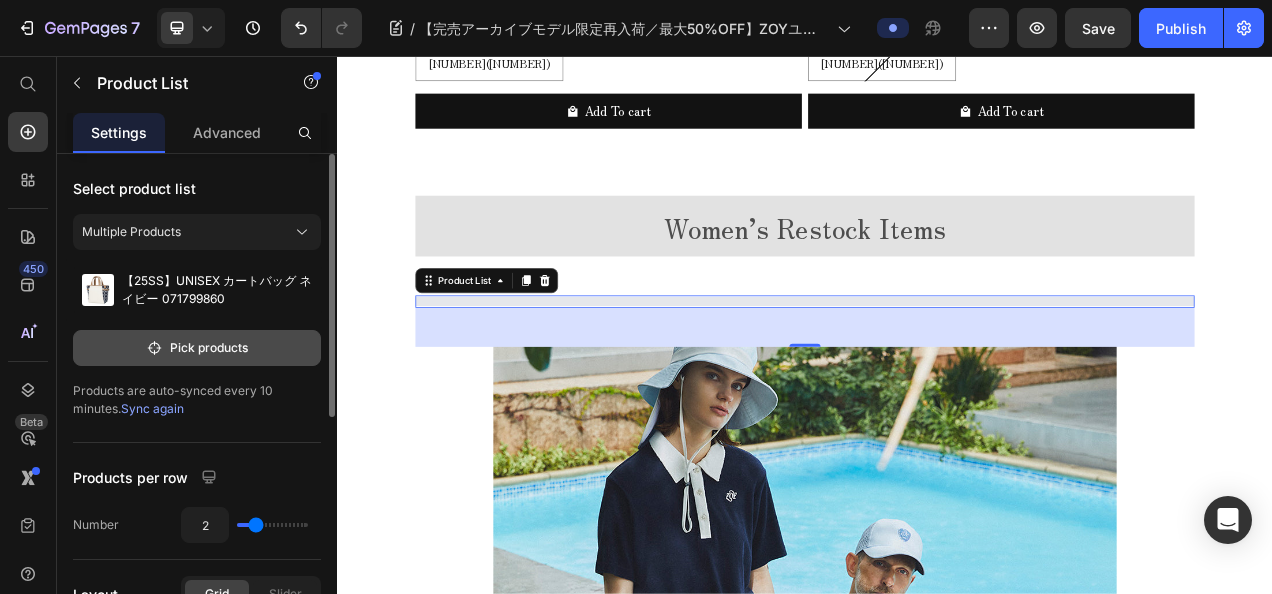 click on "Pick products" at bounding box center [197, 348] 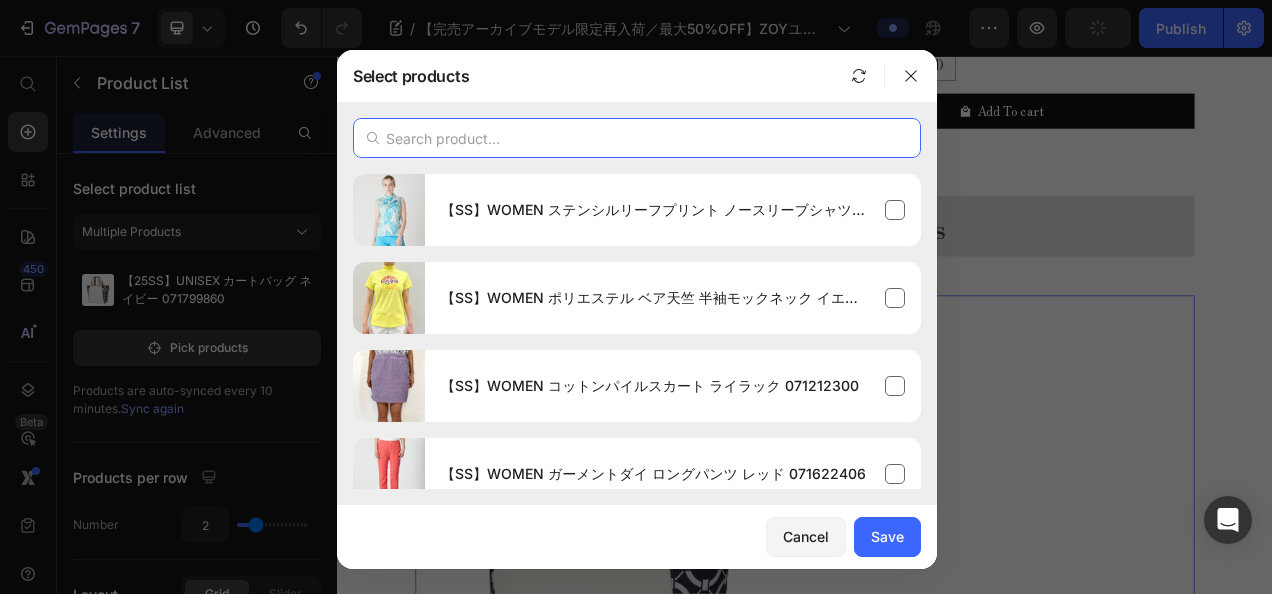 click at bounding box center (637, 138) 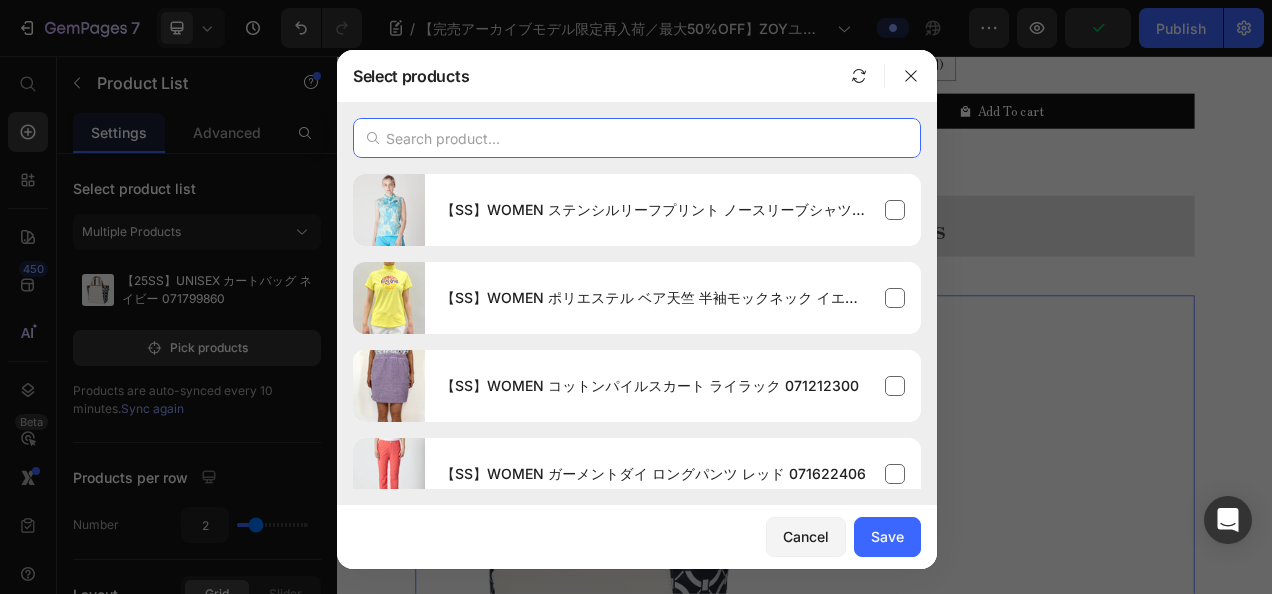 paste on "071222051" 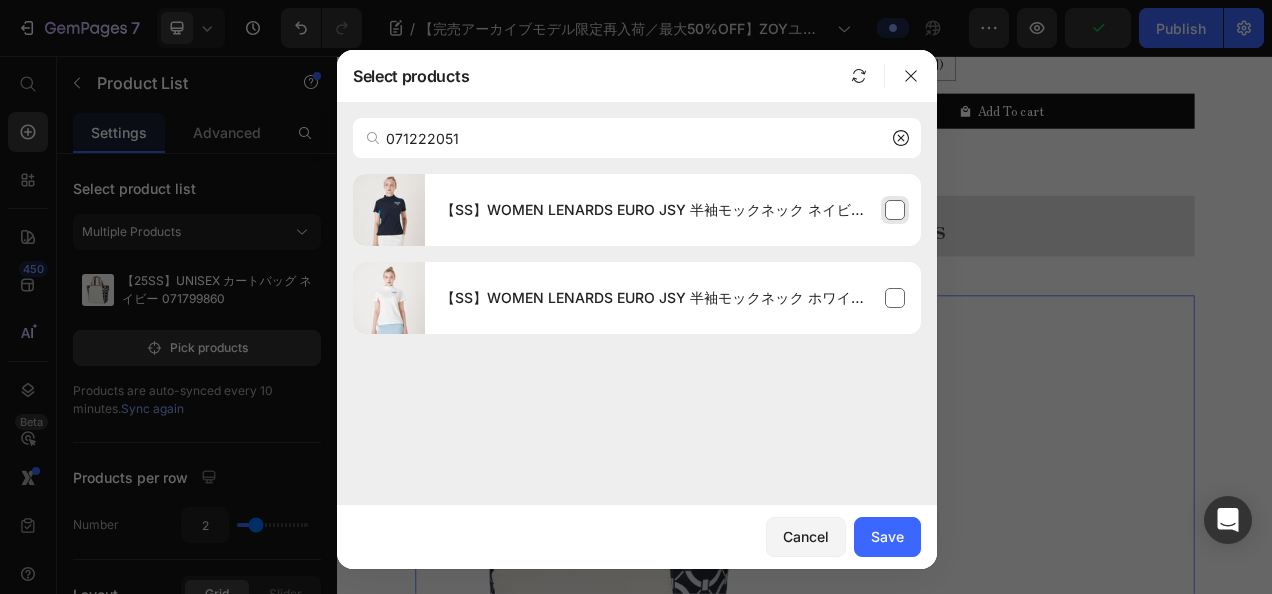 click on "【SS】WOMEN LENARDS EURO JSY 半袖モックネック ネイビー 071222051" at bounding box center [673, 210] 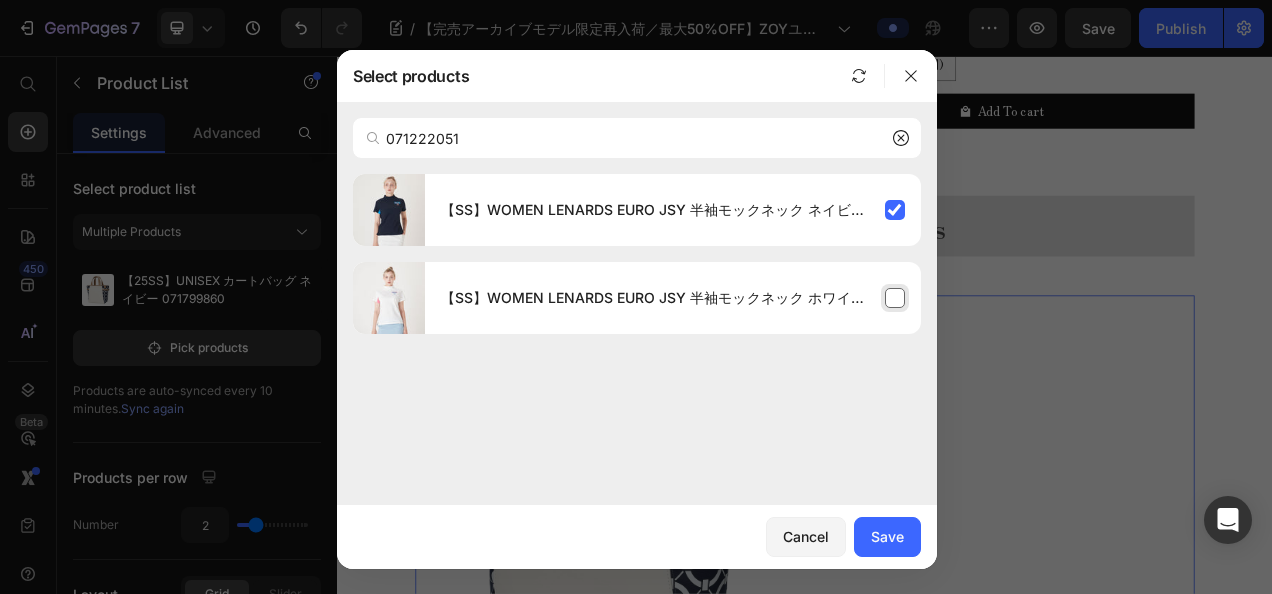 click on "【SS】WOMEN LENARDS EURO JSY 半袖モックネック ホワイト 071222051" at bounding box center [673, 298] 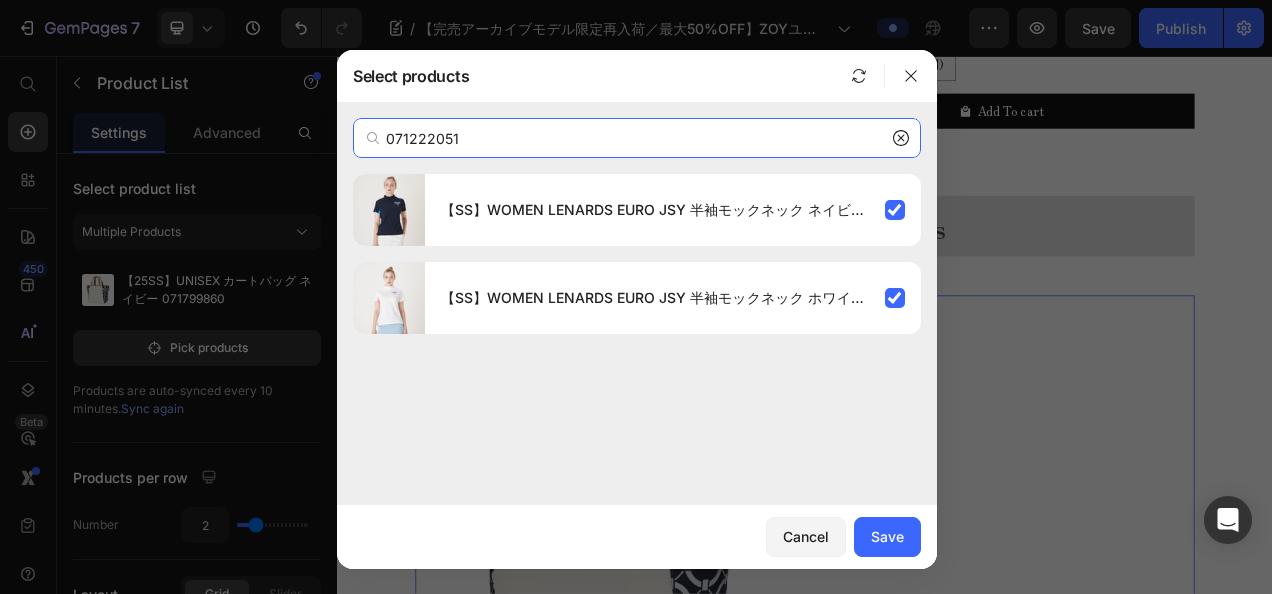 click on "071222051" at bounding box center [637, 138] 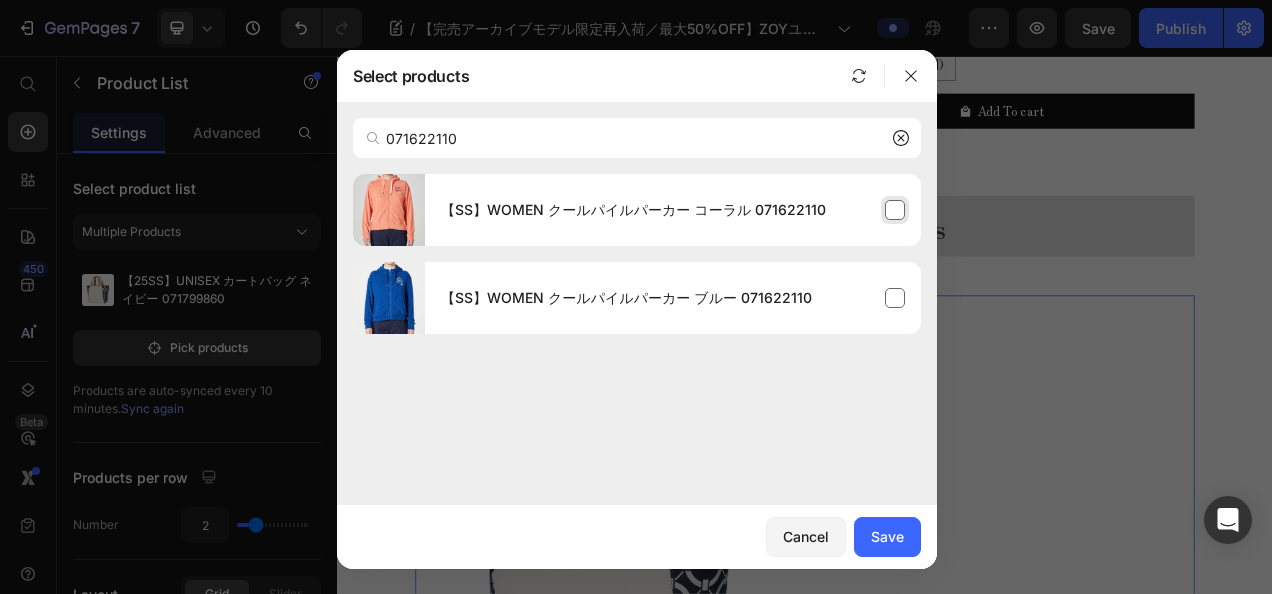 click on "【SS】WOMEN クールパイルパーカー コーラル 071622110" at bounding box center (673, 210) 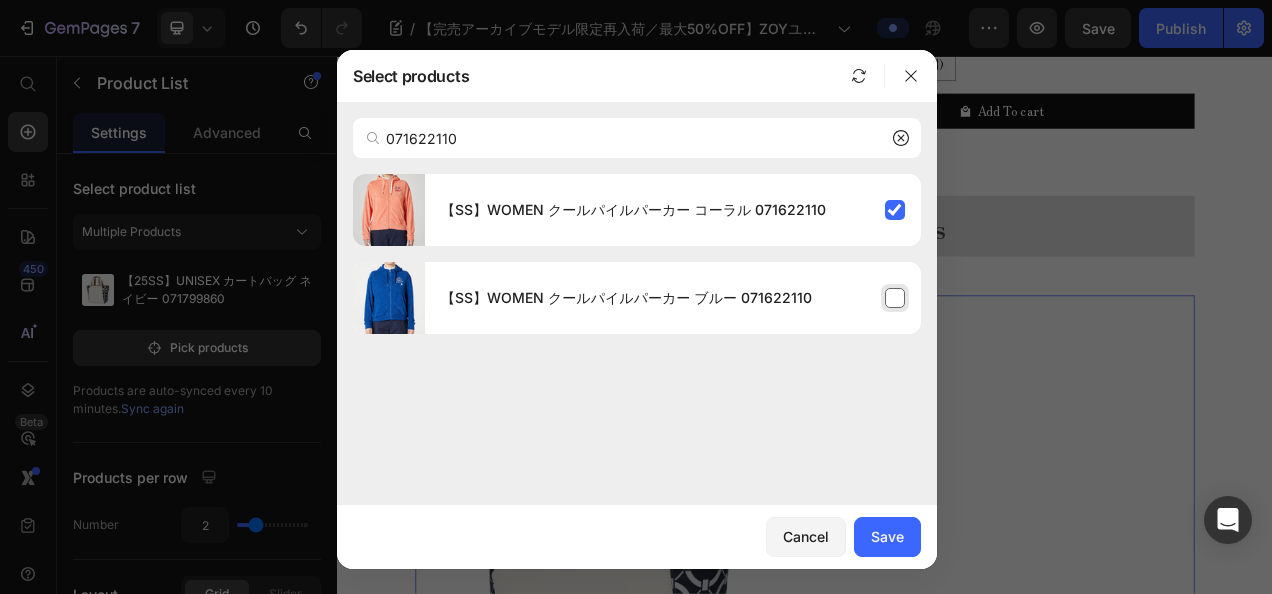 click on "【SS】WOMEN クールパイルパーカー ブルー 071622110" at bounding box center (673, 298) 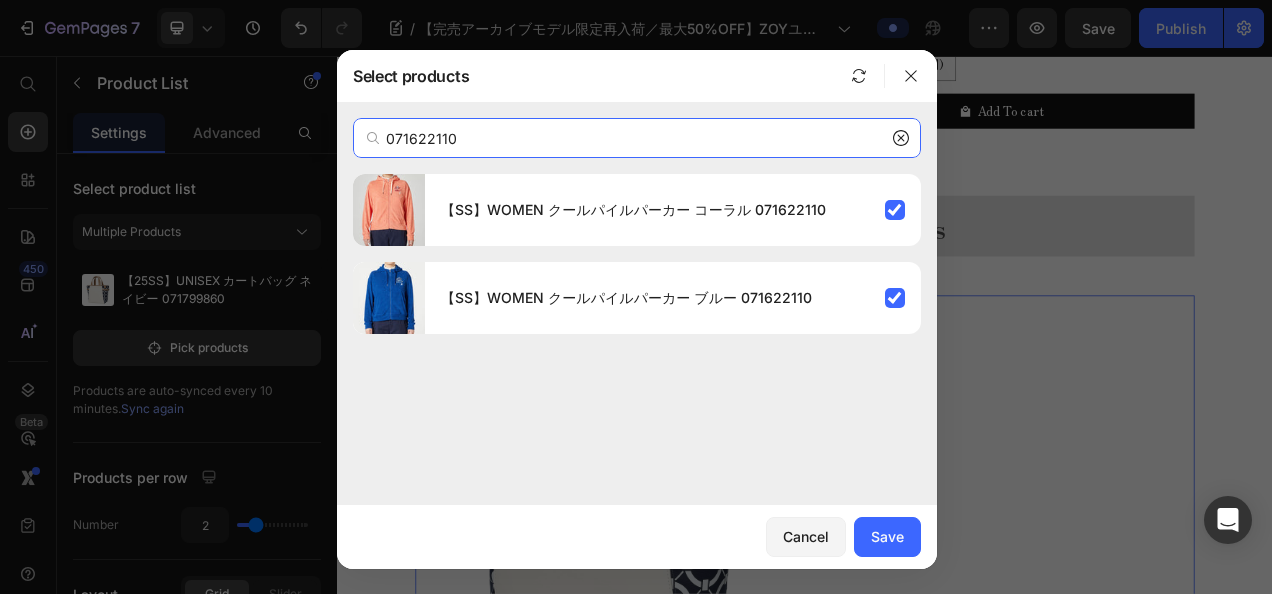 click on "071622110" at bounding box center [637, 138] 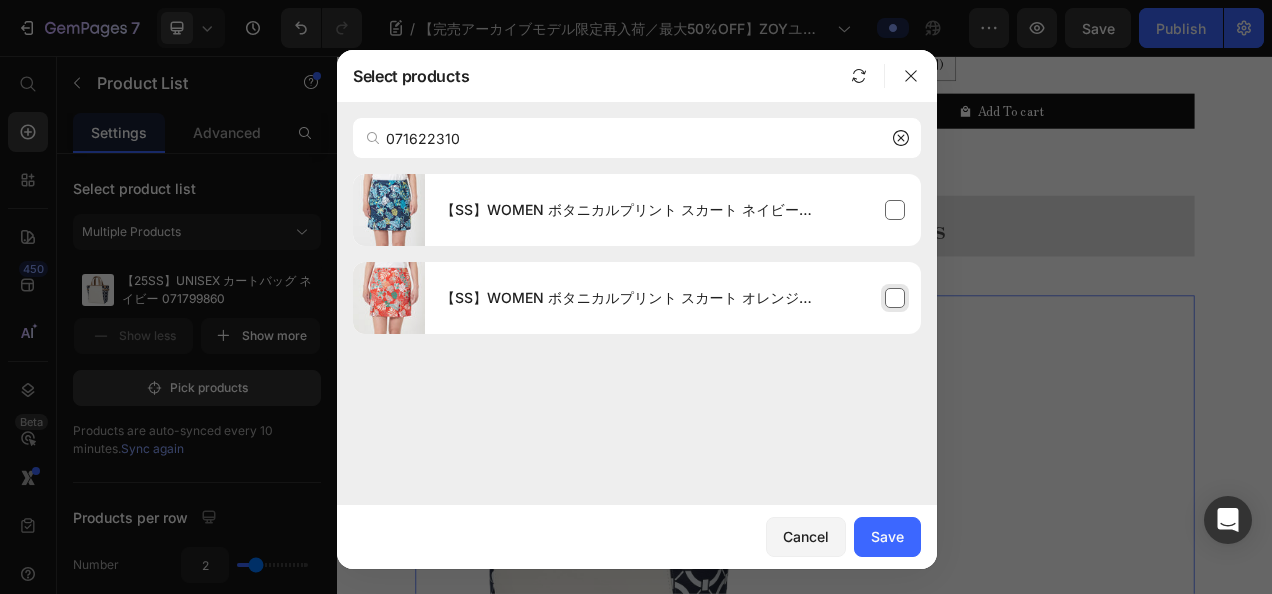 drag, startPoint x: 786, startPoint y: 308, endPoint x: 800, endPoint y: 272, distance: 38.626415 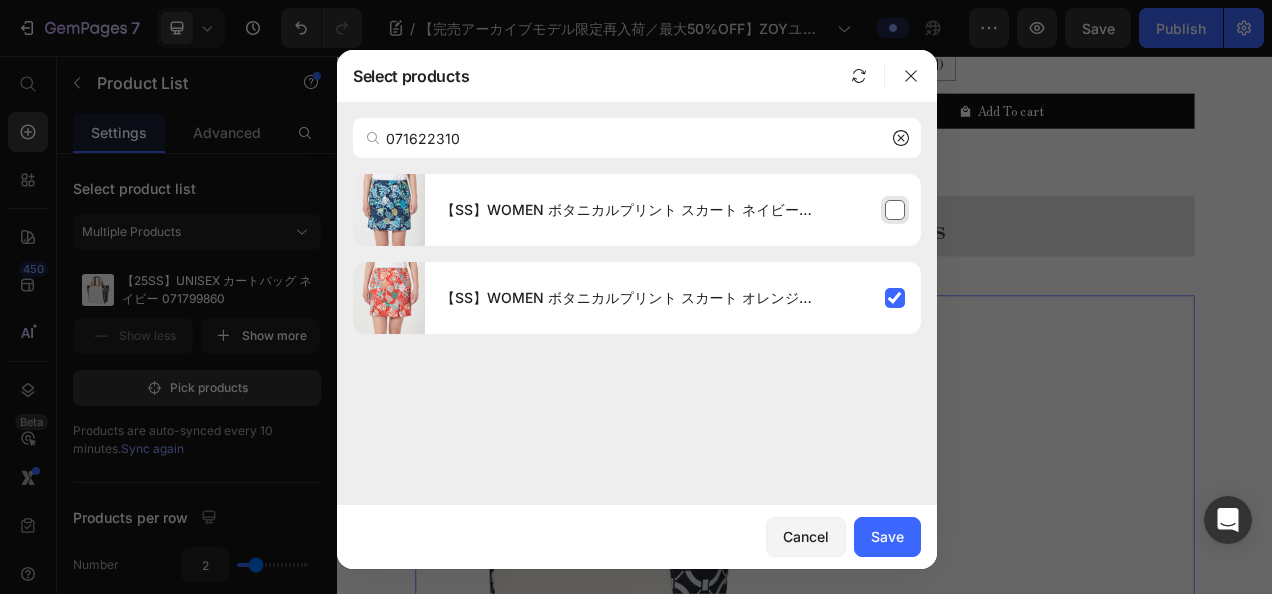 click on "【SS】WOMEN ボタニカルプリント スカート ネイビー 071622310" at bounding box center [673, 210] 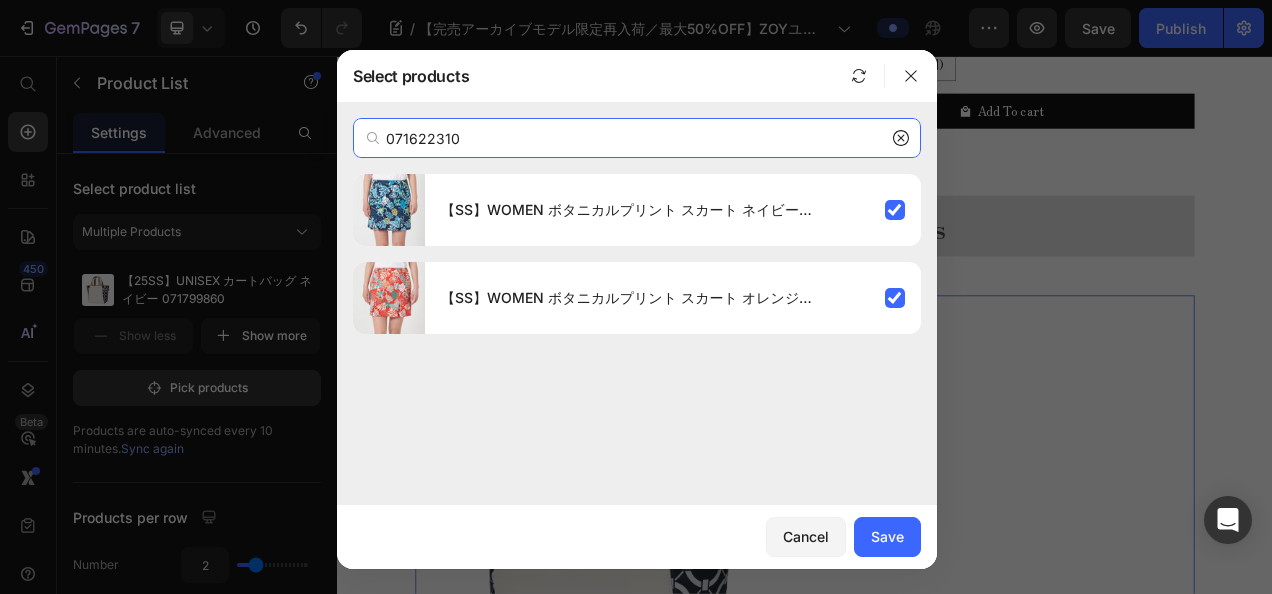 click on "071622310" at bounding box center (637, 138) 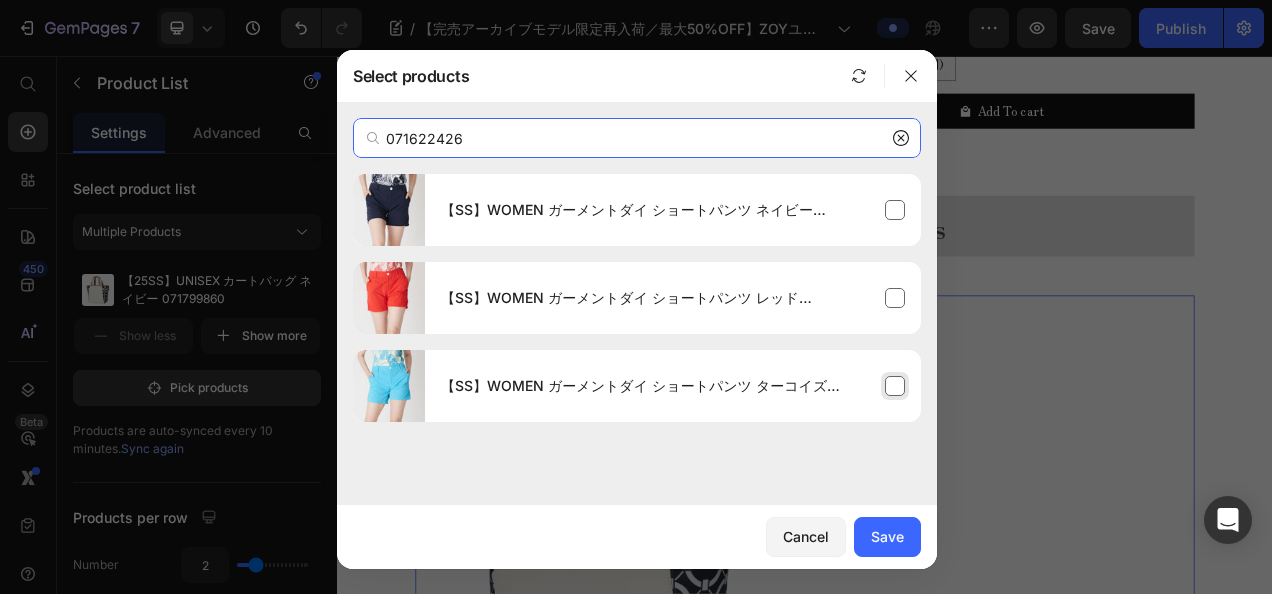 type on "071622426" 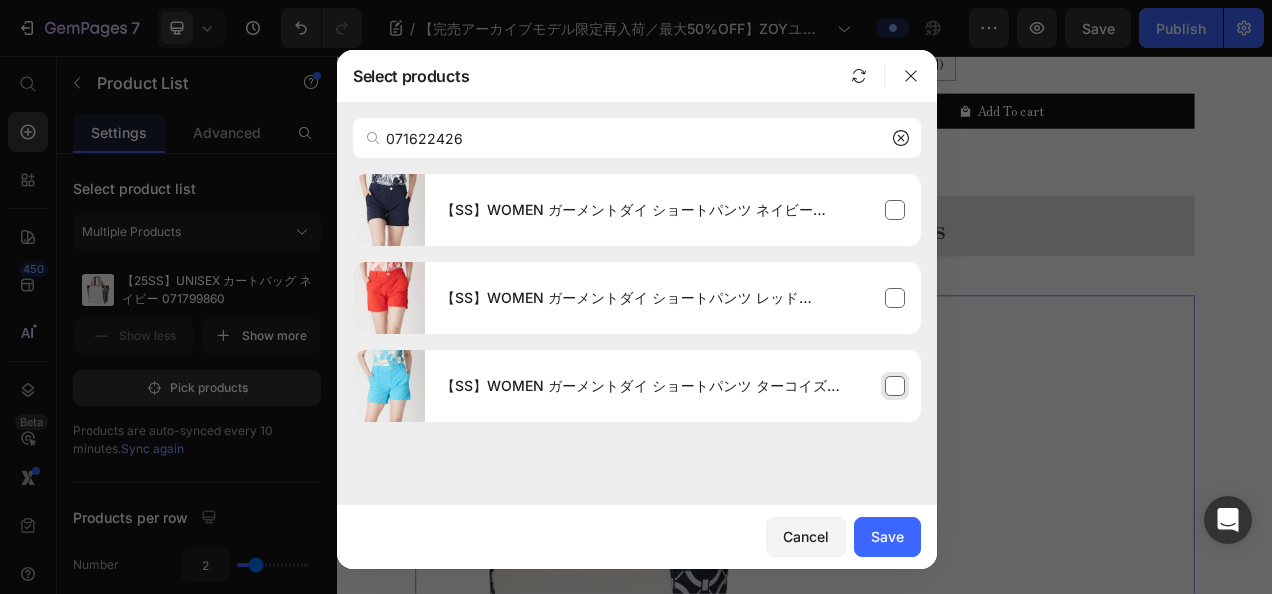 drag, startPoint x: 668, startPoint y: 382, endPoint x: 666, endPoint y: 370, distance: 12.165525 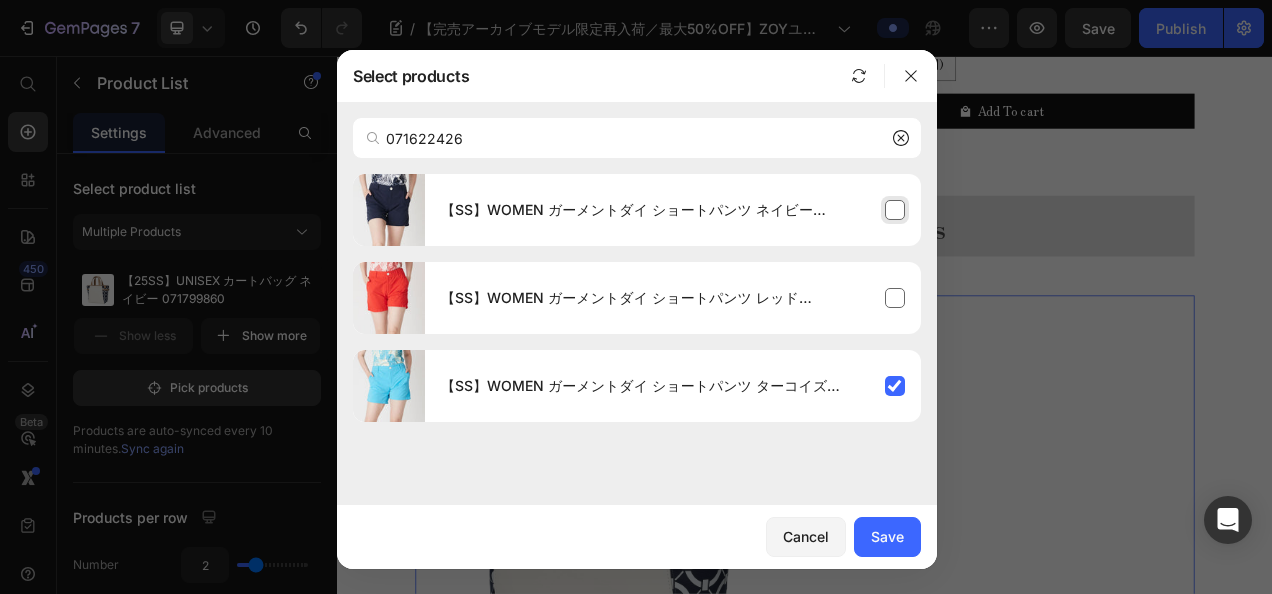 click on "【SS】WOMEN ガーメントダイ ショートパンツ ネイビー 071622426" at bounding box center (673, 210) 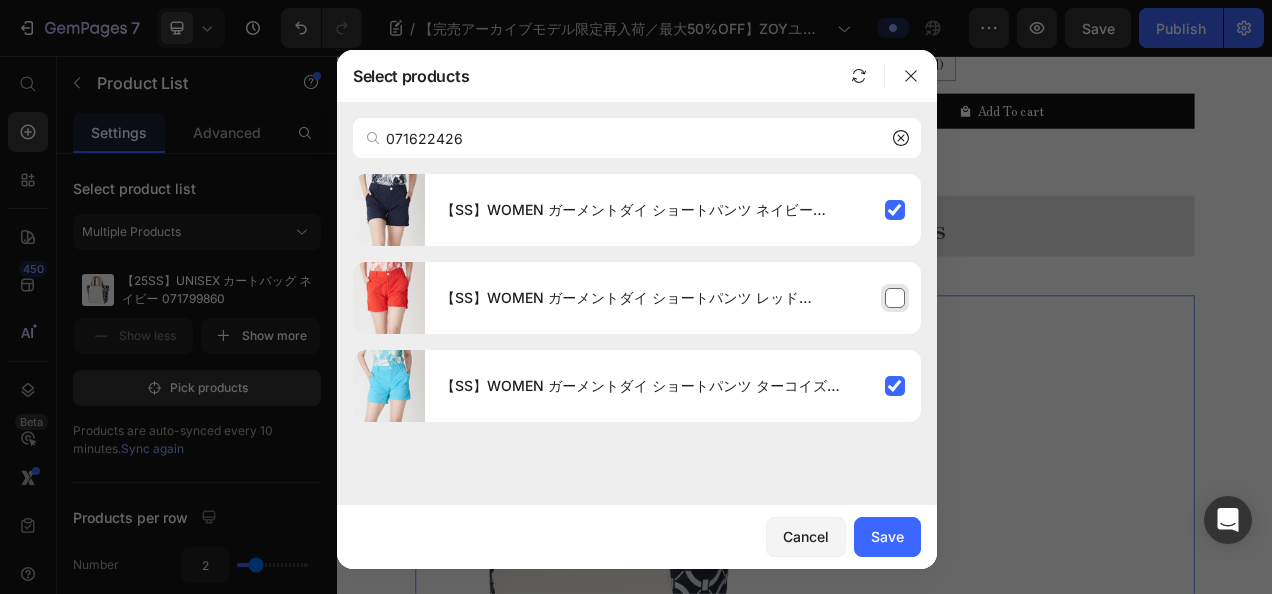 click on "【SS】WOMEN ガーメントダイ ショートパンツ レッド 071622426" at bounding box center [655, 298] 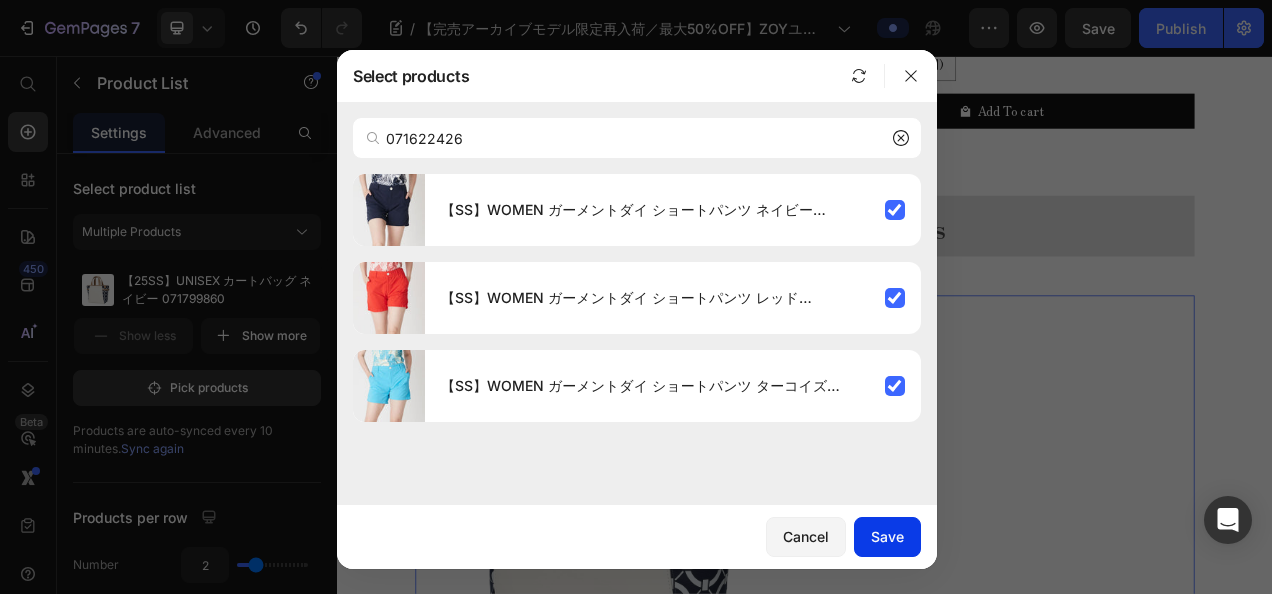 click on "Save" 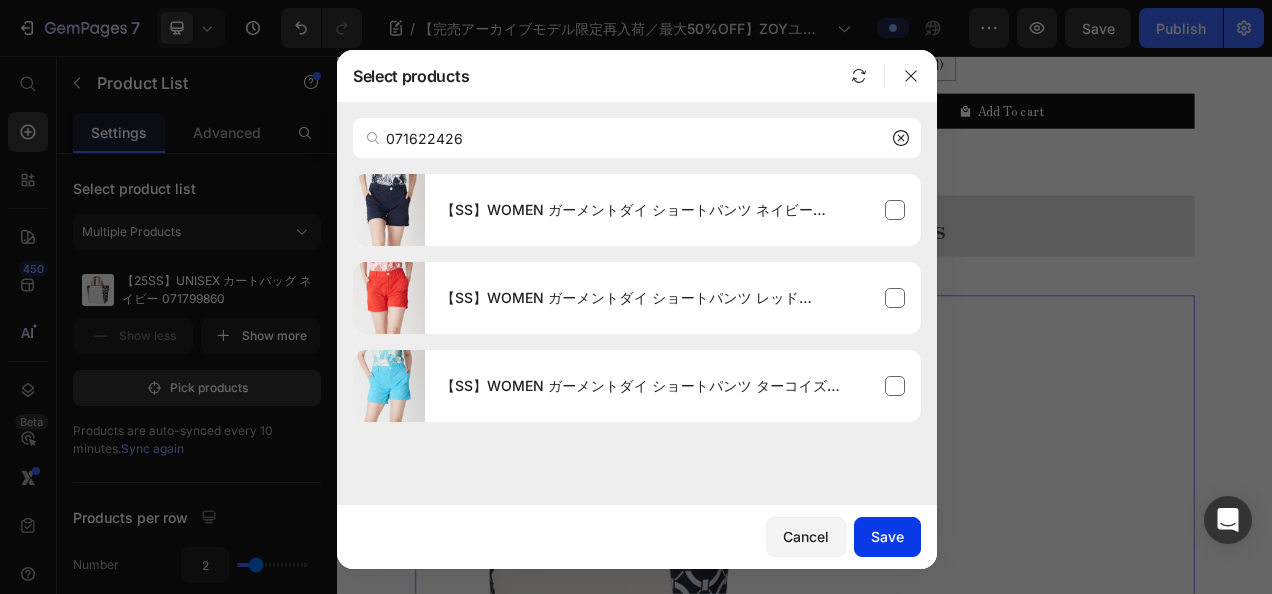 type 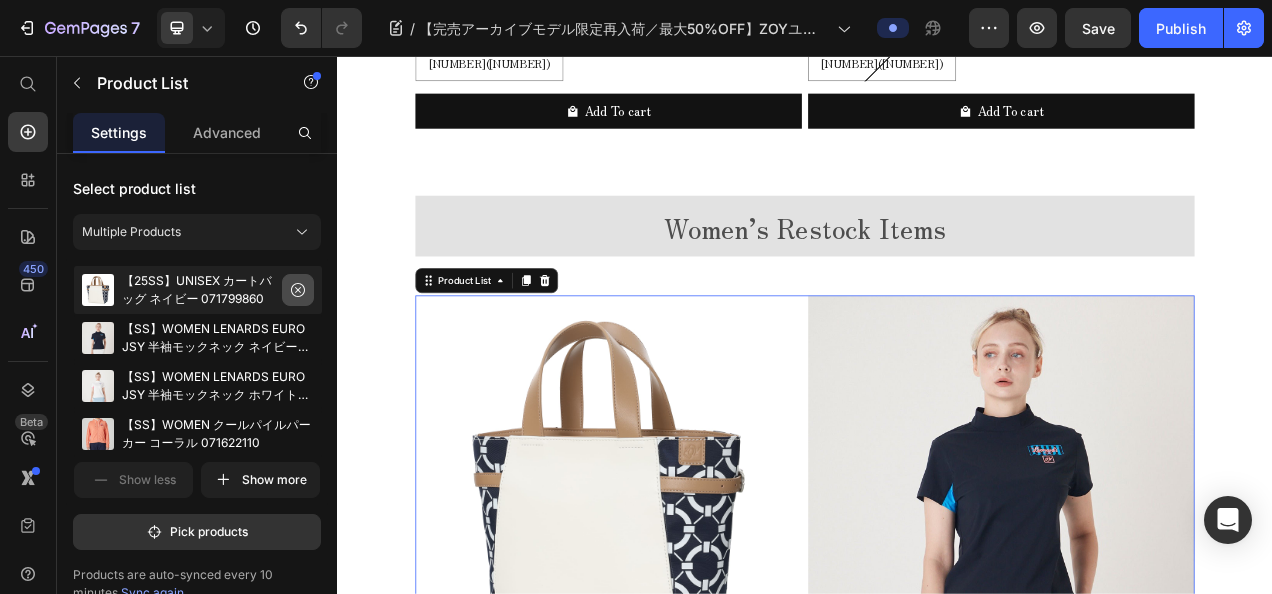 click 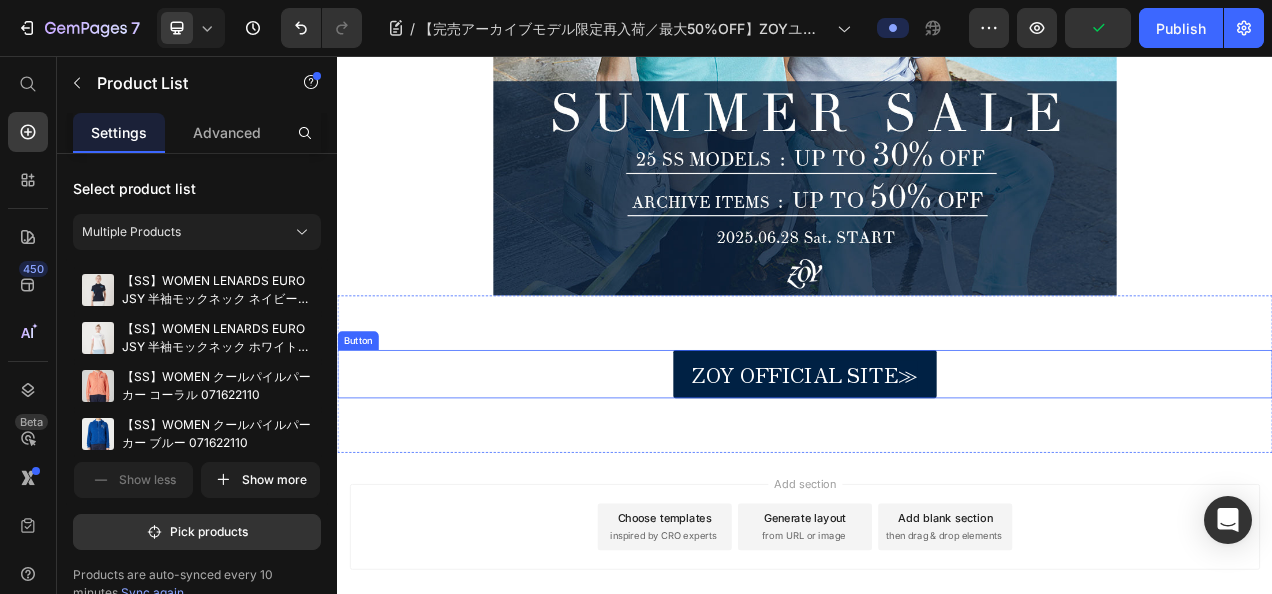 scroll, scrollTop: 8740, scrollLeft: 0, axis: vertical 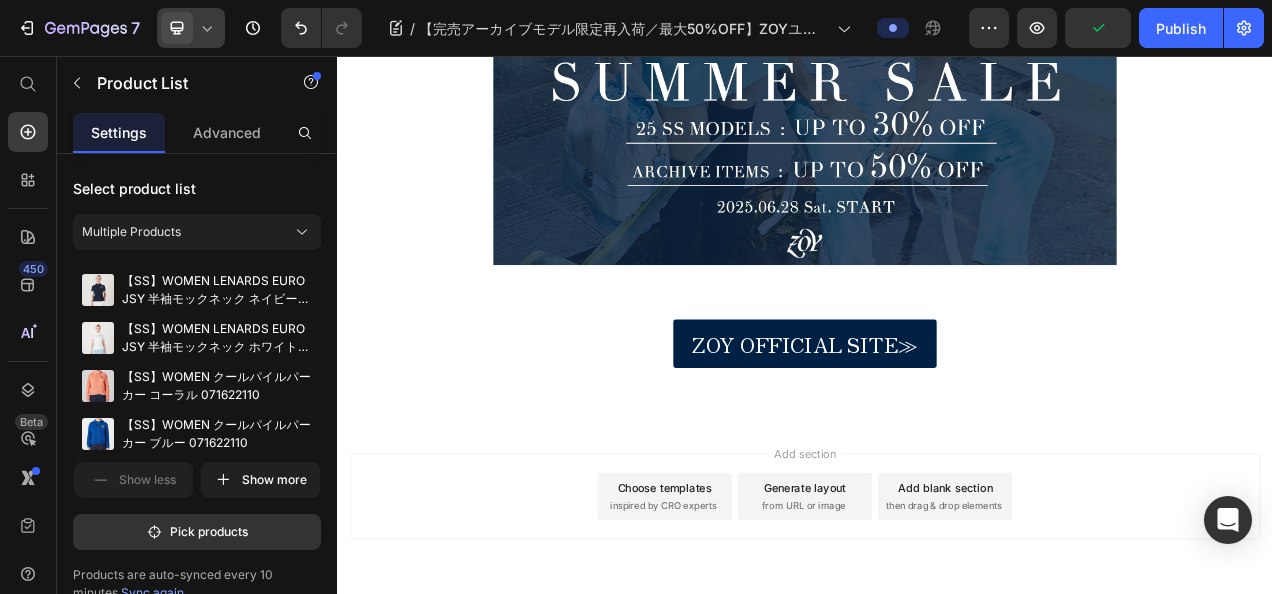 click 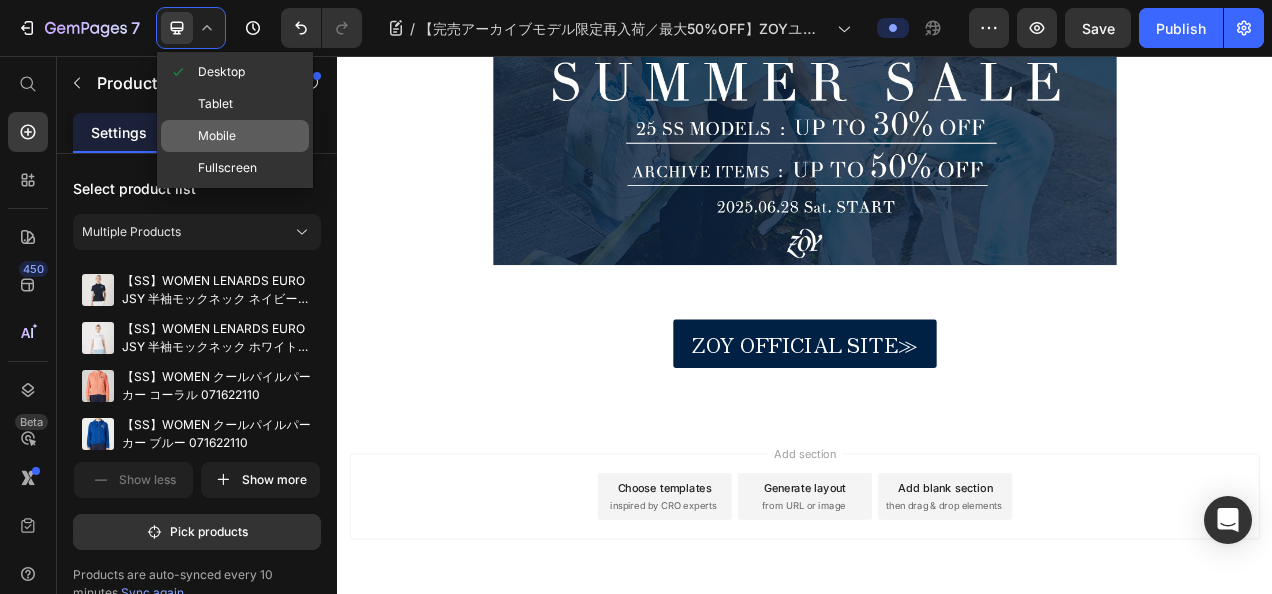 click on "Mobile" at bounding box center (217, 136) 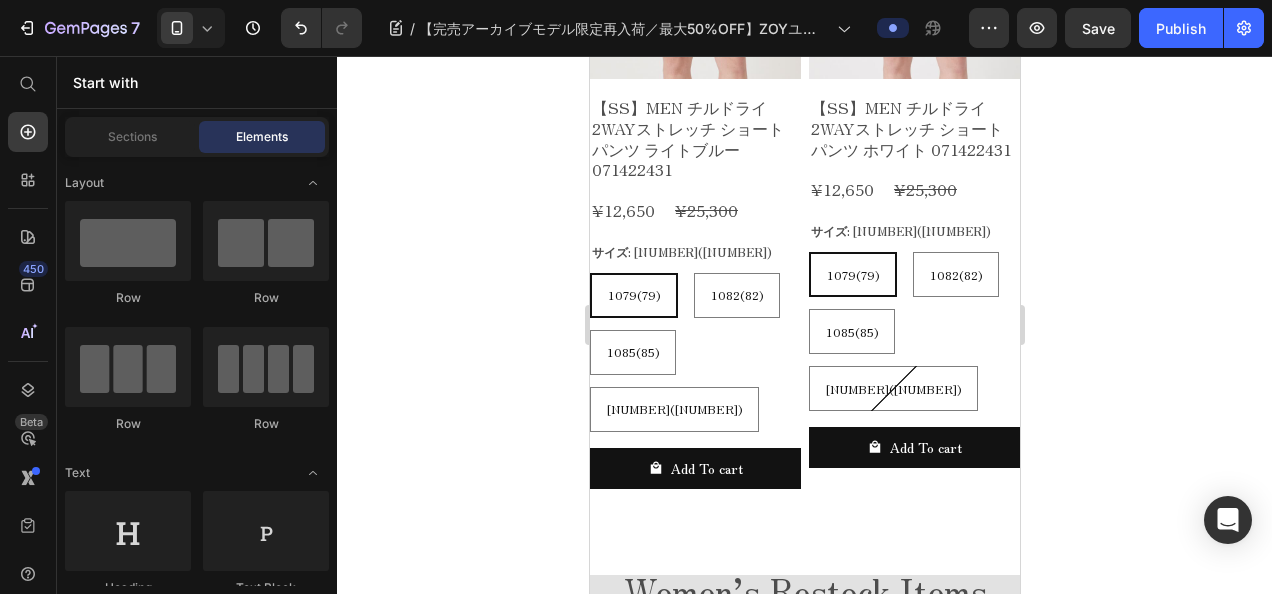 scroll, scrollTop: 0, scrollLeft: 0, axis: both 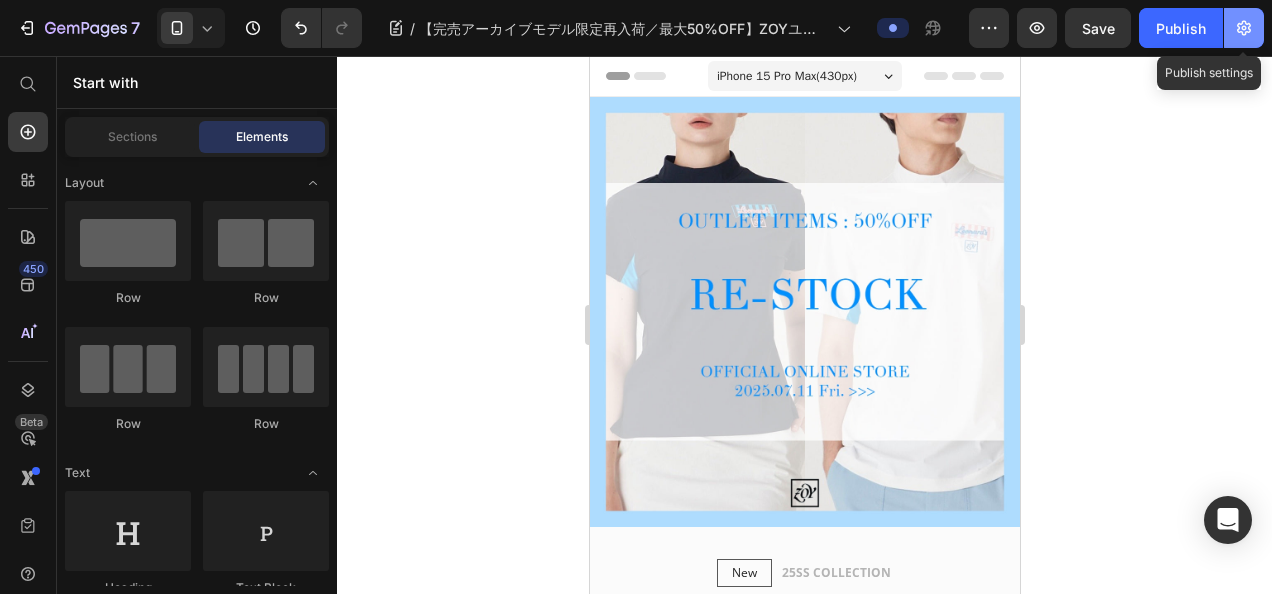 click 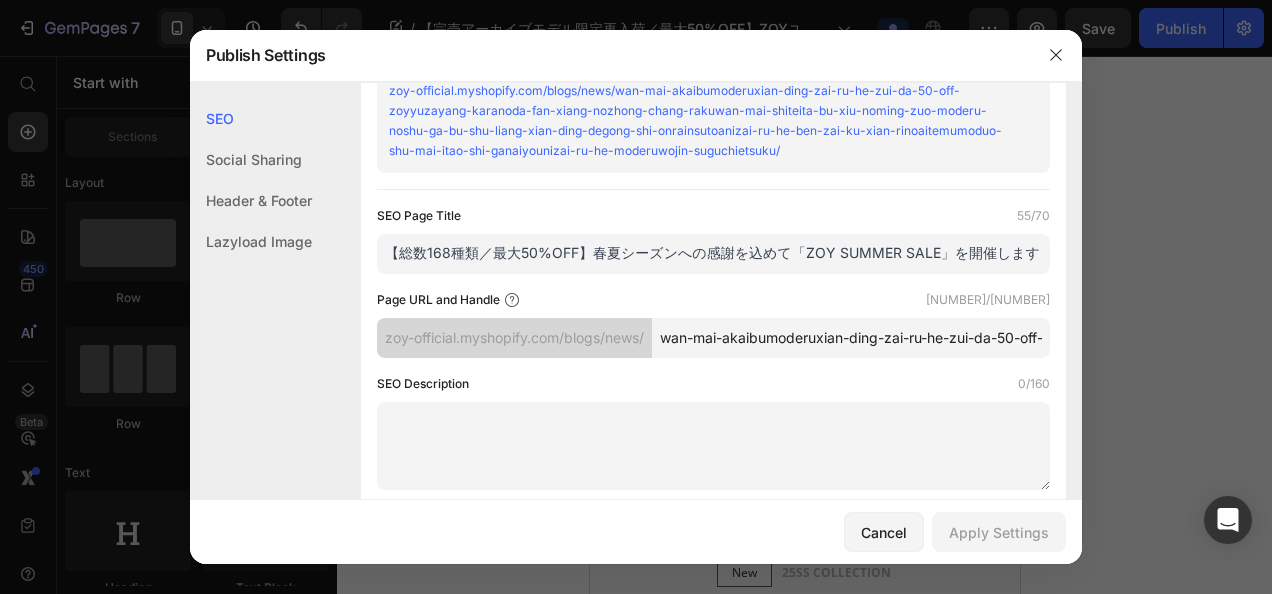 scroll, scrollTop: 200, scrollLeft: 0, axis: vertical 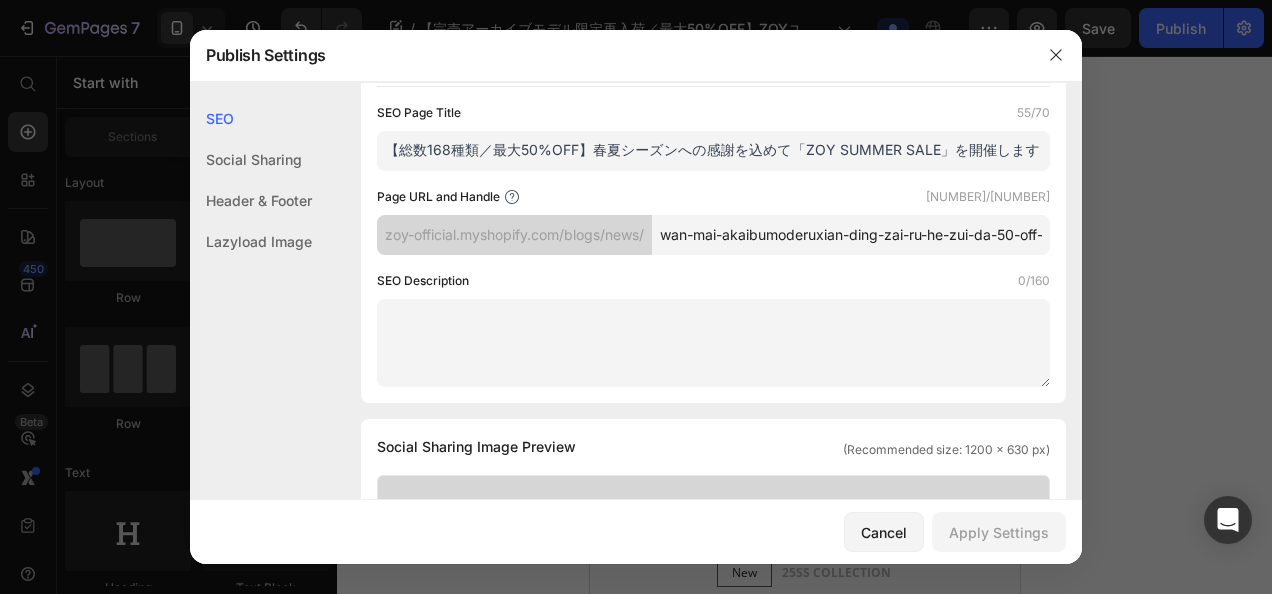 click on "wan-mai-akaibumoderuxian-ding-zai-ru-he-zui-da-50-off-zoyyuzayang-karanoda-fan-xiang-nozhong-chang-rakuwan-mai-shiteita-bu-xiu-noming-zuo-moderu-noshu-ga-bu-shu-liang-xian-ding-degong-shi-onrainsutoanizai-ru-he-ben-zai-ku-xian-rinoaitemumoduo-shu-mai-itao-shi-ganaiyounizai-ru-he-moderuwojin-suguchietsuku" at bounding box center (851, 235) 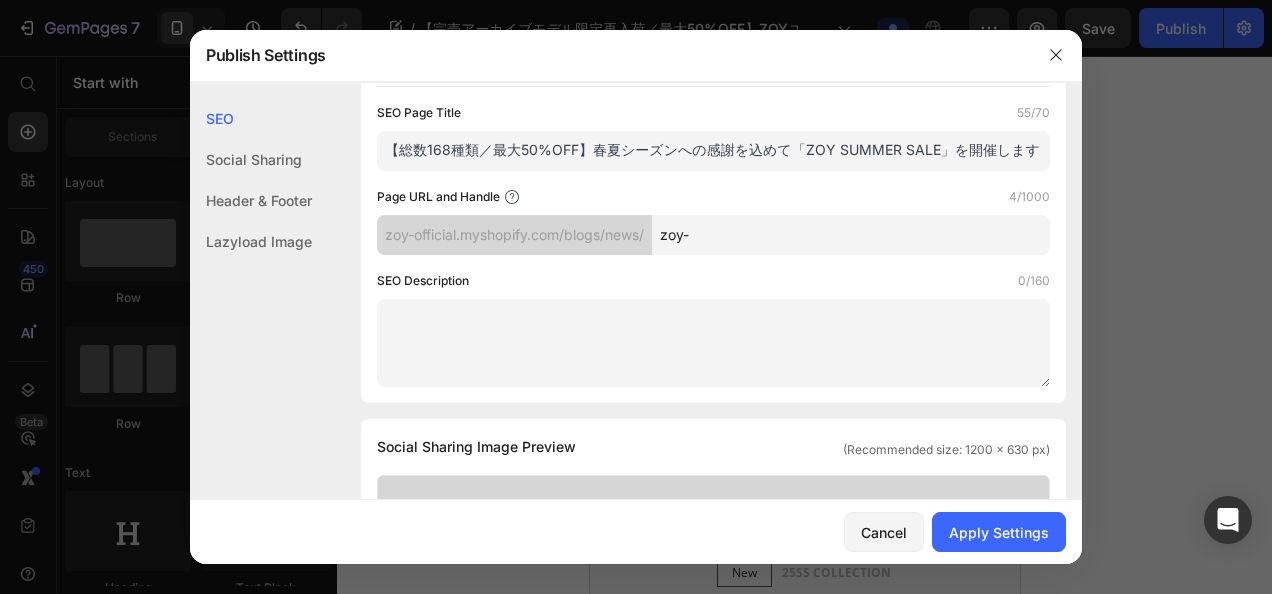 scroll, scrollTop: 0, scrollLeft: 0, axis: both 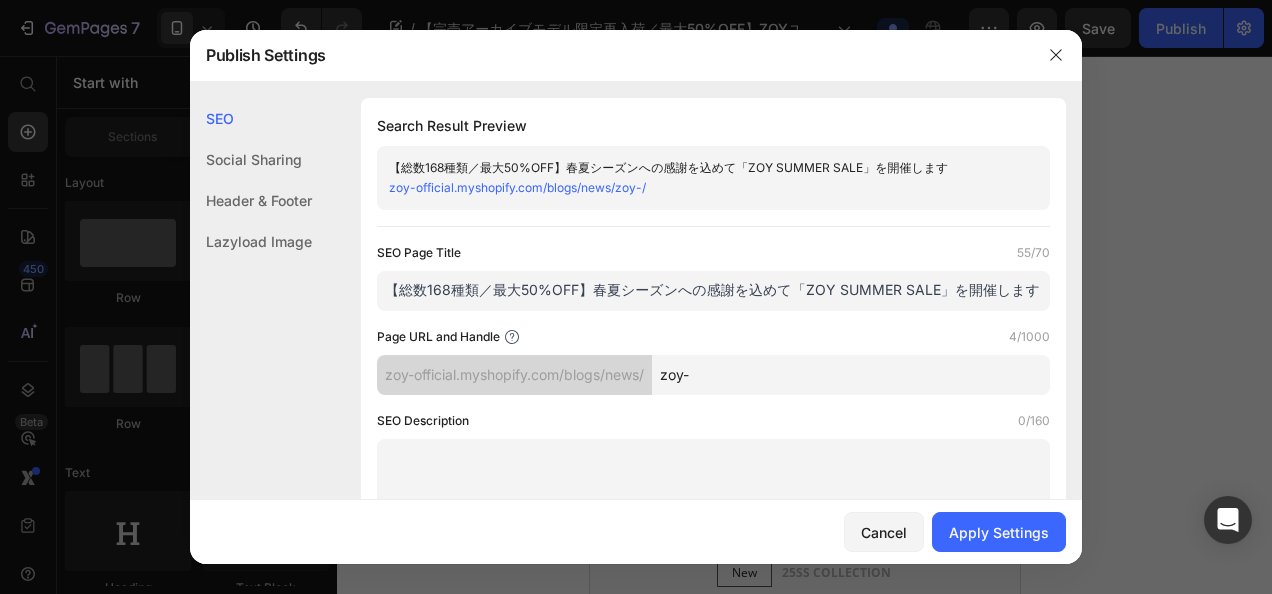 type on "zoy-" 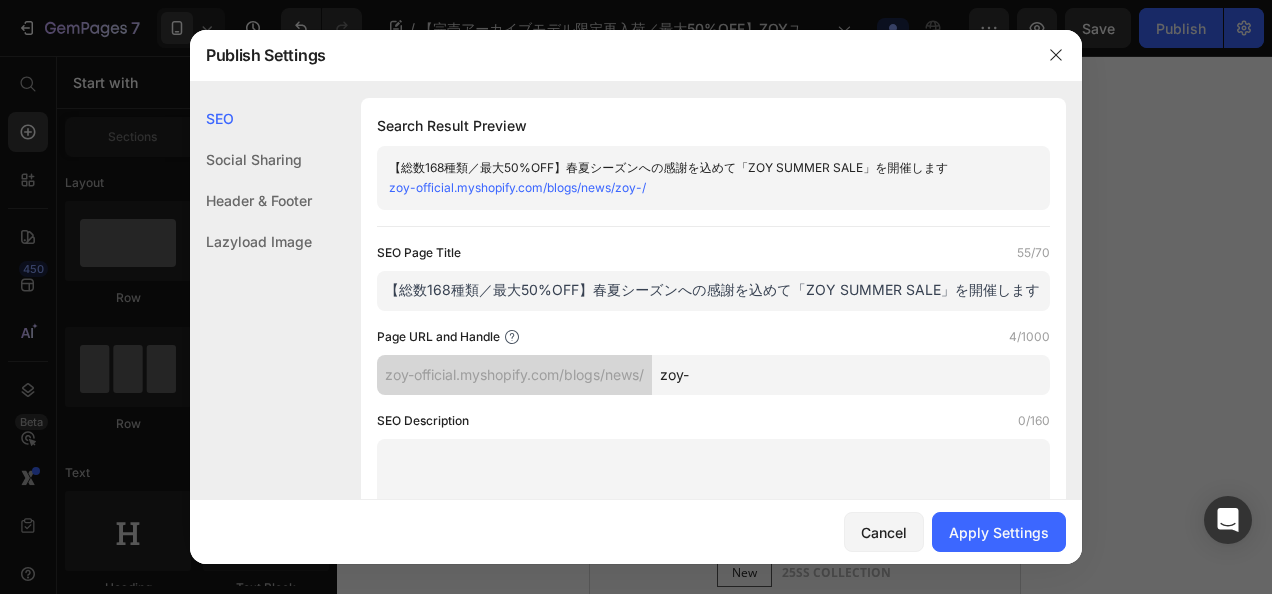 click on "【総数168種類／最大50%OFF】春夏シーズンへの感謝を込めて「ZOY SUMMER SALE」を開催します" at bounding box center [713, 291] 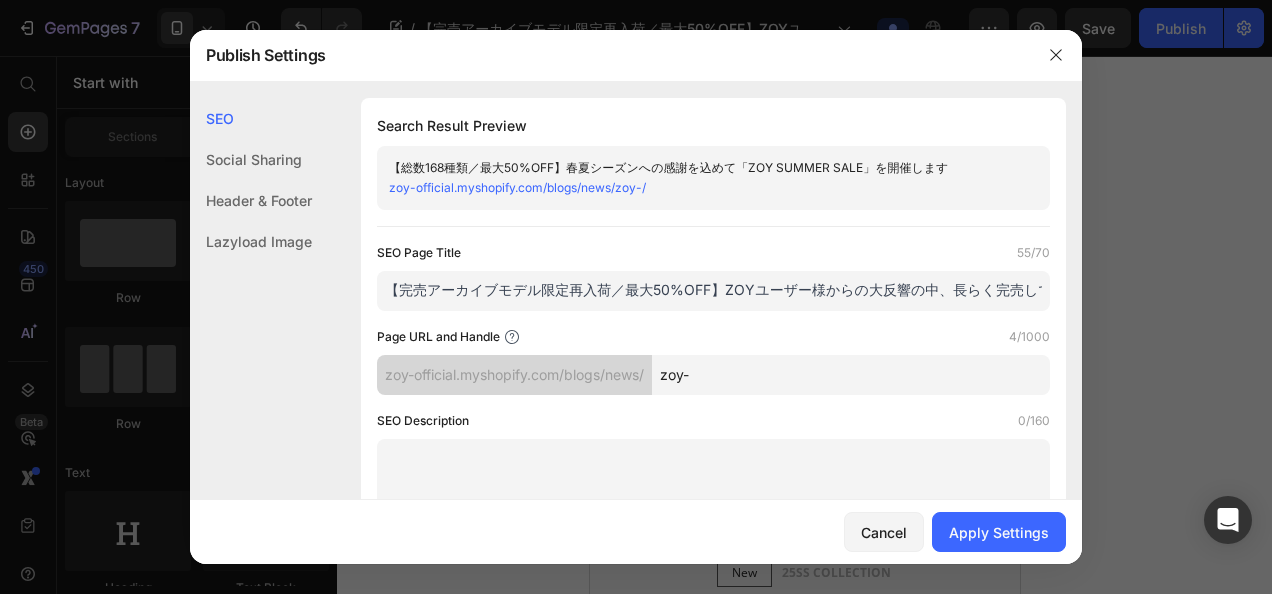 scroll, scrollTop: 0, scrollLeft: 585, axis: horizontal 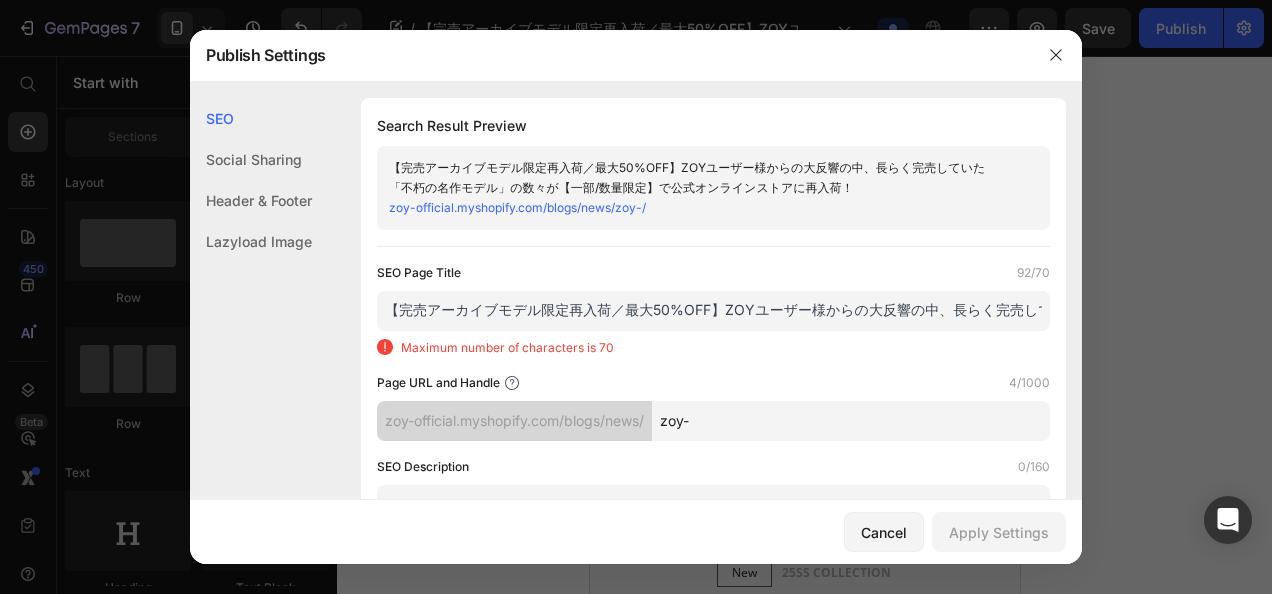 drag, startPoint x: 490, startPoint y: 309, endPoint x: 725, endPoint y: 284, distance: 236.32605 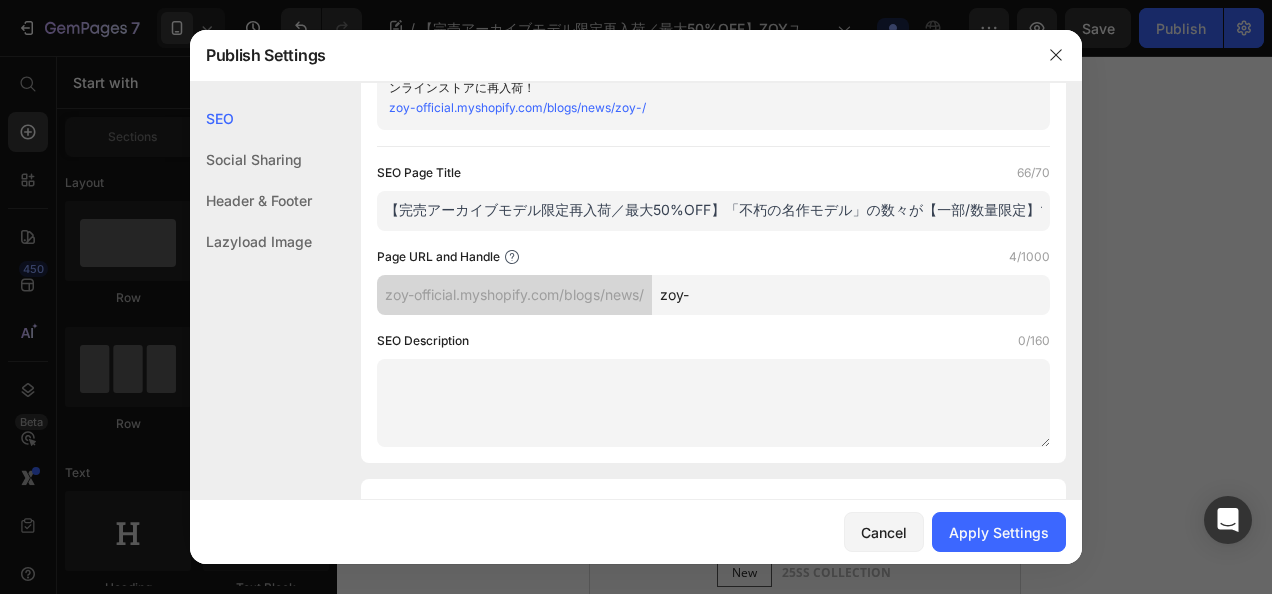 scroll, scrollTop: 0, scrollLeft: 0, axis: both 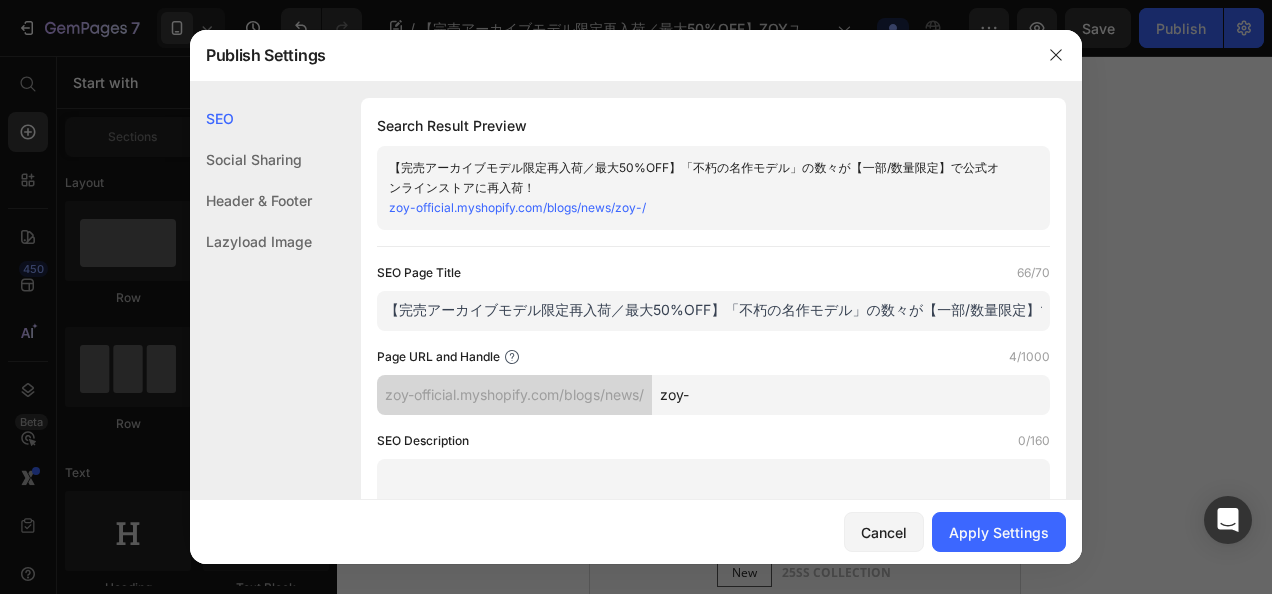 type on "【完売アーカイブモデル限定再入荷／最大50%OFF】「不朽の名作モデル」の数々が【一部/数量限定】で公式オンラインストアに再入荷！" 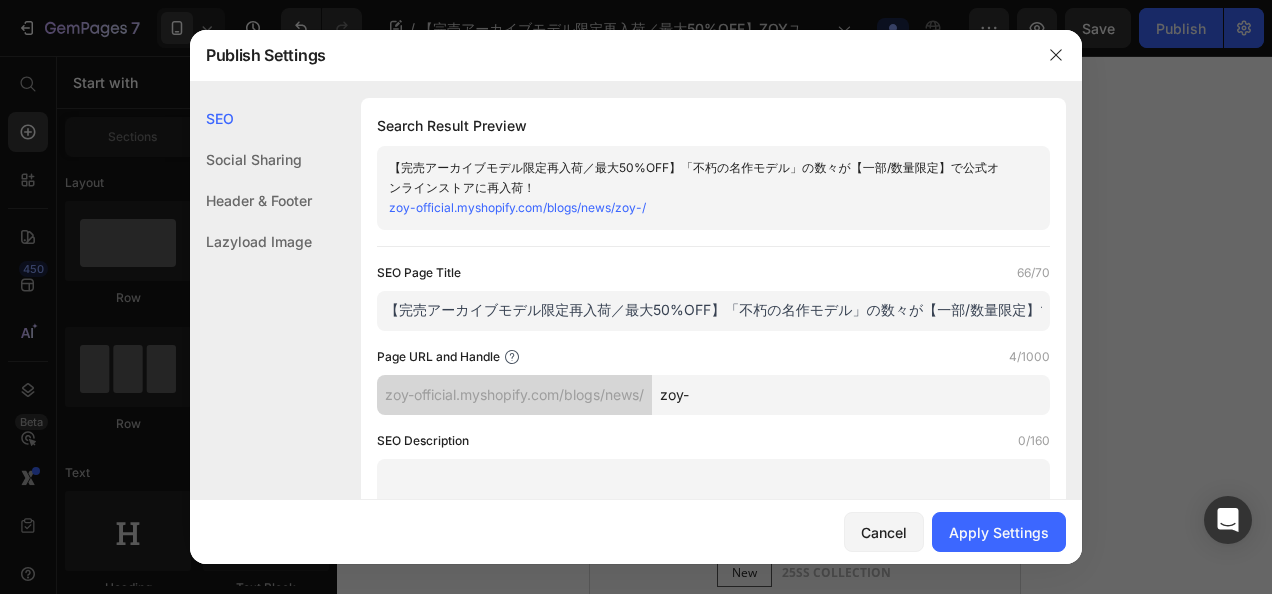 click on "Page URL and Handle  4/1000  zoy-official.myshopify.com/blogs/news/ zoy-" at bounding box center (713, 381) 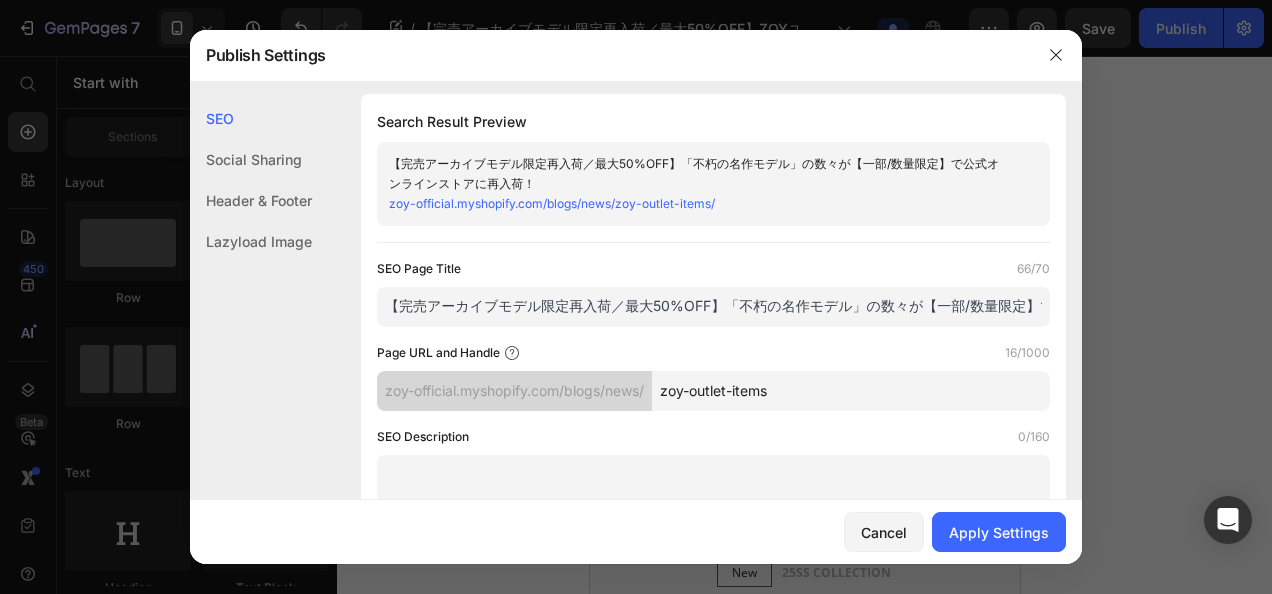 scroll, scrollTop: 0, scrollLeft: 0, axis: both 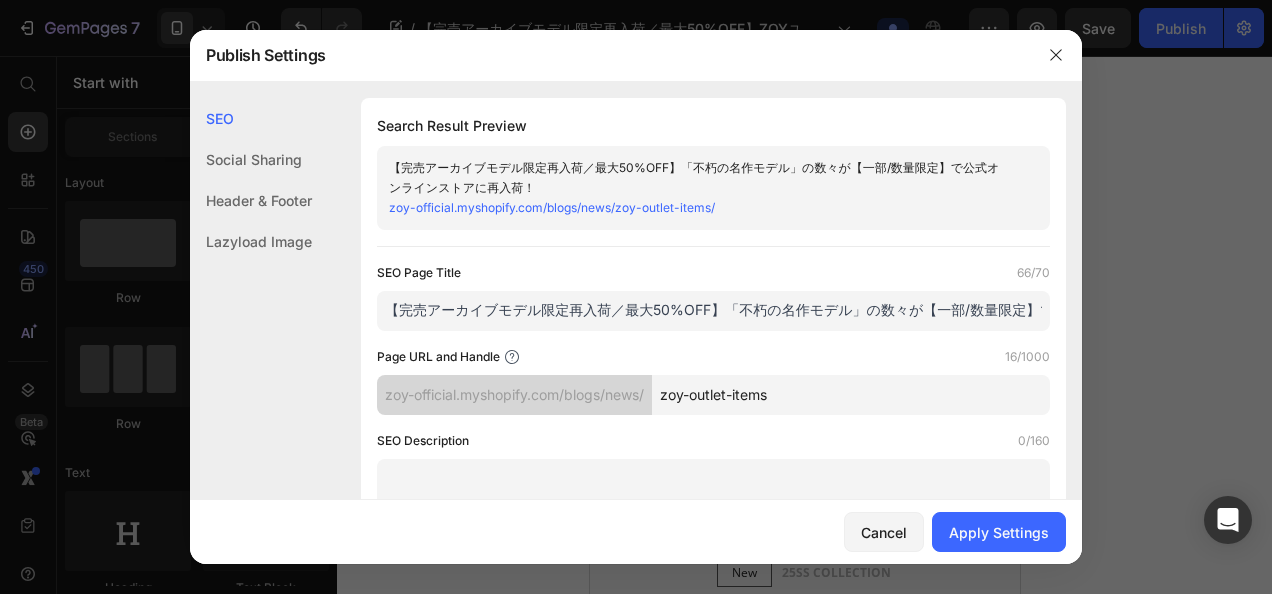 drag, startPoint x: 760, startPoint y: 402, endPoint x: 610, endPoint y: 422, distance: 151.32745 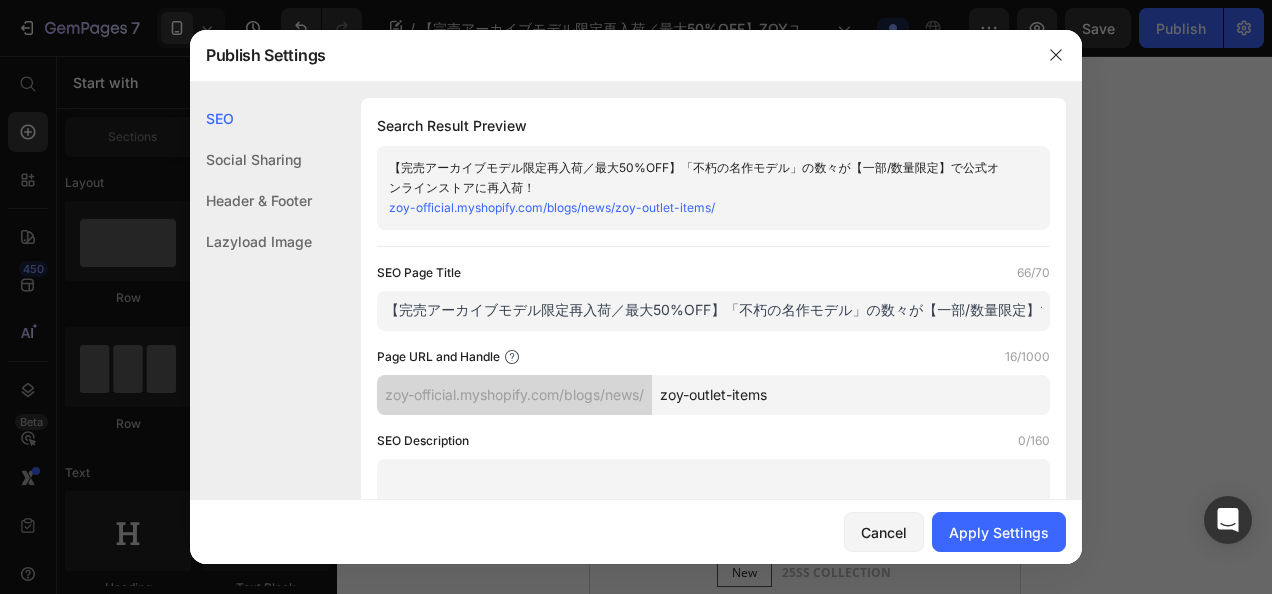 click on "Page URL and Handle  16/1000" at bounding box center (713, 357) 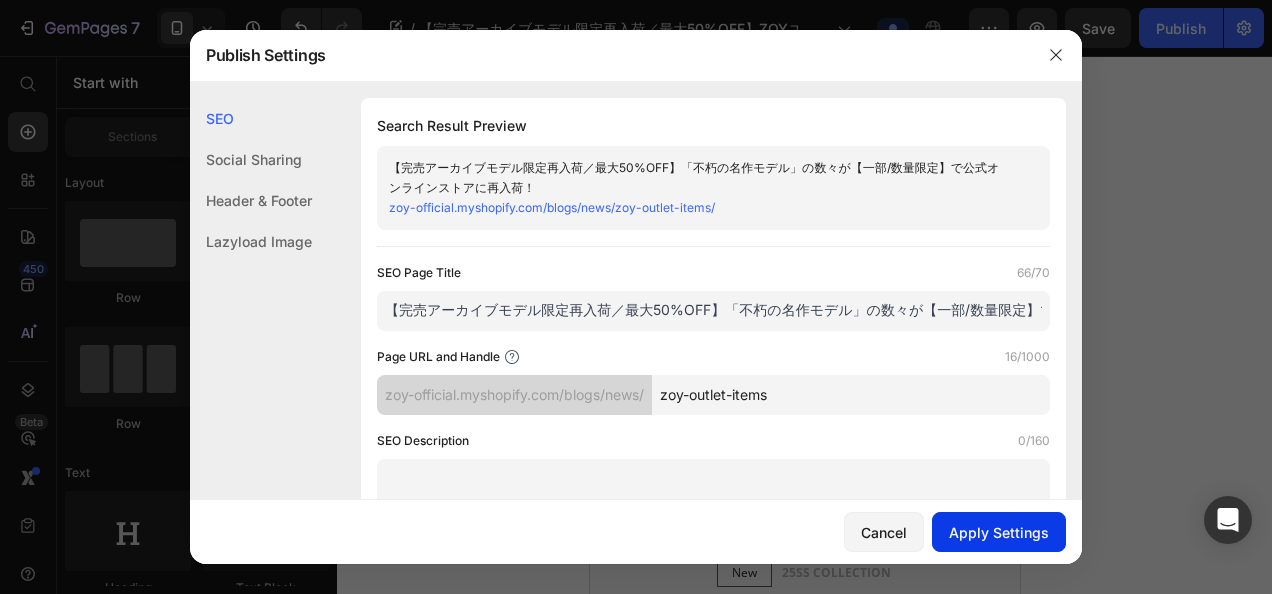 click on "Apply Settings" at bounding box center (999, 532) 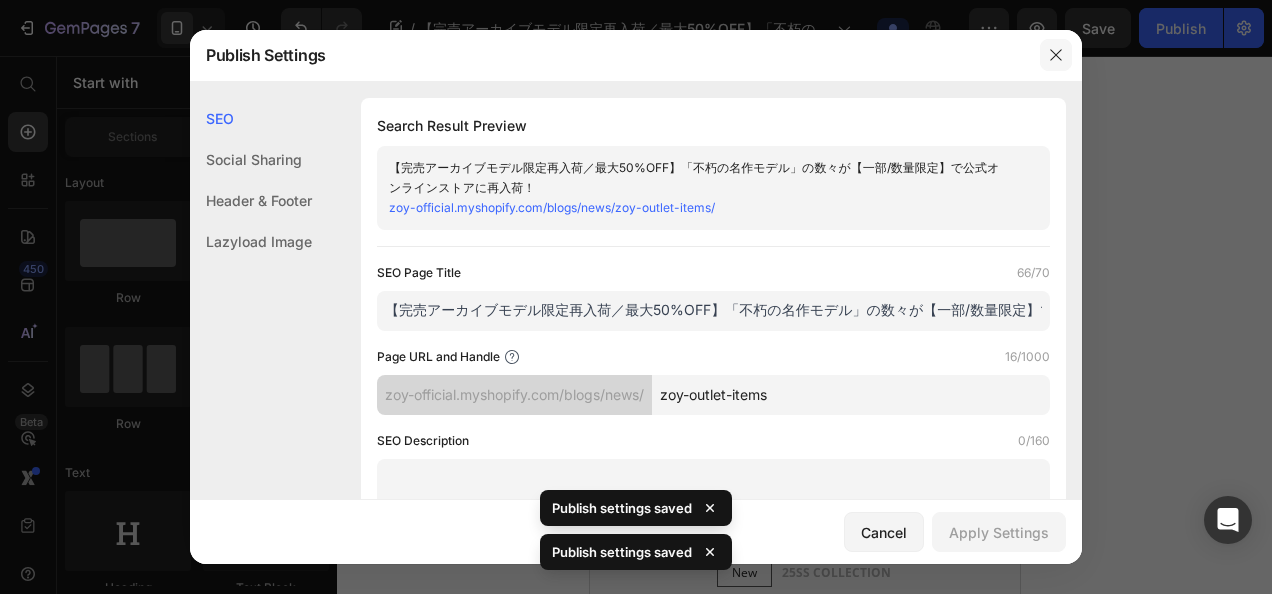 click 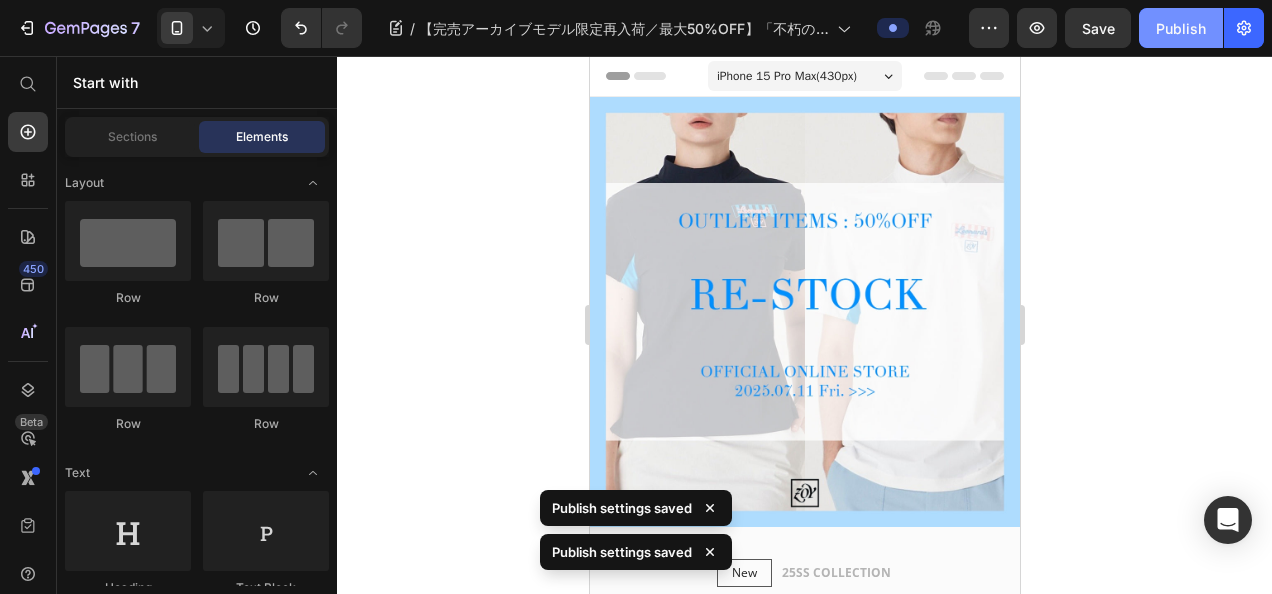 click on "Publish" at bounding box center [1181, 28] 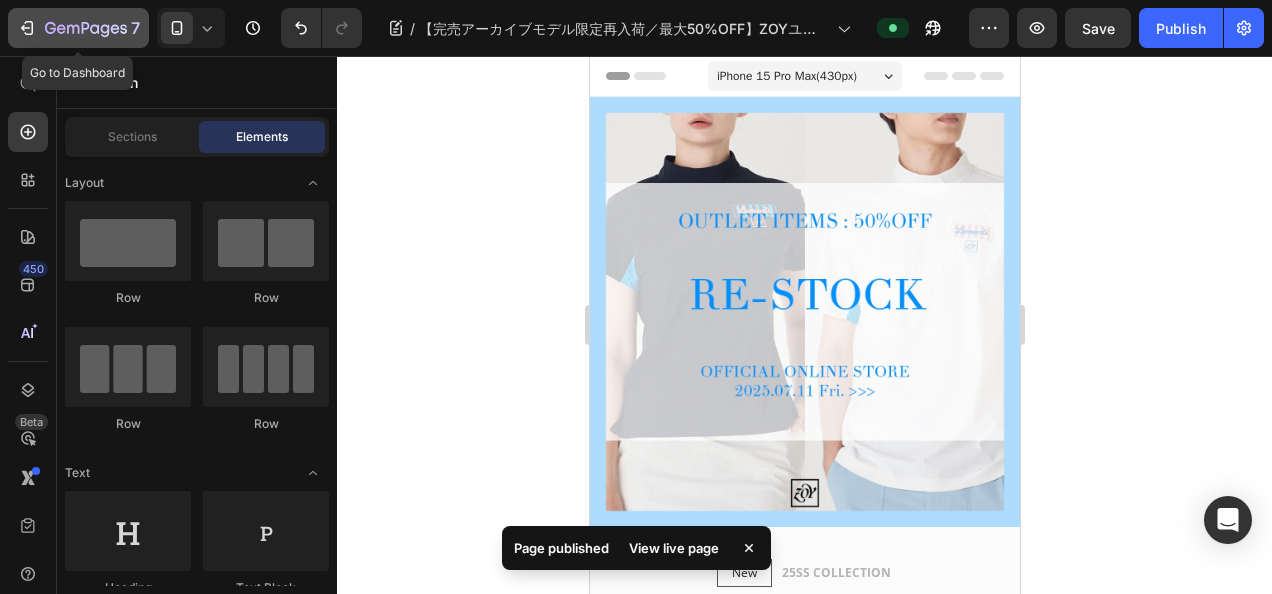 click 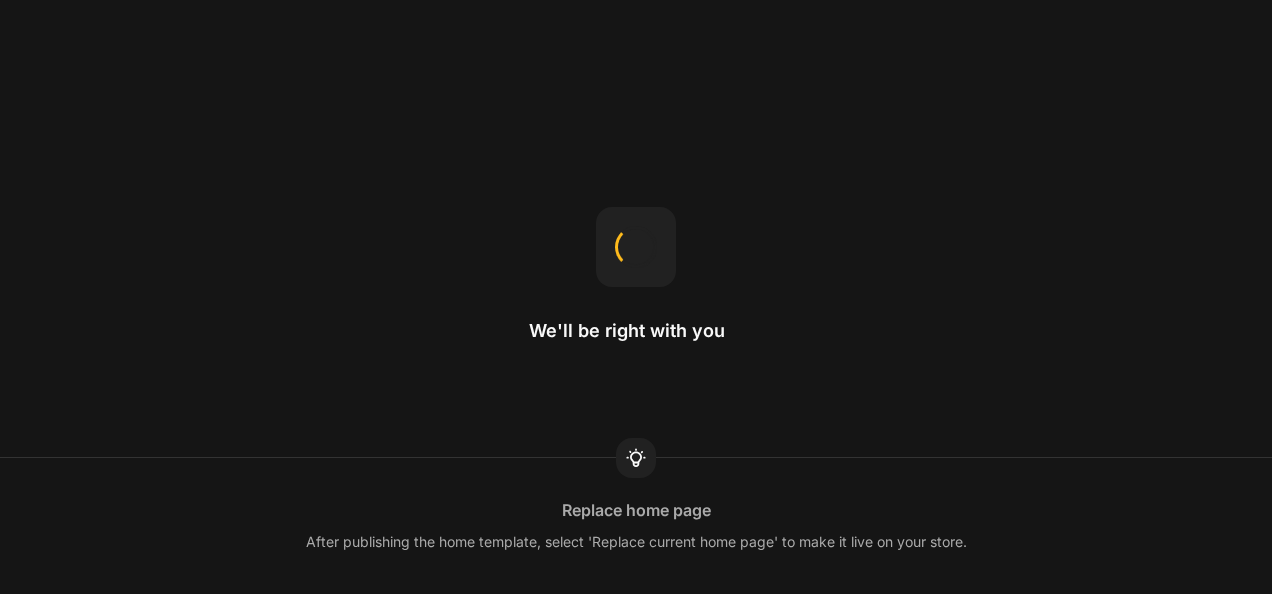 scroll, scrollTop: 0, scrollLeft: 0, axis: both 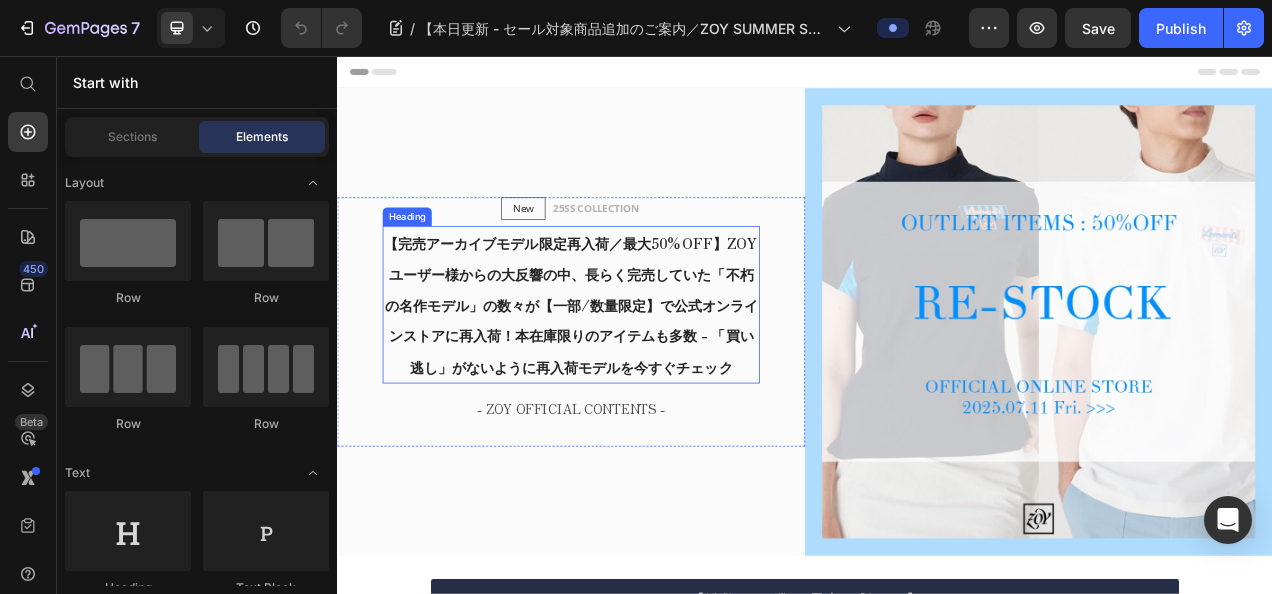 click on "【完売アーカイブモデル限定再入荷／最大50%OFF】ZOYユーザー様からの大反響の中、長らく完売していた「不朽の名作モデル」の数々が【一部/数量限定】で公式オンラインストアに再入荷！本在庫限りのアイテムも多数 - 「買い逃し」がないように再入荷モデルを今すぐチェック" at bounding box center (637, 374) 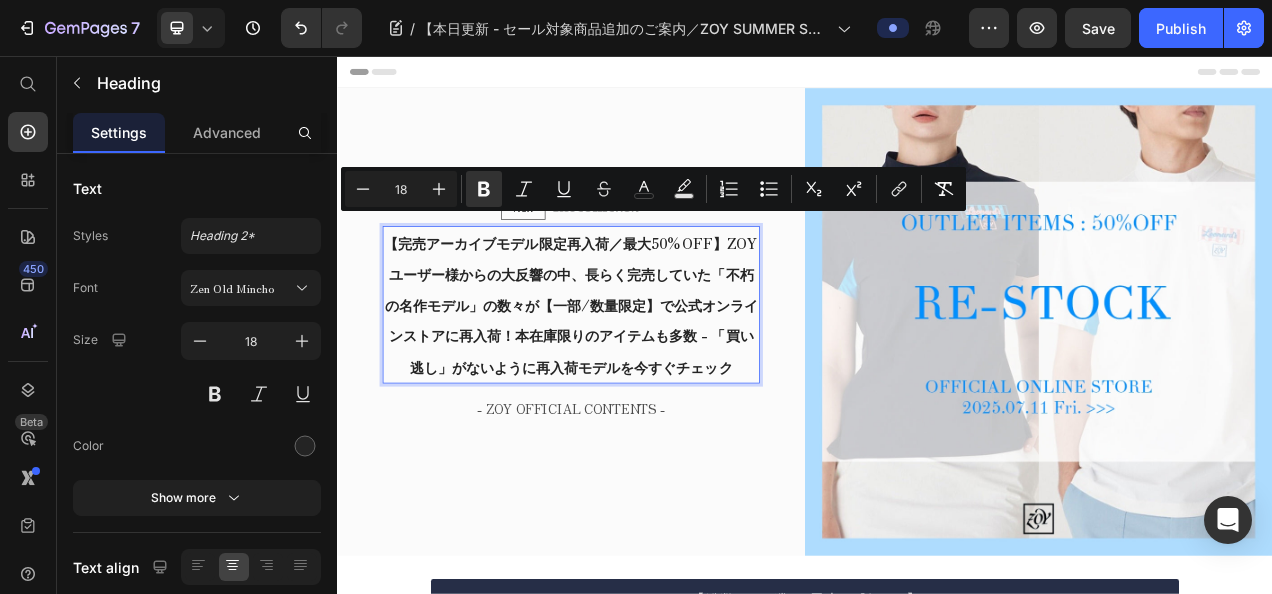 scroll, scrollTop: 0, scrollLeft: 0, axis: both 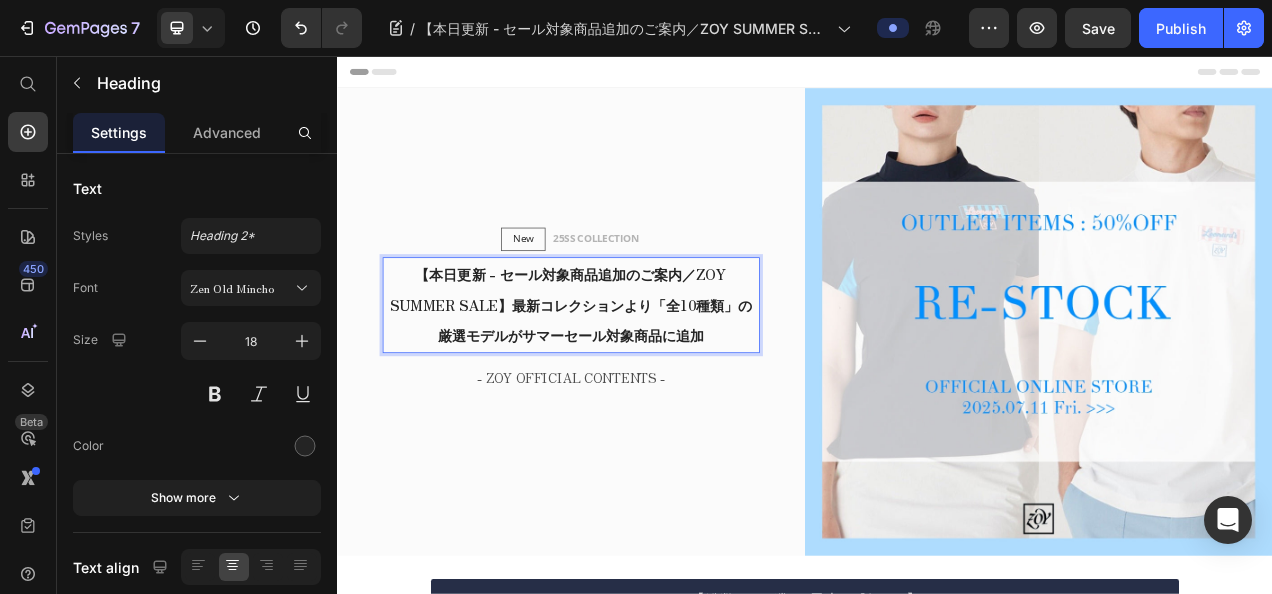 click on "【本日更新 - セール対象商品追加のご案内／ZOY SUMMER SALE】最新コレクションより「全10種類」の厳選モデルがサマーセール対象商品に追加" at bounding box center (637, 375) 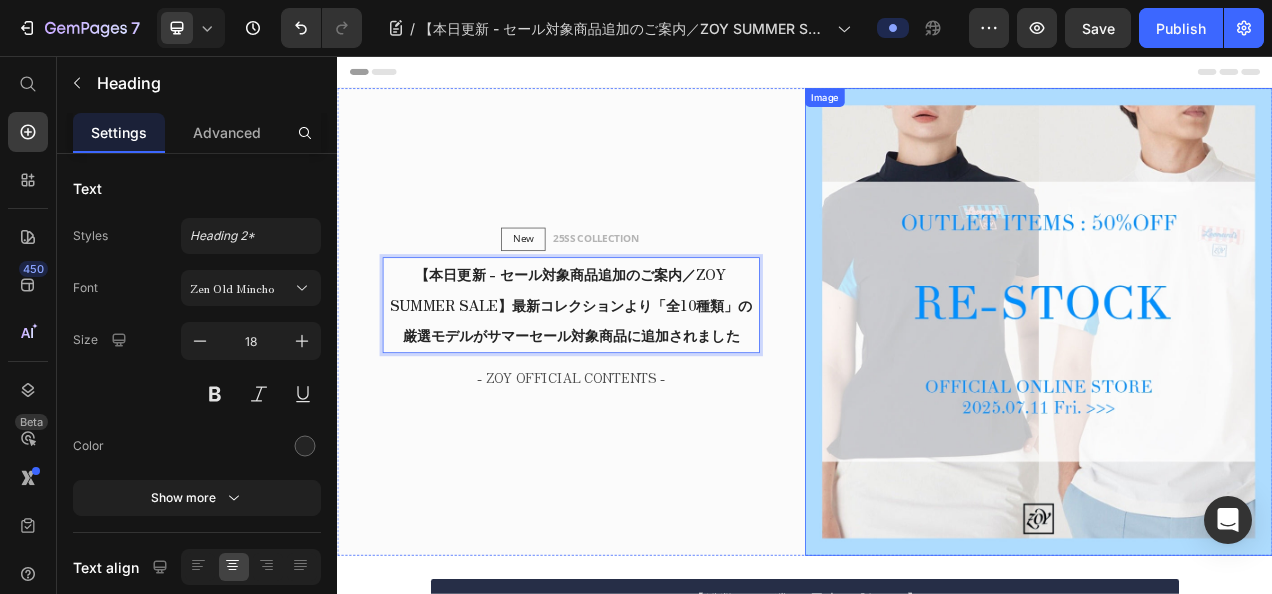 click at bounding box center [1237, 397] 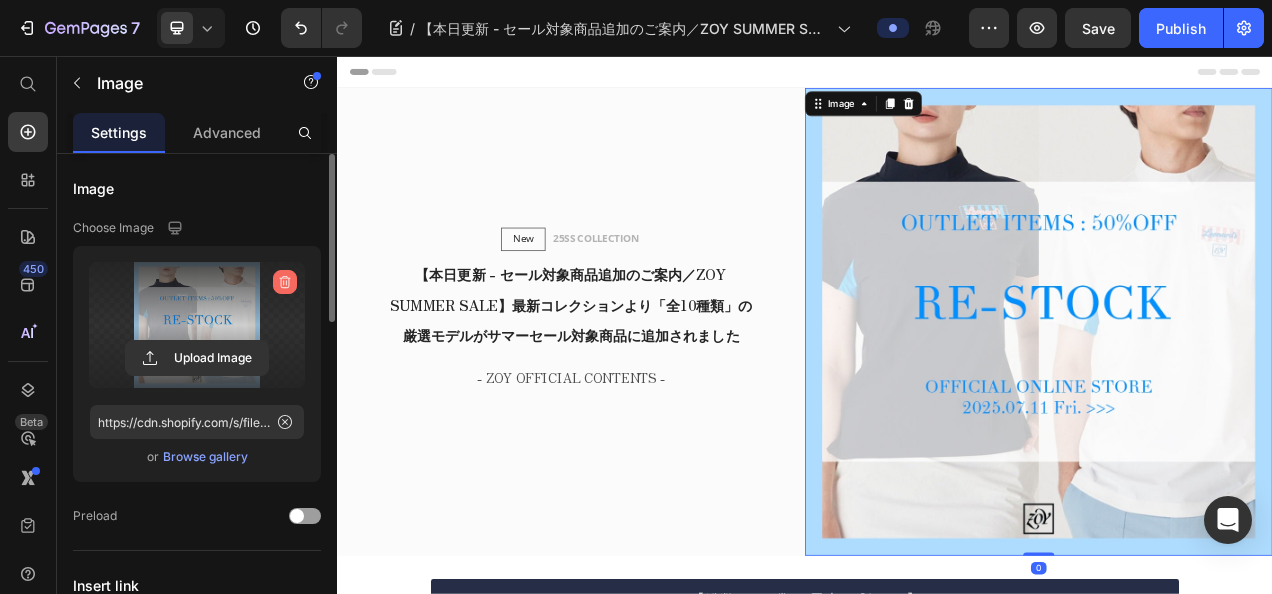 click at bounding box center (285, 282) 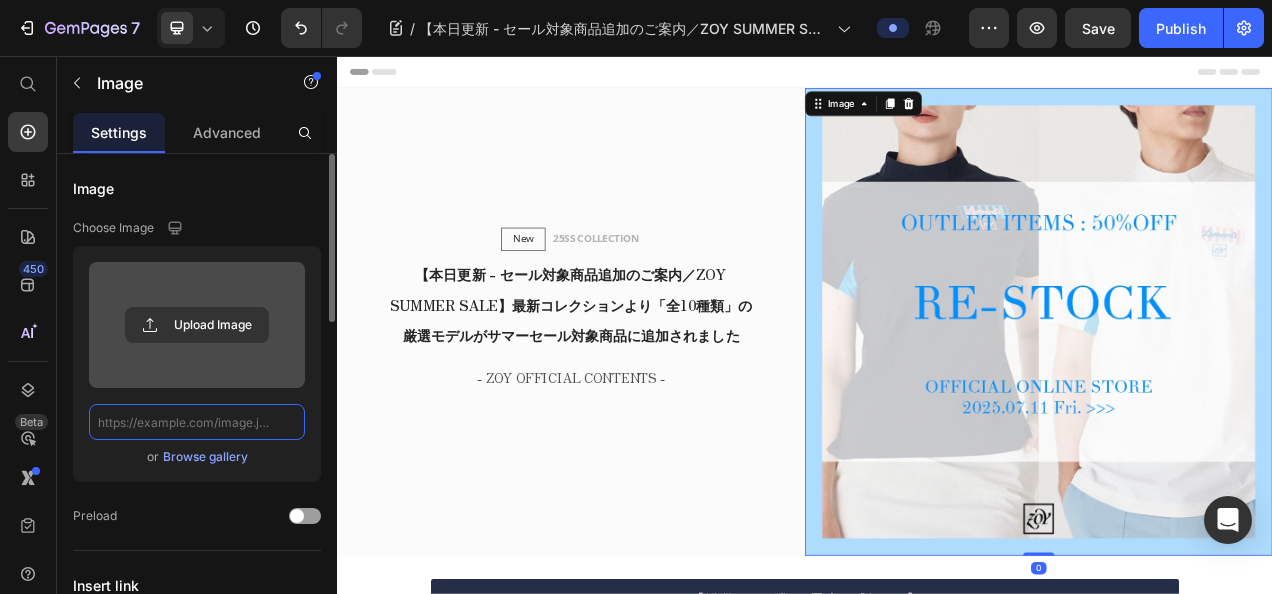scroll, scrollTop: 0, scrollLeft: 0, axis: both 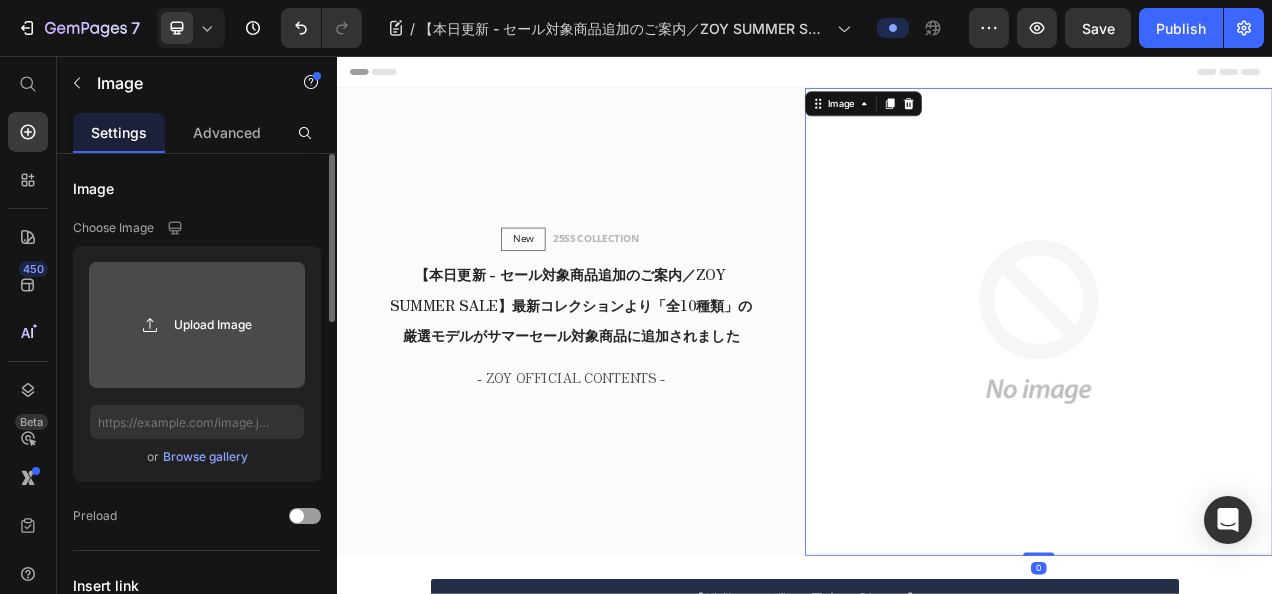 click 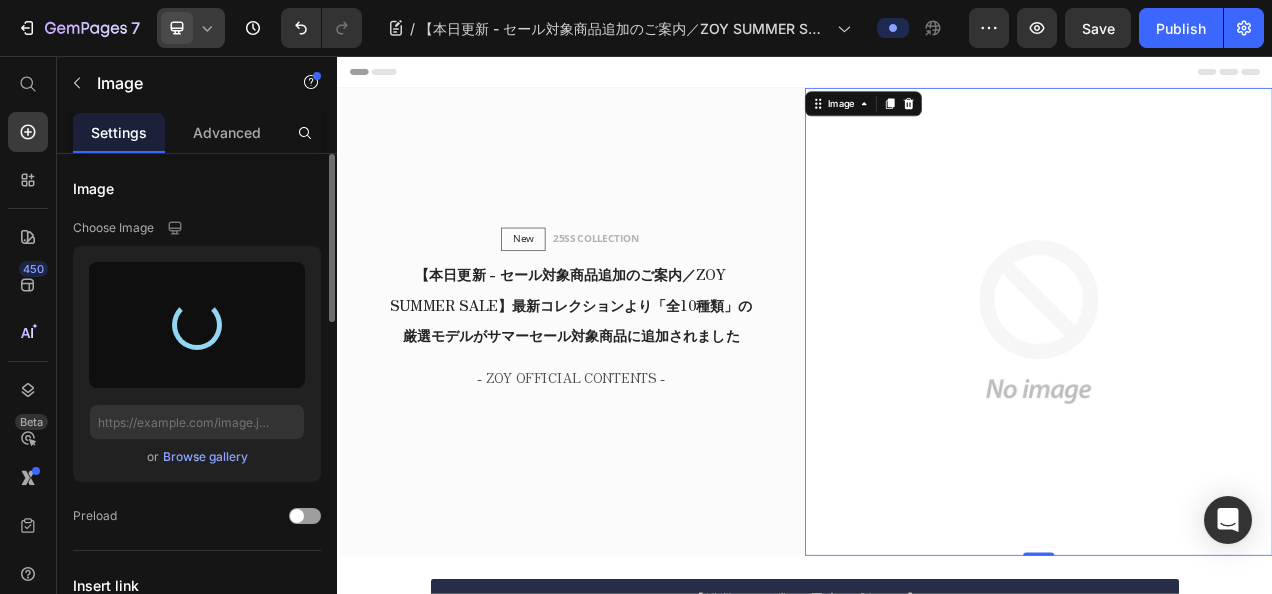 type on "https://cdn.shopify.com/s/files/1/0860/5397/8403/files/gempages_499421484788220701-0b12a60e-c4c6-4d93-b427-cc85fb4a967c.jpg" 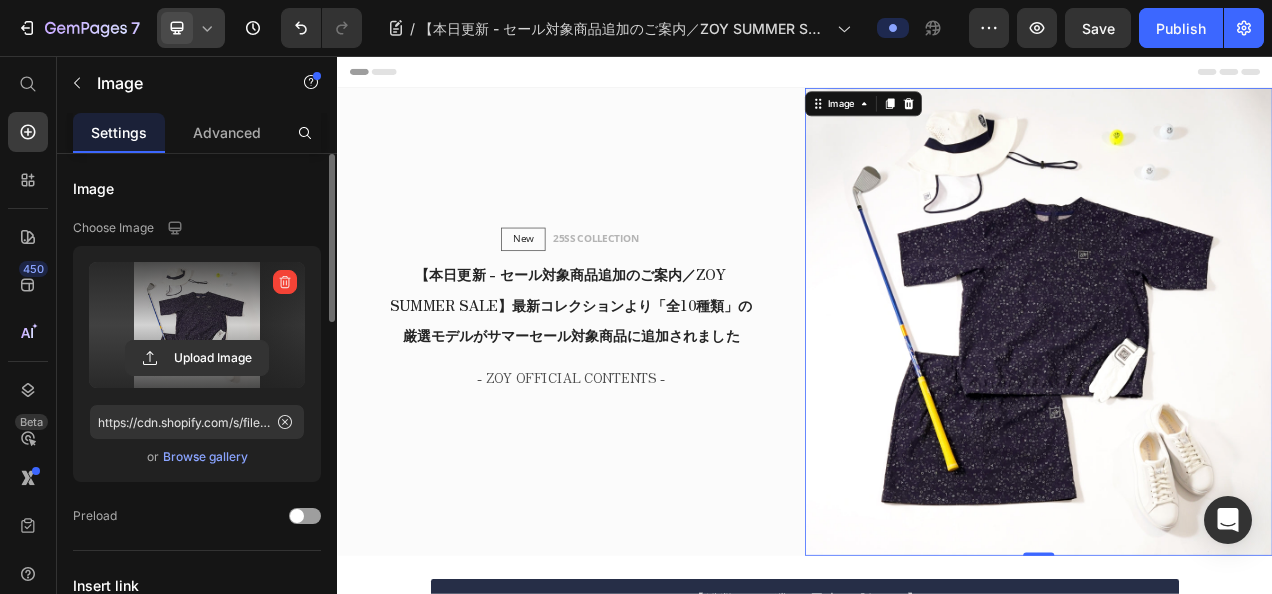 click 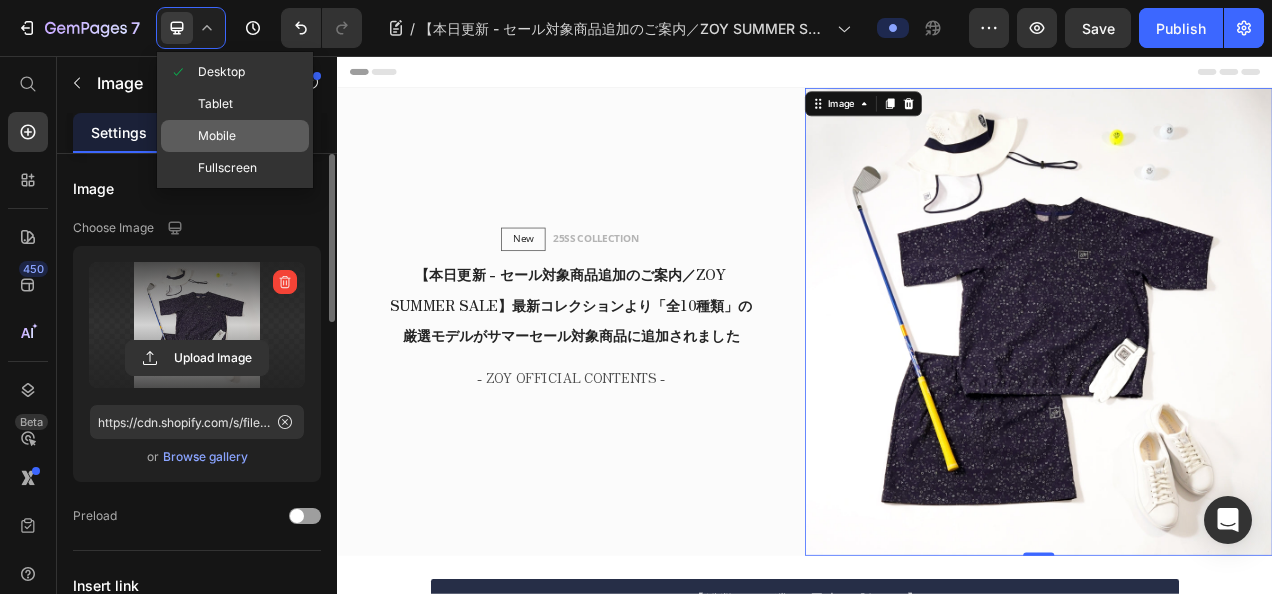 click on "Mobile" at bounding box center [217, 136] 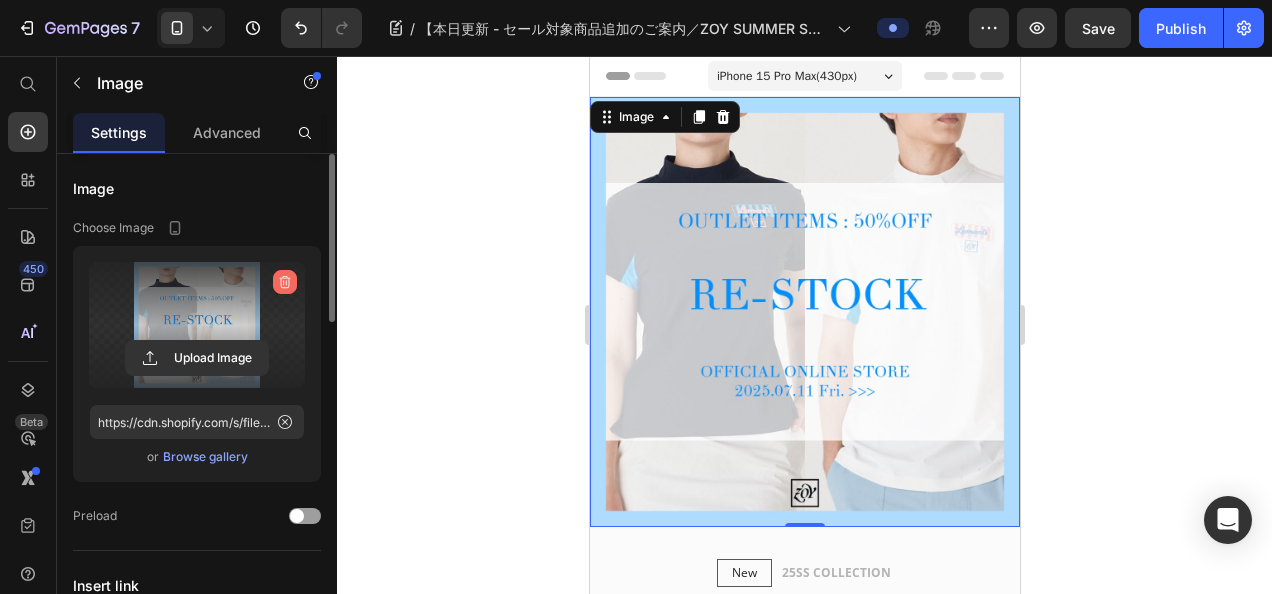 click 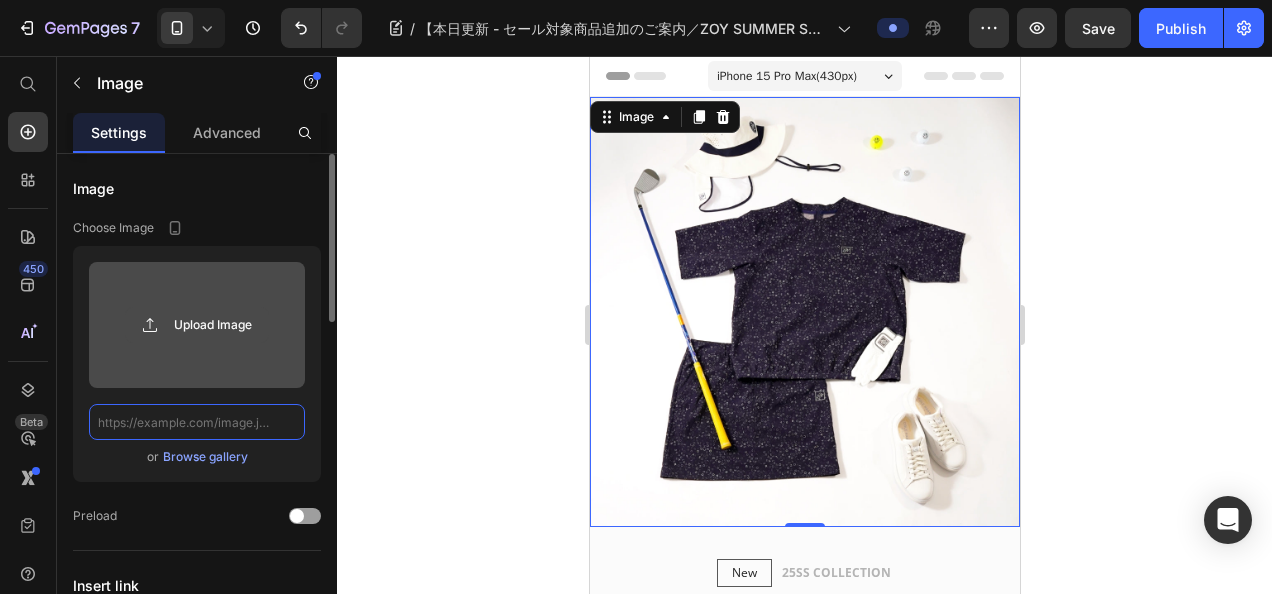 scroll, scrollTop: 0, scrollLeft: 0, axis: both 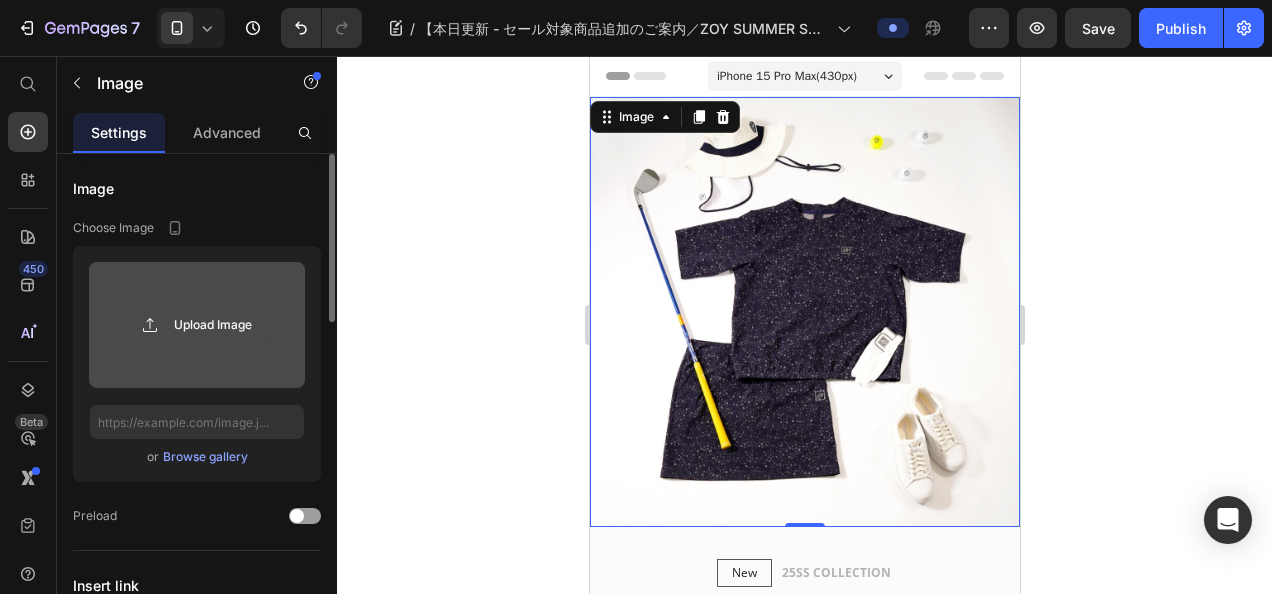 click 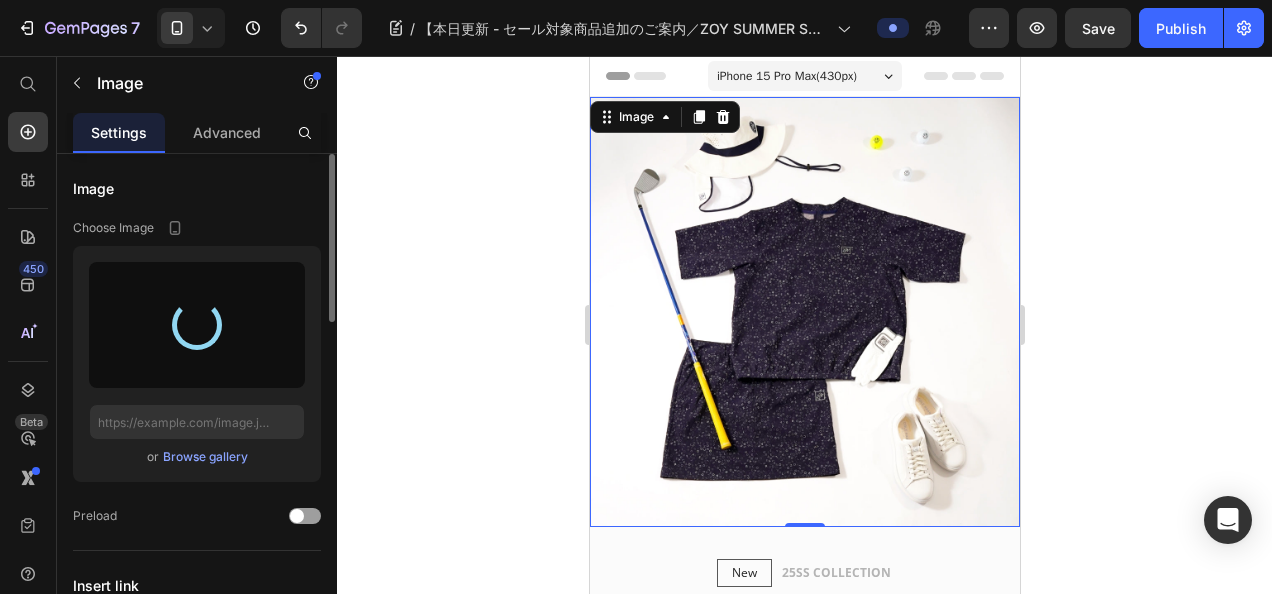 type on "https://cdn.shopify.com/s/files/1/0860/5397/8403/files/gempages_499421484788220701-0b12a60e-c4c6-4d93-b427-cc85fb4a967c.jpg" 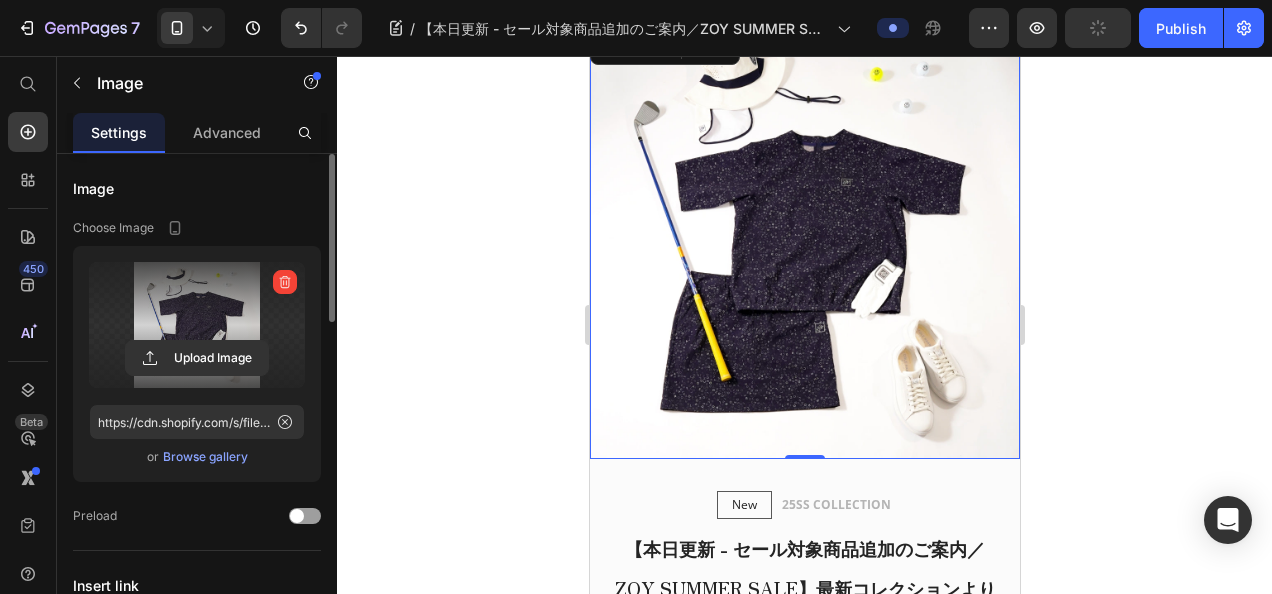 scroll, scrollTop: 100, scrollLeft: 0, axis: vertical 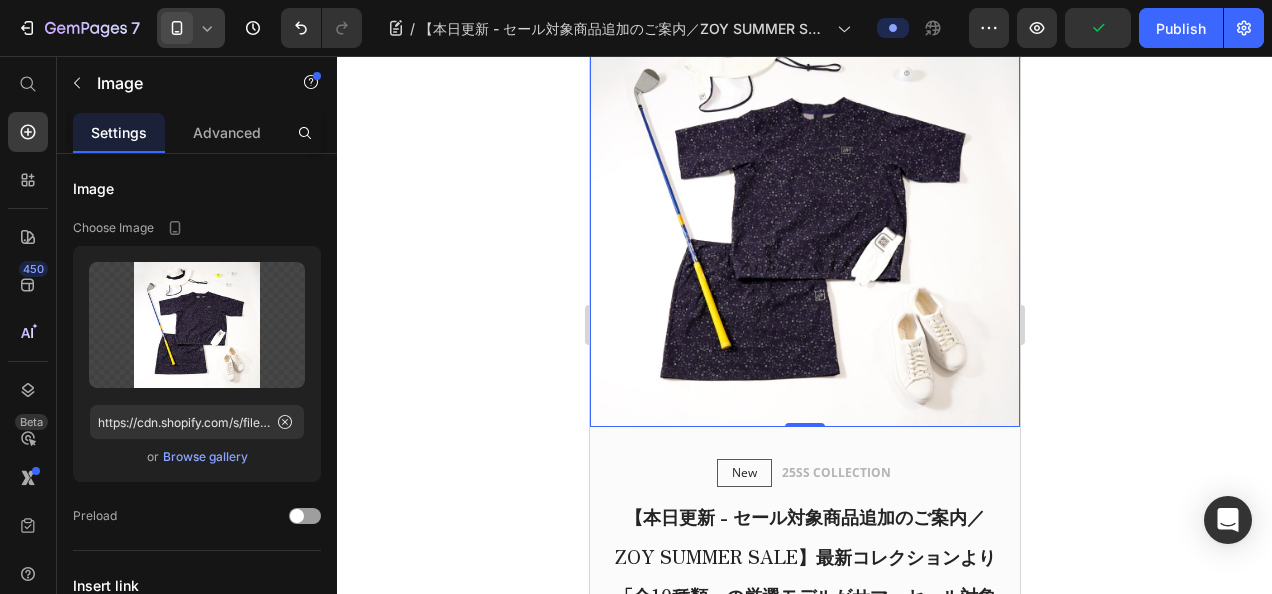 click 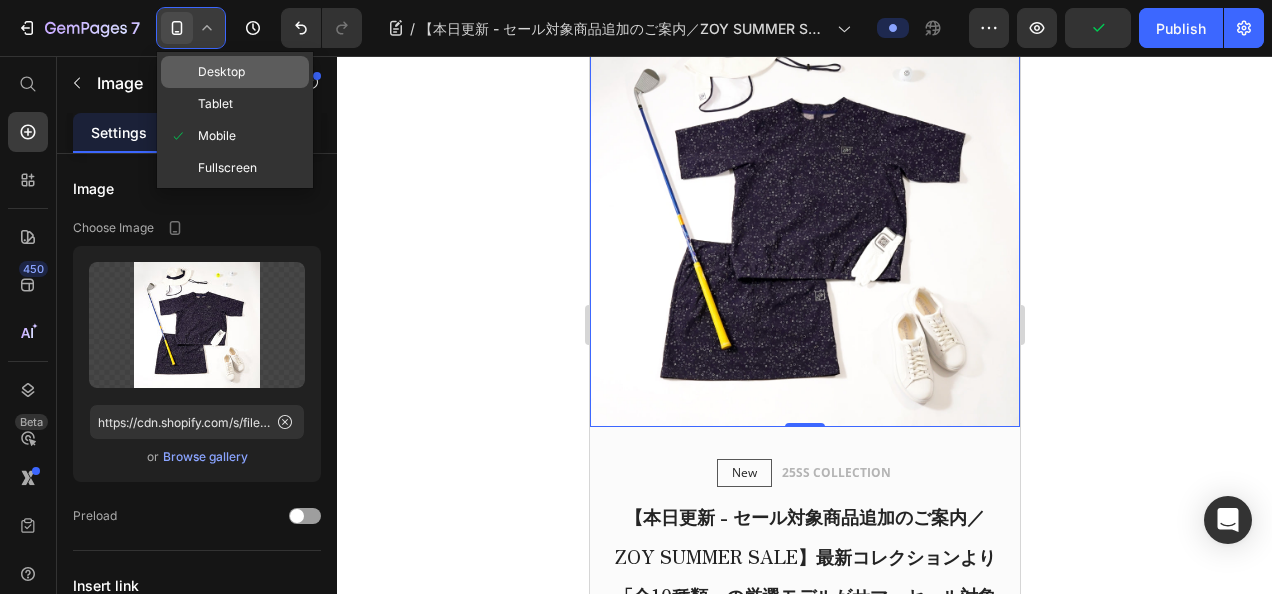 click on "Desktop" at bounding box center (221, 72) 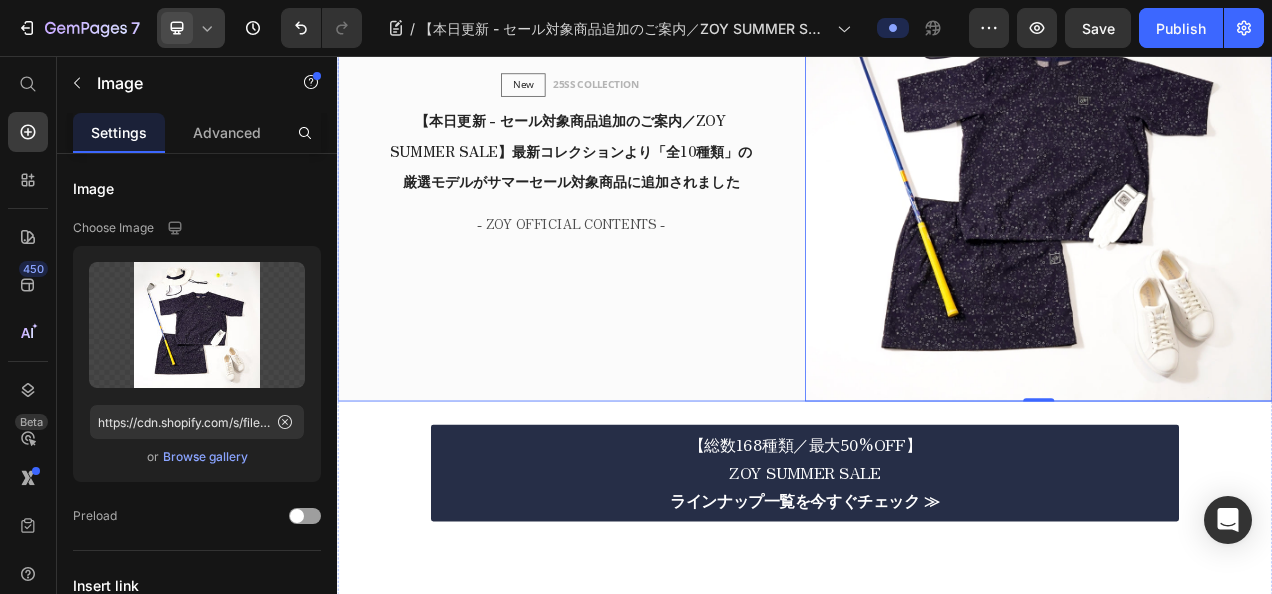scroll, scrollTop: 200, scrollLeft: 0, axis: vertical 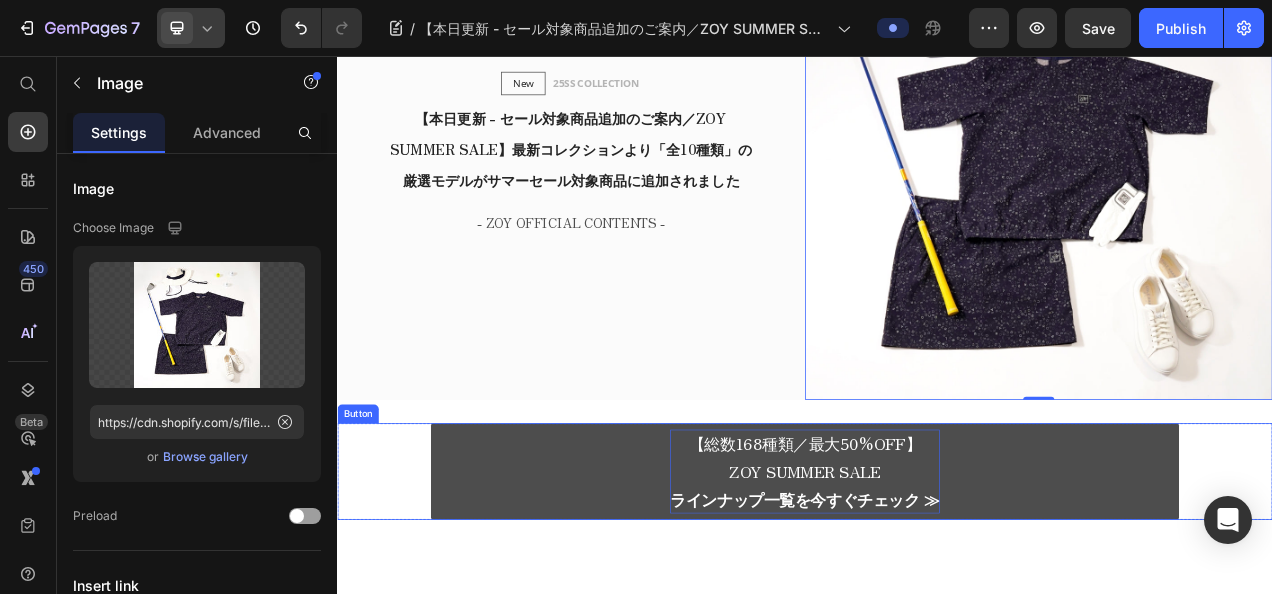 click on "【総数168種類／最大50%OFF】 ZOY SUMMER SALE ラインナップ一覧を今すぐチェック ≫" at bounding box center [937, 589] 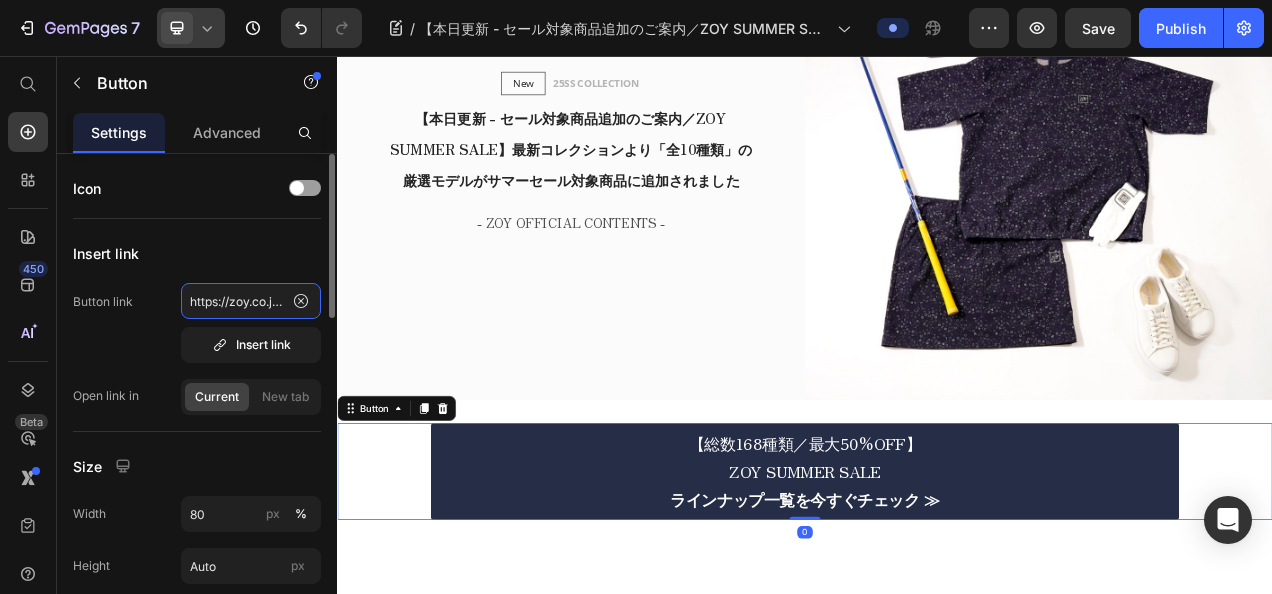 click on "https://zoy.co.jp/collections/25ss-summer-sale-all" 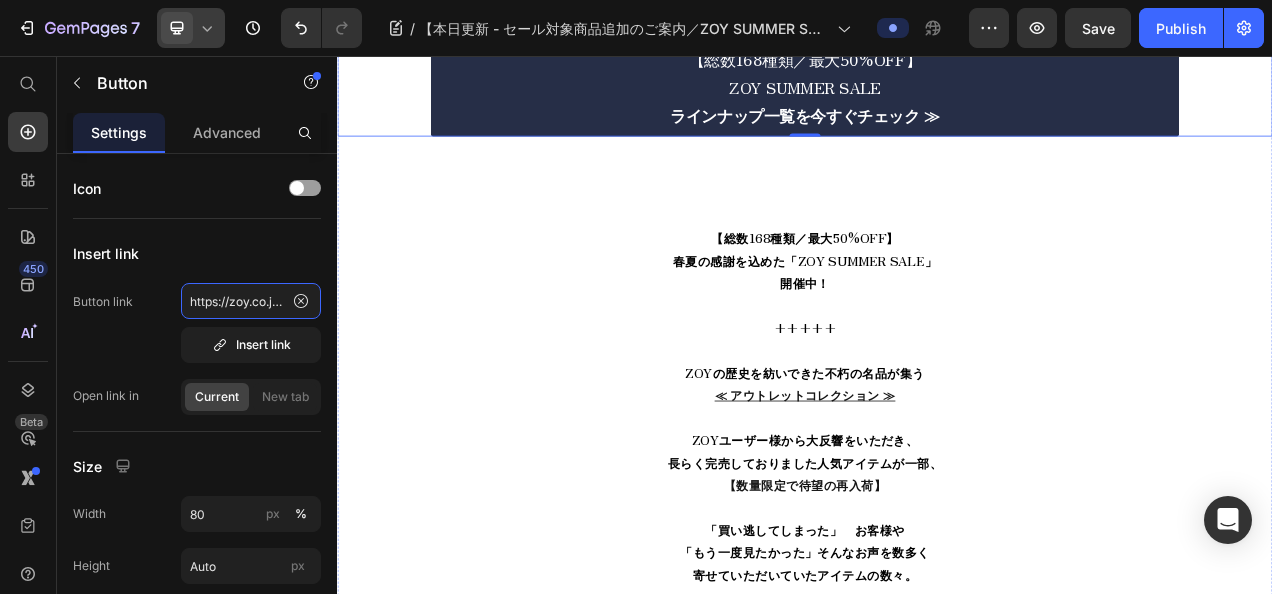 scroll, scrollTop: 700, scrollLeft: 0, axis: vertical 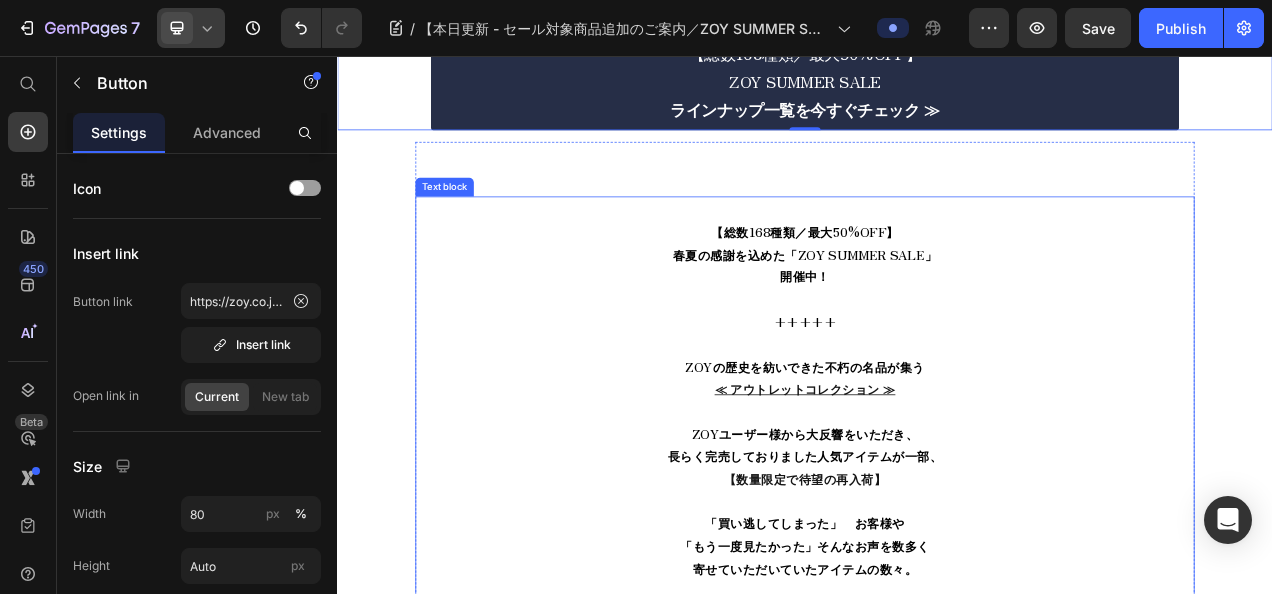 click on "【総数168種類／最大50%OFF】 [TEXT]の感謝を込めた「ZOY SUMMER SALE」 開催中！ +++++ ZOYの歴史を紡いできた不朽の名品が集う ≪ アウトレットコレクション ≫ ZOYユーザー様から大反響をいただき、 長らく完売しておりました人気アイテムが一部、 【数量限定で待望の再入荷】 「買い逃してしまった」&nbsp;お客様や 「もう一度見たかった」そんなお声を数多く 寄せていただいていたアイテムの数々。 各アイテムとも数量僅か、 公式オンラインストアに【最大50％OFF】で再入荷。 本在庫限りのアイテムも少なくありません。 本メール下部の 商品リスト を、 まずはご確認ください。 ーーーーーーーーーーーーーーーーーーーーーーーーーーーーーーー 本メールをお送りしている現時点で、 既にカラーとサイズによっては在庫切れの商品がございます。" at bounding box center [937, 770] 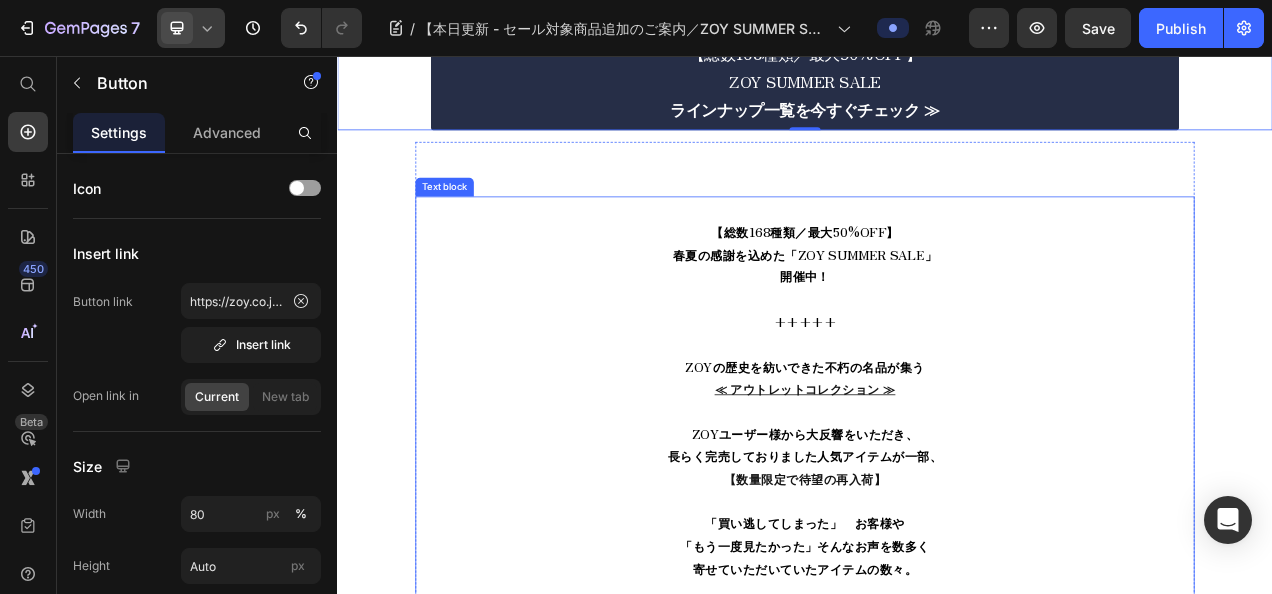click on "【総数168種類／最大50%OFF】 [TEXT]の感謝を込めた「ZOY SUMMER SALE」 開催中！ +++++ ZOYの歴史を紡いできた不朽の名品が集う ≪ アウトレットコレクション ≫ ZOYユーザー様から大反響をいただき、 長らく完売しておりました人気アイテムが一部、 【数量限定で待望の再入荷】 「買い逃してしまった」&nbsp;お客様や 「もう一度見たかった」そんなお声を数多く 寄せていただいていたアイテムの数々。 各アイテムとも数量僅か、 公式オンラインストアに【最大50％OFF】で再入荷。 本在庫限りのアイテムも少なくありません。 本メール下部の 商品リスト を、 まずはご確認ください。 ーーーーーーーーーーーーーーーーーーーーーーーーーーーーーーー 本メールをお送りしている現時点で、 既にカラーとサイズによっては在庫切れの商品がございます。" at bounding box center (937, 770) 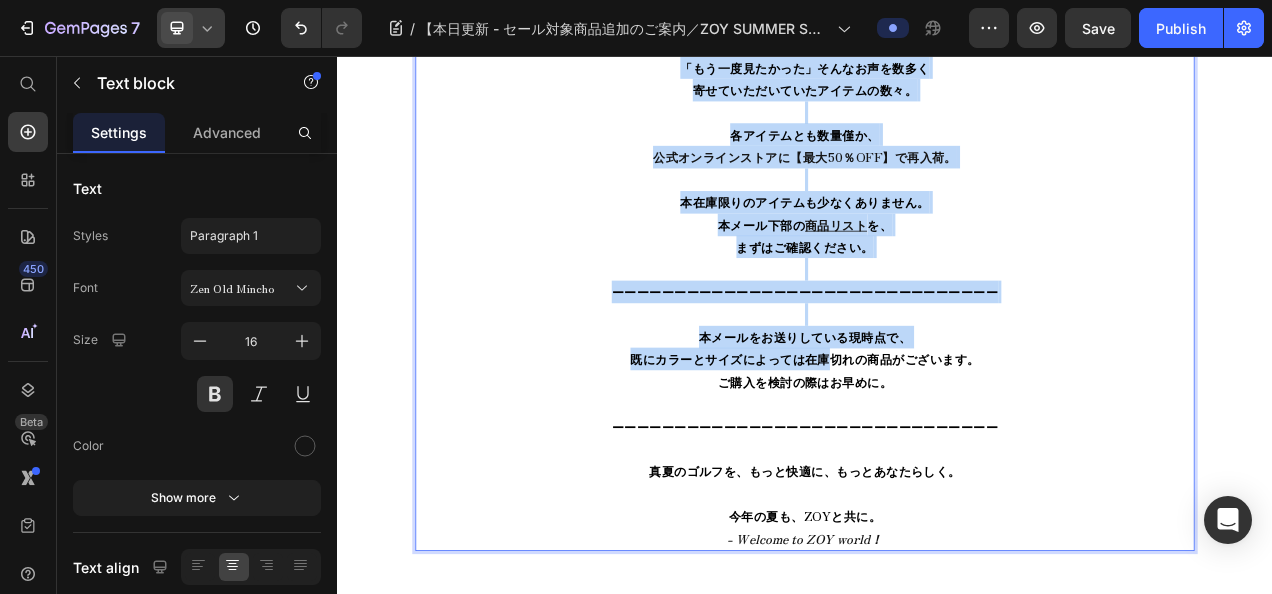 scroll, scrollTop: 1500, scrollLeft: 0, axis: vertical 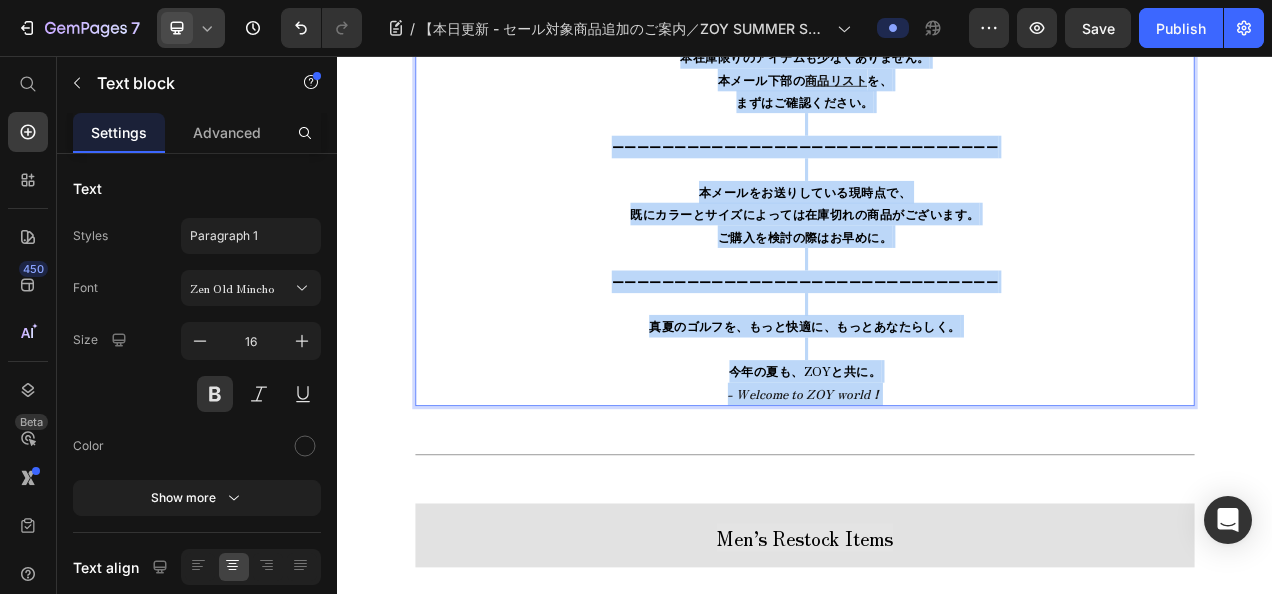 drag, startPoint x: 885, startPoint y: 386, endPoint x: 1024, endPoint y: 490, distance: 173.60011 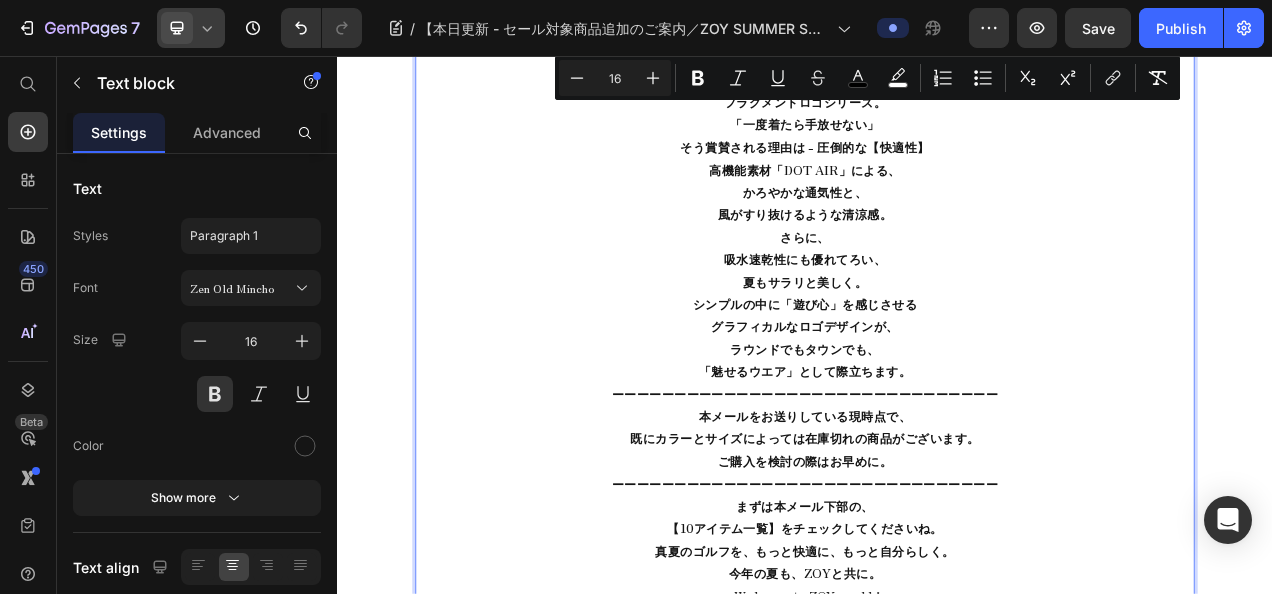 scroll, scrollTop: 1525, scrollLeft: 0, axis: vertical 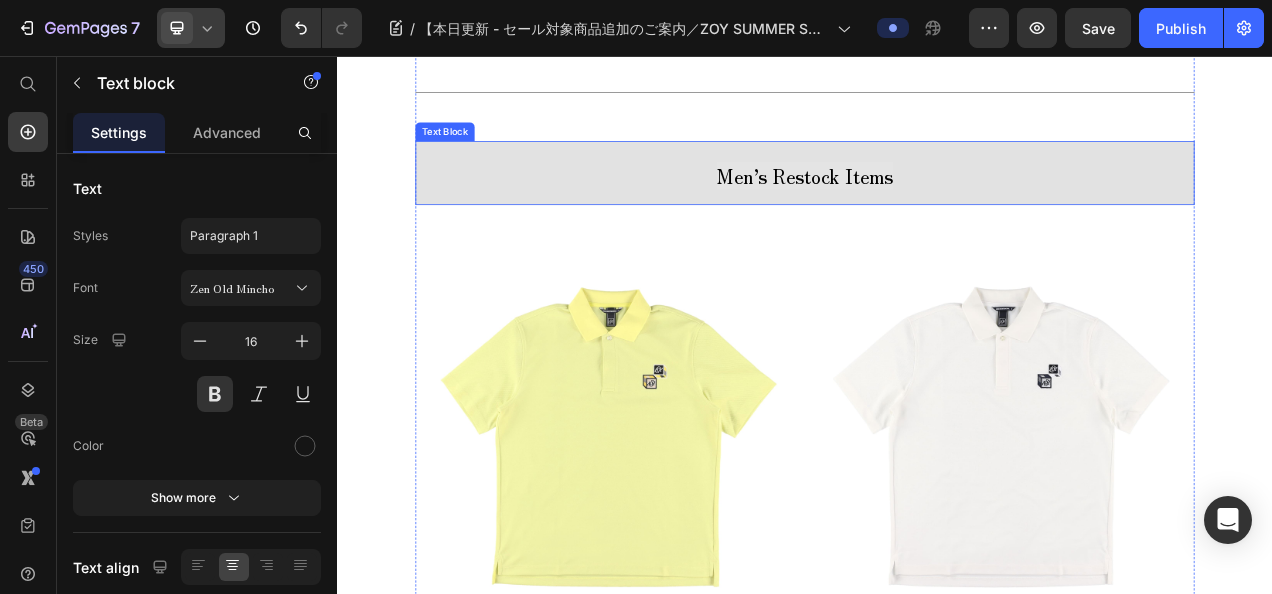 click on "Men’s Restock Items" at bounding box center [937, 209] 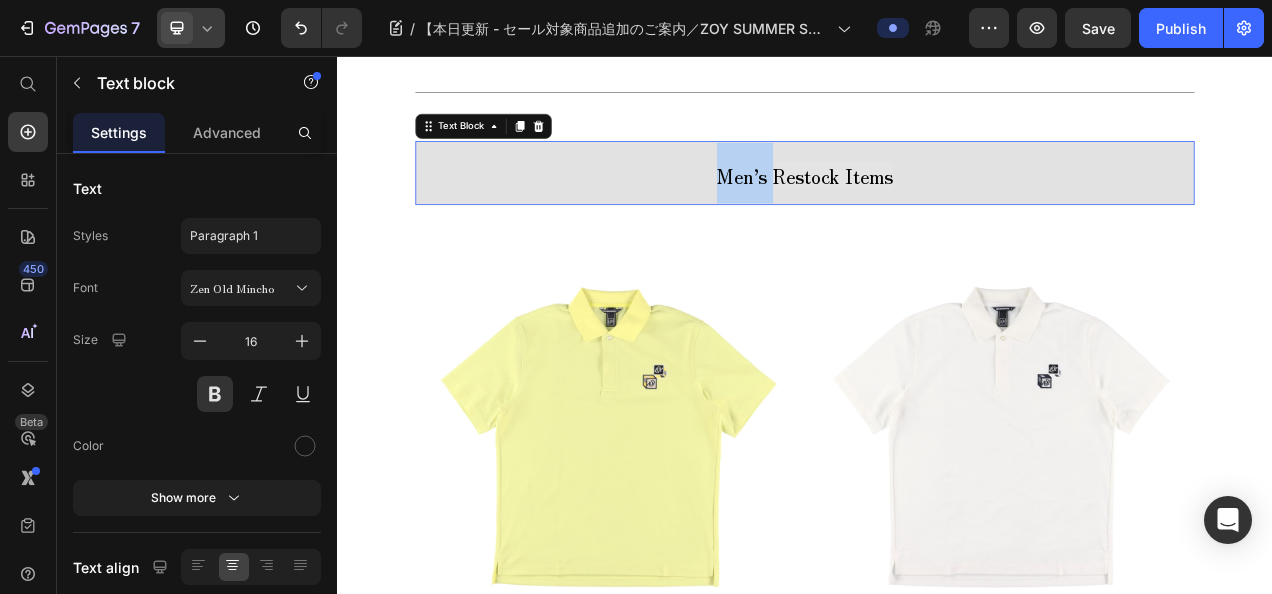click on "Men’s Restock Items" at bounding box center [937, 209] 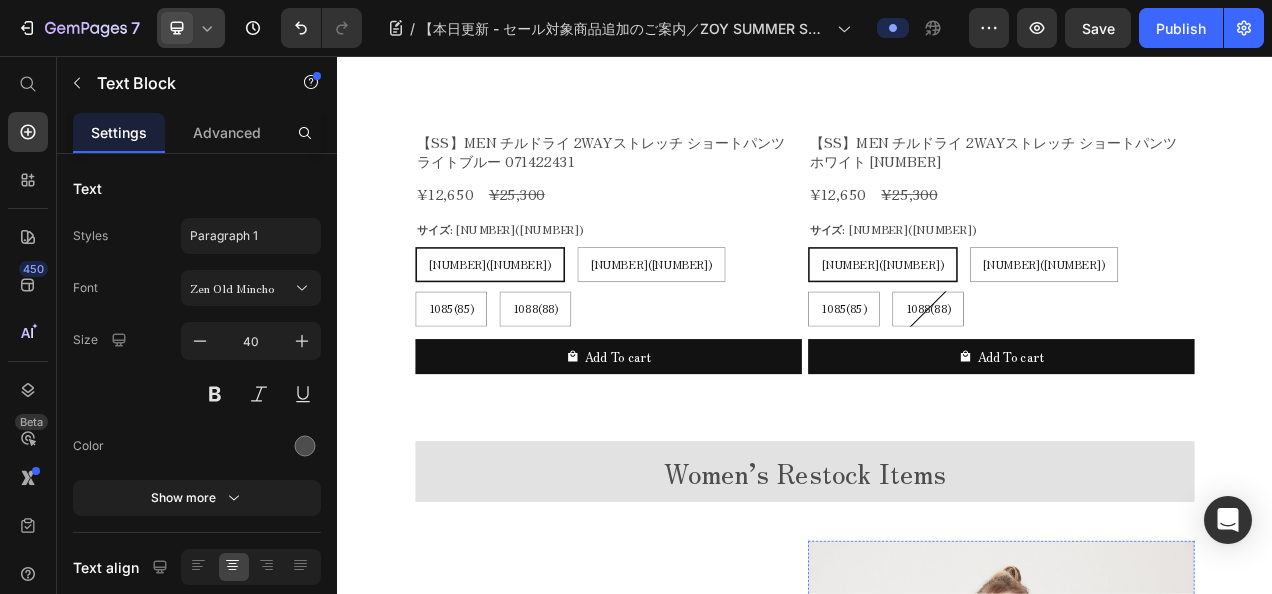 scroll, scrollTop: 4358, scrollLeft: 0, axis: vertical 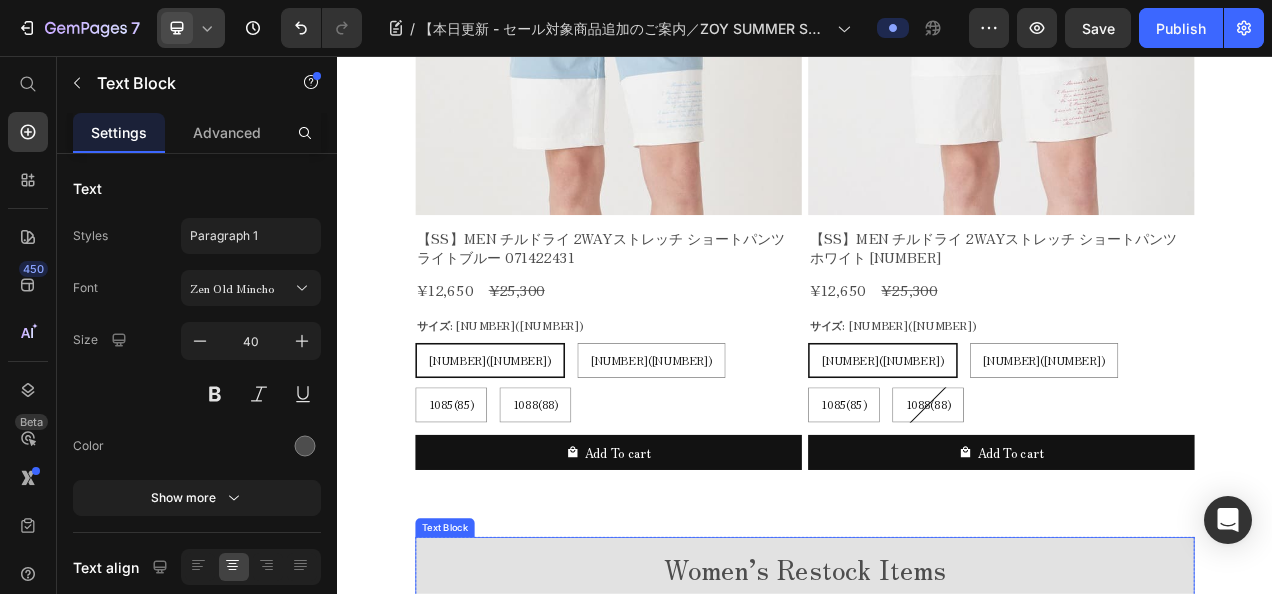 click on "Women’s Restock Items" at bounding box center [937, 712] 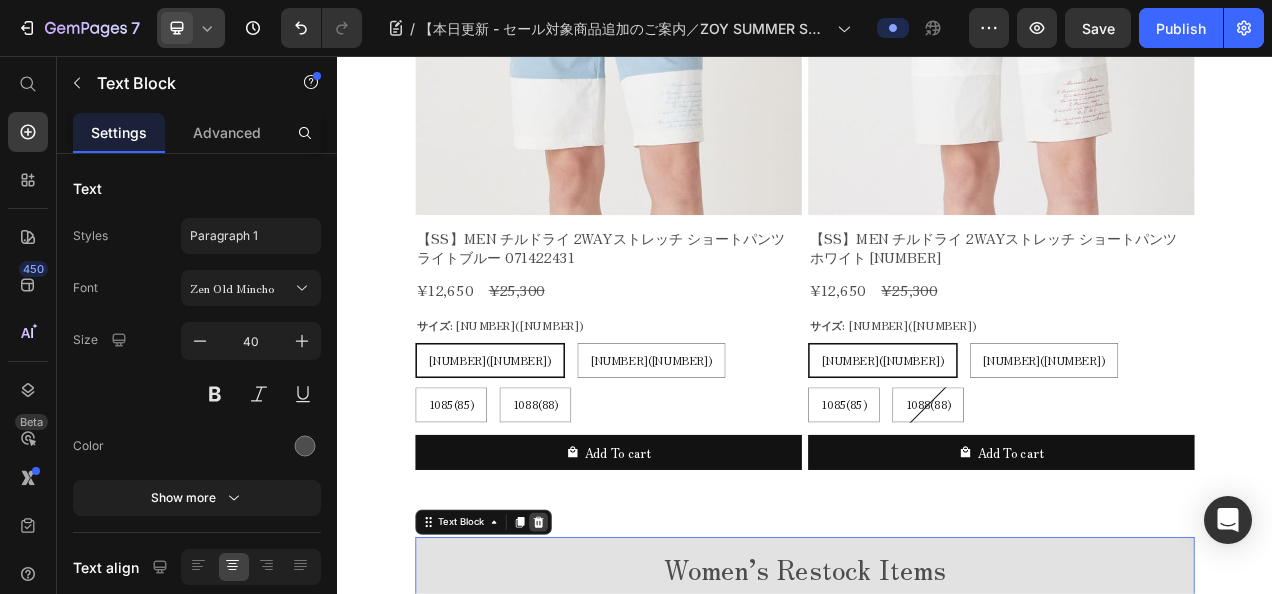 click 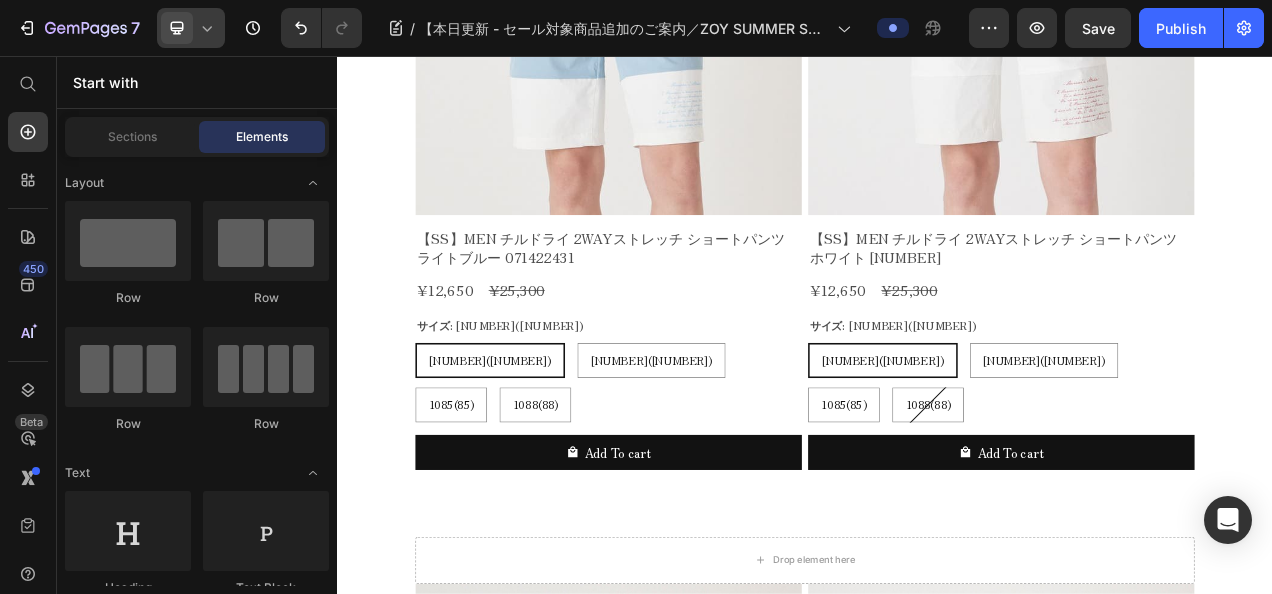click on "Drop element here" at bounding box center [937, 703] 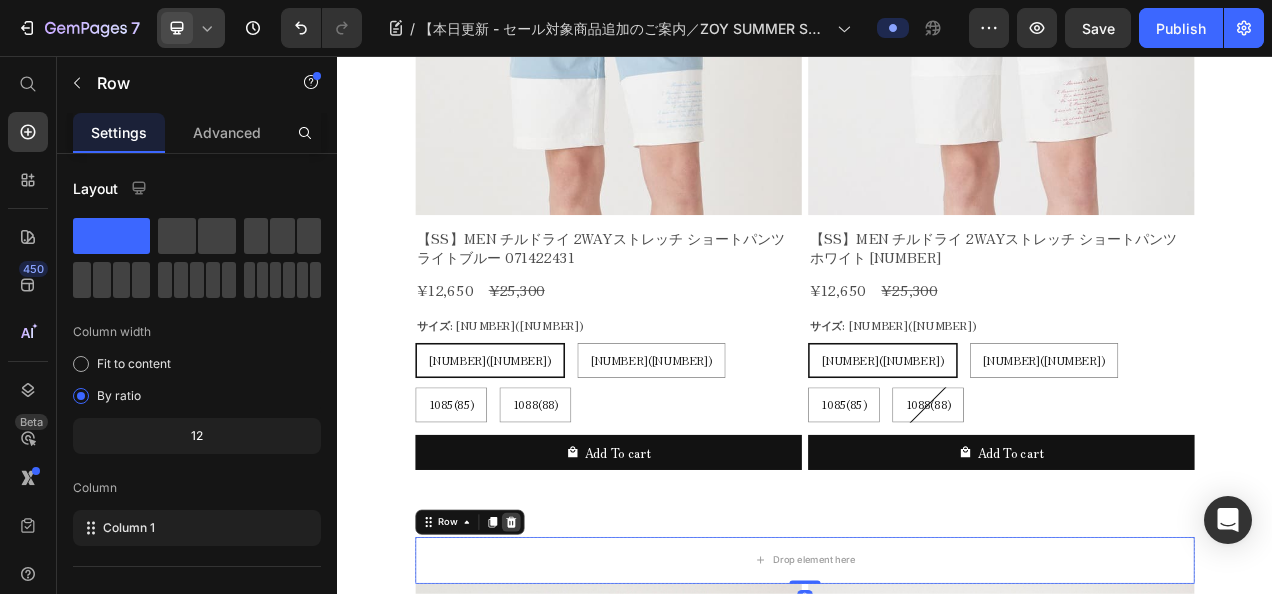 click 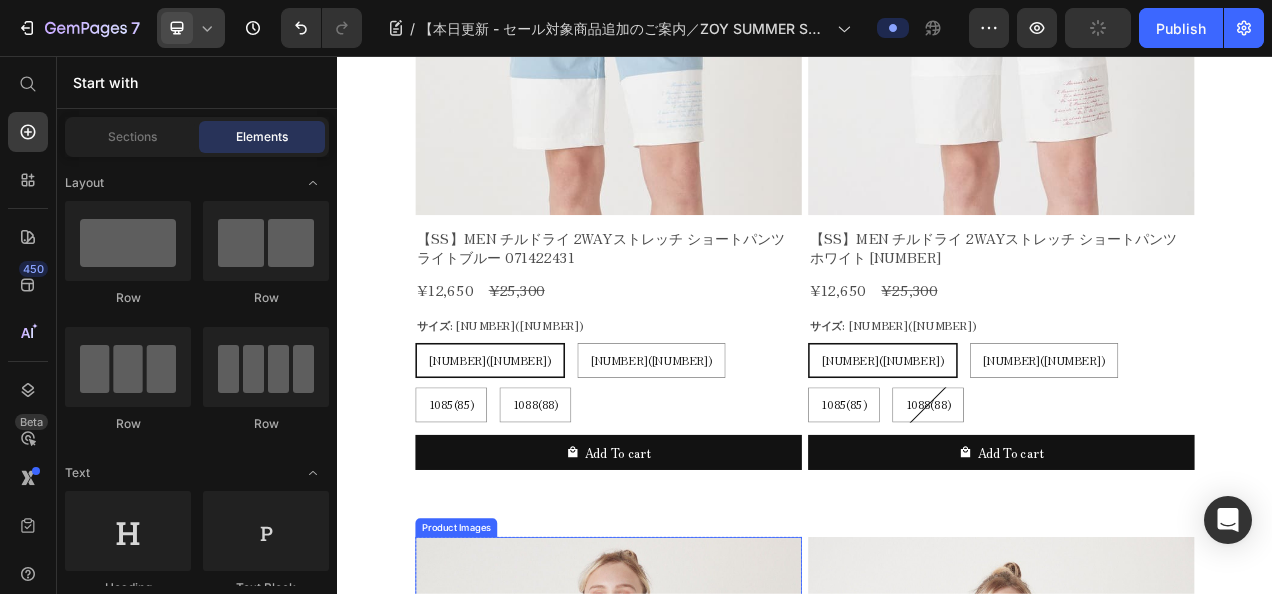 click at bounding box center (685, 921) 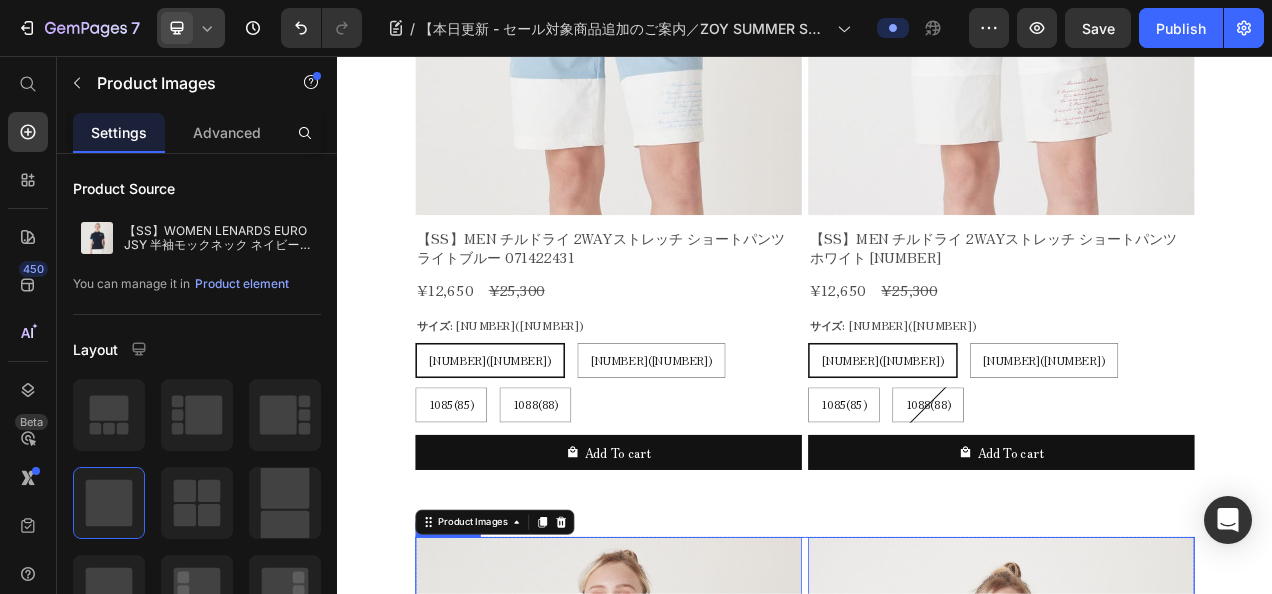 click on "Product Images   16 【SS】WOMEN LENARDS EURO JSY 半袖モックネック ネイビー 071222051 Product Title ¥11,000 Product Price ¥22,000 Product Price Row サイズ: 36(S) 36(S) 36(S) 36(S) 38(M) 38(M) 38(M) 40(L) 40(L) 40(L) Product Variants & Swatches Add To cart Product Cart Button Row Product Images   0 【SS】WOMEN LENARDS EURO JSY 半袖モックネック ホワイト 071222051 Product Title ¥11,000 Product Price ¥22,000 Product Price Row サイズ: 36(S) 36(S) 36(S) 36(S) 38(M) 38(M) 38(M) 40(L) 40(L) 40(L) Product Variants & Swatches Add To cart Product Cart Button Row Product Images   0 【SS】WOMEN クールパイルパーカー コーラル 071622110 Product Title ¥13,200 Product Price ¥26,400 Product Price Row サイズ: 36(S) 36(S) 36(S) 36(S) 38(M) 38(M) 38(M) 40(L) 40(L) 40(L) Product Variants & Swatches Add To cart Product Cart Button Row Product Images   0 【SS】WOMEN クールパイルパーカー ブルー 071622110 Product Title ¥13,200 Product Price ¥26,400 Product Price" at bounding box center (937, 2646) 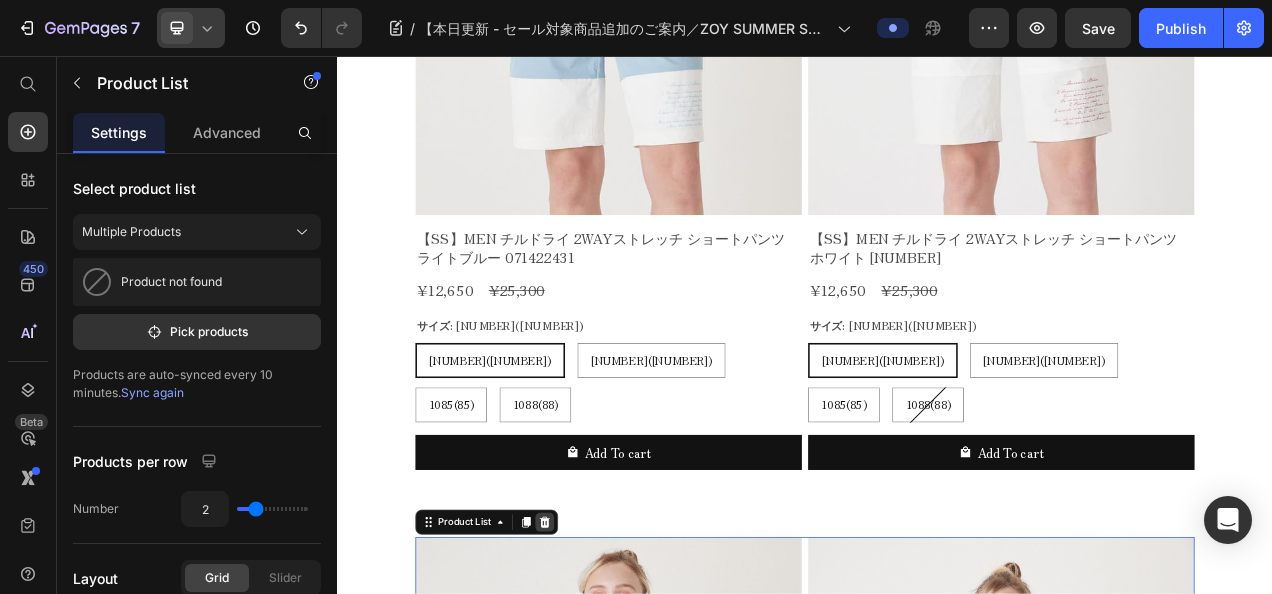 click 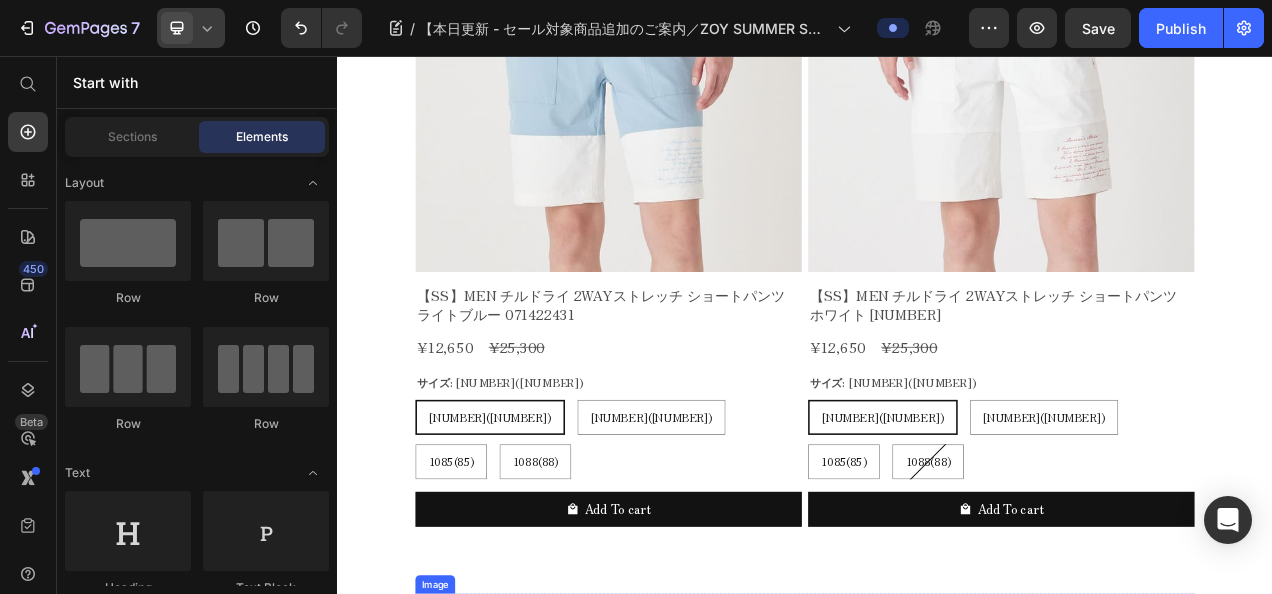 scroll, scrollTop: 4358, scrollLeft: 0, axis: vertical 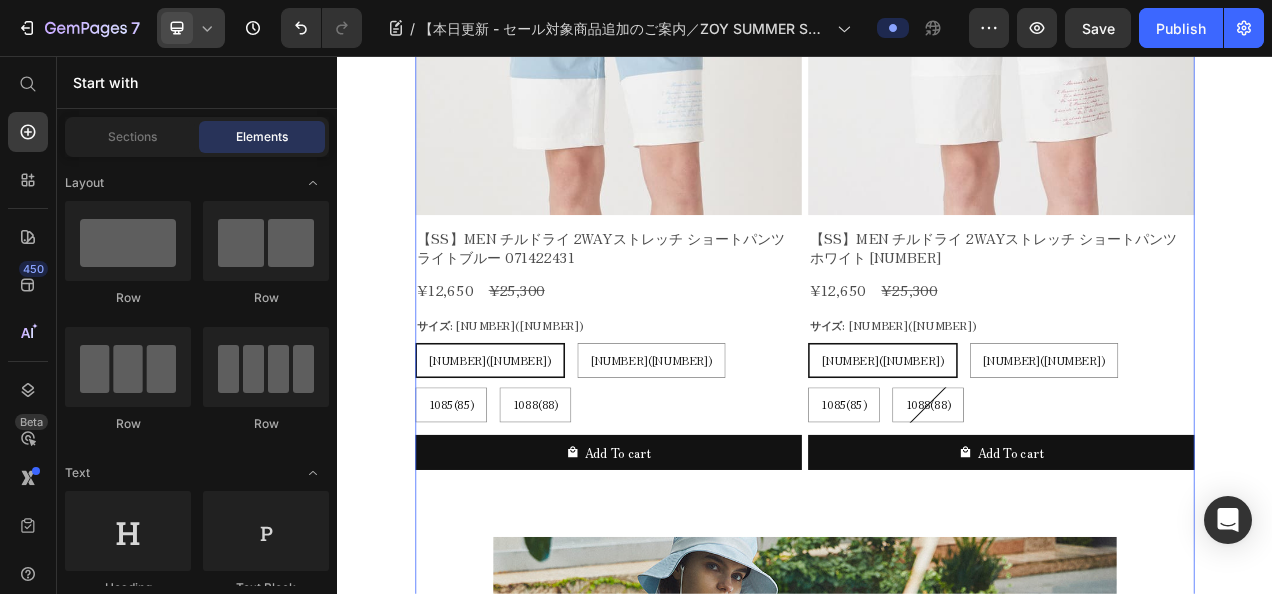 click on "【総数168種類／最大50%OFF】 春夏の感謝を込めた「ZOY SUMMER SALE」 開催中！ ーーーーーーーーーーーーーーーーーーーーーーーーーーーーーーー 25SSコレクションより本日、 新たに【10品番】 が 「ZOY SUMMER SALE」に仲間入り。 この夏のスタイルを格上げする、 「珠玉の一着」との出会いを - 今。 +++++ ≪ Z fine pattern プリント半袖シャツ ≫ ー 大人の落ち着き添える「シンプル」を追求した一着。 一見シンプルながら、 織り柄には「Zモチーフ」や「ZOYロゴ」をさりげなく。 淡くやわらかなトーンが、 大人の装いに「涼と品格」を添える。 この夏のスタイリングを格上げさせる、 ZOYらしい「機能美」の完成形。 +++++ ≪ フラグメントロゴシリーズ ≫ ZOY契約プロたちも愛用する、 フラグメントロゴシリーズ。 「一度着たら手放せない」 かろやかな通気性と、 Title" at bounding box center (937, -1010) 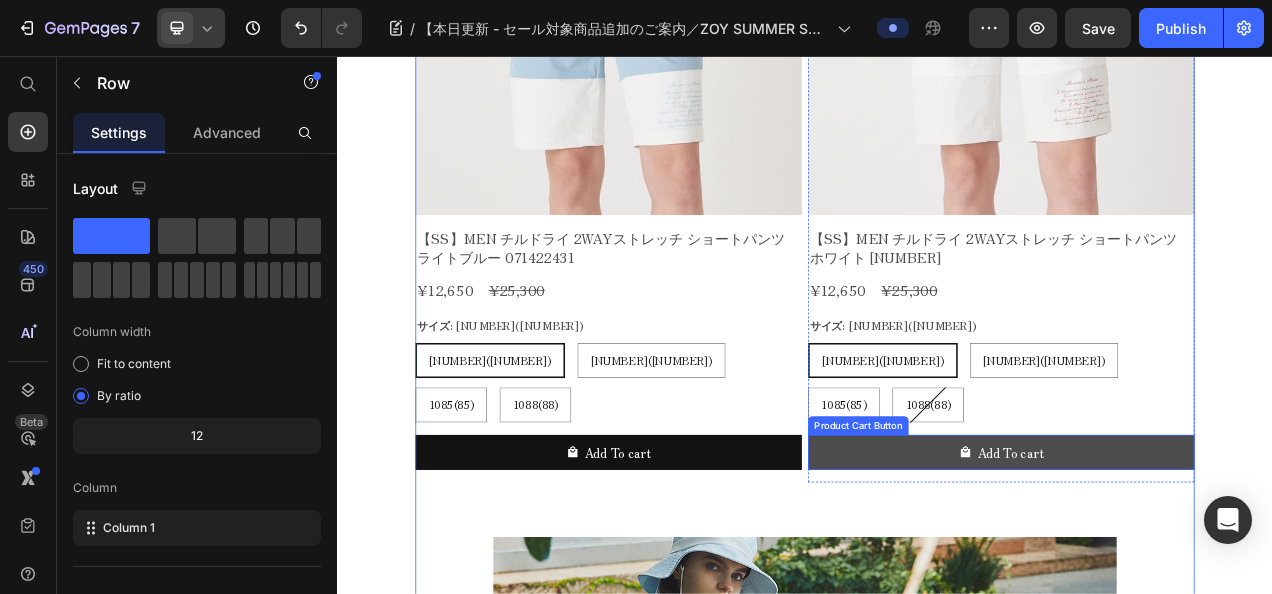 click on "Add To cart" at bounding box center [685, -290] 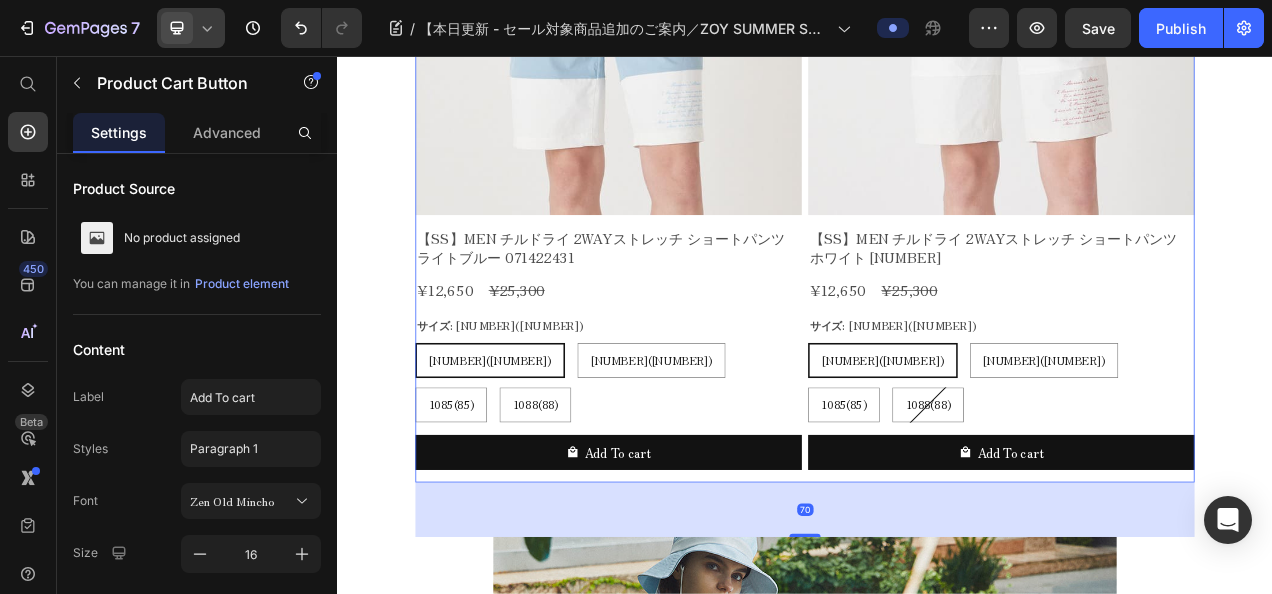 click on "Product Images 【SS】MEN ストレッチ鹿の子 半袖ポロシャツ サンシャインイエロー 071432022 Product Title ¥9,900 Product Price ¥19,800 Product Price Row バリエーション: サンシャインイエロー/1003(L/XL) サンシャインイエロー/1001(S/M) サンシャインイエロー/1001(S/M) サンシャインイエロー/1001(S/M) サンシャインイエロー/1002(M/L) サンシャインイエロー/1002(M/L) サンシャインイエロー/1002(M/L) サンシャインイエロー/1003(L/XL) サンシャインイエロー/1003(L/XL) サンシャインイエロー/1003(L/XL) サンシャインイエロー/1004(XL/3L) サンシャインイエロー/1004(XL/3L) サンシャインイエロー/1004(XL/3L) Product Variants & Swatches Add To cart Product Cart Button Row Product Images 【SS】MEN ストレッチ鹿の子 半袖ポロシャツ ホワイト 071432022 Product Title ¥9,900 Product Price ¥19,800 Product Price Row バリエーション: ホワイト/1003(L/XL) Row Row" at bounding box center [937, -301] 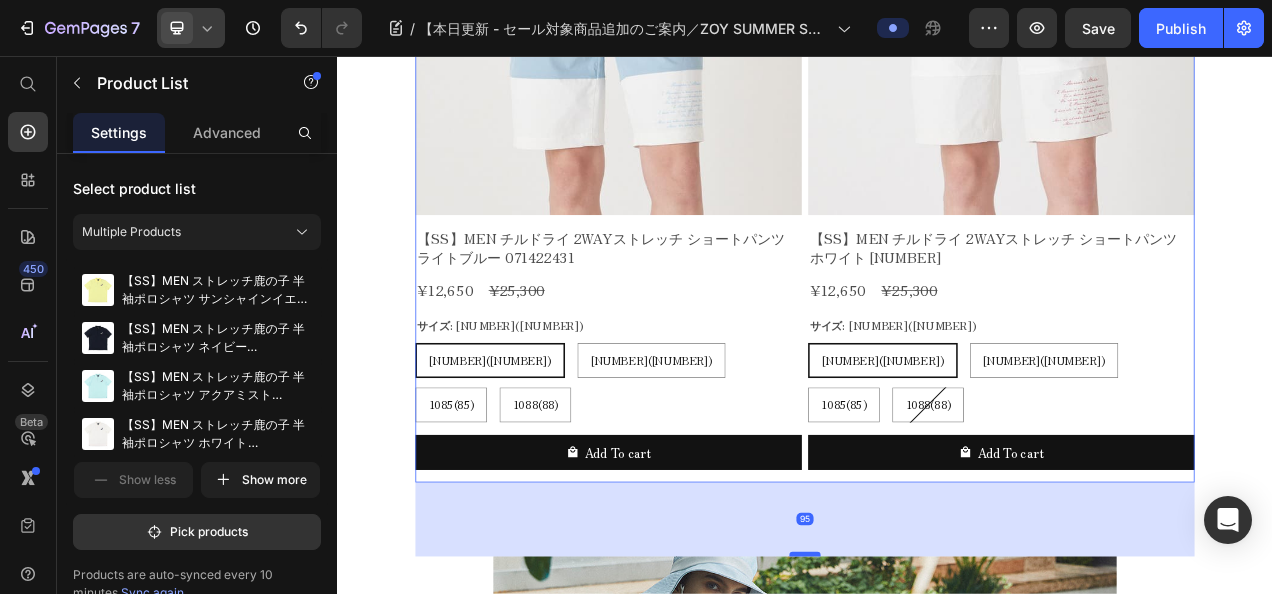 drag, startPoint x: 931, startPoint y: 602, endPoint x: 936, endPoint y: 628, distance: 26.476404 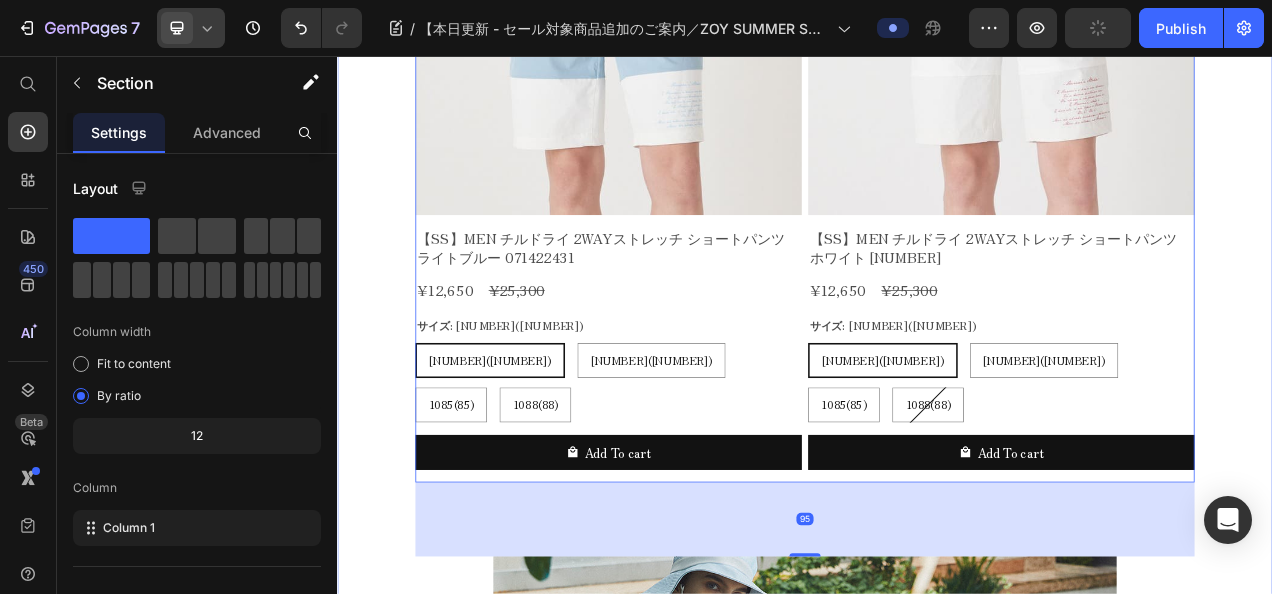 click on "New Text block Row 25SS COLLECTION Text block Row ⁠⁠⁠⁠⁠⁠⁠ 【本日更新 - セール対象商品追加のご案内／ZOY SUMMER SALE】最新コレクションより「全10種類」の厳選モデルがサマーセール対象商品に追加されました Heading - ZOY OFFICIAL CONTENTS - Text block Row Row Image Row 【総数168種類／最大50%OFF】 ZOY SUMMER SALE ラインナップ一覧を今すぐチェック ≫ Button Row 【総数168種類／最大50%OFF】 春夏の感謝を込めた「ZOY SUMMER SALE」 開催中！ ーーーーーーーーーーーーーーーーーーーーーーーーーーーーーーー 25SSコレクションより本日、 新たに【10品番】 が 「ZOY SUMMER SALE」に仲間入り。 この夏のスタイルを格上げする、 「珠玉の一着」との出会いを - 今。 +++++ ≪ Z fine pattern プリント半袖シャツ ≫ ー 大人の落ち着き添える「シンプル」を追求した一着。 一見シンプルながら、 +++++ Title" at bounding box center (937, -1281) 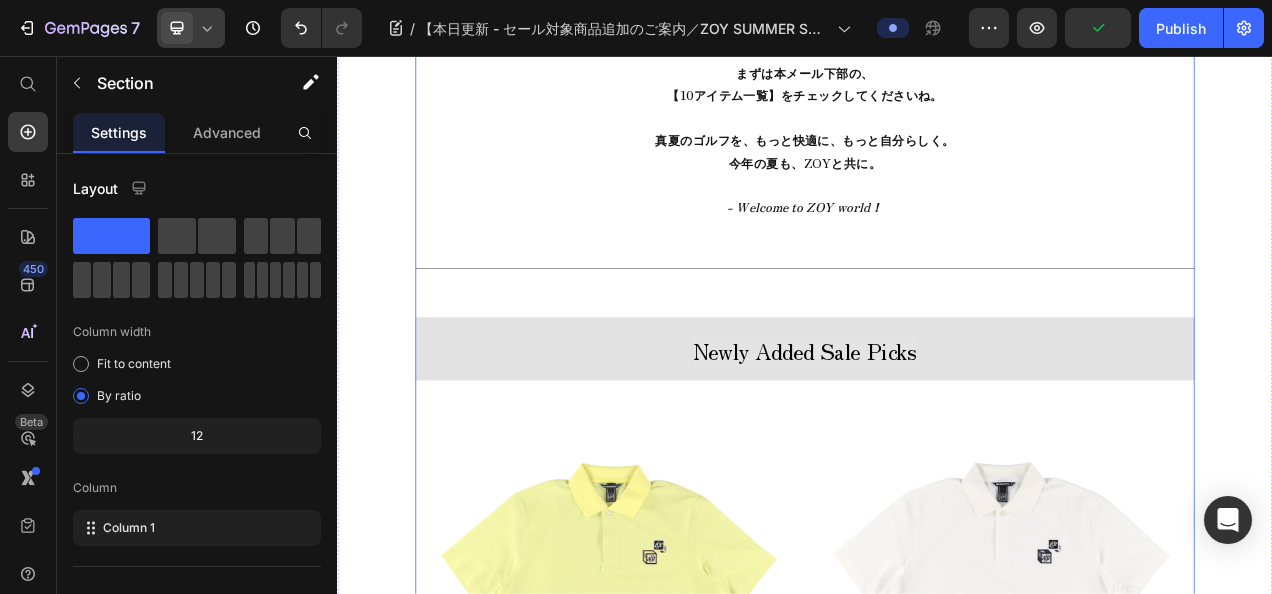 scroll, scrollTop: 2758, scrollLeft: 0, axis: vertical 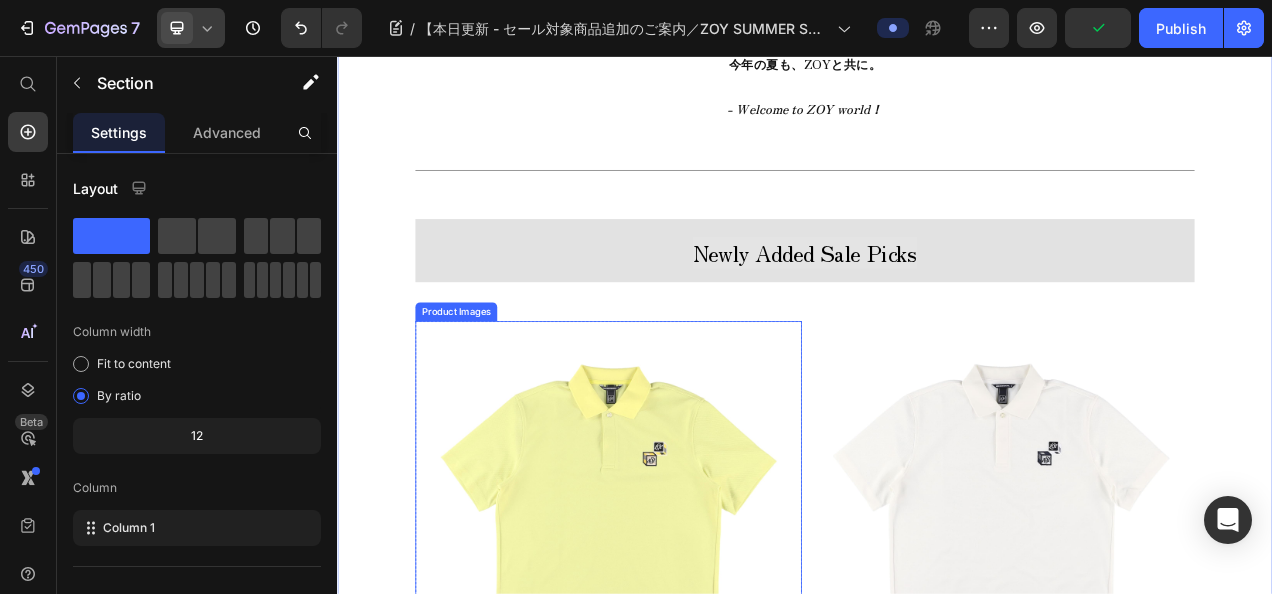 click at bounding box center (685, 644) 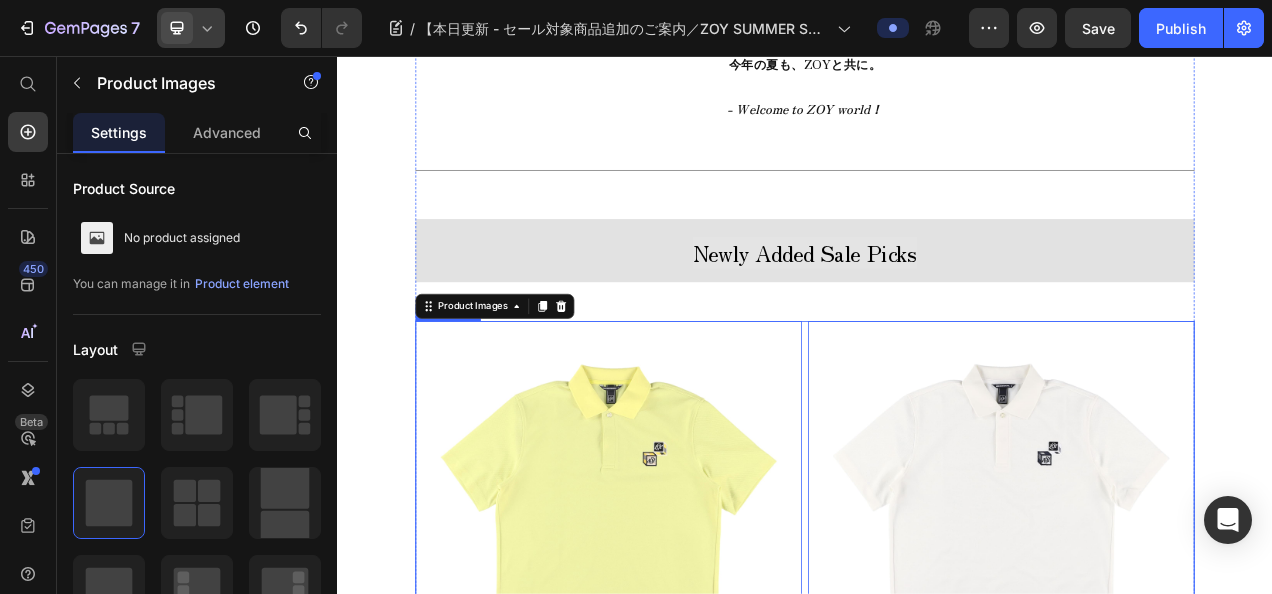click on "Product Images   16 【SS】MEN ストレッチ鹿の子 半袖ポロシャツ サンシャインイエロー 071432022 Product Title ¥9,900 Product Price ¥19,800 Product Price Row バリエーション: サンシャインイエロー/1003(L/XL) サンシャインイエロー/1001(S/M) サンシャインイエロー/1001(S/M) サンシャインイエロー/1001(S/M) サンシャインイエロー/1002(M/L) サンシャインイエロー/1002(M/L) サンシャインイエロー/1002(M/L) サンシャインイエロー/1003(L/XL) サンシャインイエロー/1003(L/XL) サンシャインイエロー/1003(L/XL) サンシャインイエロー/1004(XL/3L) サンシャインイエロー/1004(XL/3L) サンシャインイエロー/1004(XL/3L) Product Variants & Swatches Add To cart Product Cart Button Row Product Images   0 【SS】MEN ストレッチ鹿の子 半袖ポロシャツ ホワイト 071432022 Product Title ¥9,900 Product Price ¥19,800 Product Price Row バリエーション: ホワイト/1003(L/XL)" at bounding box center (937, 1299) 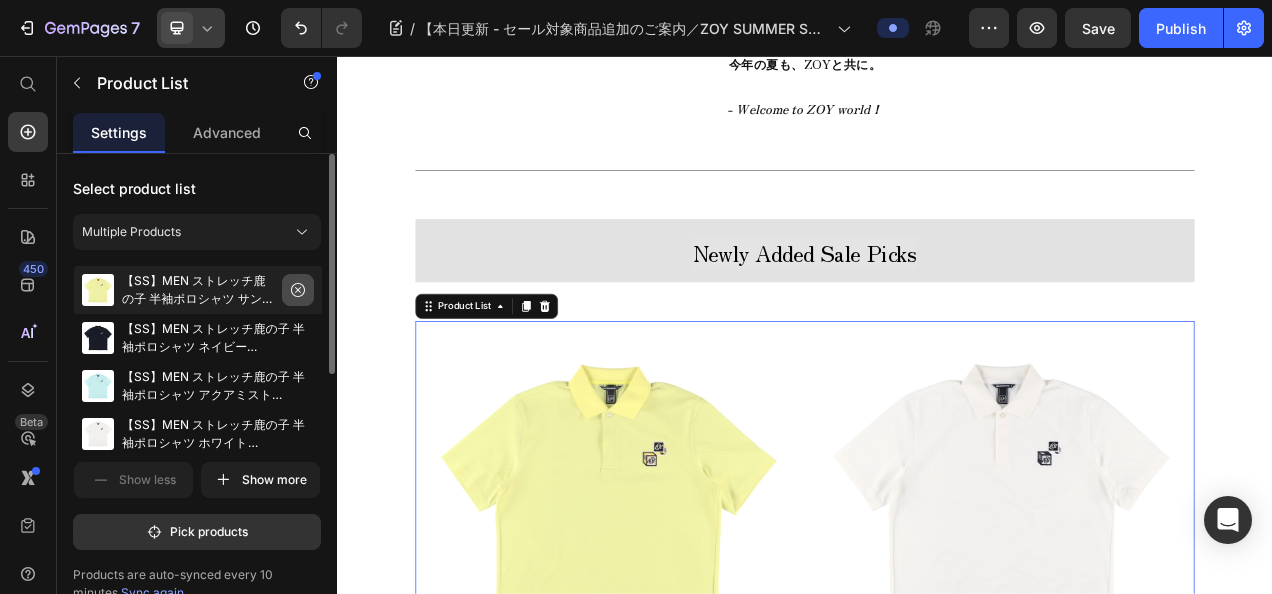 click at bounding box center [298, 290] 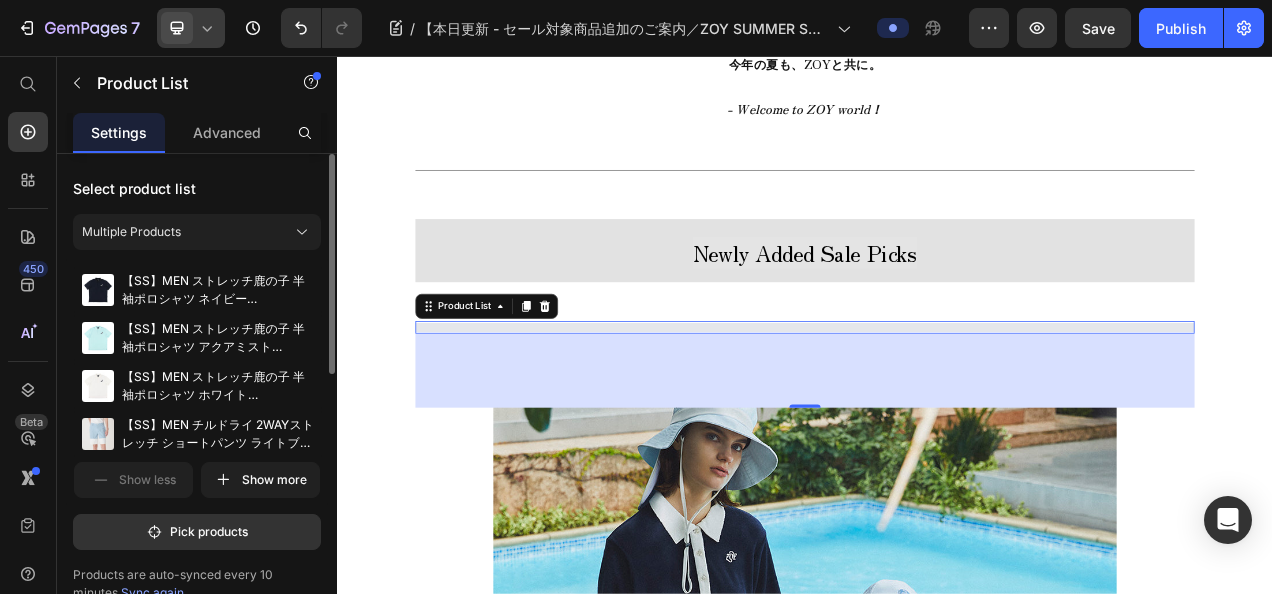 click 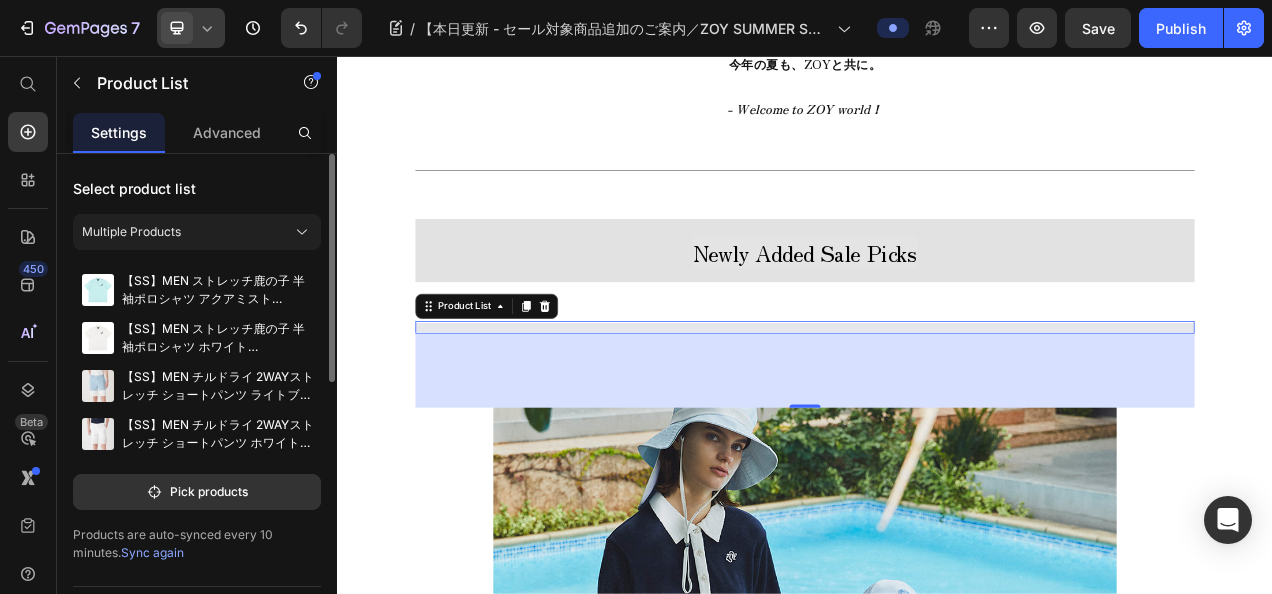 click 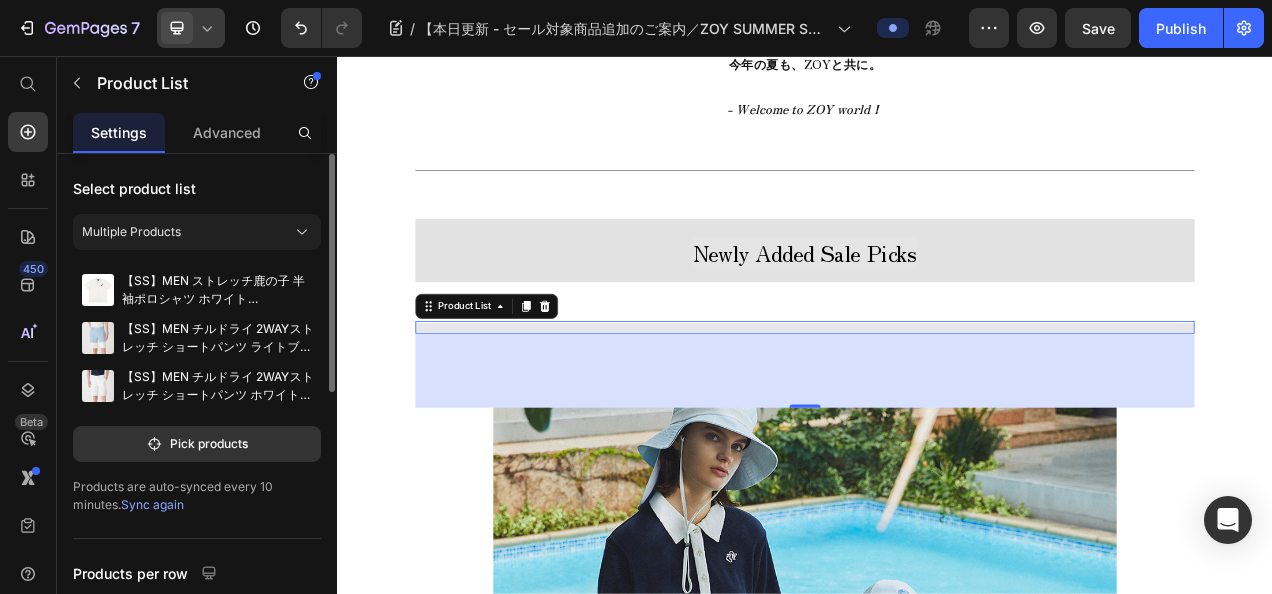 click 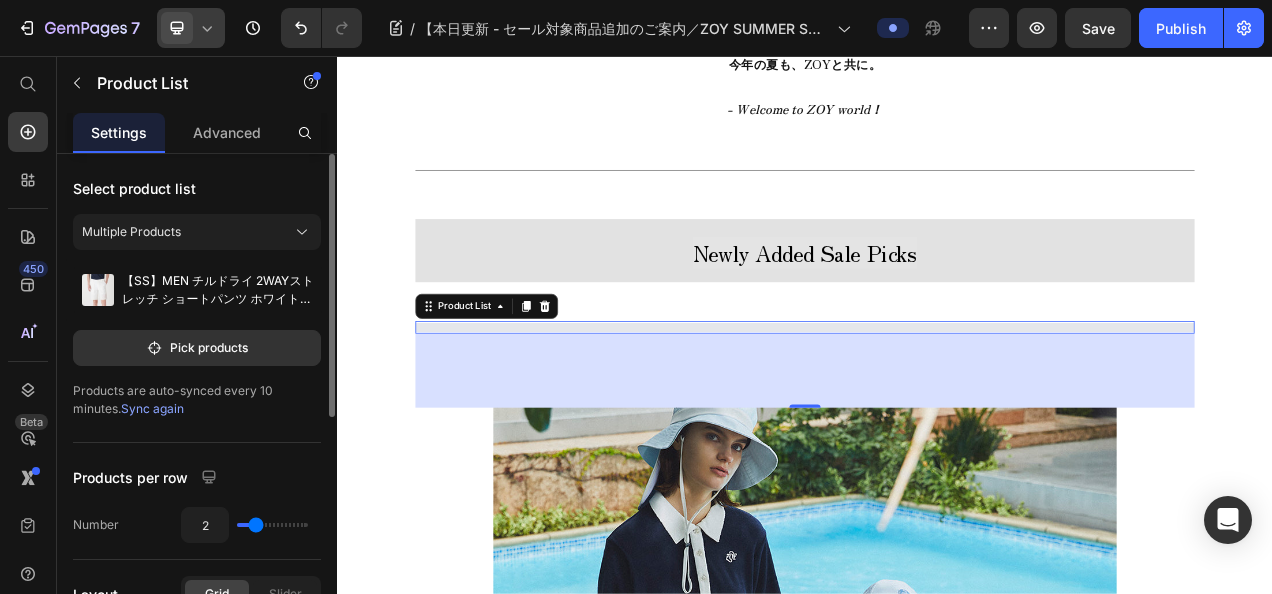 click on "【SS】MEN チルドライ 2WAYストレッチ ショートパンツ ホワイト 071422431" at bounding box center (218, 290) 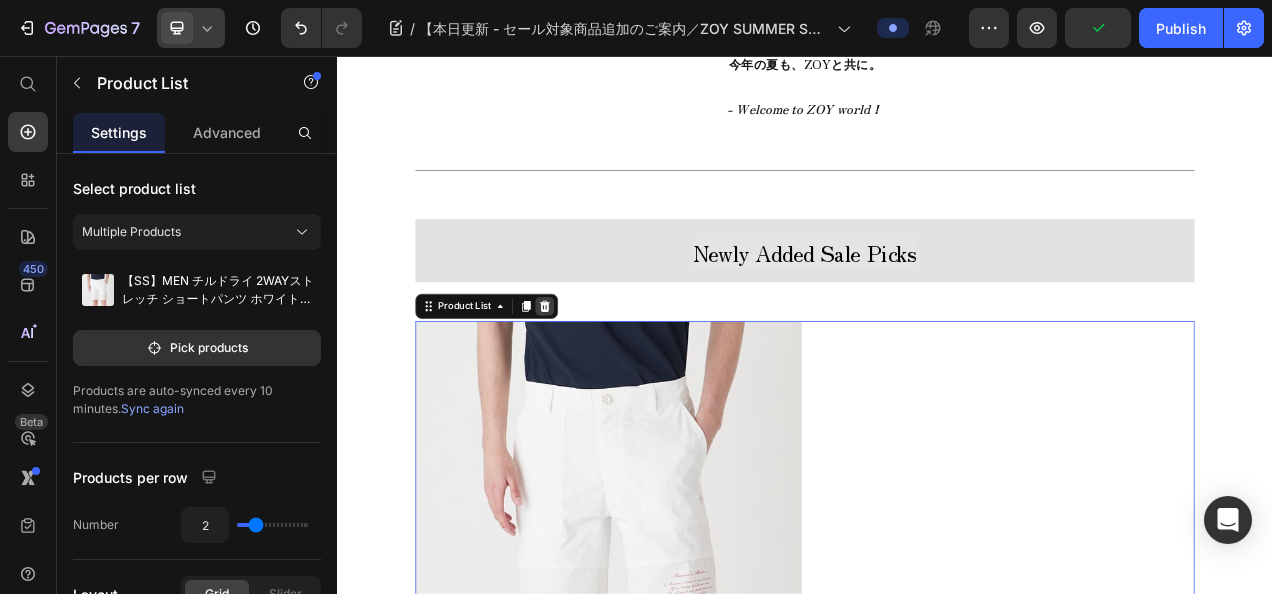 click 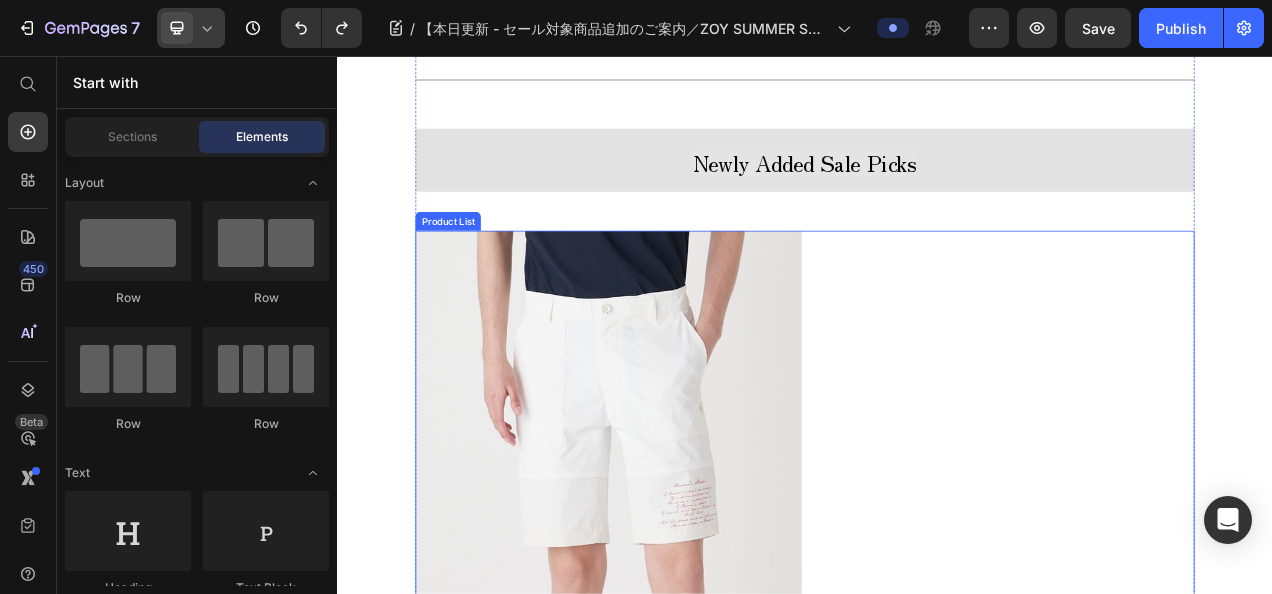 scroll, scrollTop: 2858, scrollLeft: 0, axis: vertical 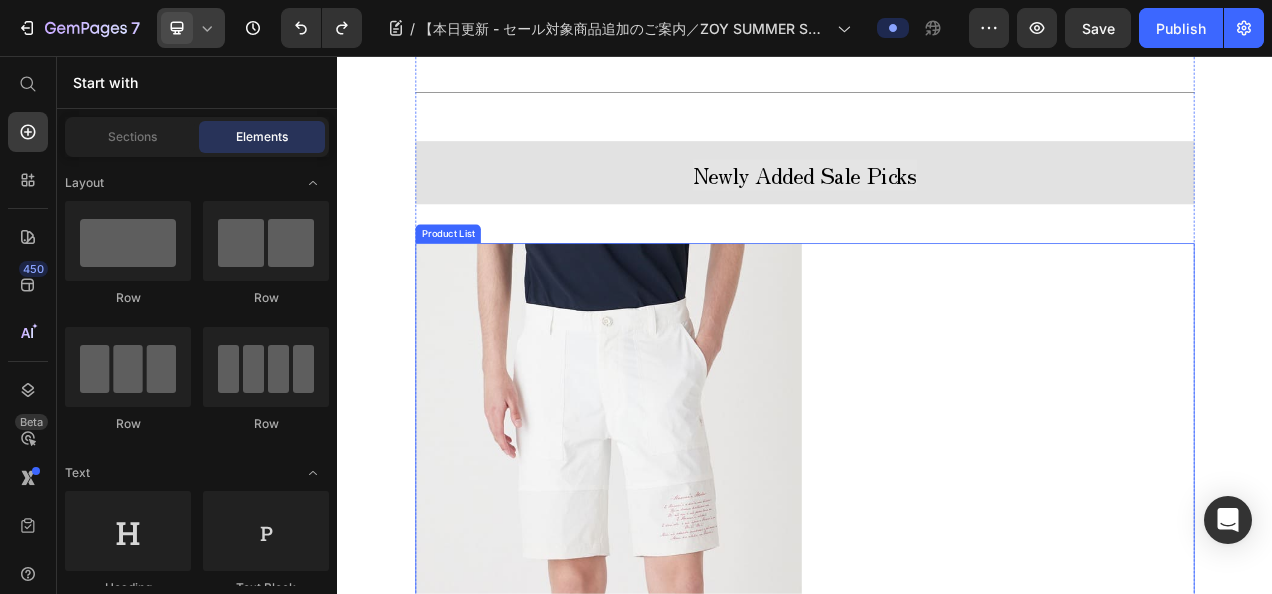 click on "Product Images 【SS】MEN チルドライ 2WAYストレッチ ショートパンツ ホワイト 071422431 Product Title ¥12,650 Product Price ¥25,300 Product Price Row サイズ: 1079(79) 1079(79) 1079(79) 1079(79) 1082(82) 1082(82) 1082(82) 1085(85) 1085(85) 1085(85) 1088(88) 1088(88) 1088(88) Product Variants & Swatches Add To cart Product Cart Button Row" at bounding box center [937, 715] 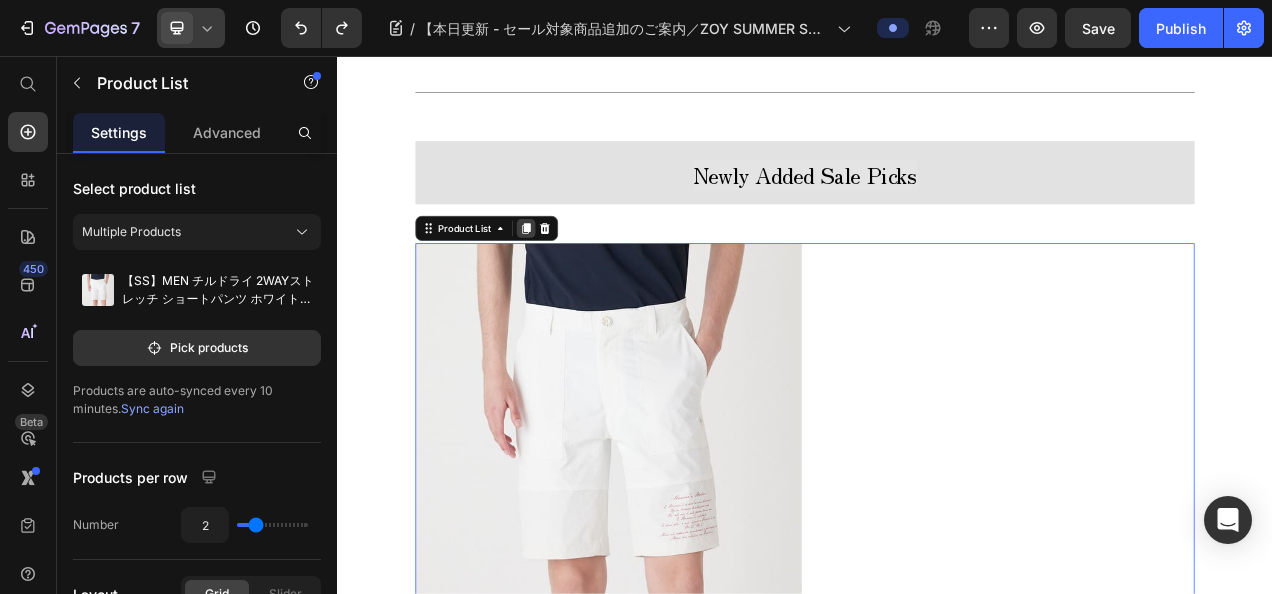 click 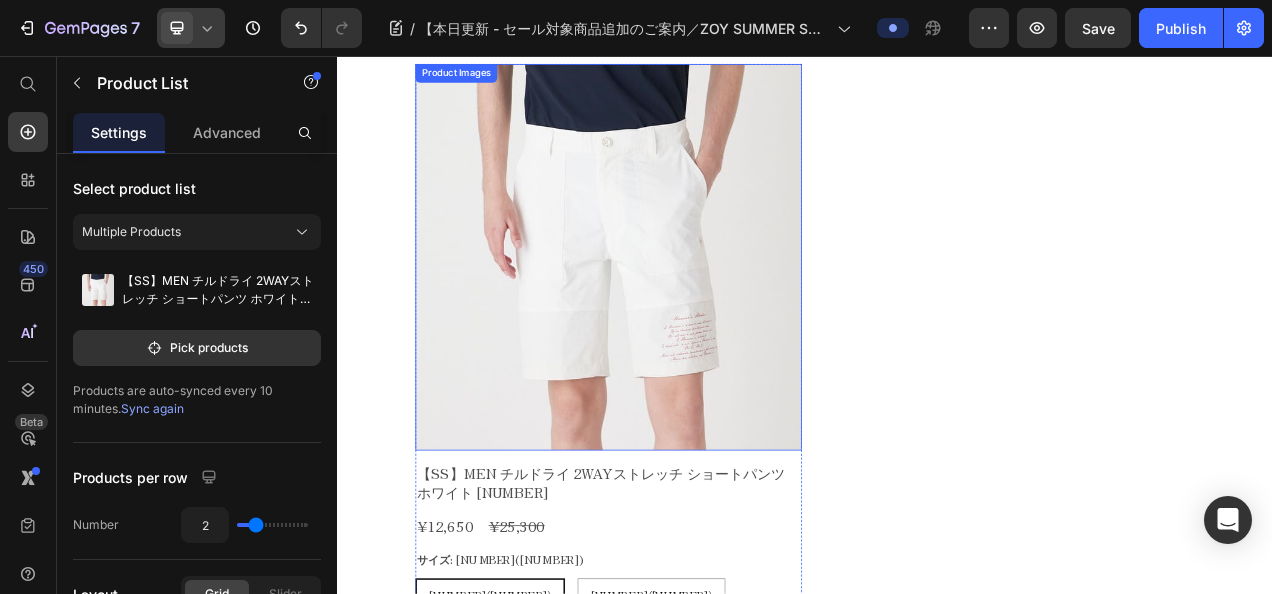 scroll, scrollTop: 2996, scrollLeft: 0, axis: vertical 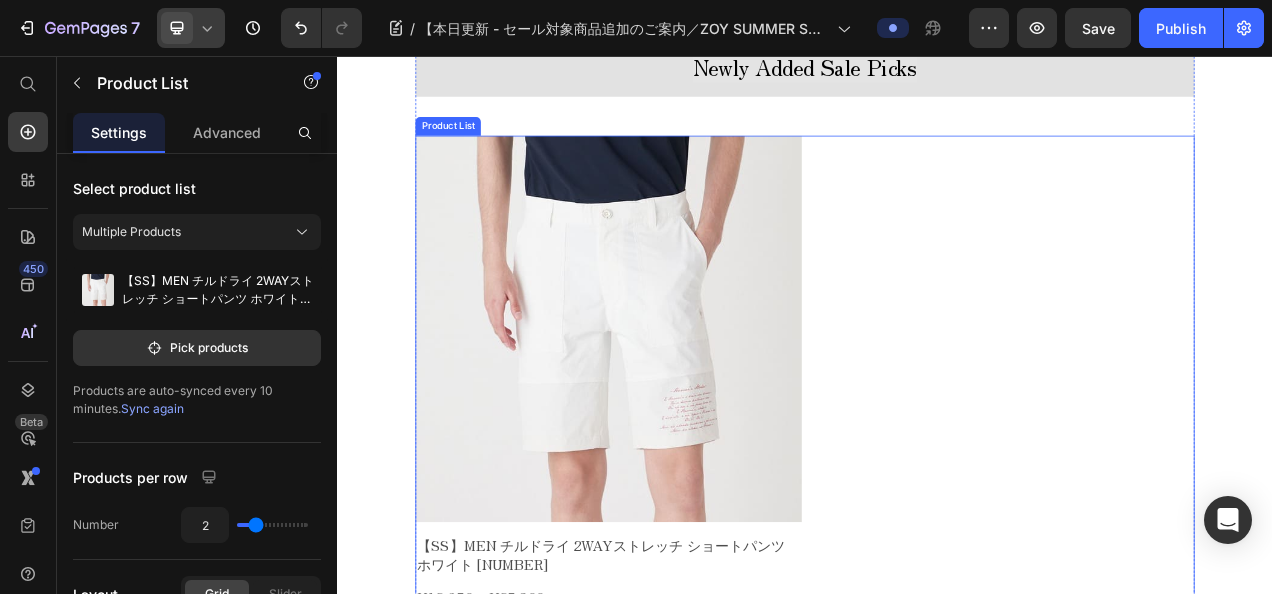 drag, startPoint x: 1070, startPoint y: 355, endPoint x: 1059, endPoint y: 352, distance: 11.401754 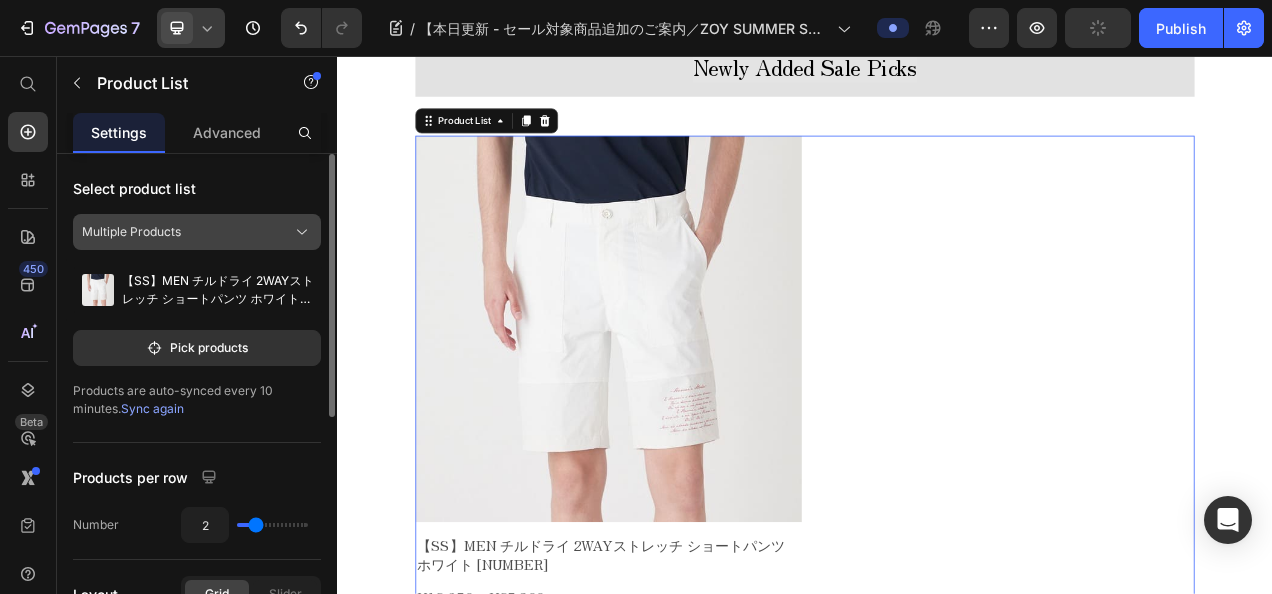 click on "Select product list Multiple Products 【SS】MEN チルドライ 2WAYストレッチ ショートパンツ ホワイト 071422431  Pick products   Products are auto-synced every 10 minutes.  Sync again" at bounding box center (197, 298) 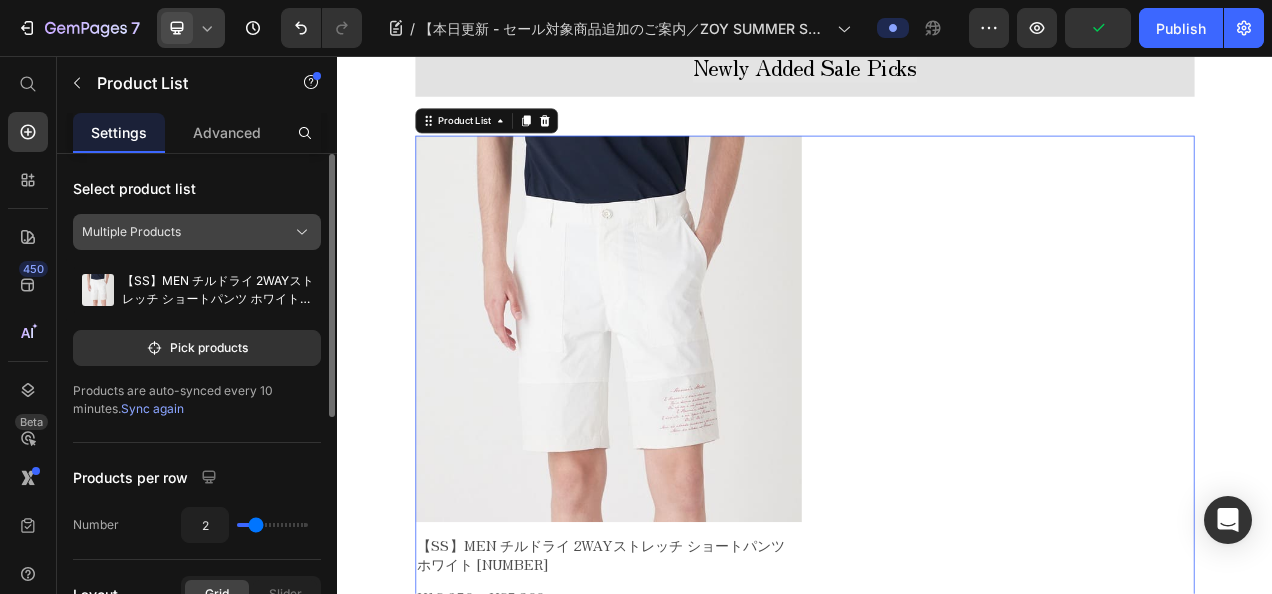 click on "Multiple Products" at bounding box center (131, 232) 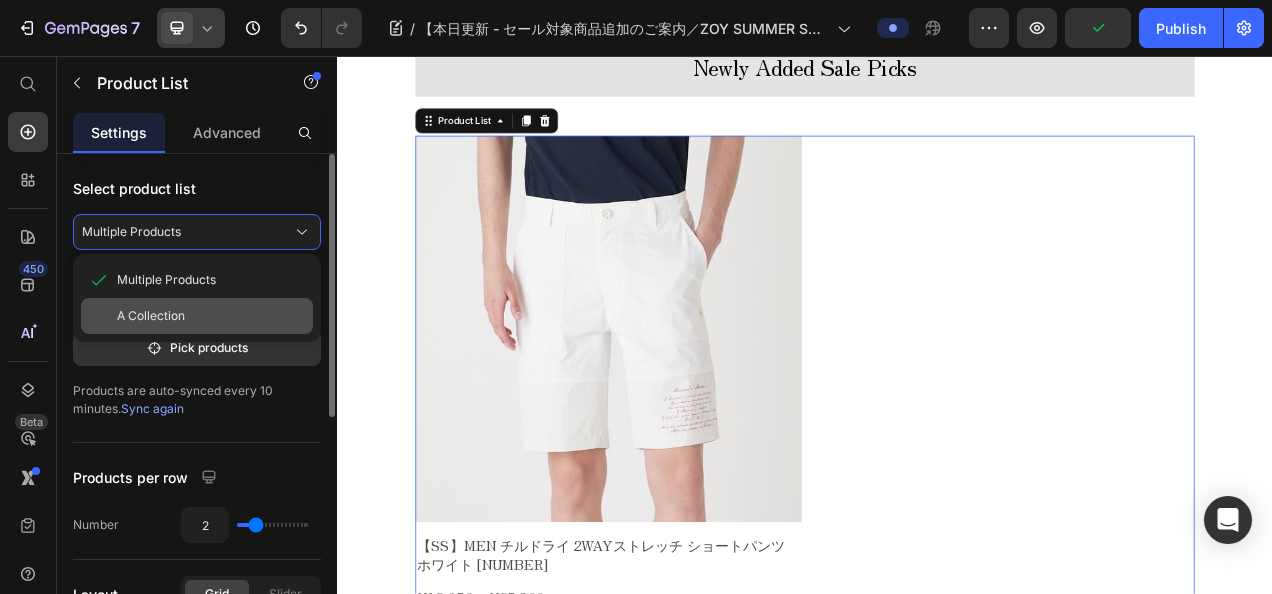 click on "A Collection" at bounding box center (211, 316) 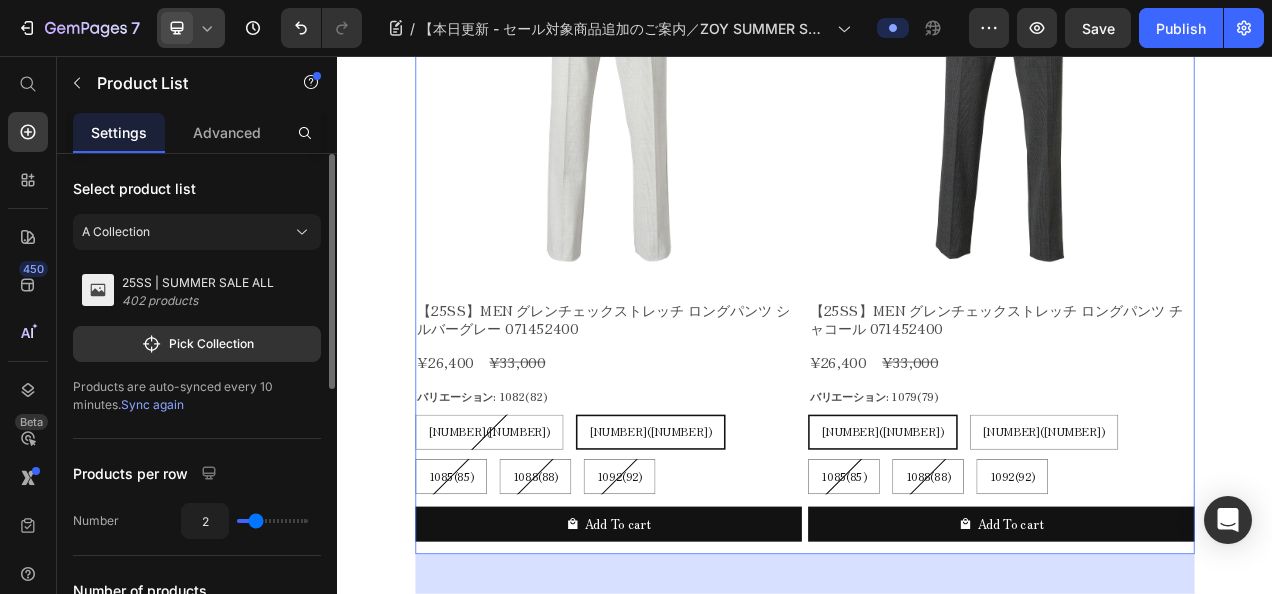 scroll, scrollTop: 3596, scrollLeft: 0, axis: vertical 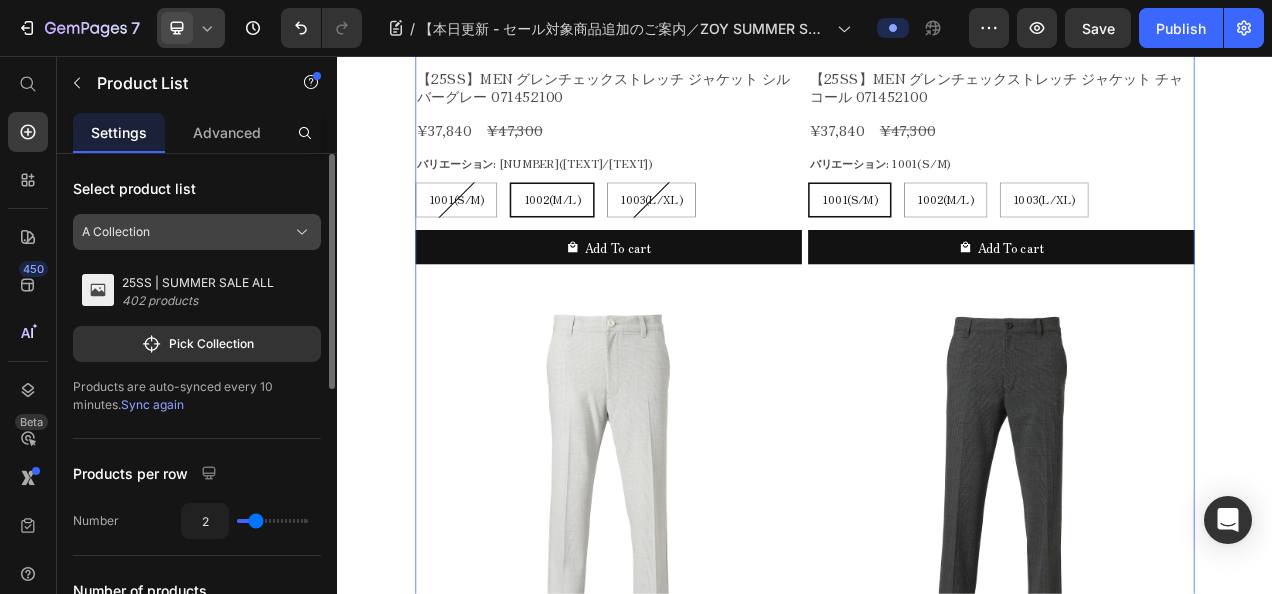 click 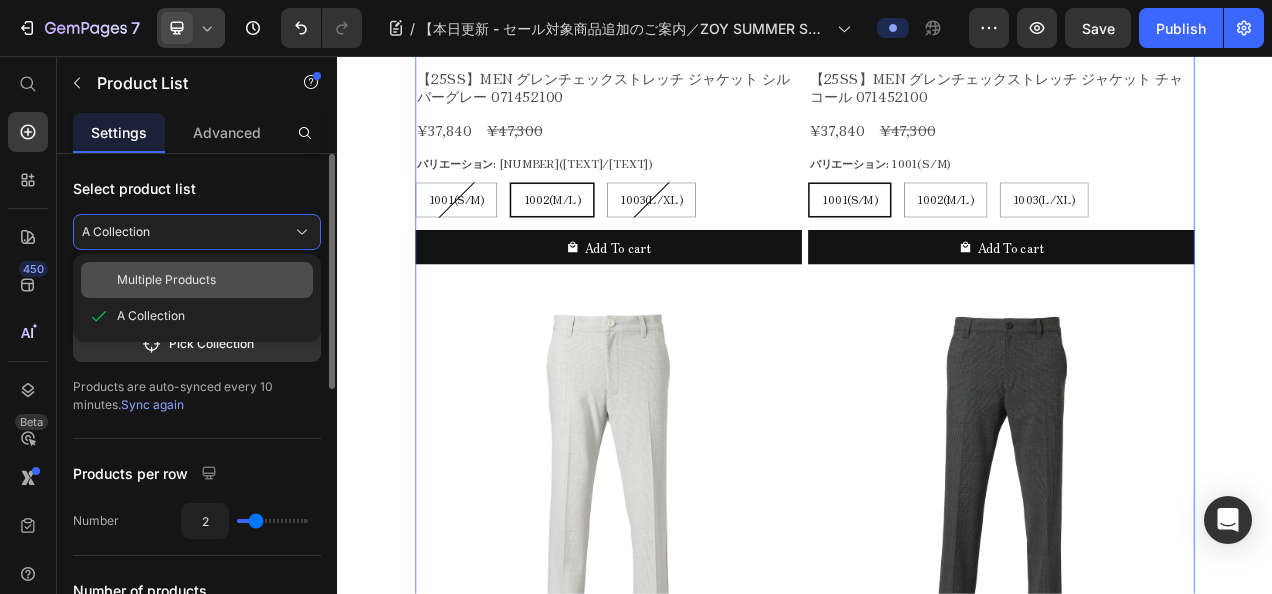 click on "Multiple Products" at bounding box center [211, 280] 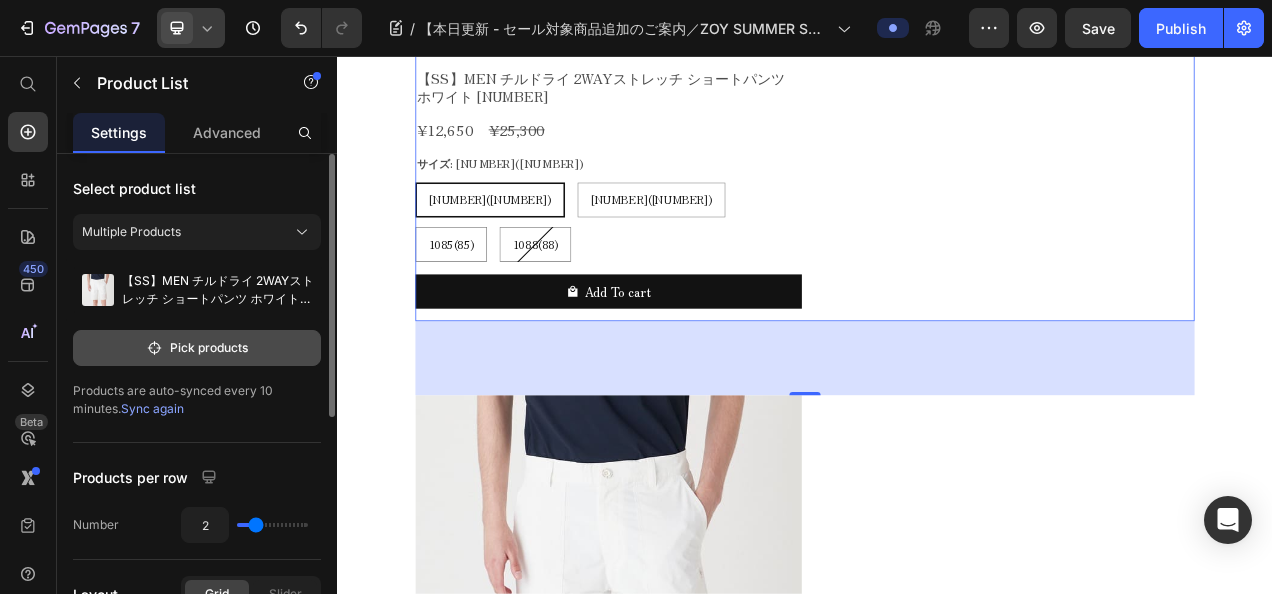 click on "Pick products" at bounding box center (197, 348) 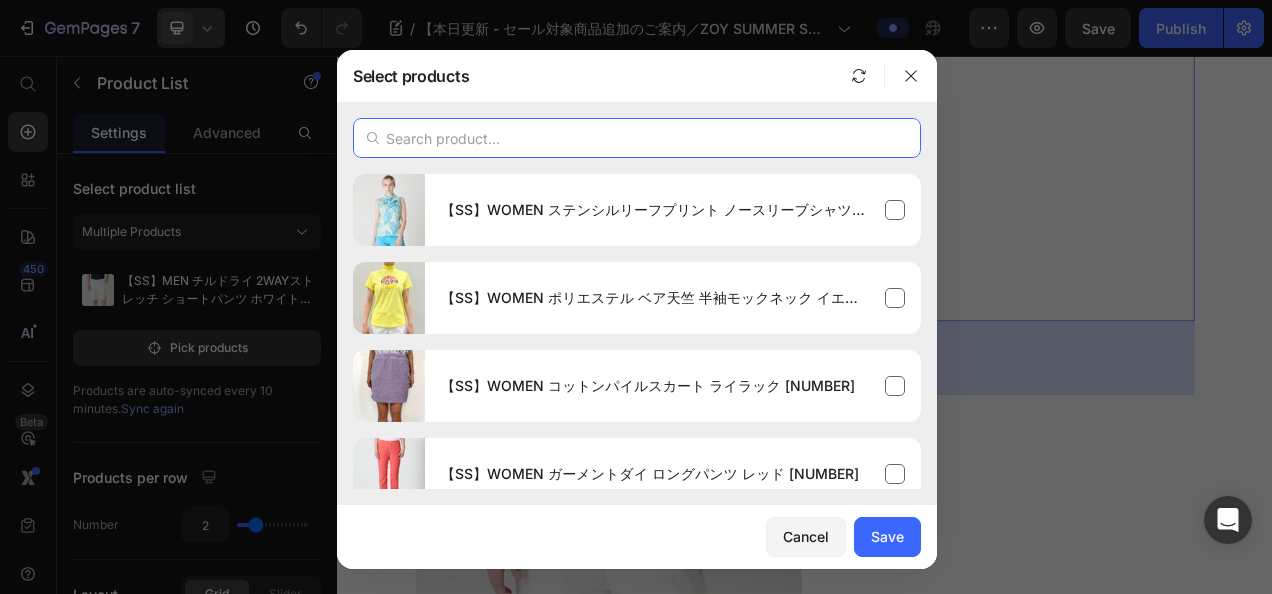 click at bounding box center [637, 138] 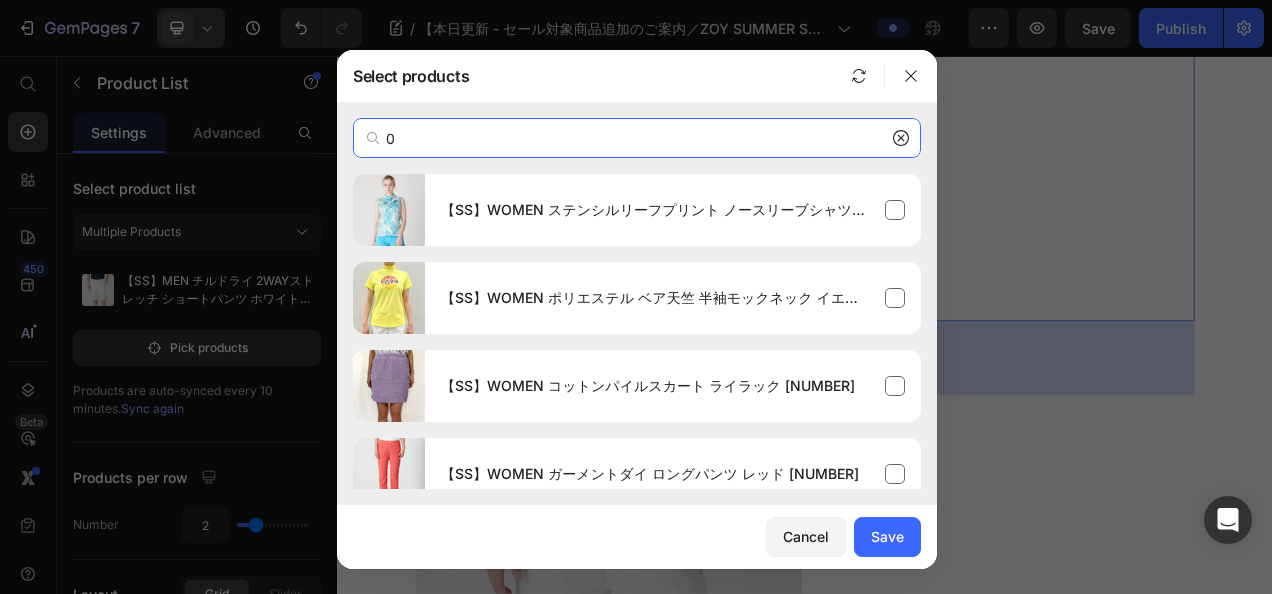 paste on "71452009" 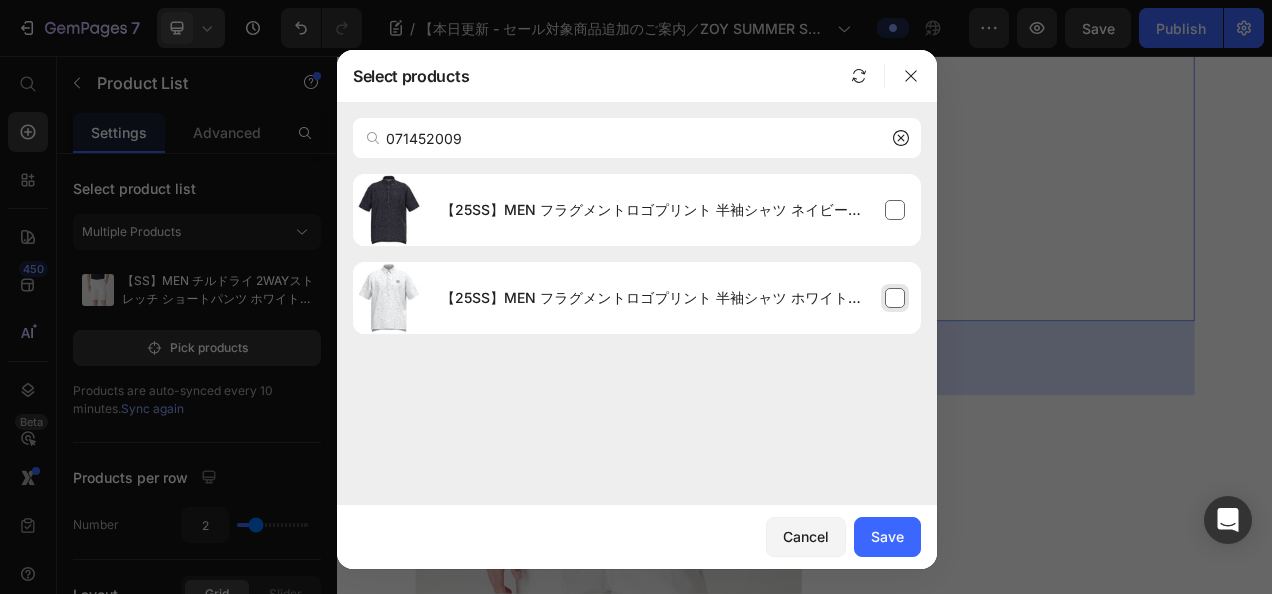 click on "【25SS】MEN フラグメントロゴプリント 半袖シャツ ホワイト 071452009" at bounding box center (673, 298) 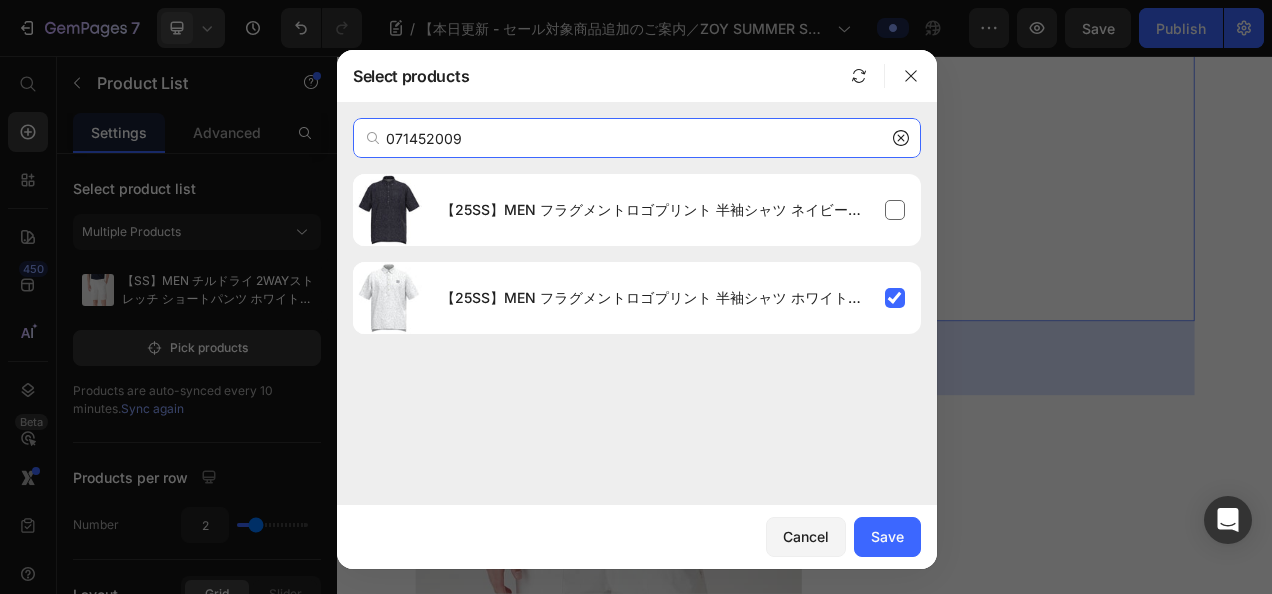 click on "071452009" at bounding box center (637, 138) 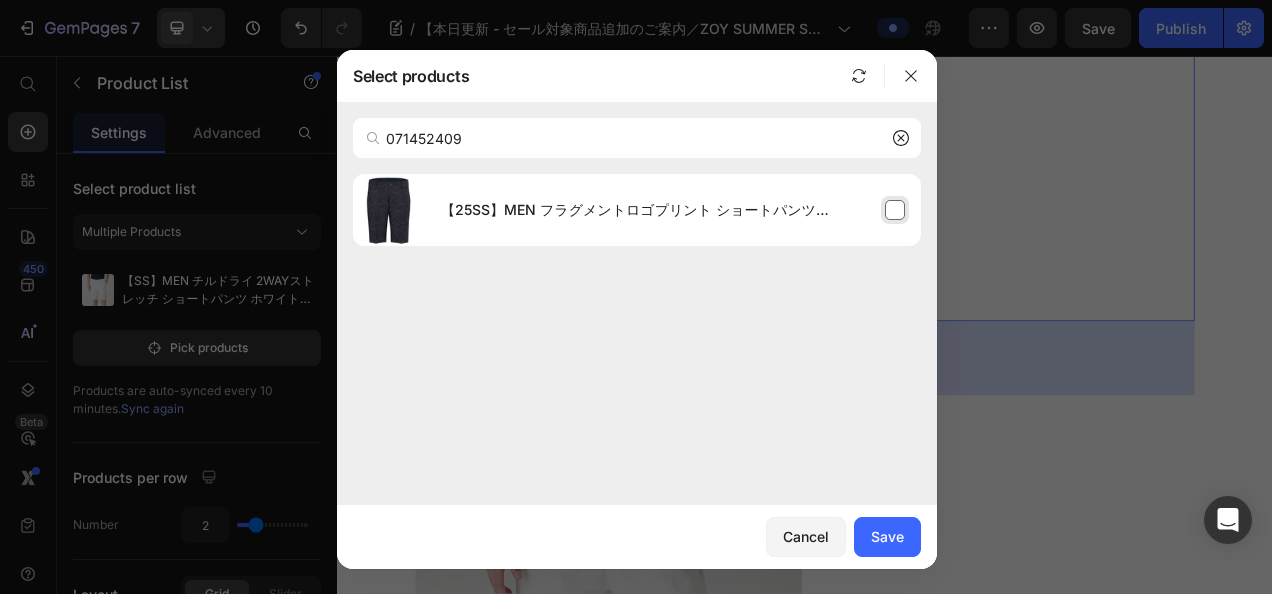 click on "【25SS】MEN フラグメントロゴプリント ショートパンツ 071452409" at bounding box center [673, 210] 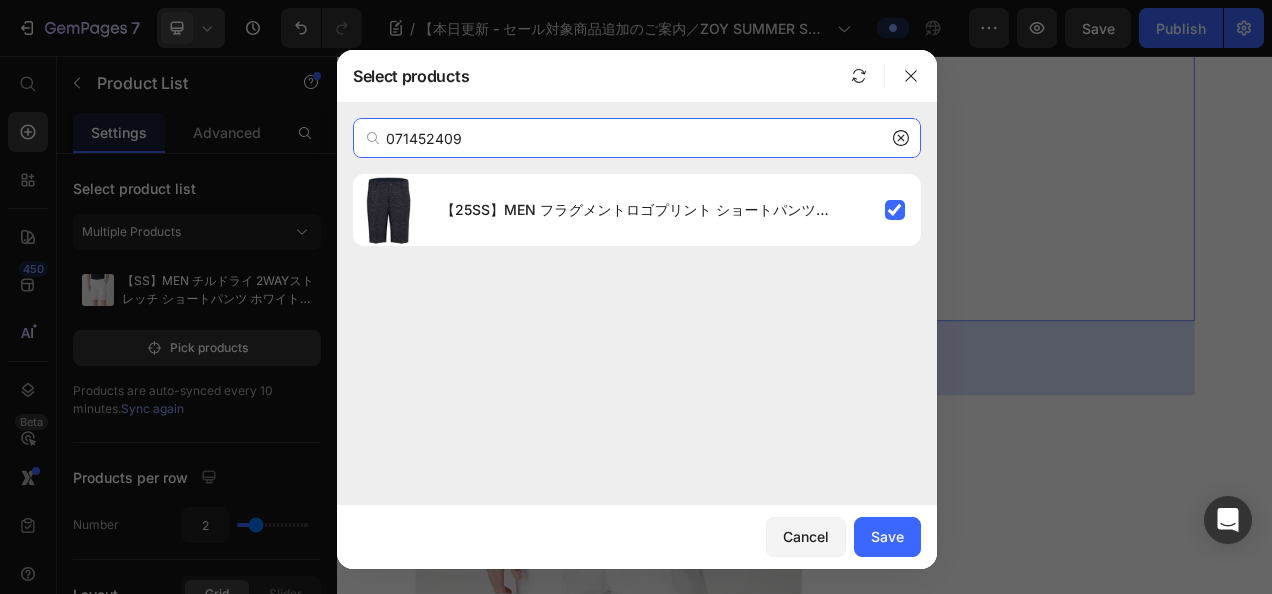drag, startPoint x: 508, startPoint y: 140, endPoint x: 437, endPoint y: 136, distance: 71.11259 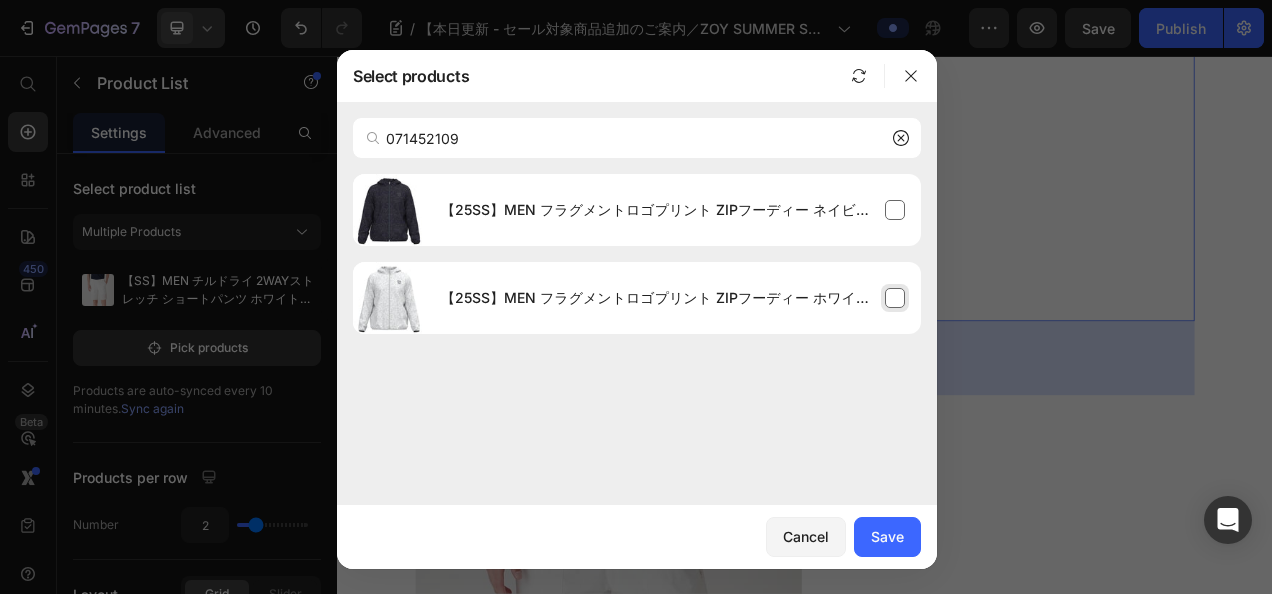click on "【25SS】MEN フラグメントロゴプリント ZIPフーディー ホワイト 071452109" at bounding box center [655, 298] 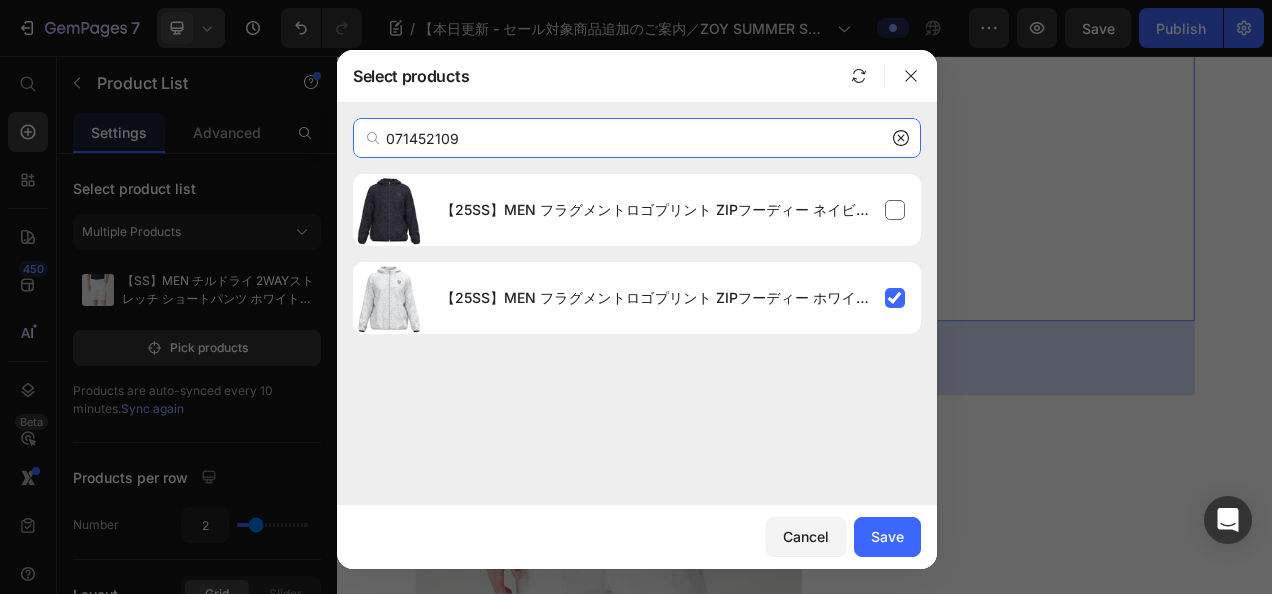 click on "071452109" at bounding box center (637, 138) 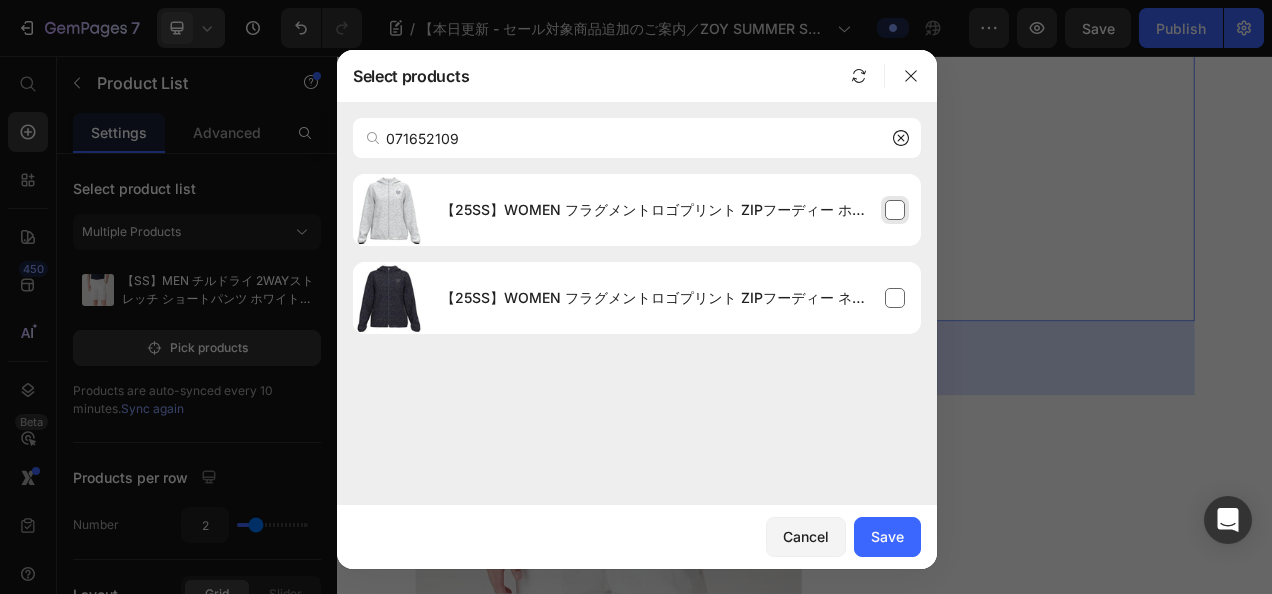 drag, startPoint x: 830, startPoint y: 308, endPoint x: 682, endPoint y: 202, distance: 182.04395 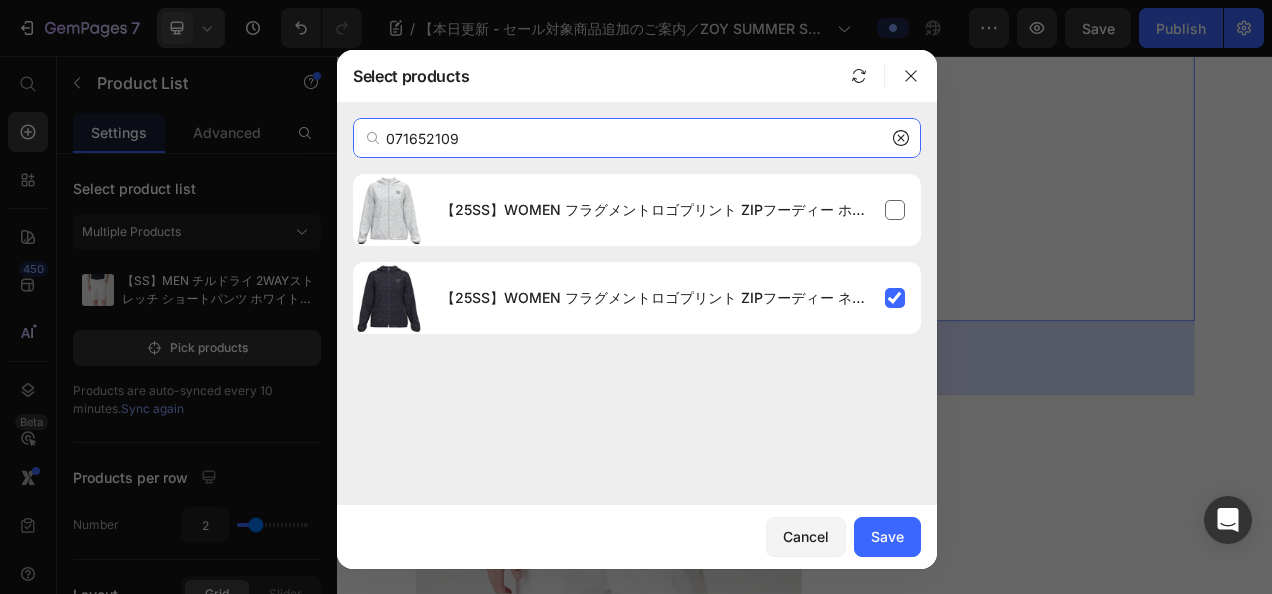 click on "071652109" at bounding box center [637, 138] 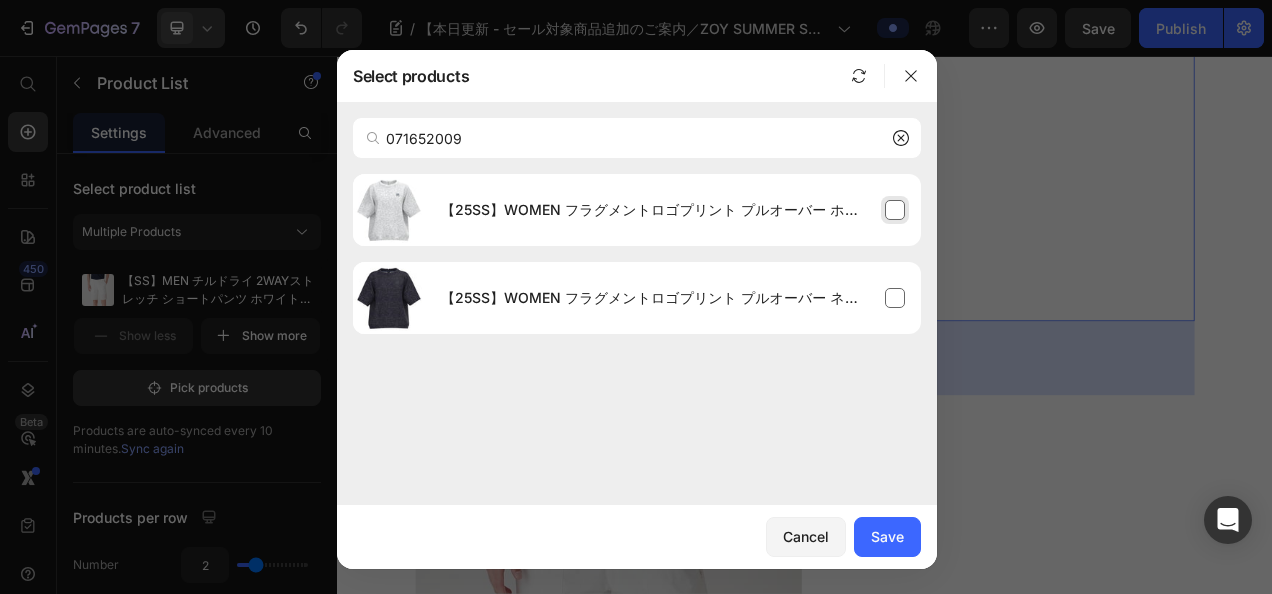 click on "【25SS】WOMEN フラグメントロゴプリント プルオーバー ホワイト 071652009" at bounding box center [655, 210] 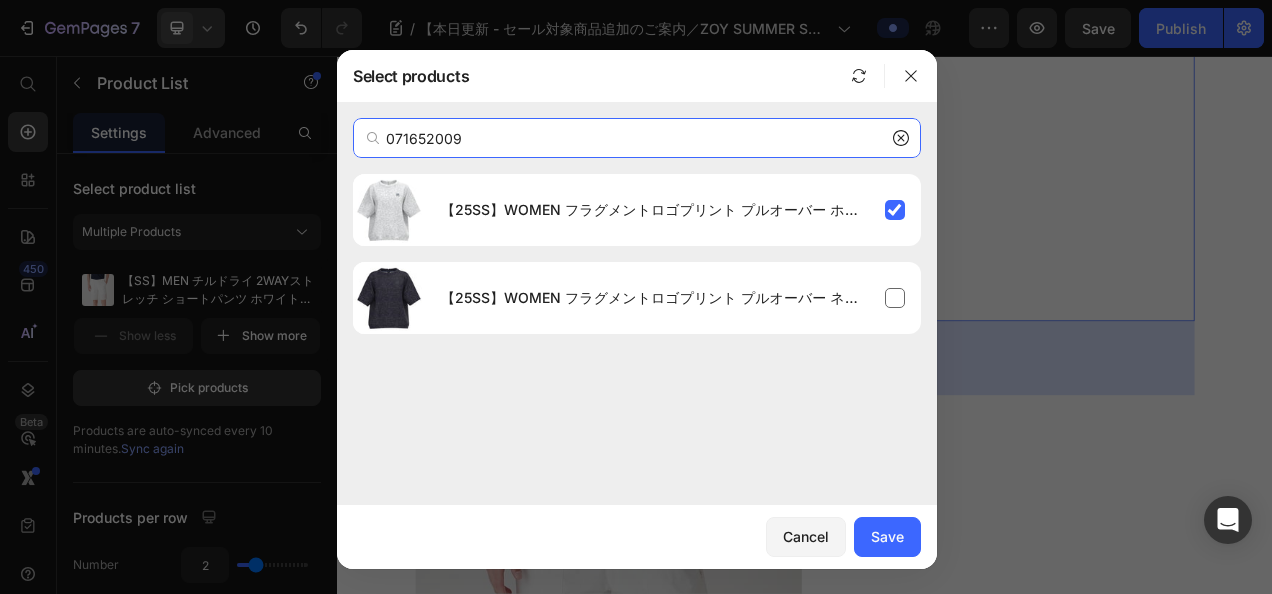 click on "071652009" at bounding box center [637, 138] 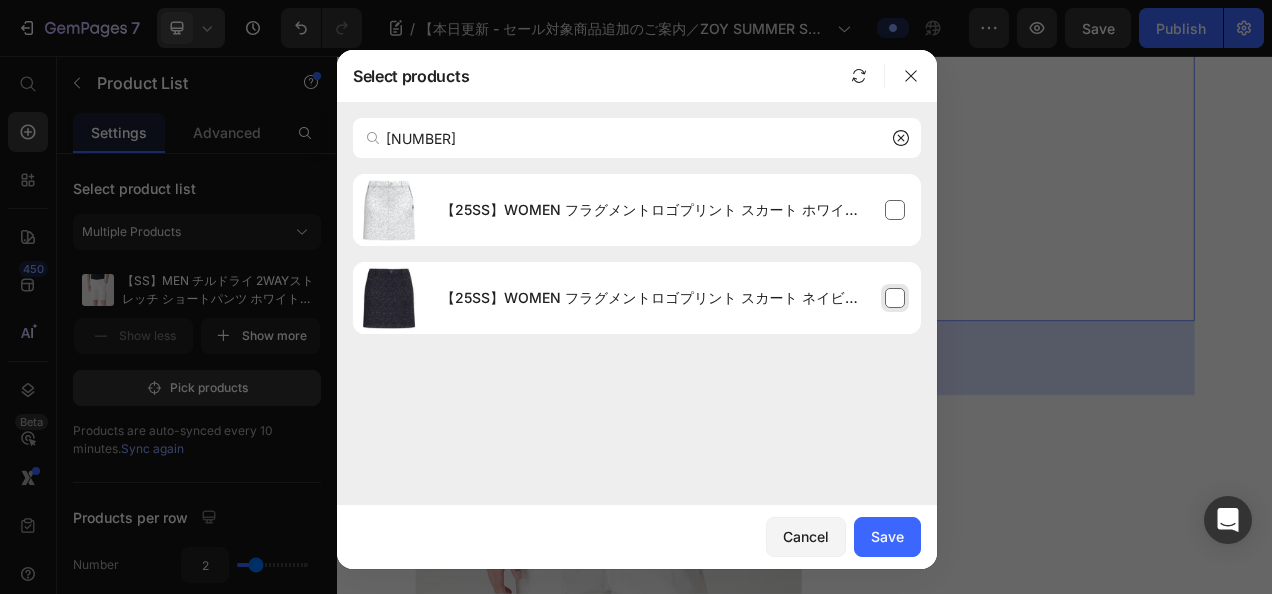 click on "【25SS】WOMEN フラグメントロゴプリント スカート ネイビー 071652309" 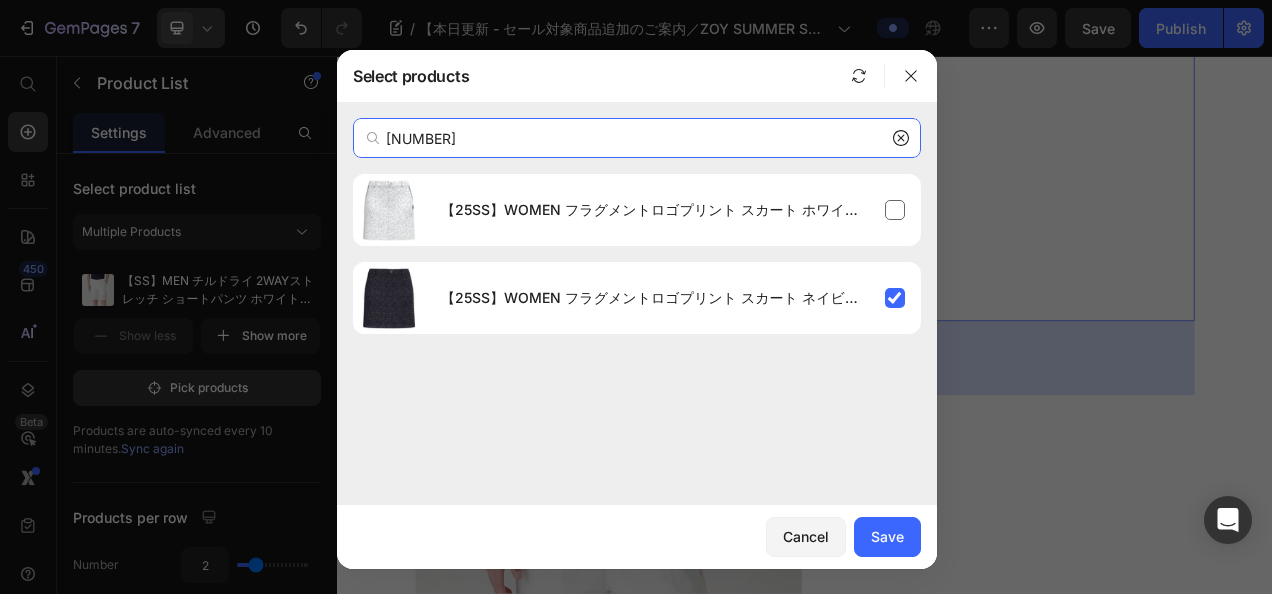 click on "071652309" at bounding box center [637, 138] 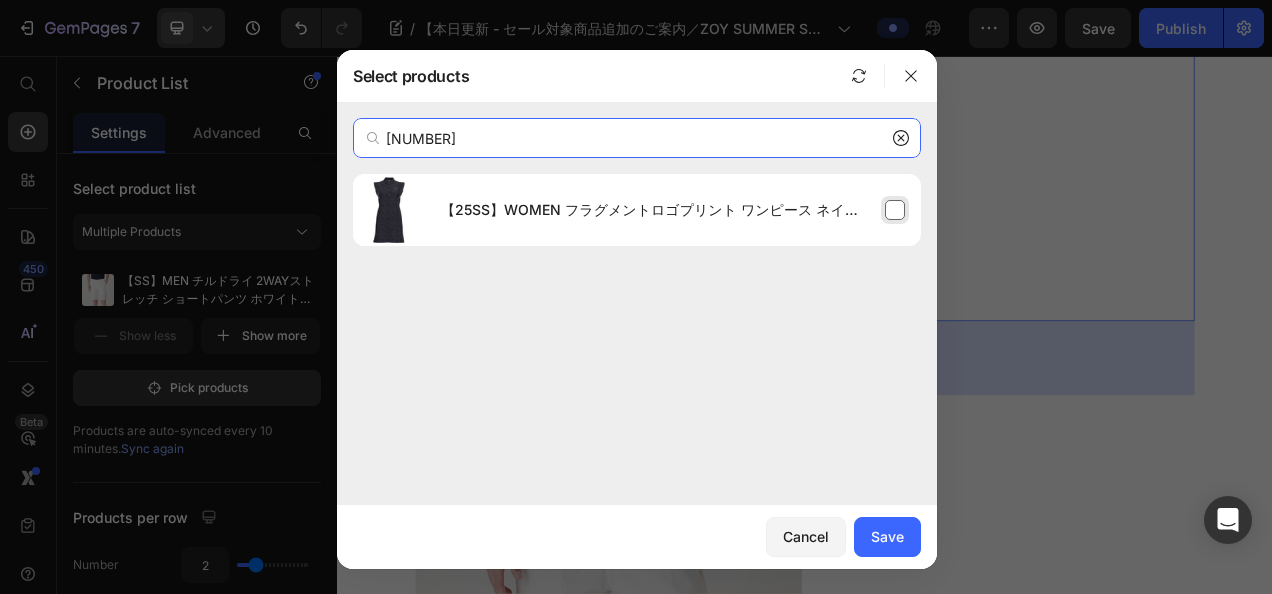 type on "071652509" 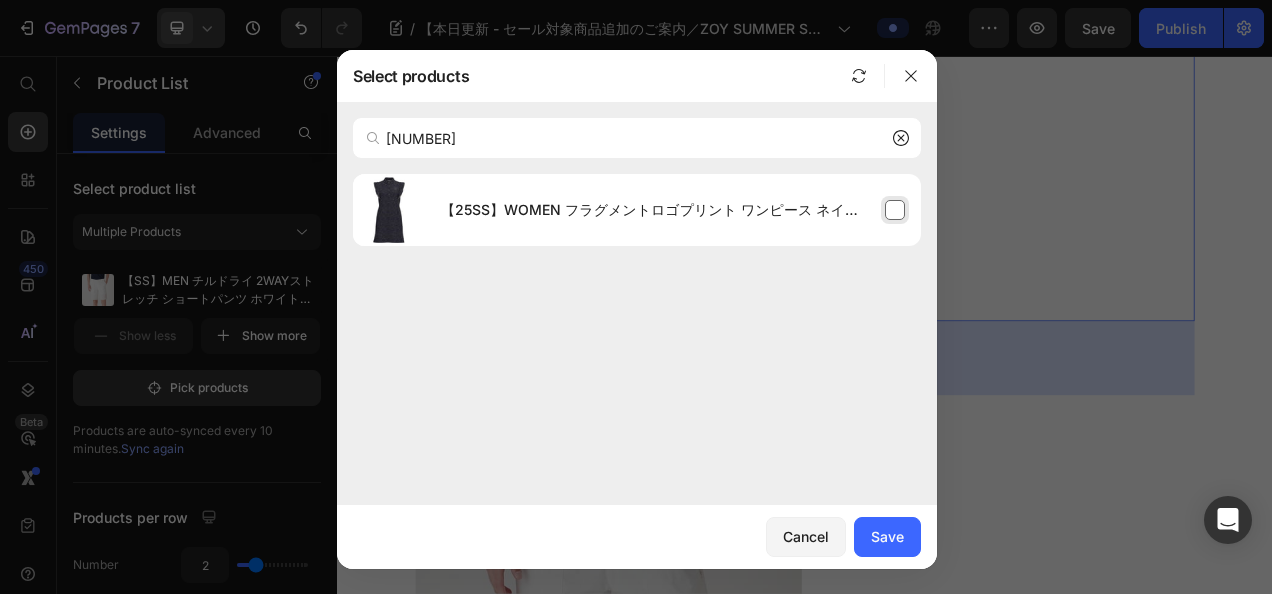 click on "【25SS】WOMEN フラグメントロゴプリント ワンピース ネイビー 071652509" at bounding box center [673, 210] 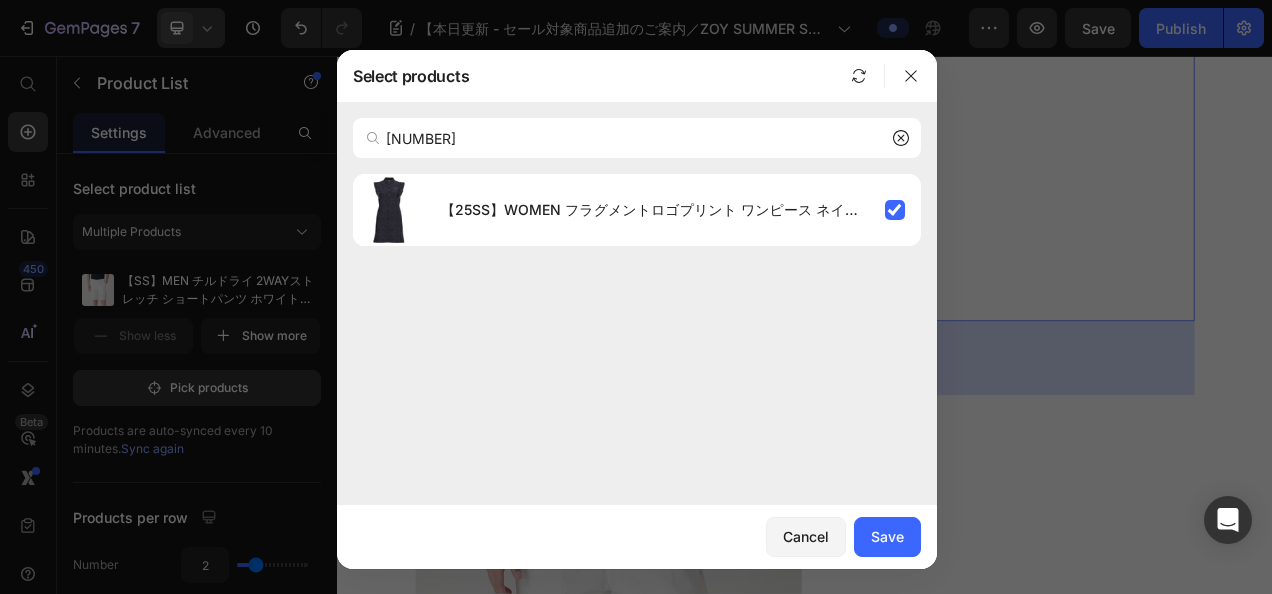 drag, startPoint x: 896, startPoint y: 541, endPoint x: 812, endPoint y: 512, distance: 88.86507 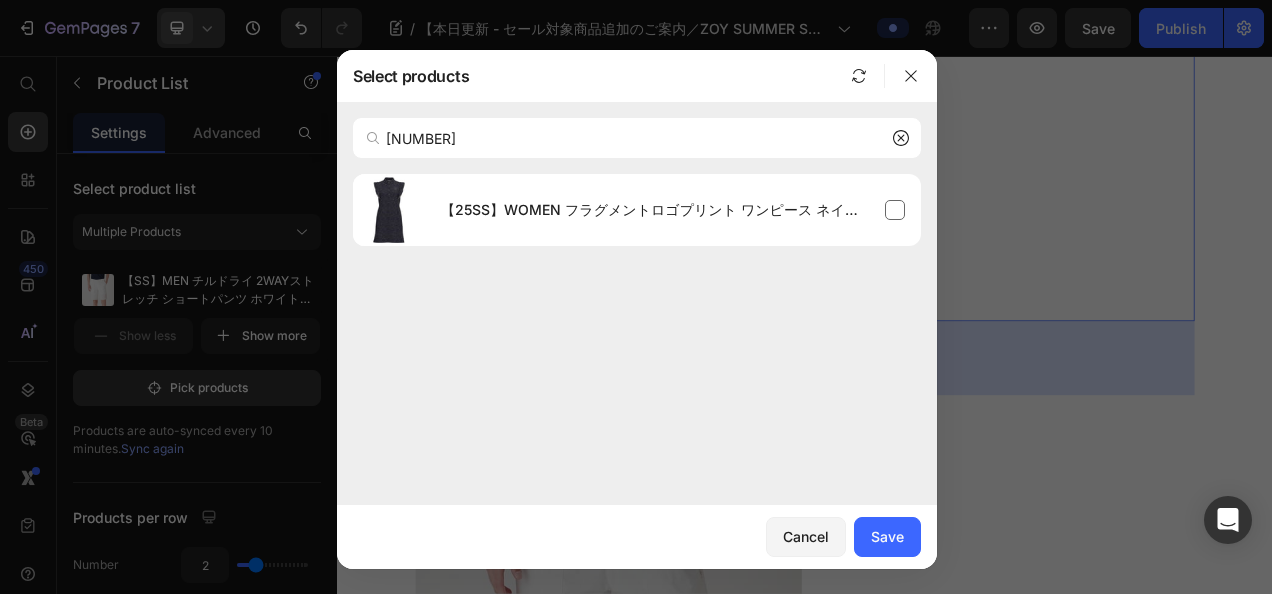 type 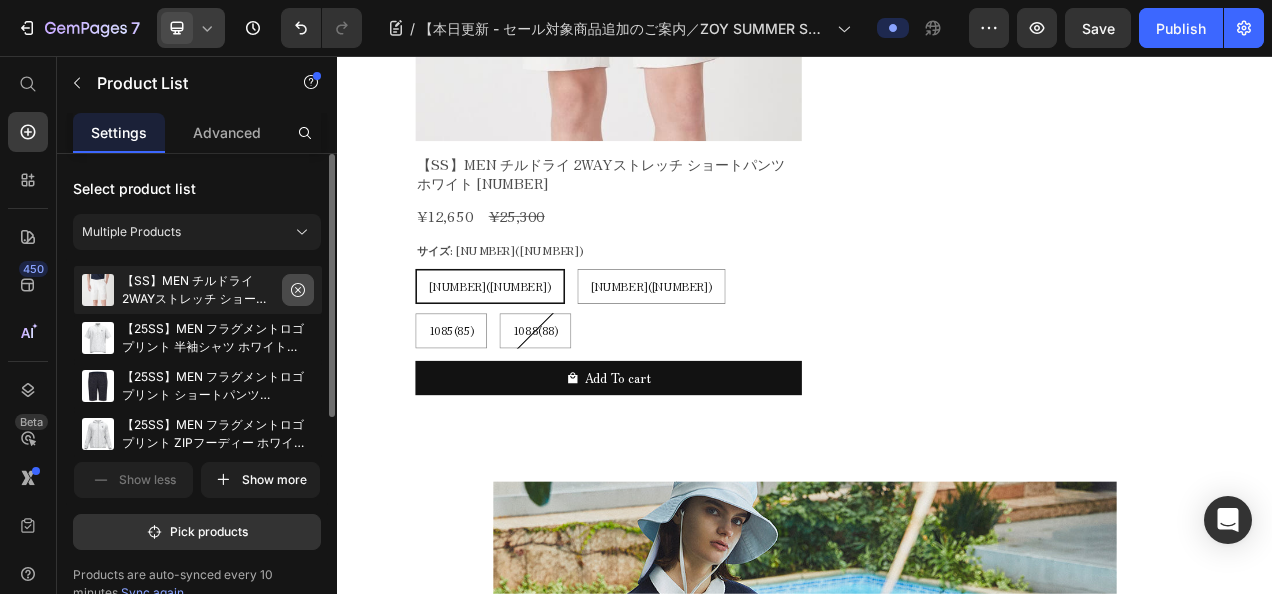 click 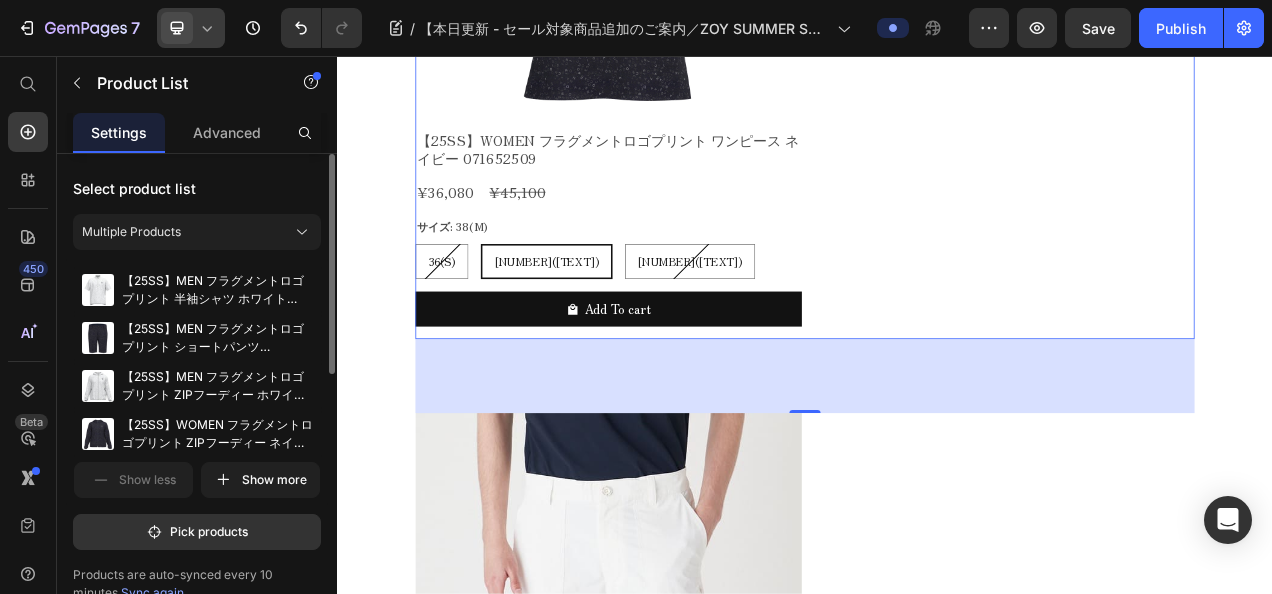 scroll, scrollTop: 5996, scrollLeft: 0, axis: vertical 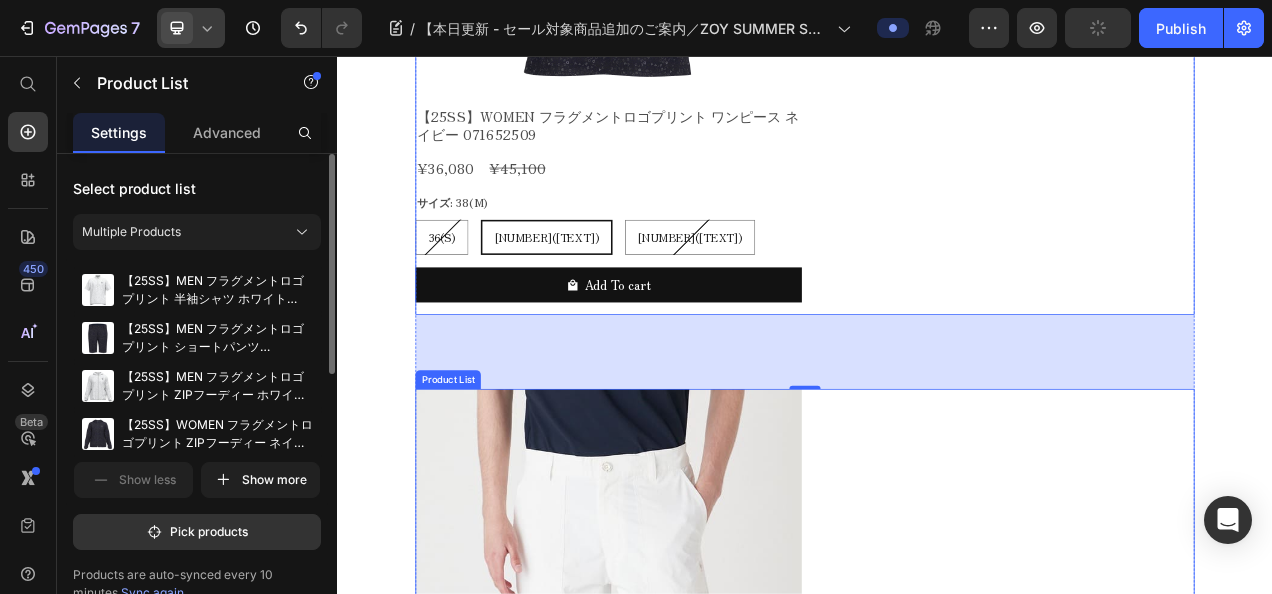 click on "Product Images 【SS】MEN チルドライ 2WAYストレッチ ショートパンツ ホワイト 071422431 Product Title ¥12,650 Product Price ¥25,300 Product Price Row サイズ: 1079(79) 1079(79) 1079(79) 1079(79) 1082(82) 1082(82) 1082(82) 1085(85) 1085(85) 1085(85) 1088(88) 1088(88) 1088(88) Product Variants & Swatches Add To cart Product Cart Button Row" at bounding box center [937, 902] 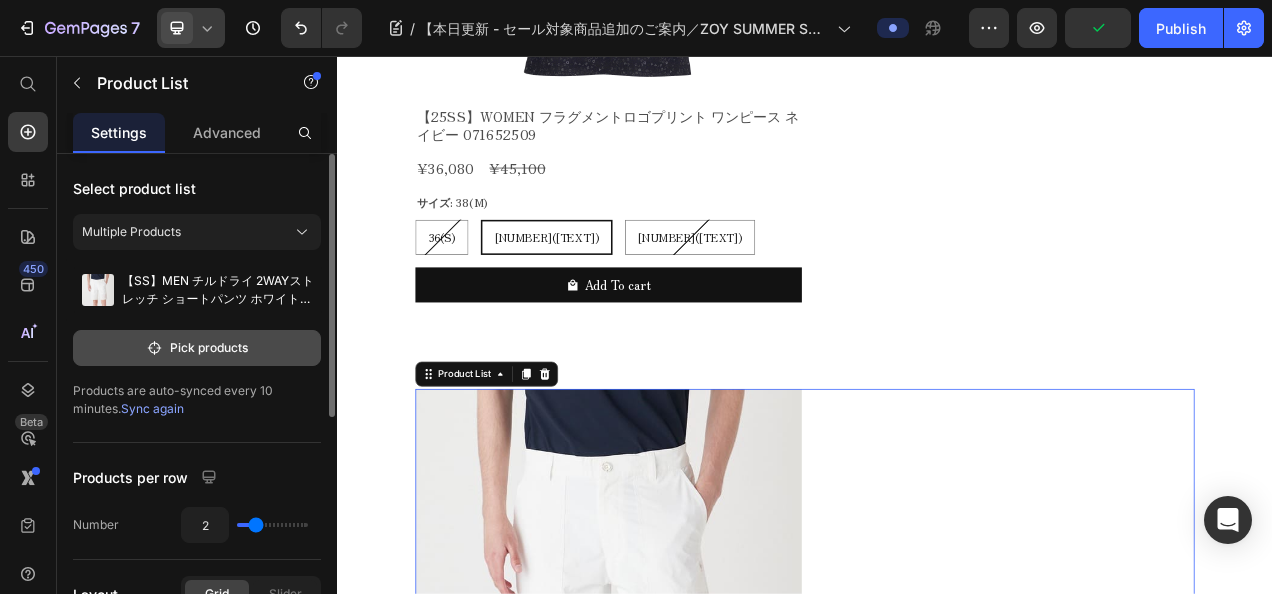 click on "Pick products" at bounding box center [197, 348] 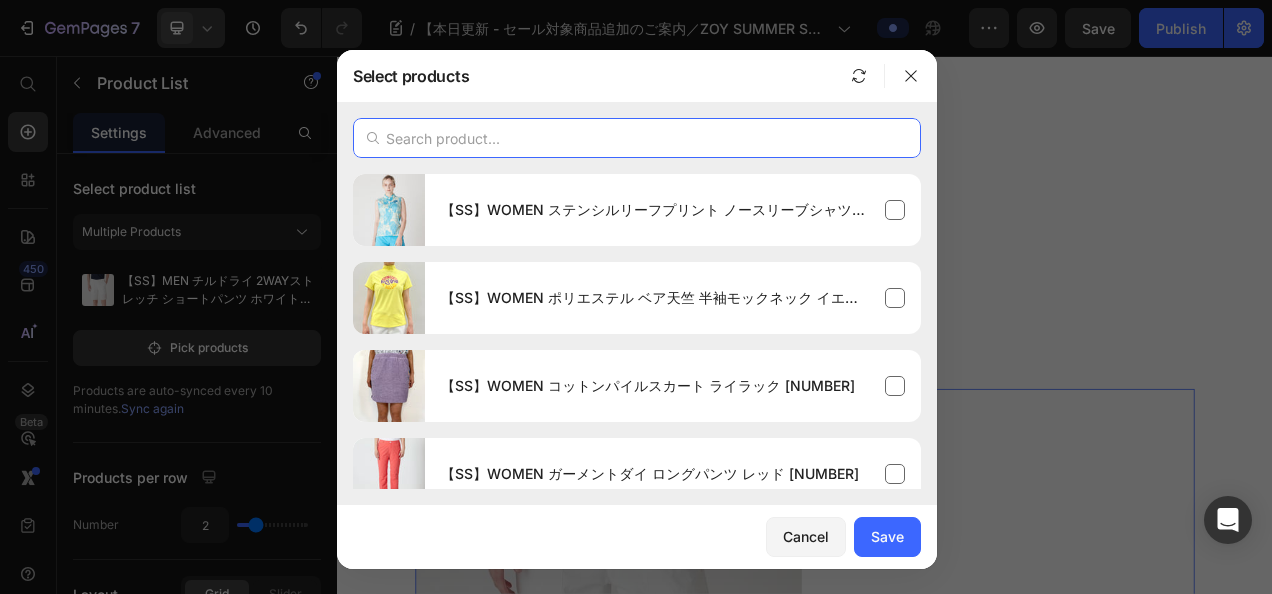 click at bounding box center (637, 138) 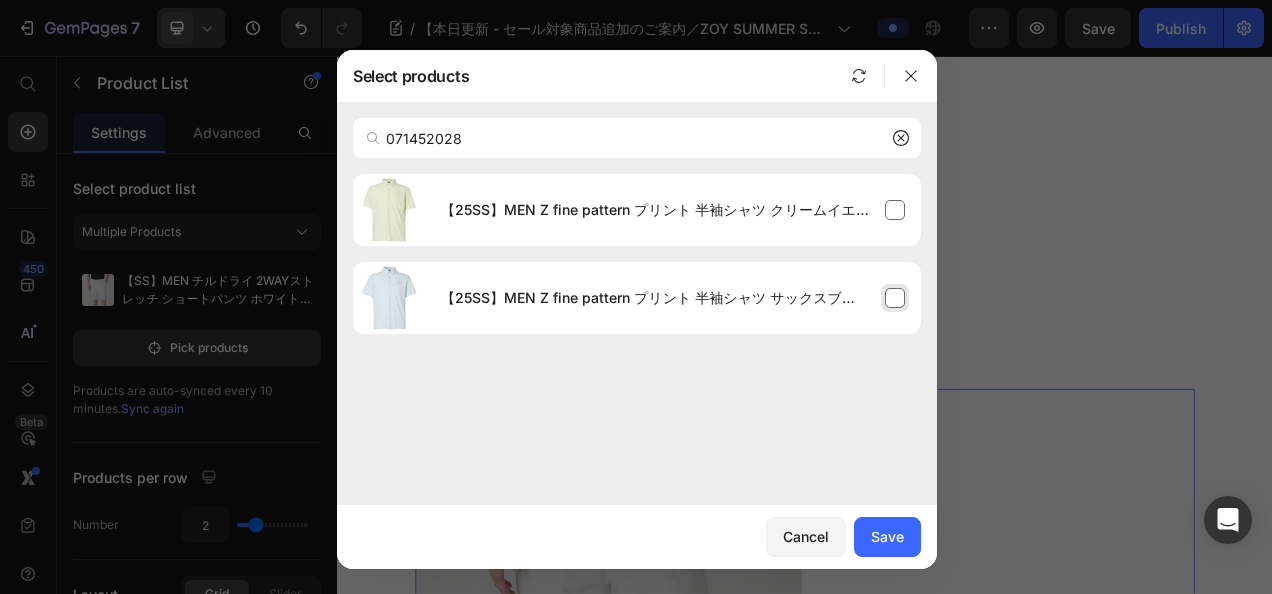 click on "【25SS】MEN Z fine pattern プリント 半袖シャツ サックスブルー 071452028" at bounding box center [655, 298] 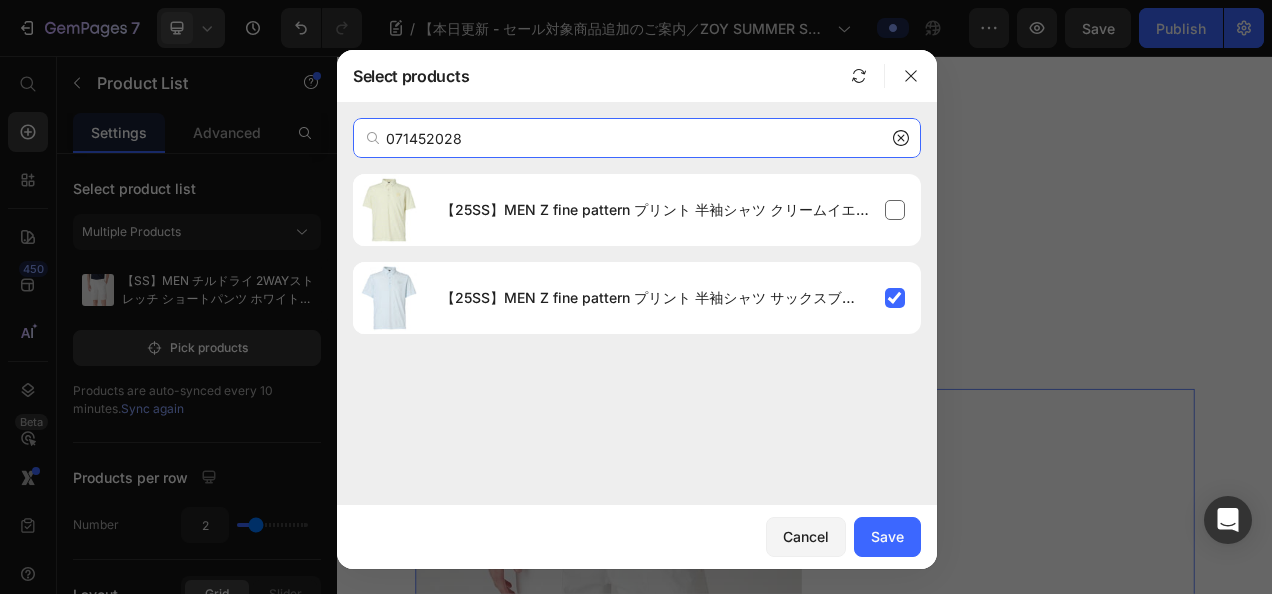 click on "071452028" at bounding box center [637, 138] 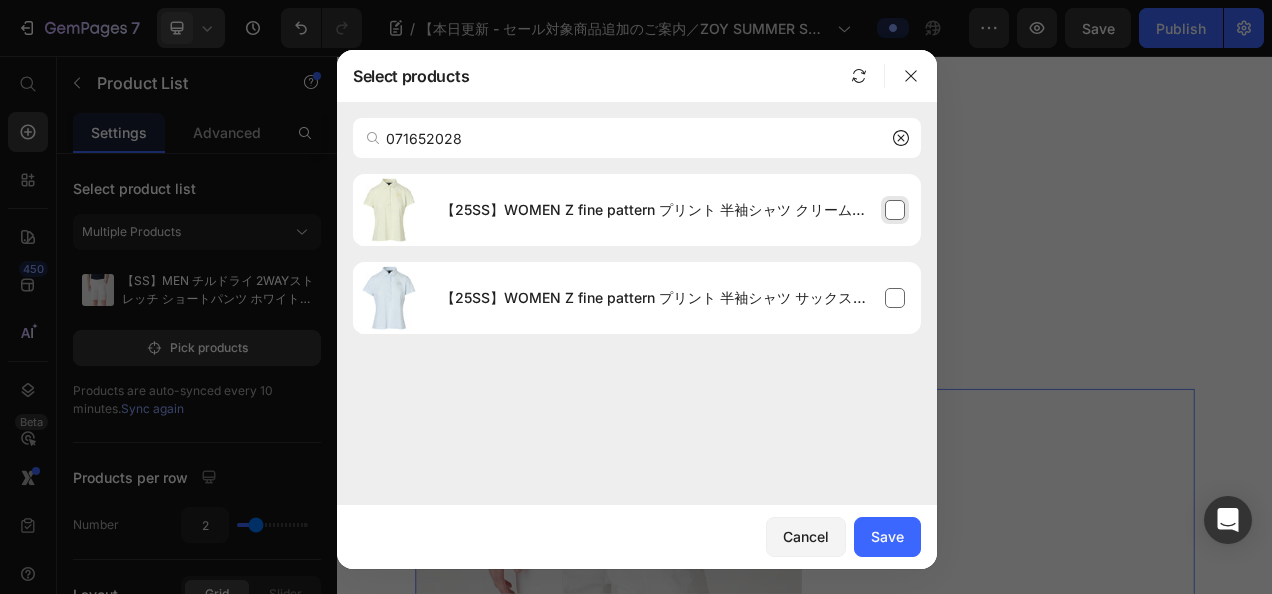 click on "【25SS】WOMEN Z fine pattern プリント 半袖シャツ クリームイエロー 071652028" at bounding box center (655, 210) 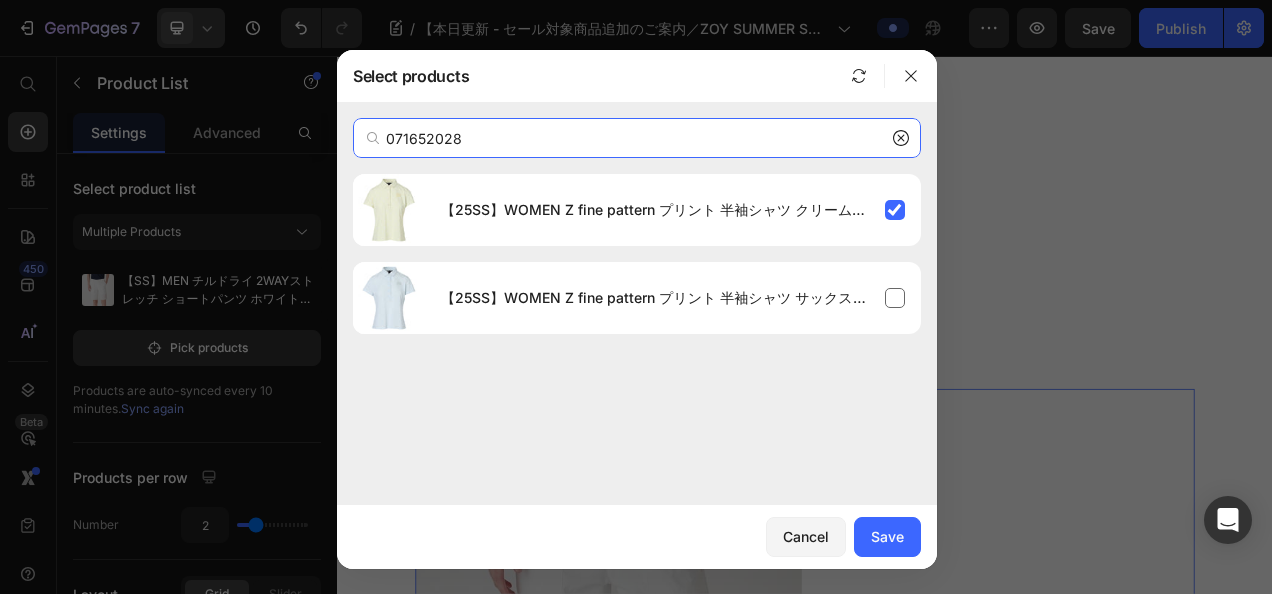 drag, startPoint x: 352, startPoint y: 137, endPoint x: 335, endPoint y: 139, distance: 17.117243 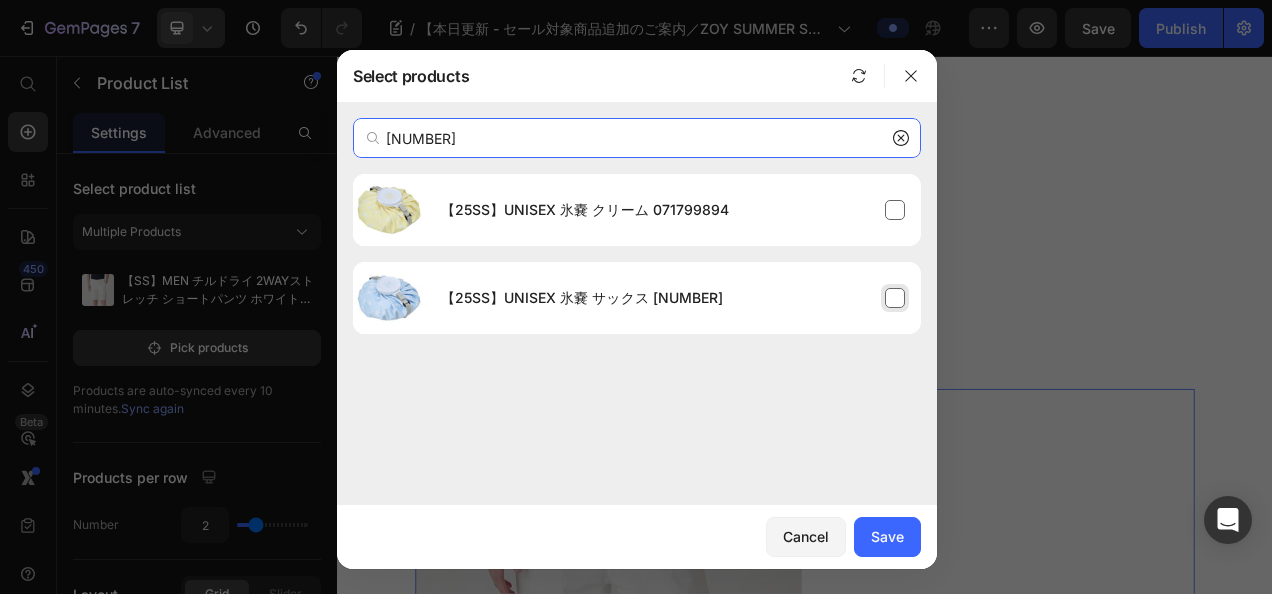 type on "071799894" 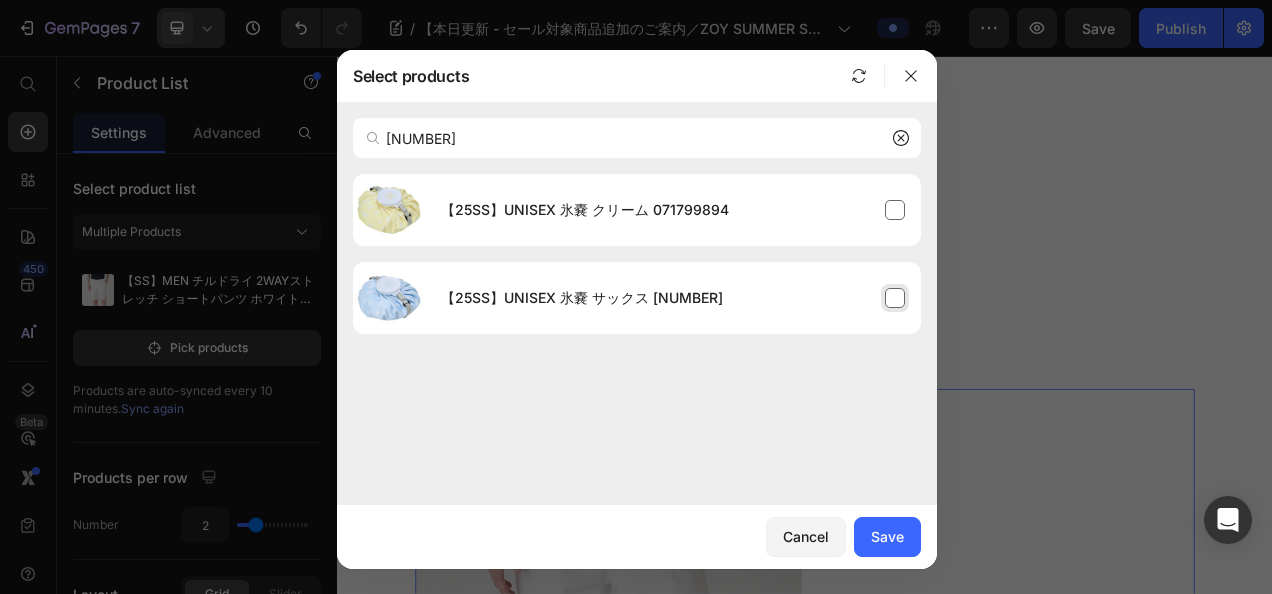 click on "【25SS】UNISEX 氷嚢 サックス 071799894" at bounding box center [673, 298] 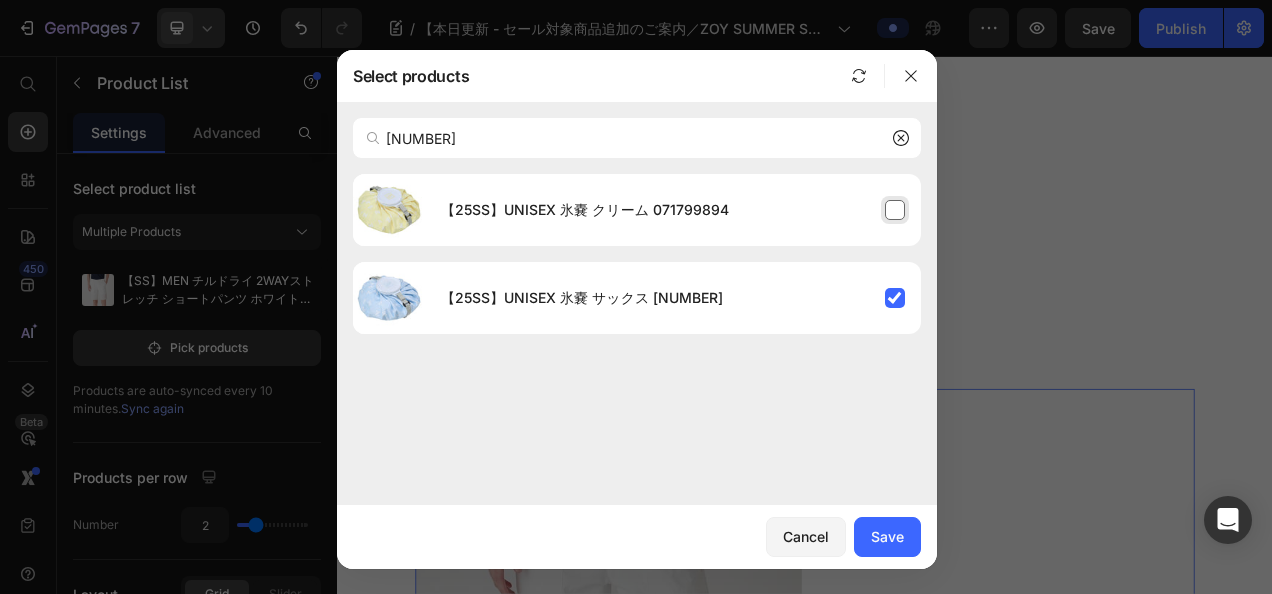 click on "【25SS】UNISEX 氷嚢 クリーム 071799894" at bounding box center [673, 210] 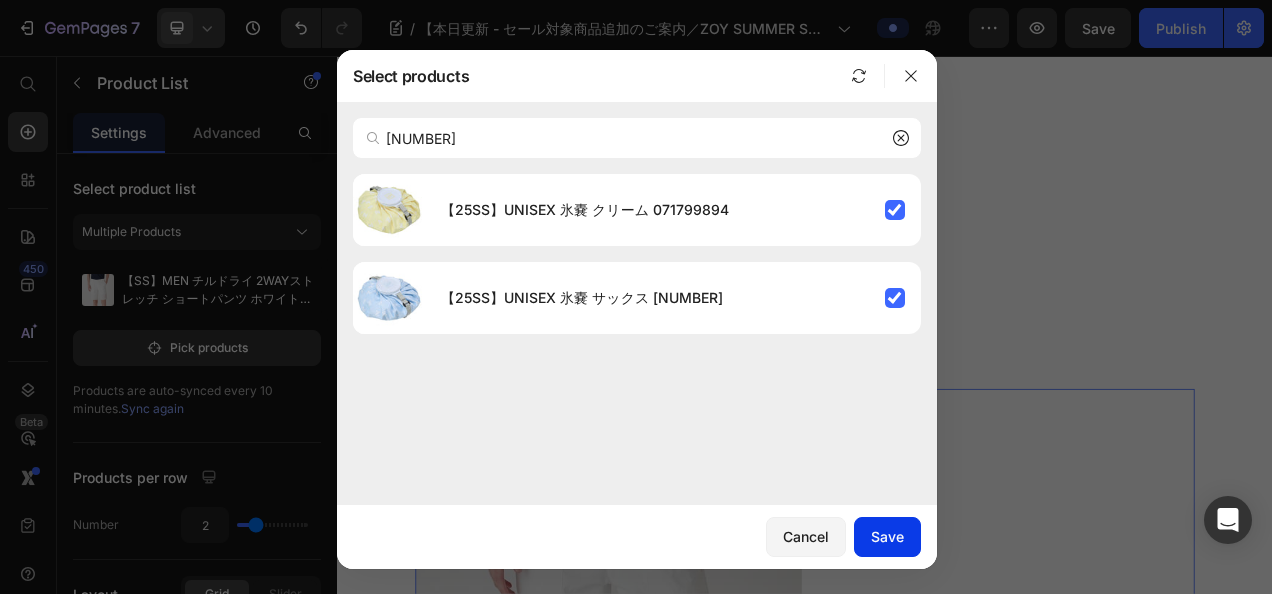 click on "Save" at bounding box center (887, 536) 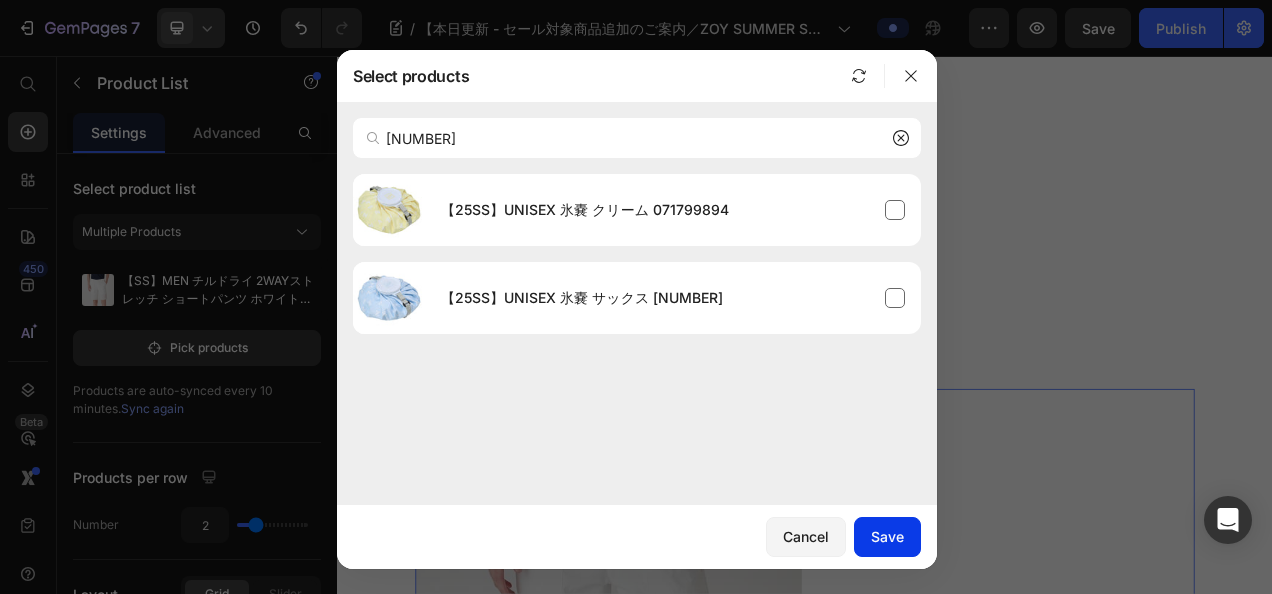 type 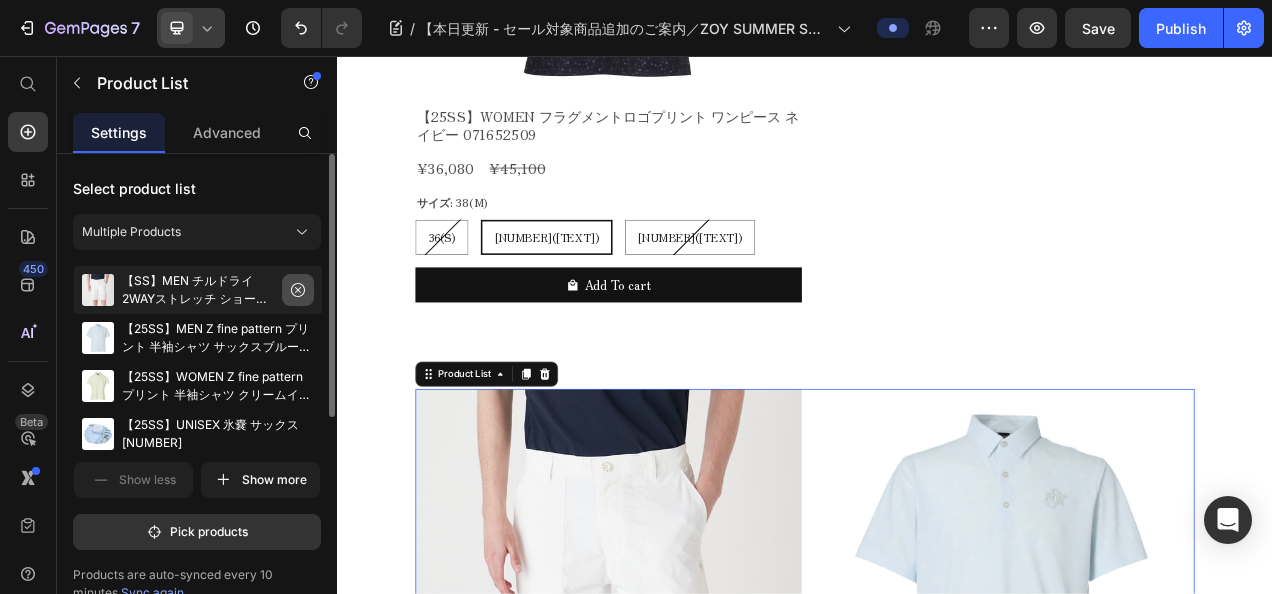 click 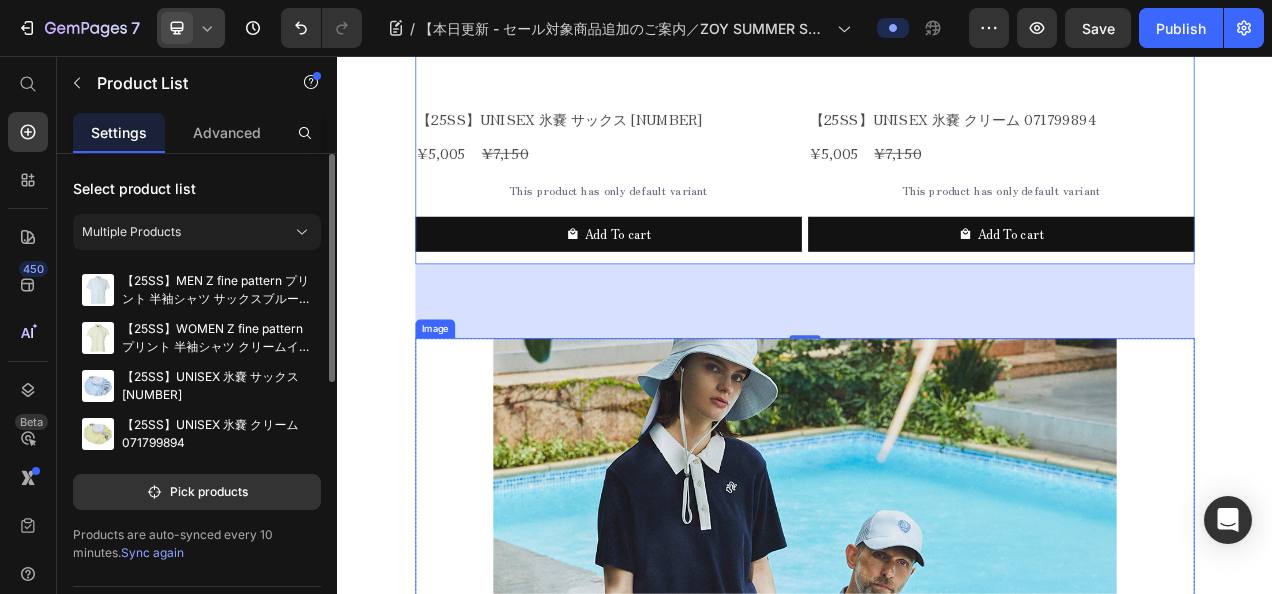 scroll, scrollTop: 7696, scrollLeft: 0, axis: vertical 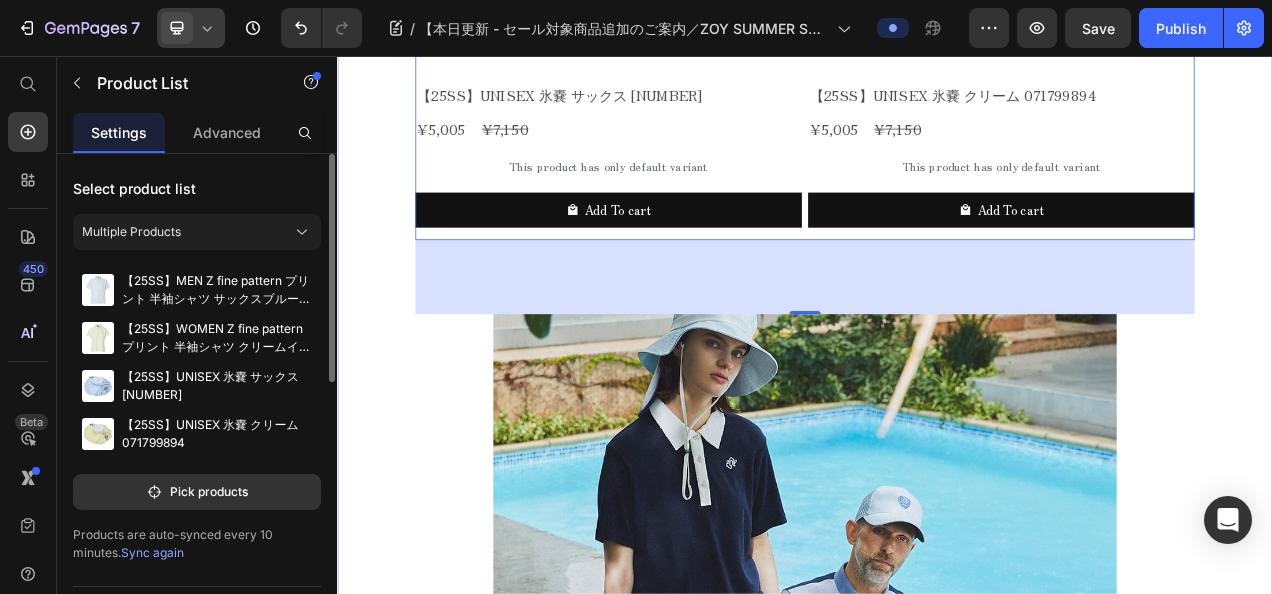 click on "New Text block Row 25SS COLLECTION Text block Row ⁠⁠⁠⁠⁠⁠⁠ 【本日更新 - セール対象商品追加のご案内／ZOY SUMMER SALE】最新コレクションより「全10種類」の厳選モデルがサマーセール対象商品に追加されました Heading - ZOY OFFICIAL CONTENTS - Text block Row Row Image Row 【総数168種類／最大50%OFF】 ZOY SUMMER SALE ラインナップ一覧を今すぐチェック ≫ Button Row 【総数168種類／最大50%OFF】 春夏の感謝を込めた「ZOY SUMMER SALE」 開催中！ ーーーーーーーーーーーーーーーーーーーーーーーーーーーーーーー 25SSコレクションより本日、 新たに【10品番】 が 「ZOY SUMMER SALE」に仲間入り。 この夏のスタイルを格上げする、 「珠玉の一着」との出会いを - 今。 +++++ ≪ Z fine pattern プリント半袖シャツ ≫ ー 大人の落ち着き添える「シンプル」を追求した一着。 一見シンプルながら、 +++++ Title" at bounding box center (937, -3105) 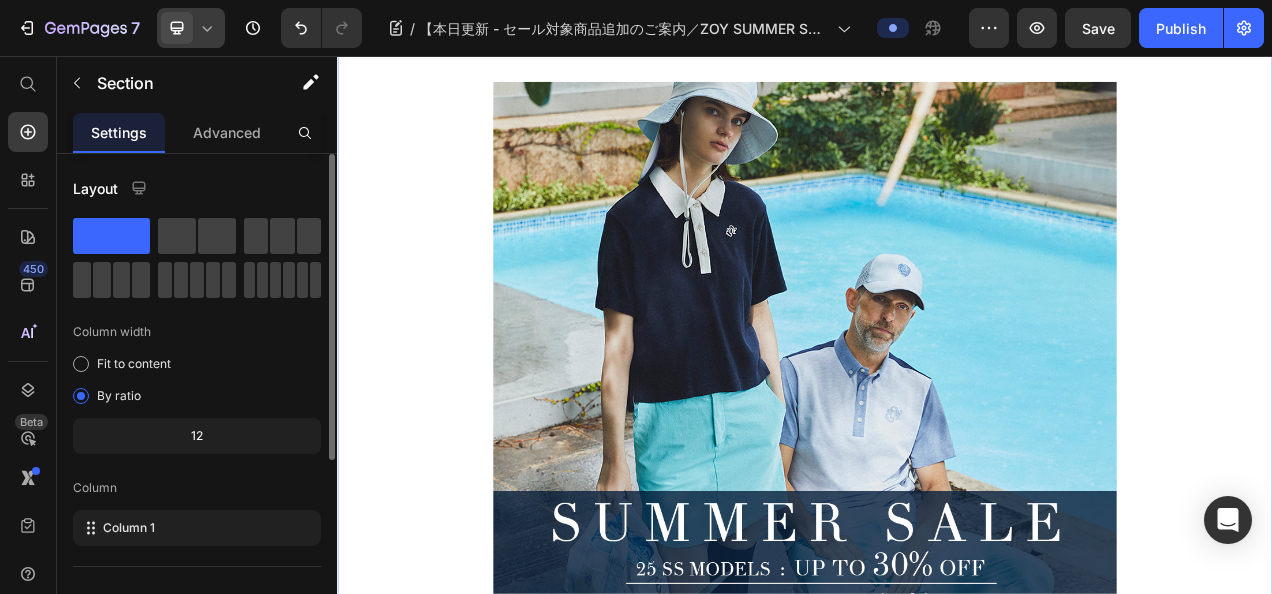 scroll, scrollTop: 8196, scrollLeft: 0, axis: vertical 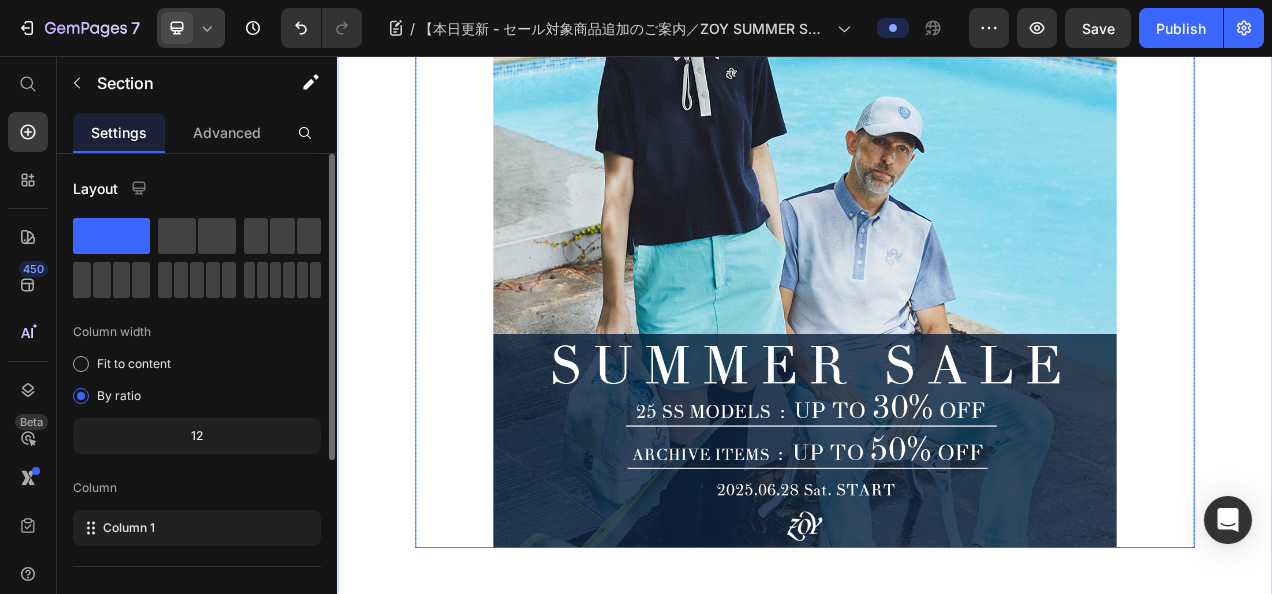 click at bounding box center [937, 287] 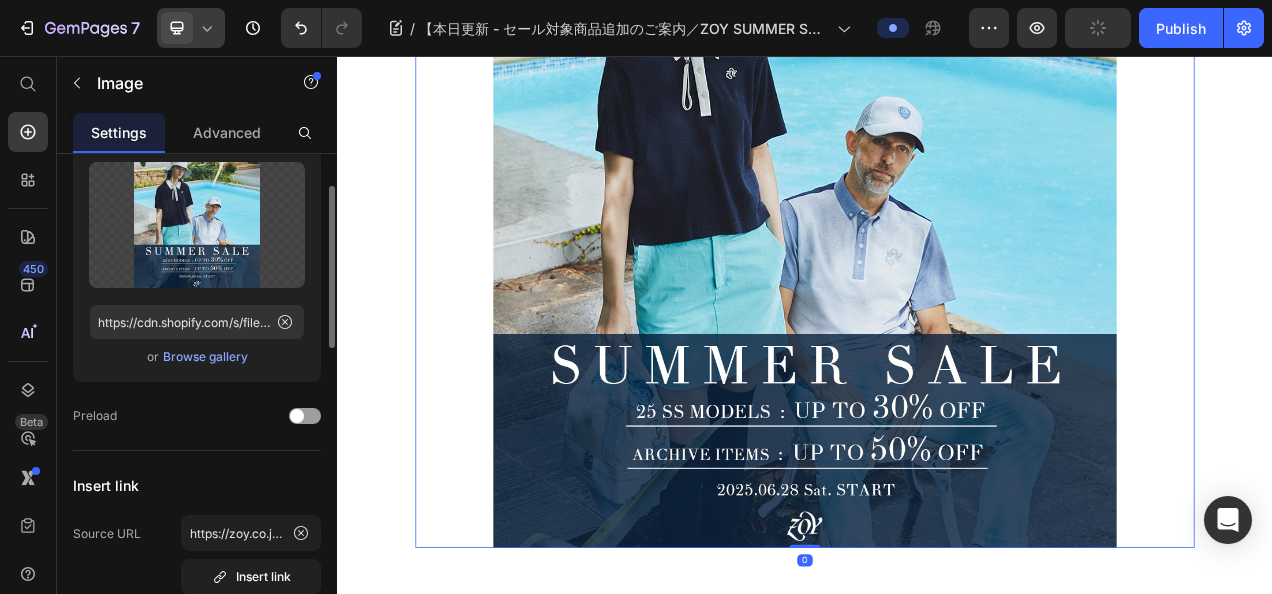 scroll, scrollTop: 200, scrollLeft: 0, axis: vertical 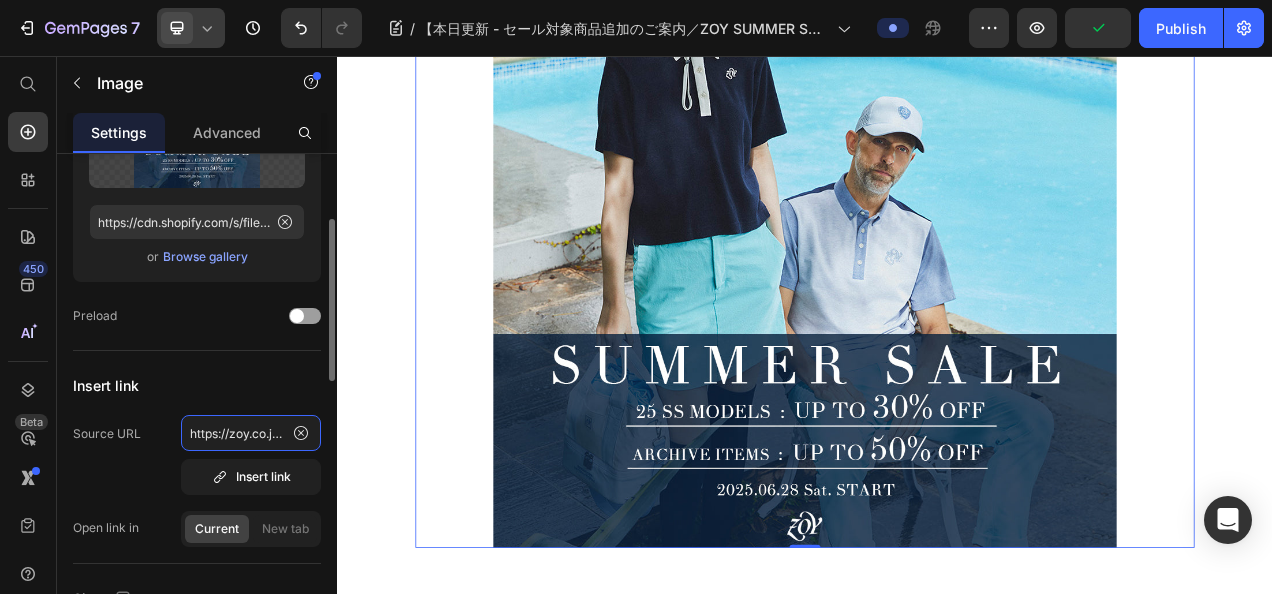 click on "https://zoy.co.jp/collections/25ss-summer-sale-all" 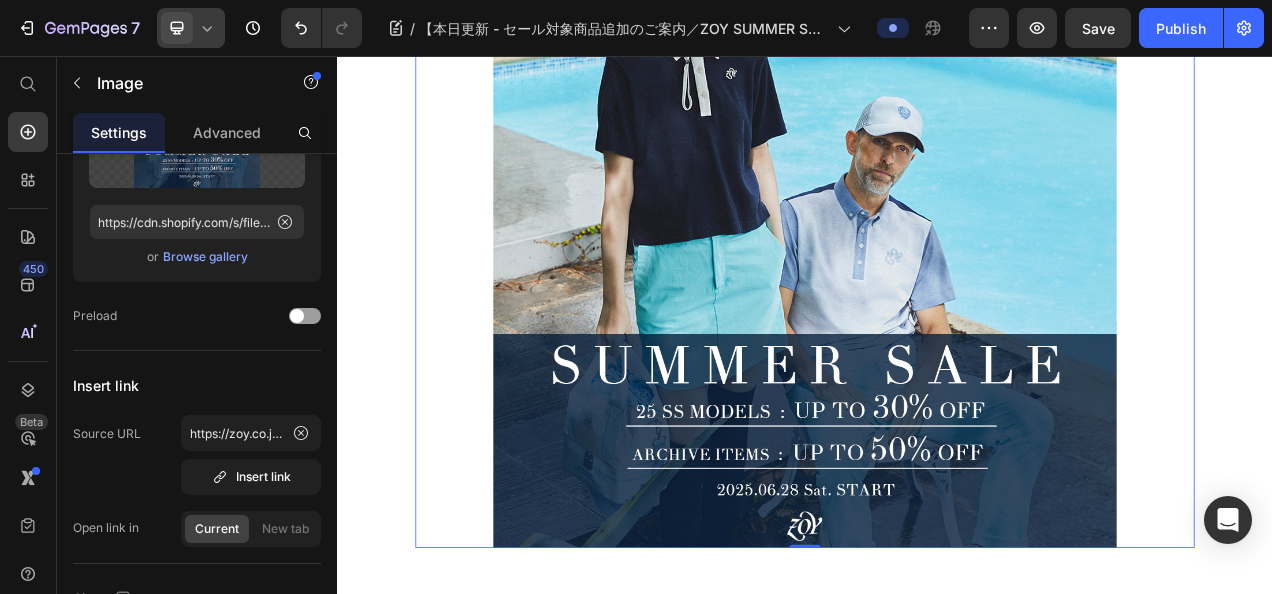 click 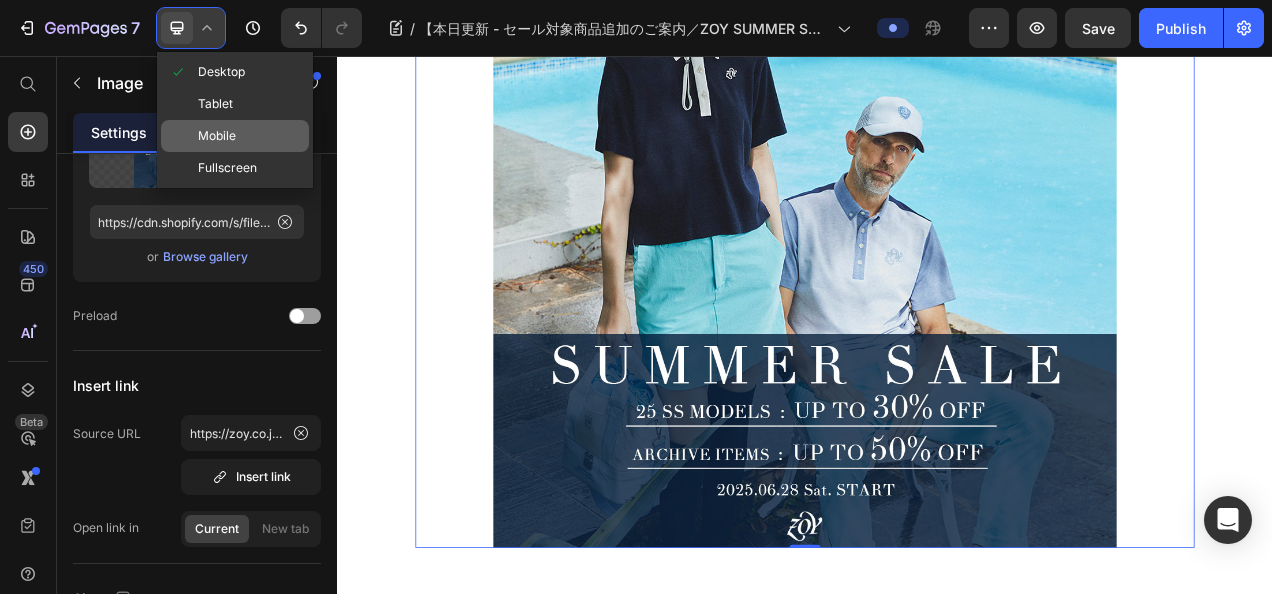 click on "Mobile" at bounding box center [217, 136] 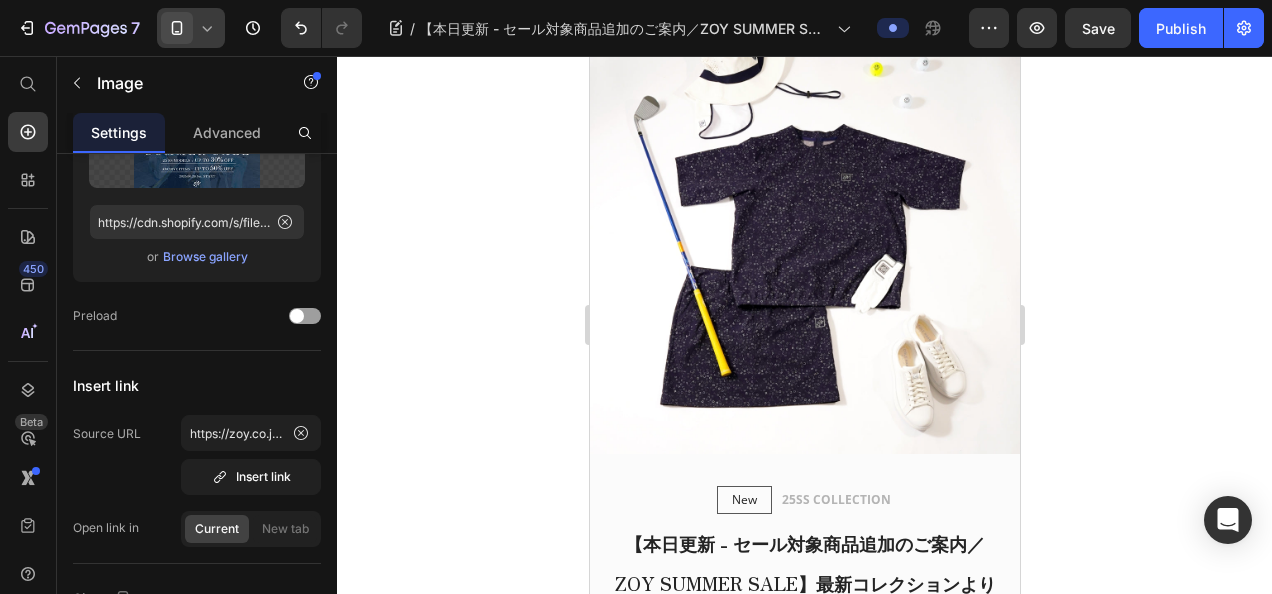 scroll, scrollTop: 0, scrollLeft: 0, axis: both 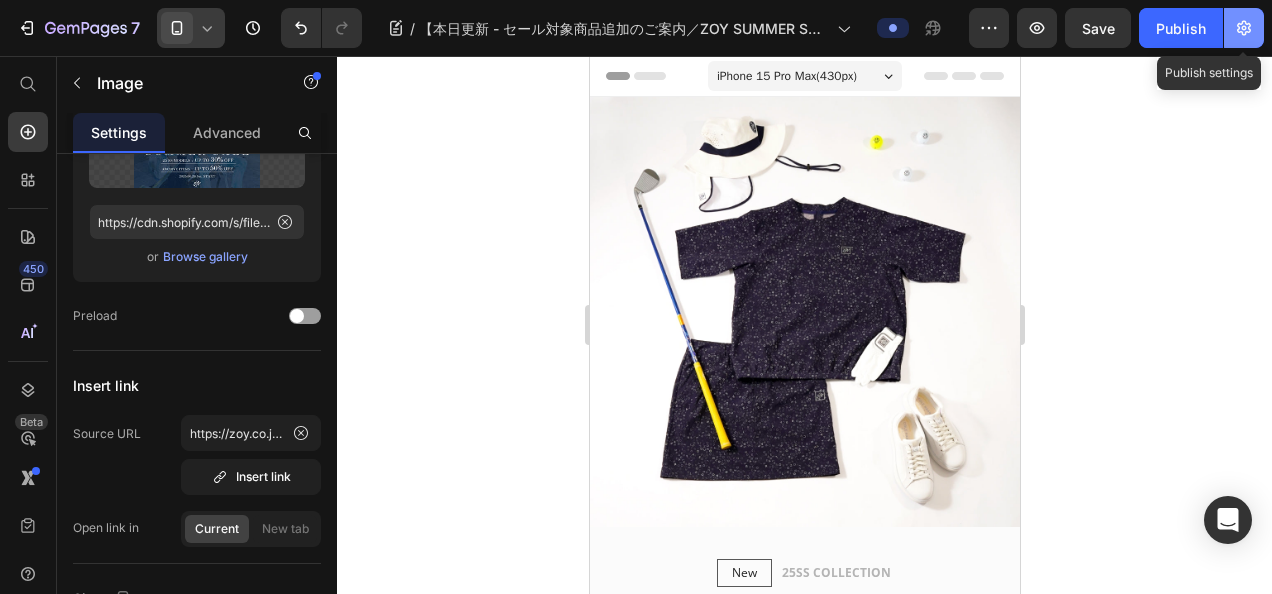 click 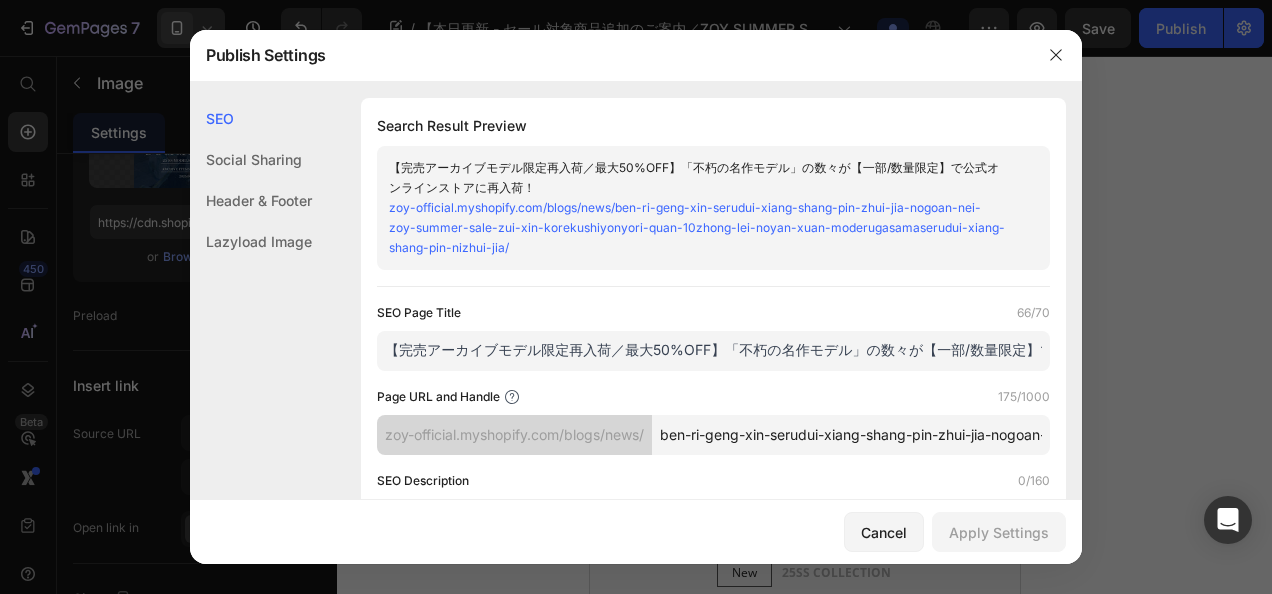 click on "【完売アーカイブモデル限定再入荷／最大50%OFF】「不朽の名作モデル」の数々が【一部/数量限定】で公式オンラインストアに再入荷！" at bounding box center (713, 351) 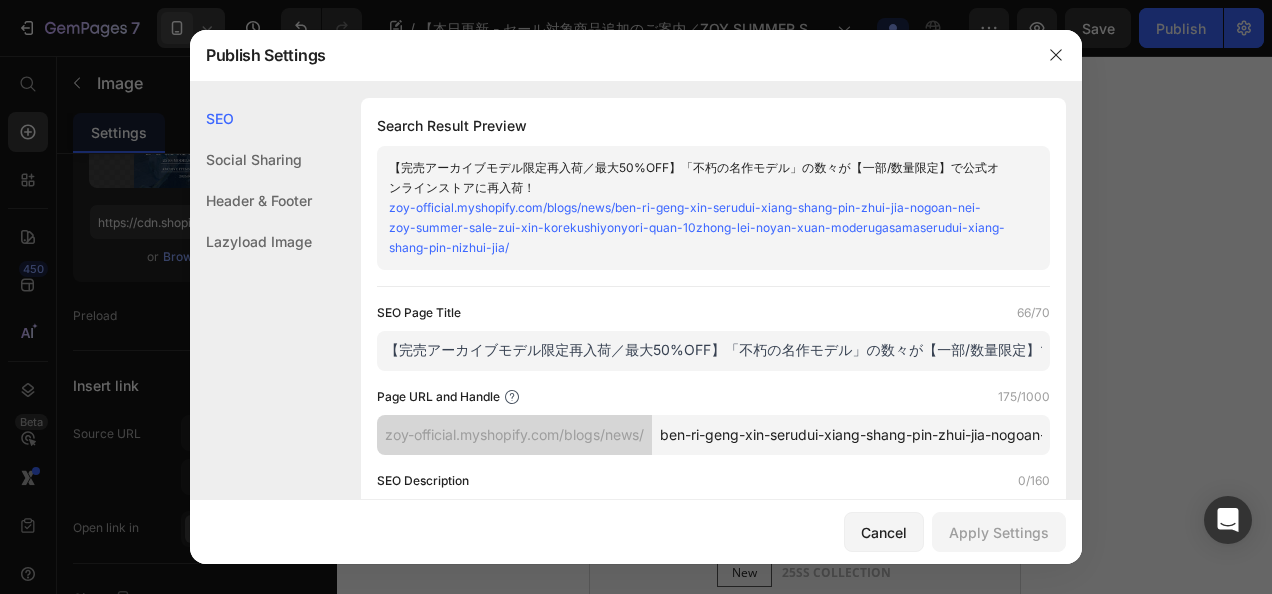 paste on "本日更新 - セール対象商品追加のご案内／ZOY SUMMER SALE】最新コレクションより「全10種類」の厳選モデルがサマーセール対象商品に追加されました" 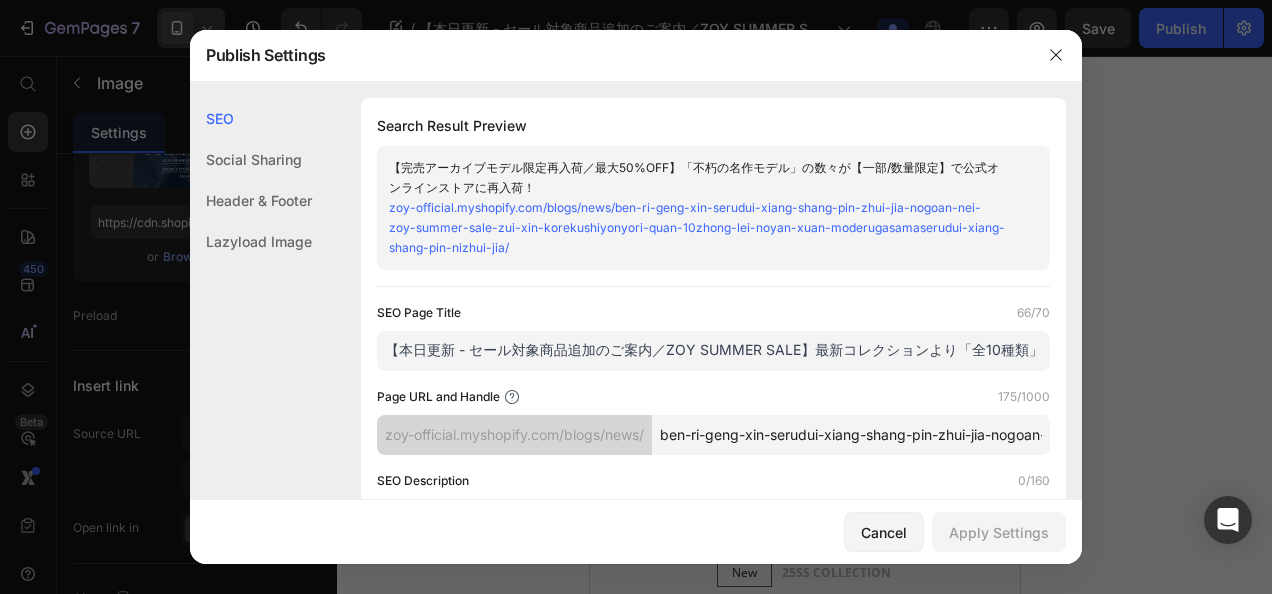 scroll, scrollTop: 0, scrollLeft: 363, axis: horizontal 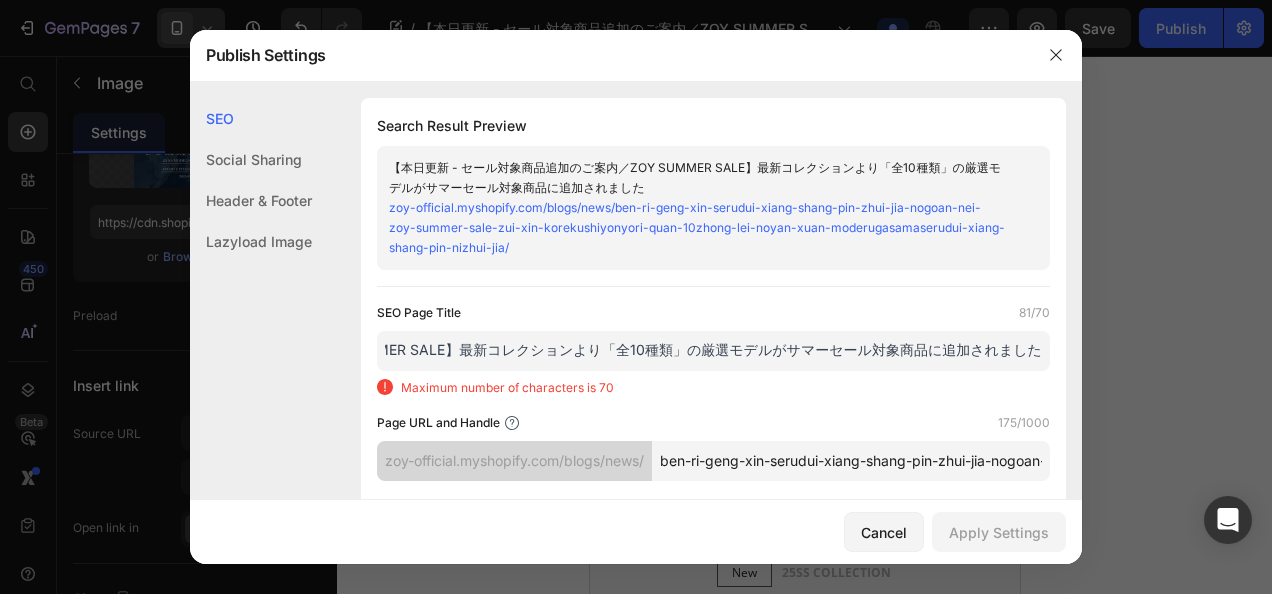 click on "【本日更新 - セール対象商品追加のご案内／ZOY SUMMER SALE】最新コレクションより「全10種類」の厳選モデルがサマーセール対象商品に追加されました" at bounding box center (713, 351) 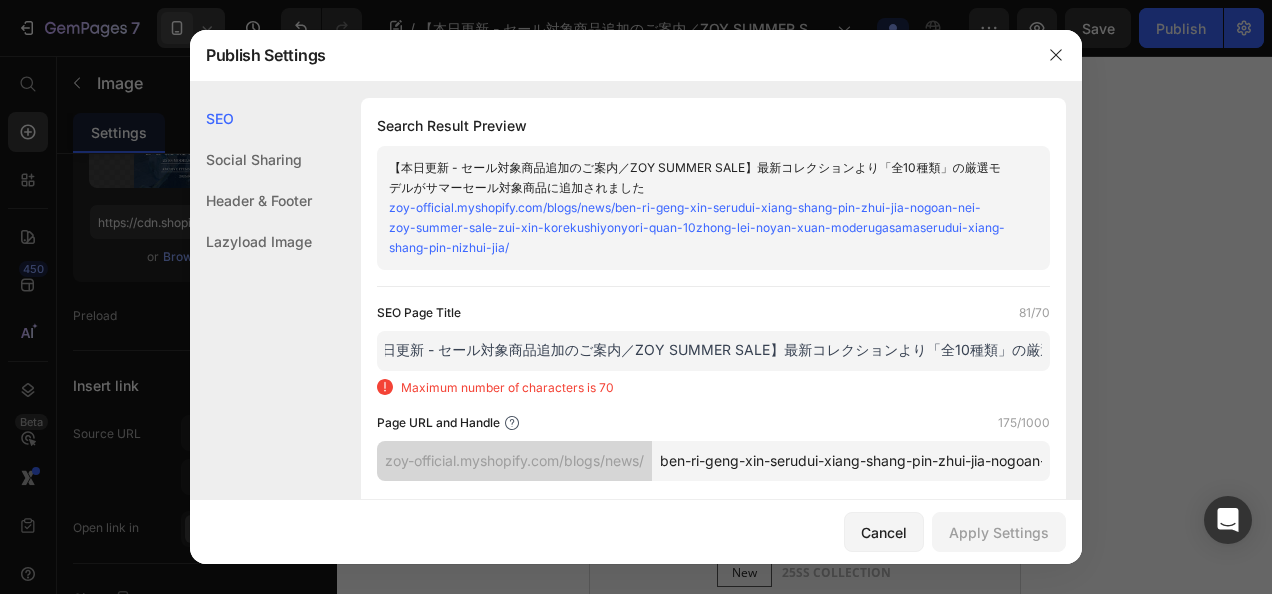 scroll, scrollTop: 0, scrollLeft: 0, axis: both 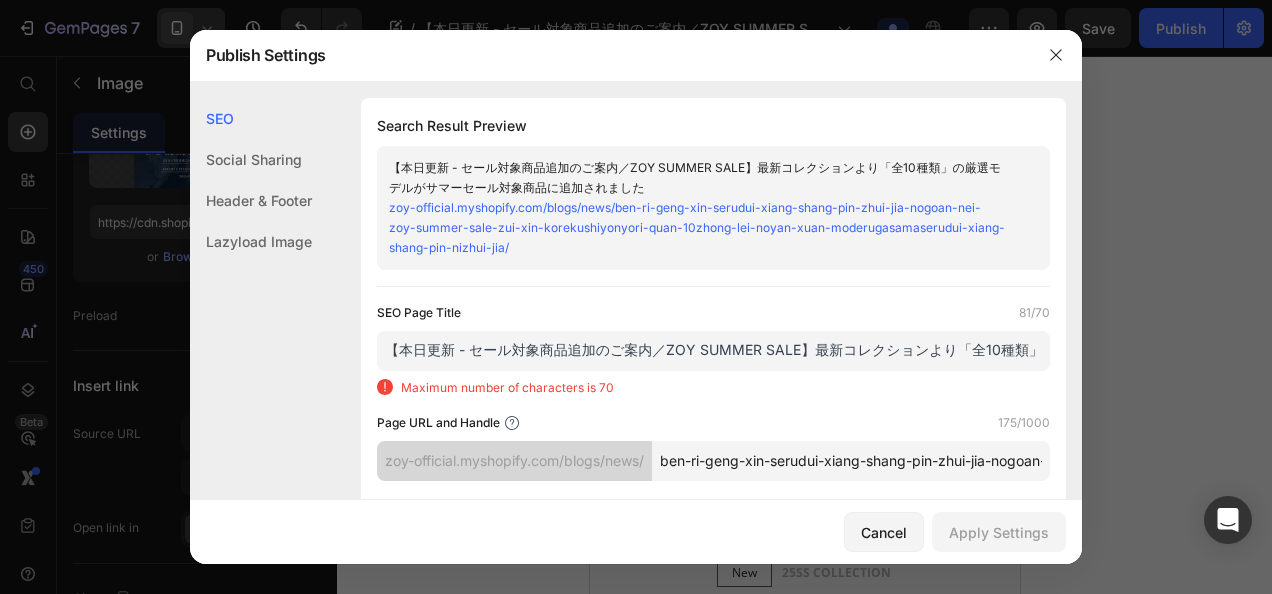 drag, startPoint x: 476, startPoint y: 350, endPoint x: 399, endPoint y: 345, distance: 77.16217 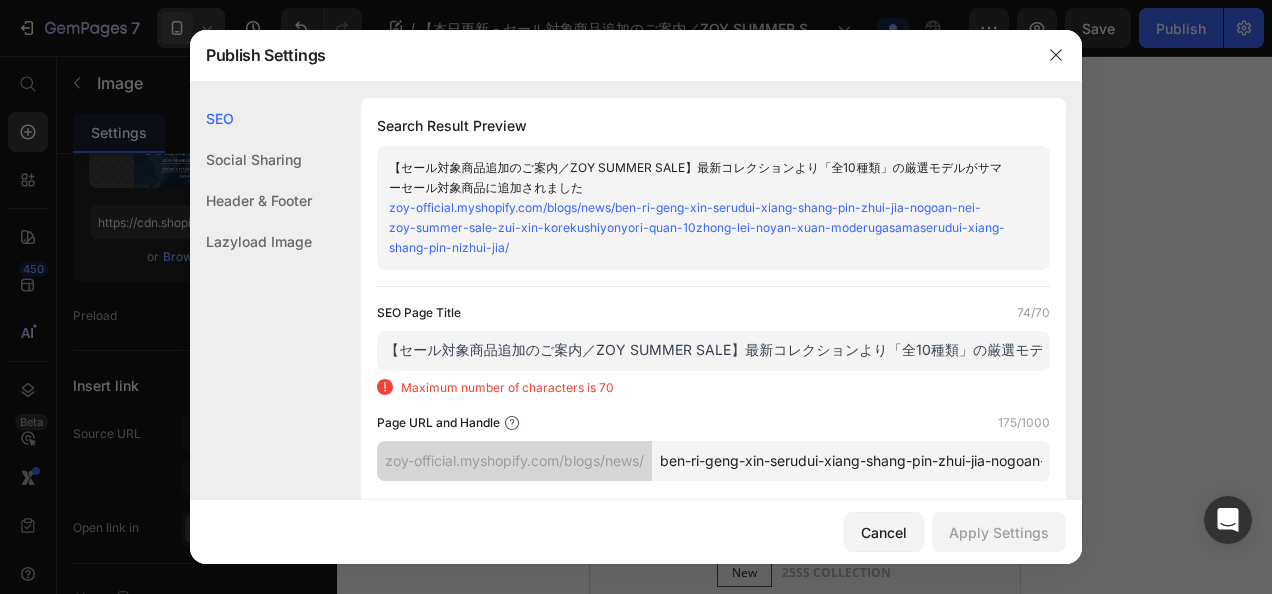 click on "【セール対象商品追加のご案内／ZOY SUMMER SALE】最新コレクションより「全10種類」の厳選モデルがサマーセール対象商品に追加されました" at bounding box center (713, 351) 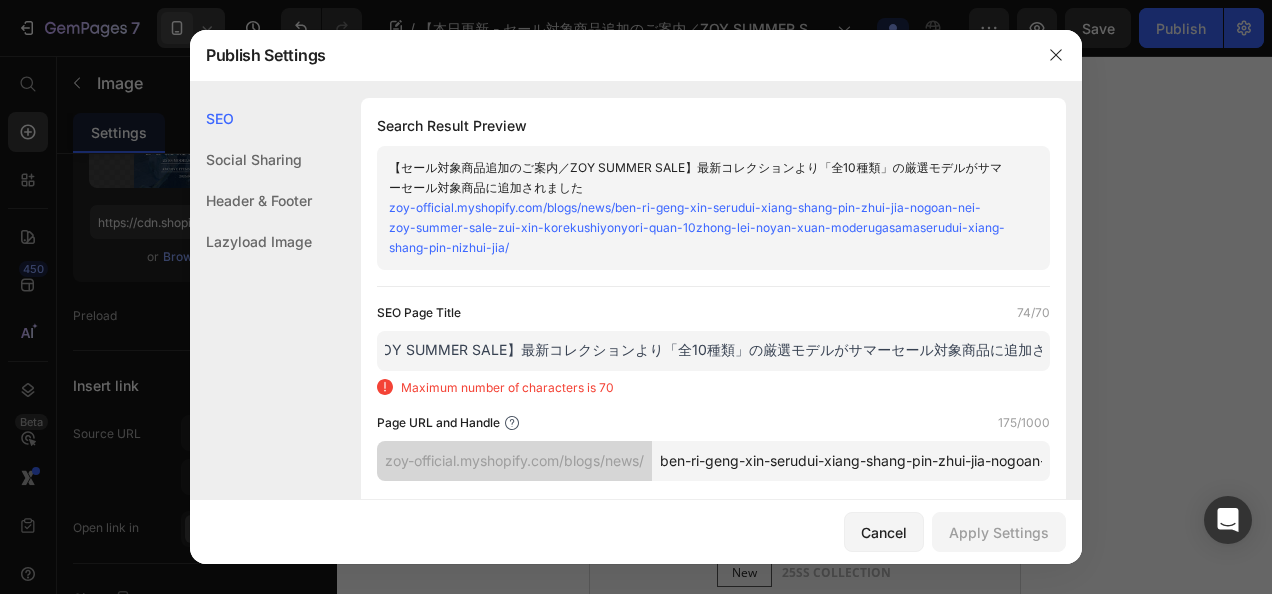 scroll, scrollTop: 0, scrollLeft: 293, axis: horizontal 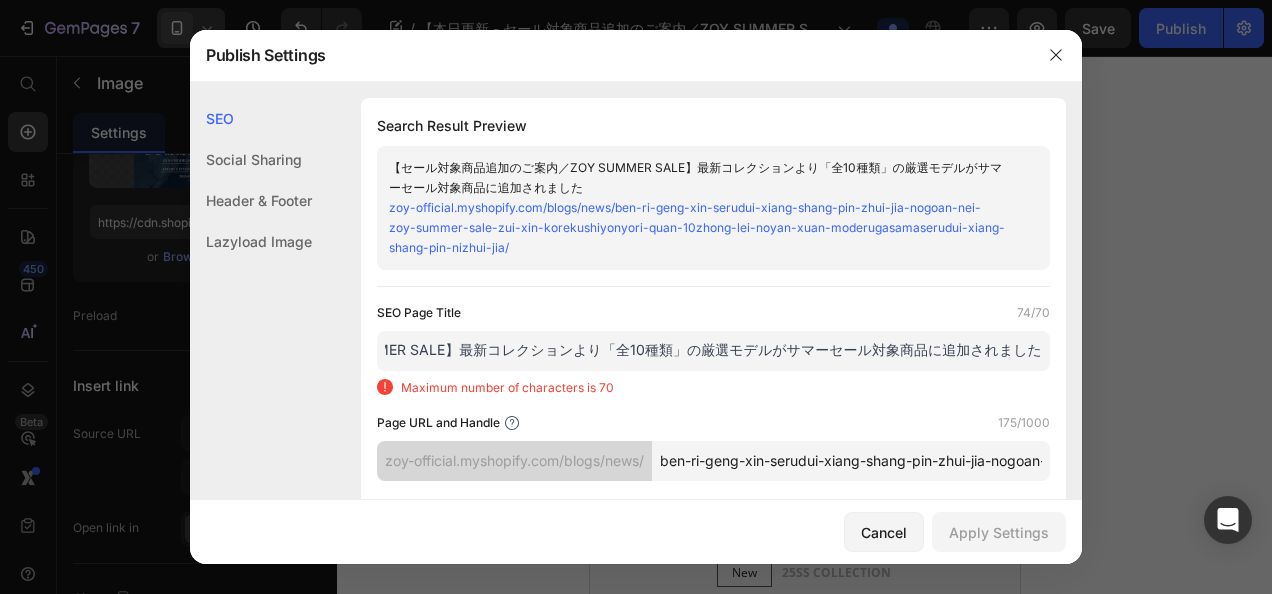 drag, startPoint x: 928, startPoint y: 354, endPoint x: 1062, endPoint y: 378, distance: 136.1323 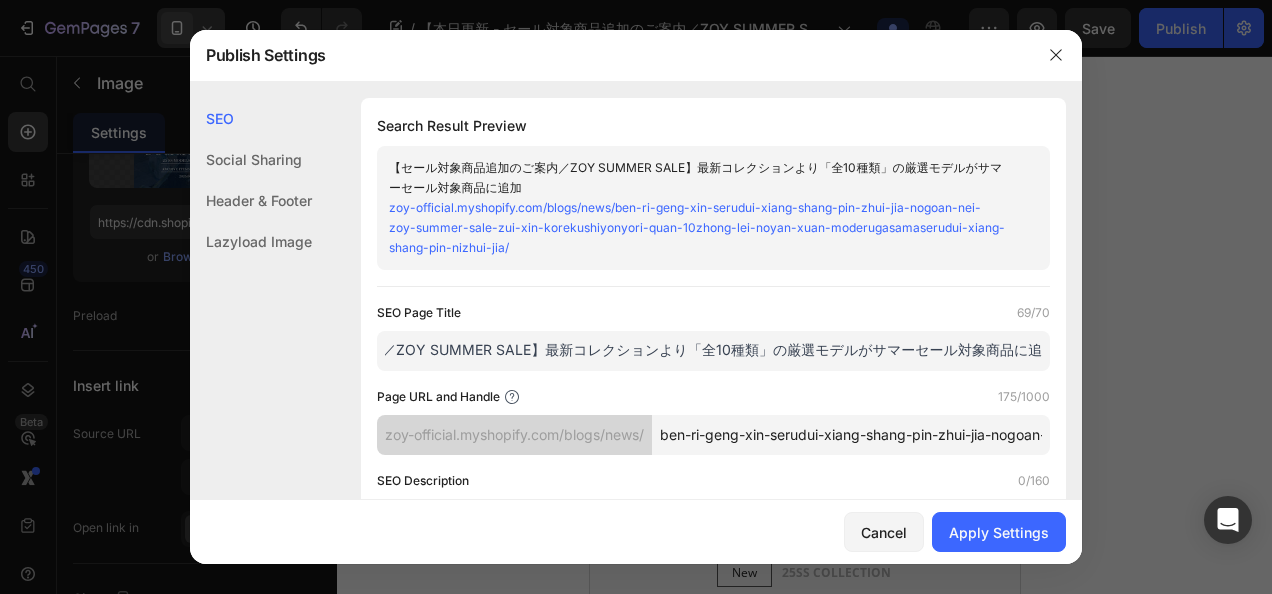 scroll, scrollTop: 0, scrollLeft: 209, axis: horizontal 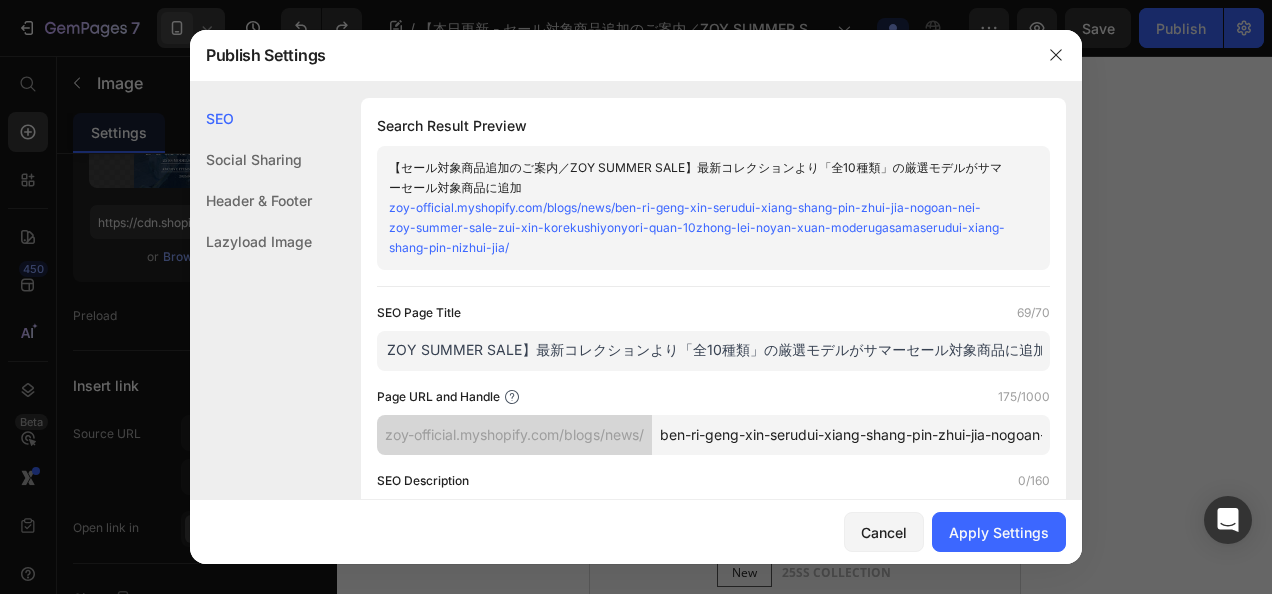 type on "【セール対象商品追加のご案内／ZOY SUMMER SALE】最新コレクションより「全10種類」の厳選モデルがサマーセール対象商品に追加" 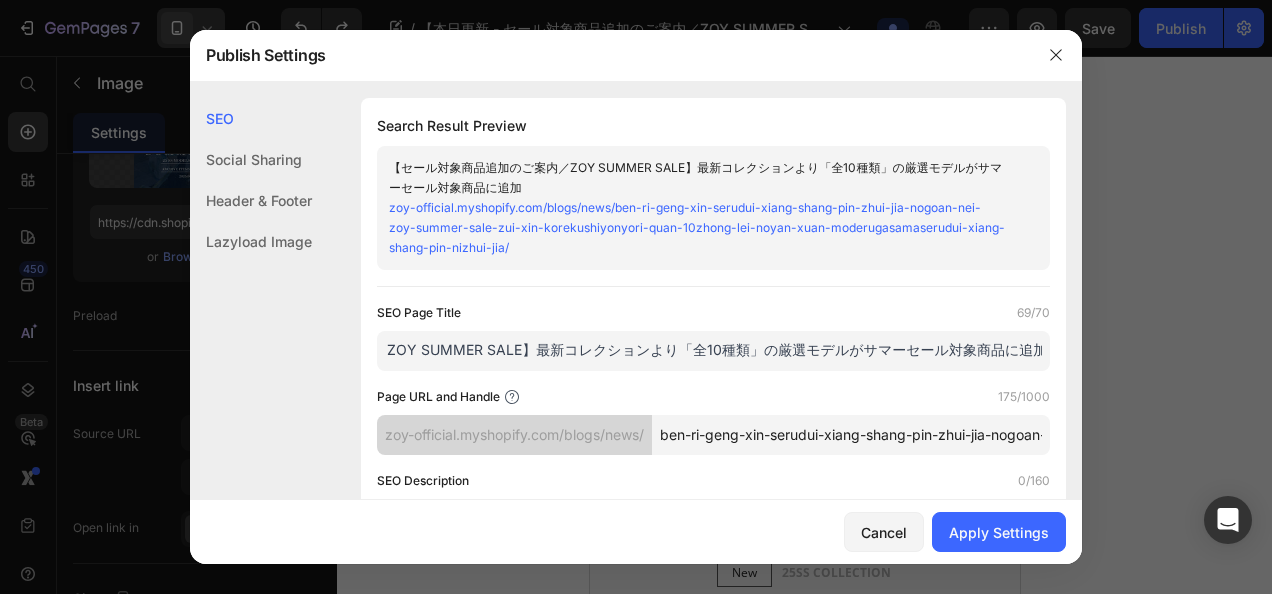 scroll, scrollTop: 0, scrollLeft: 0, axis: both 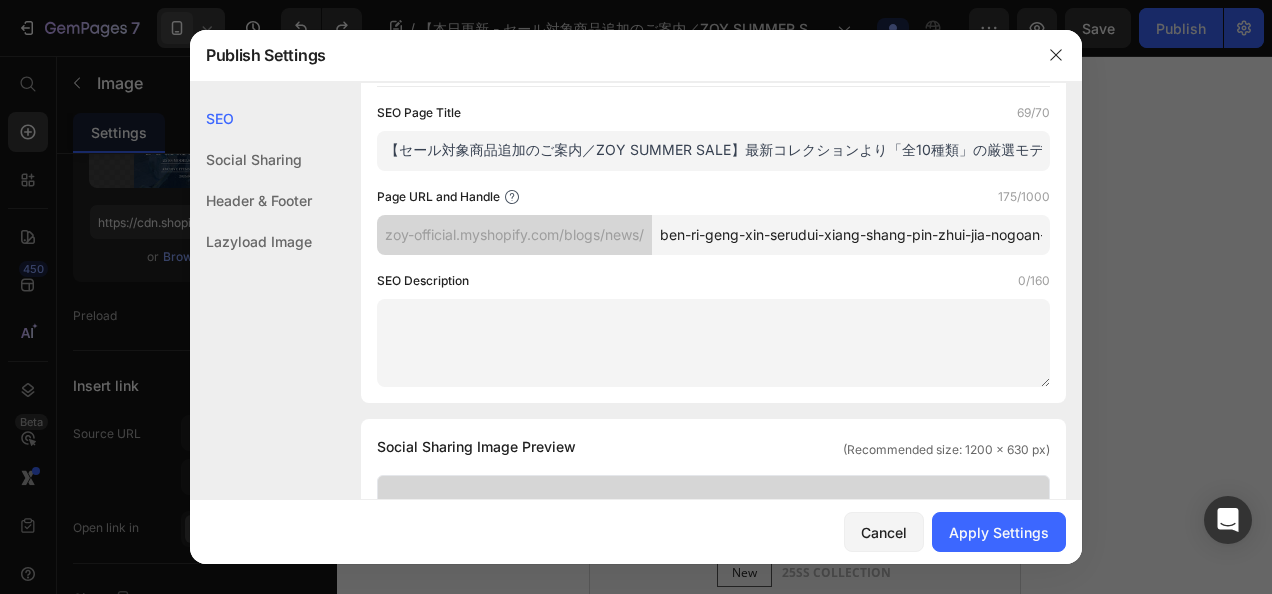 click on "ben-ri-geng-xin-serudui-xiang-shang-pin-zhui-jia-nogoan-nei-zoy-summer-sale-zui-xin-korekushiyonyori-quan-10zhong-lei-noyan-xuan-moderugasamaserudui-xiang-shang-pin-nizhui-jia" at bounding box center (851, 235) 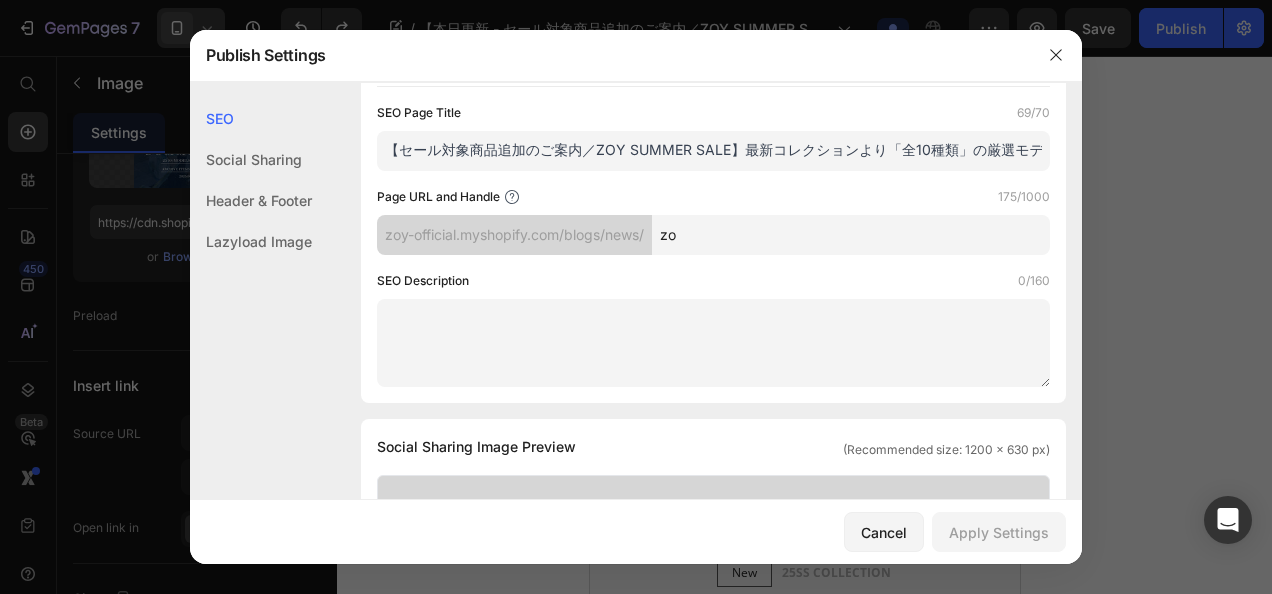 scroll, scrollTop: 160, scrollLeft: 0, axis: vertical 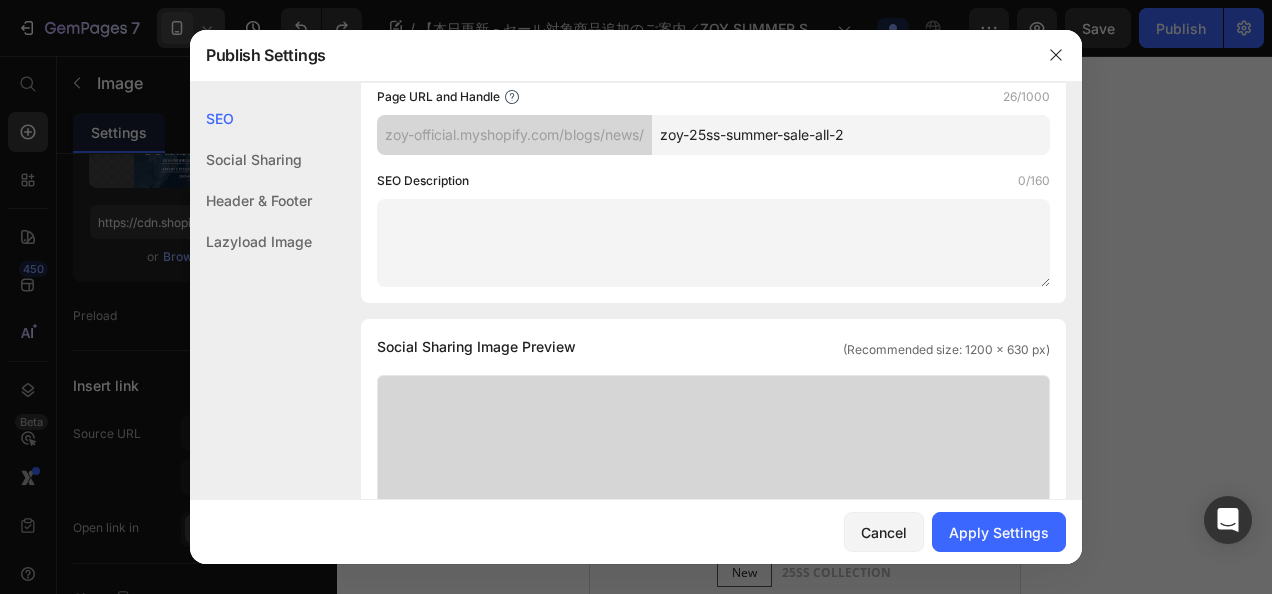 drag, startPoint x: 872, startPoint y: 130, endPoint x: 574, endPoint y: 130, distance: 298 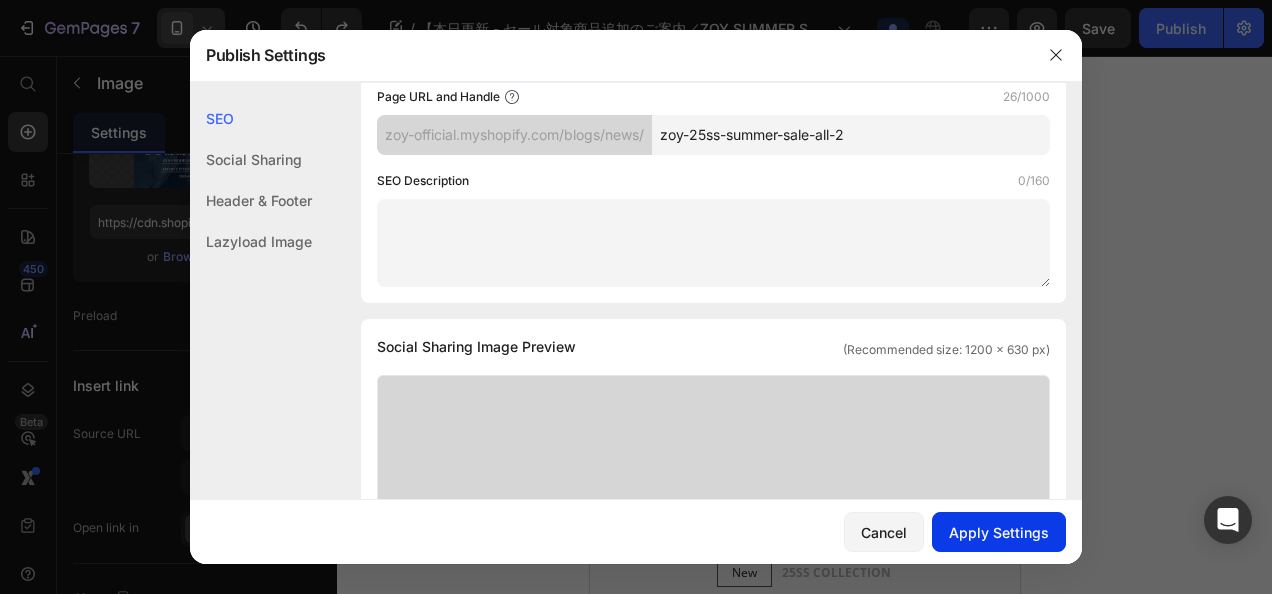 drag, startPoint x: 1038, startPoint y: 534, endPoint x: 1024, endPoint y: 520, distance: 19.79899 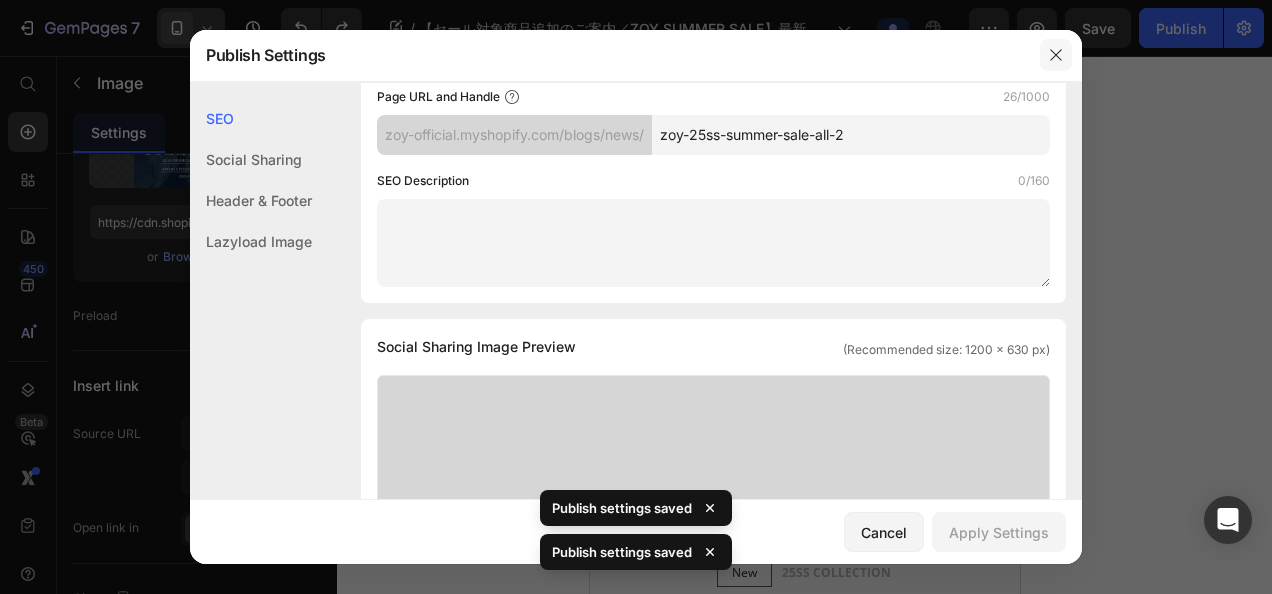 click 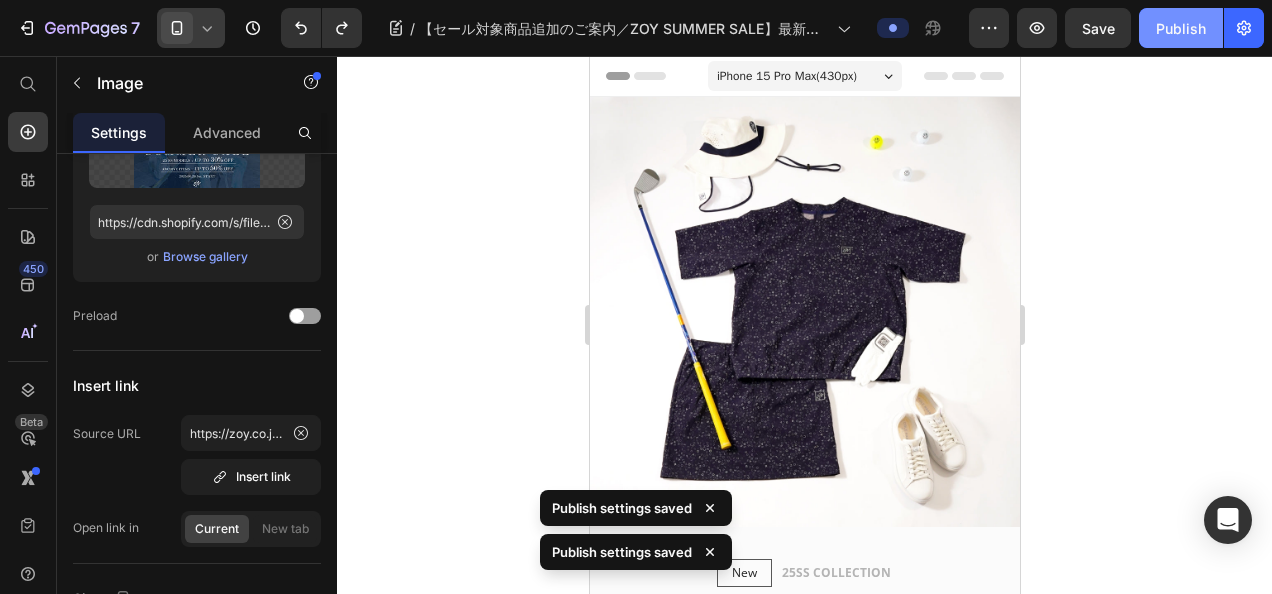 click on "Publish" 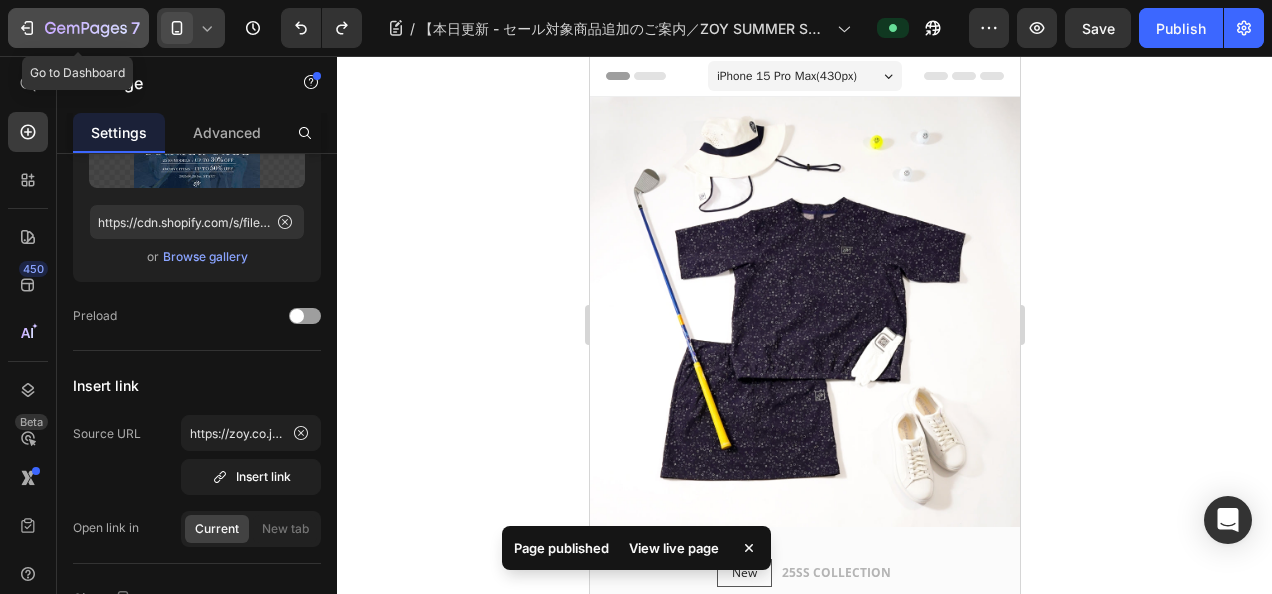 click on "7" at bounding box center (78, 28) 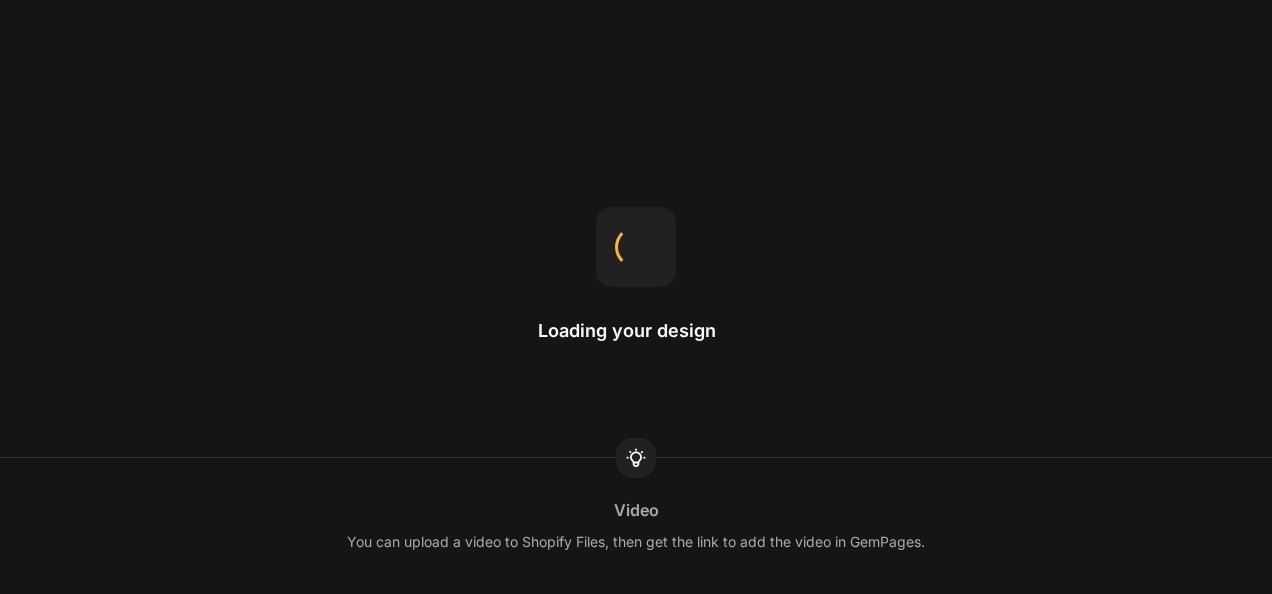 scroll, scrollTop: 0, scrollLeft: 0, axis: both 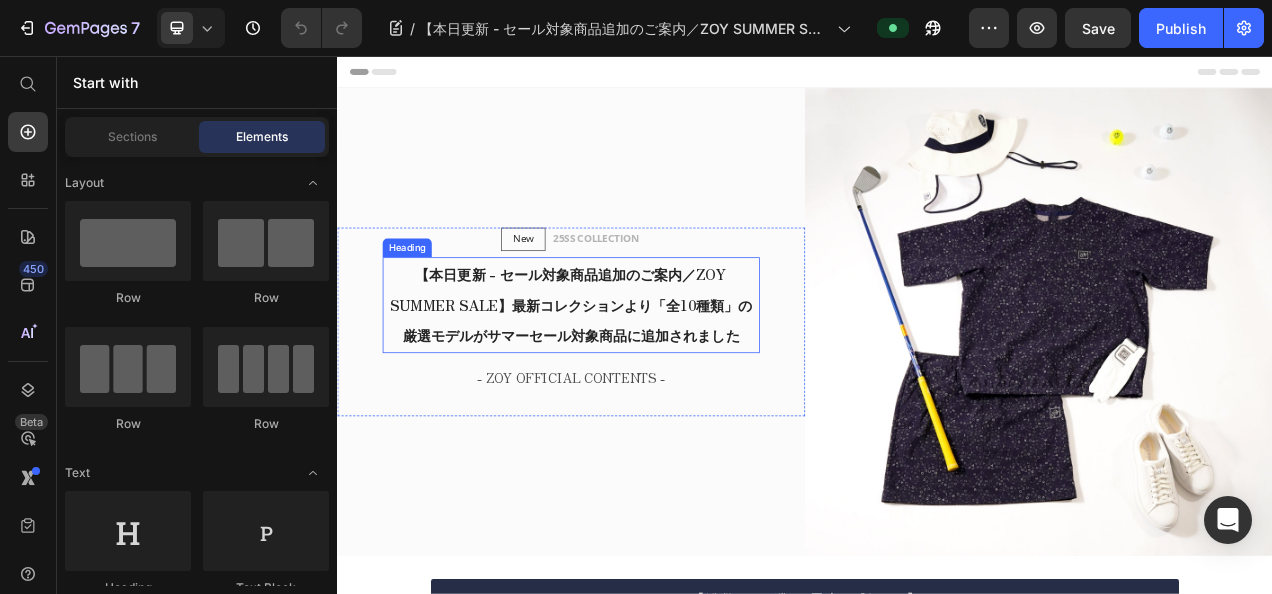 click on "【本日更新 - セール対象商品追加のご案内／ZOY SUMMER SALE】最新コレクションより「全10種類」の厳選モデルがサマーセール対象商品に追加されました" at bounding box center (637, 375) 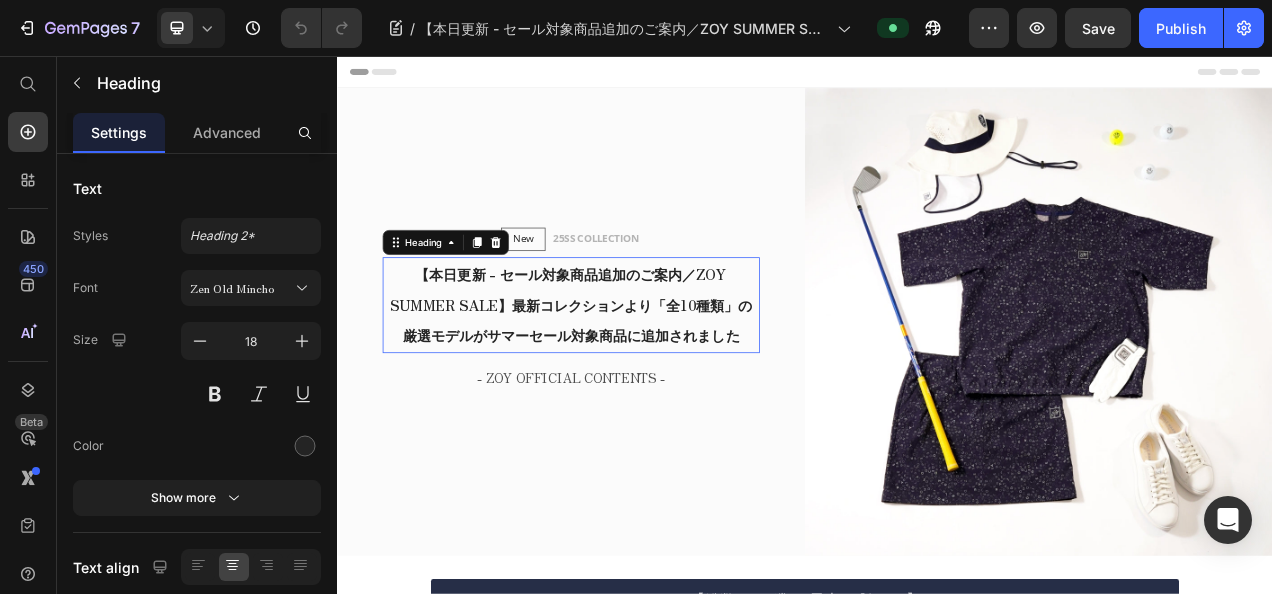 click on "【本日更新 - セール対象商品追加のご案内／ZOY SUMMER SALE】最新コレクションより「全10種類」の厳選モデルがサマーセール対象商品に追加されました" at bounding box center [637, 375] 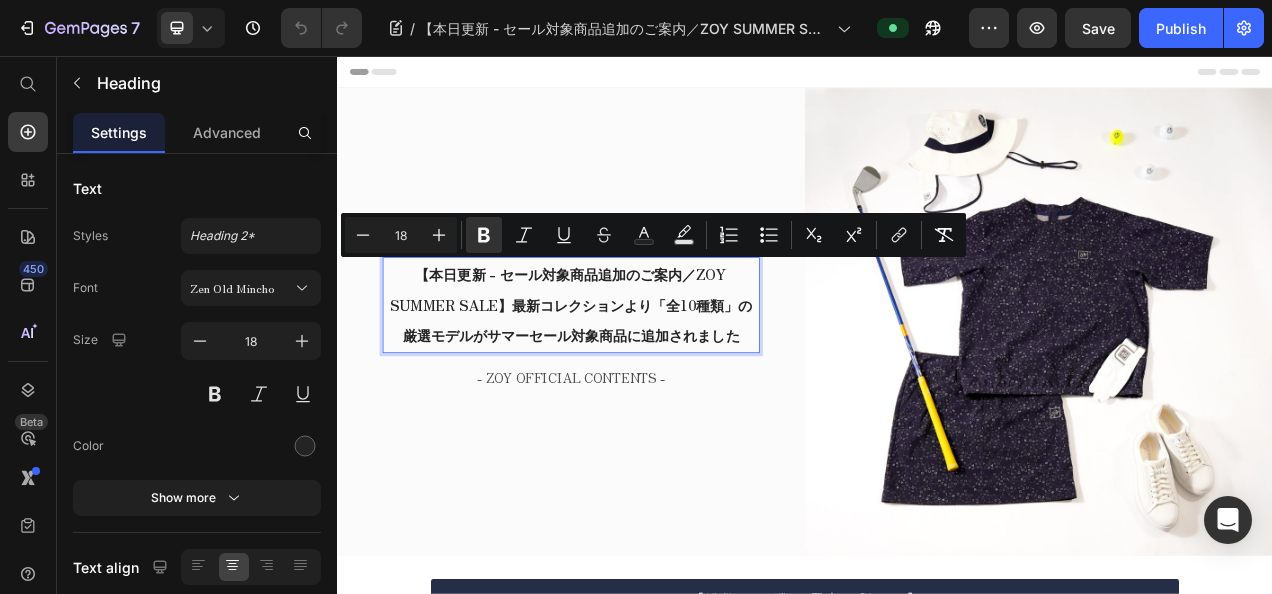 click on "【本日更新 - セール対象商品追加のご案内／ZOY SUMMER SALE】最新コレクションより「全10種類」の厳選モデルがサマーセール対象商品に追加されました" at bounding box center (637, 374) 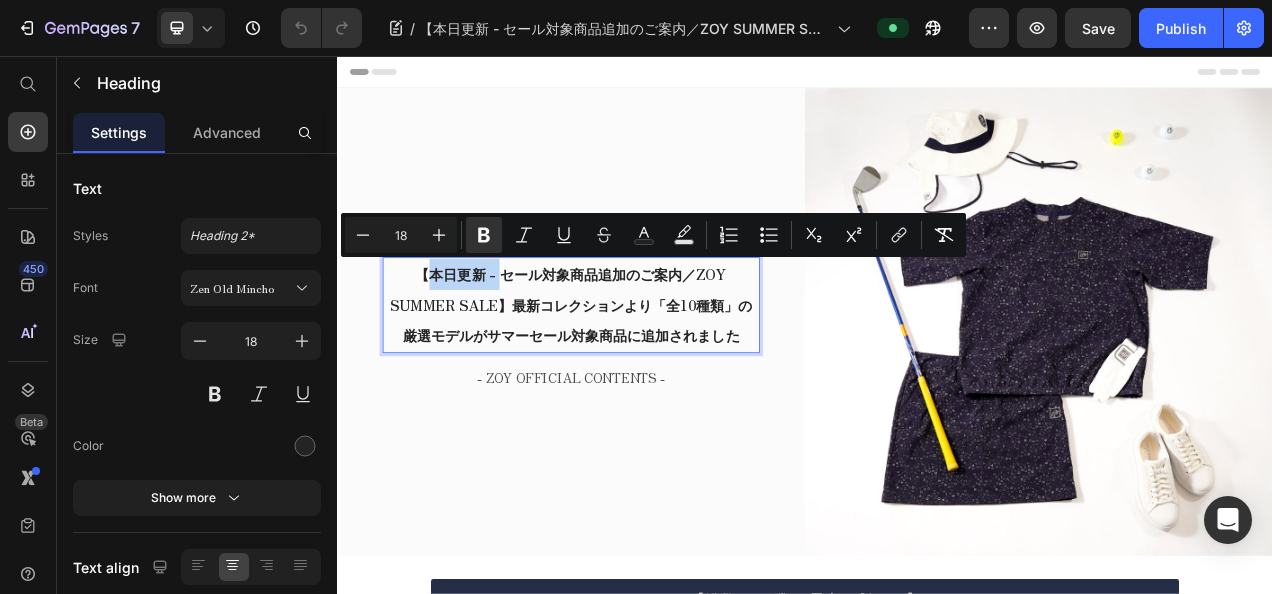 drag, startPoint x: 543, startPoint y: 331, endPoint x: 455, endPoint y: 340, distance: 88.45903 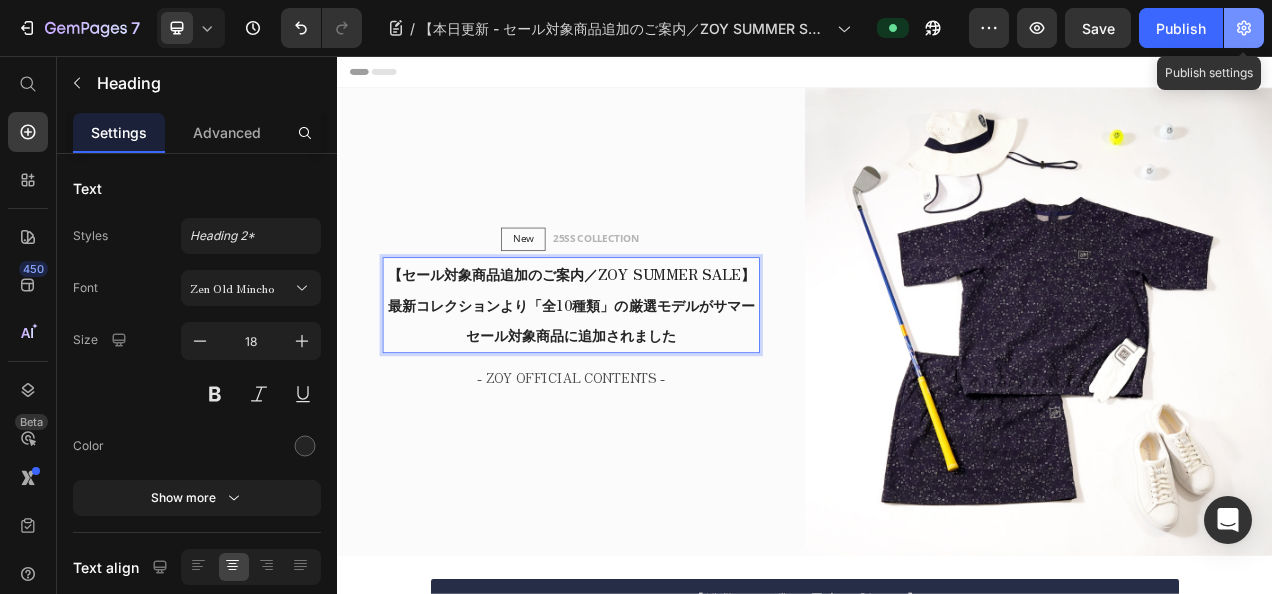 click 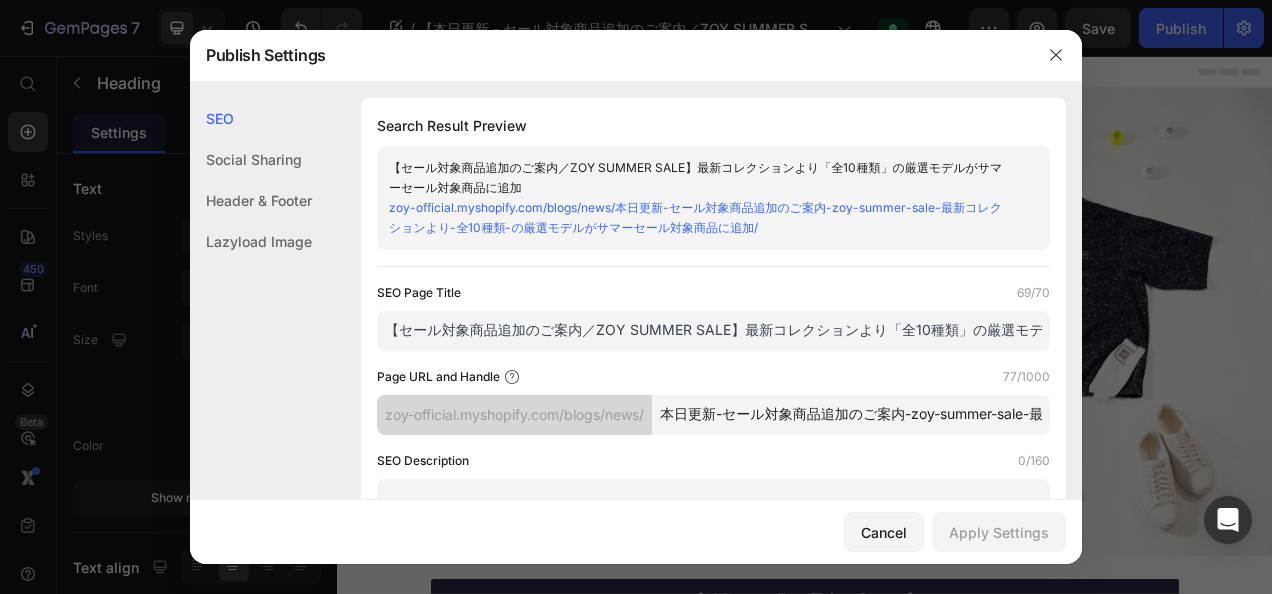 drag, startPoint x: 666, startPoint y: 410, endPoint x: 920, endPoint y: 406, distance: 254.0315 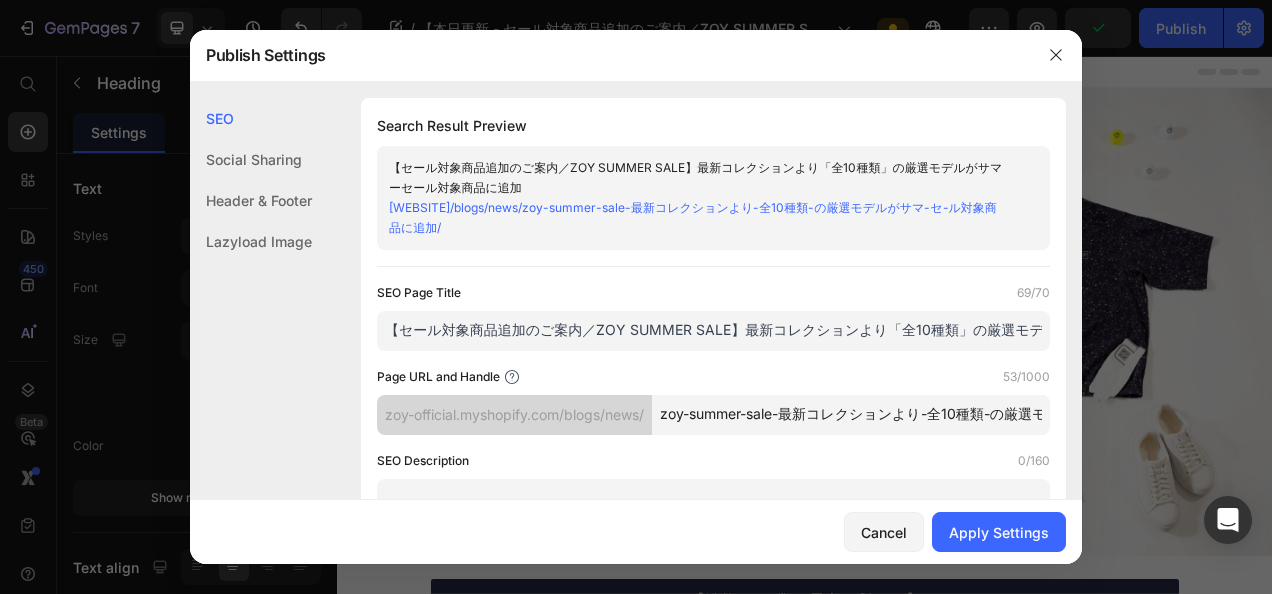 scroll, scrollTop: 0, scrollLeft: 235, axis: horizontal 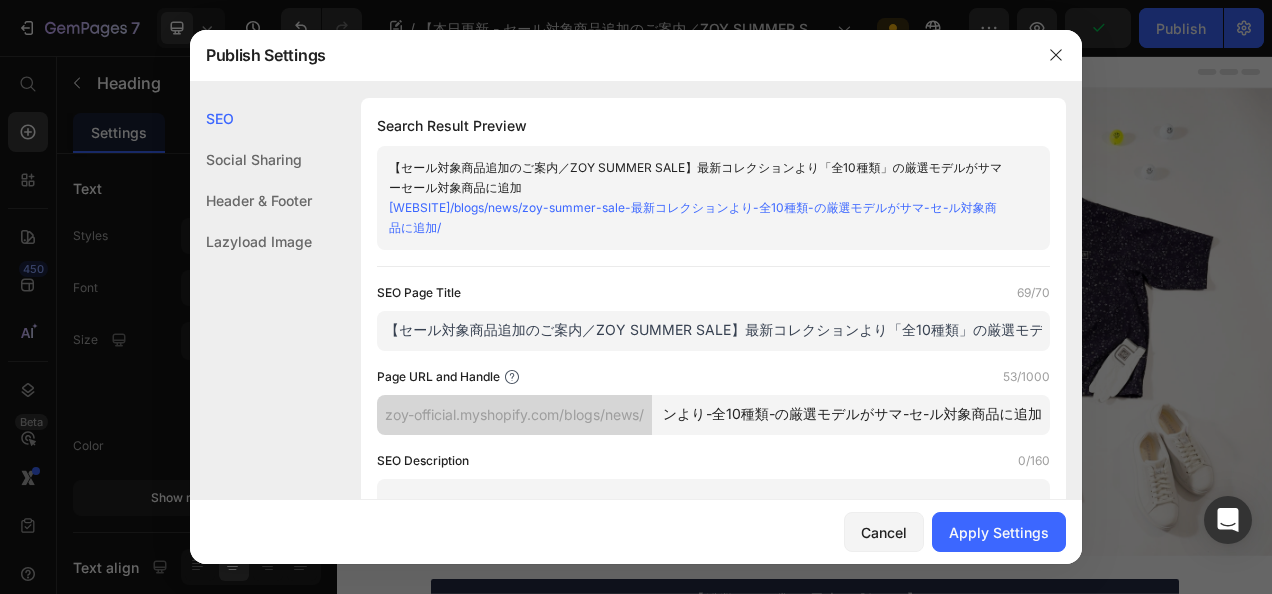 drag, startPoint x: 792, startPoint y: 409, endPoint x: 1084, endPoint y: 399, distance: 292.17117 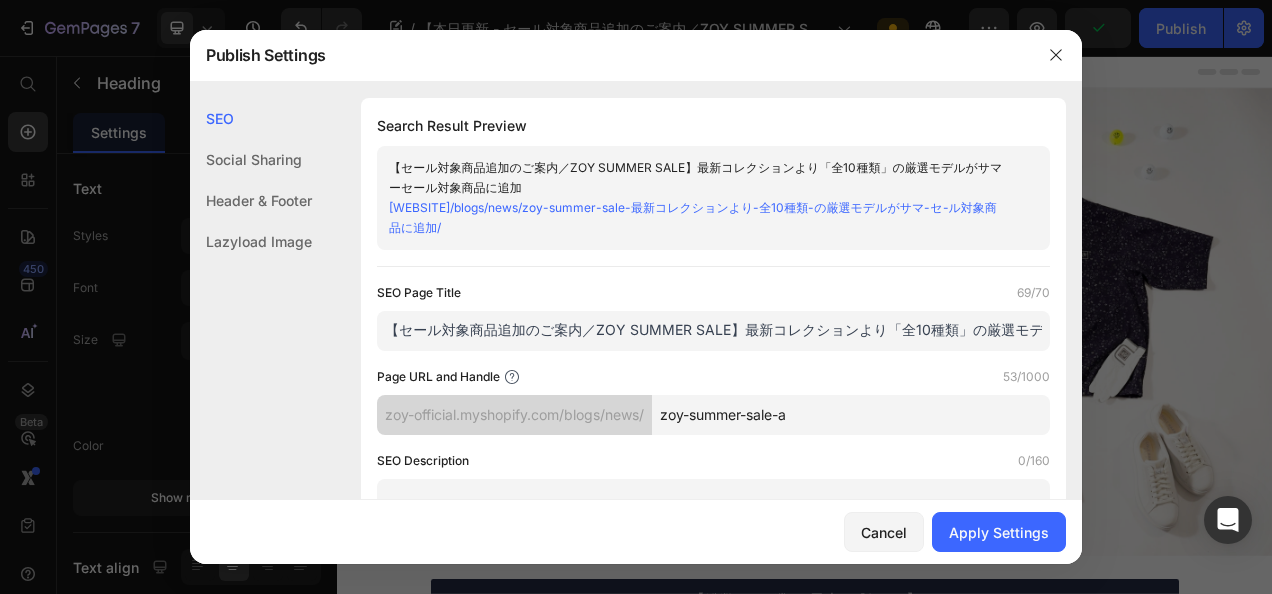 scroll, scrollTop: 0, scrollLeft: 0, axis: both 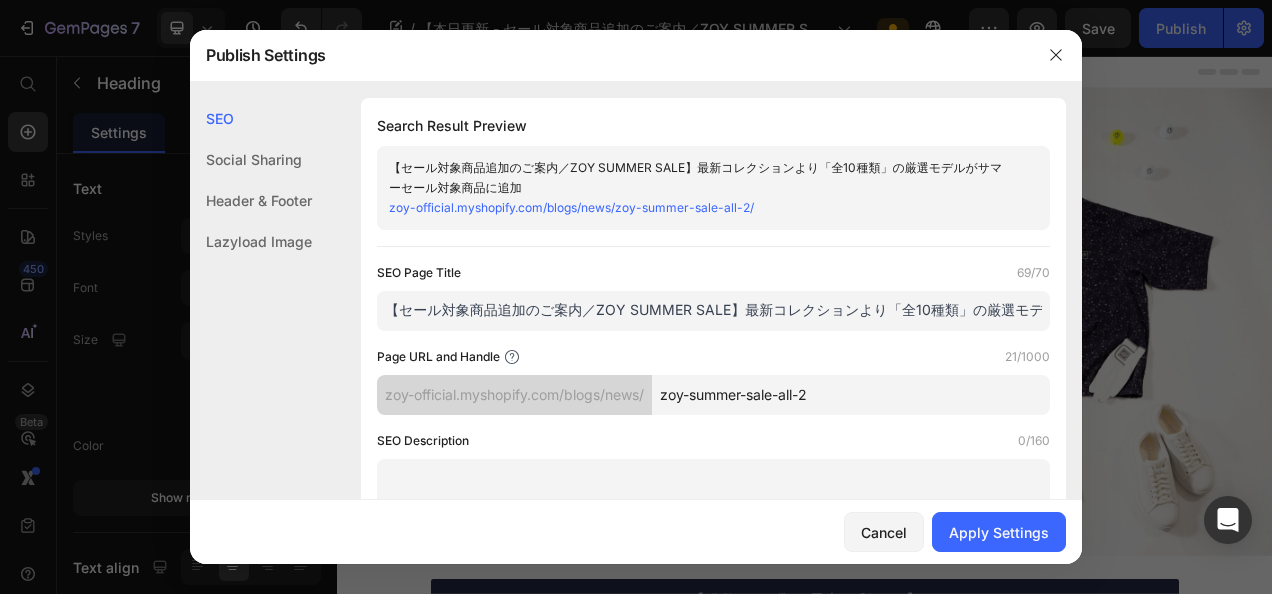 type on "zoy-summer-sale-all-2" 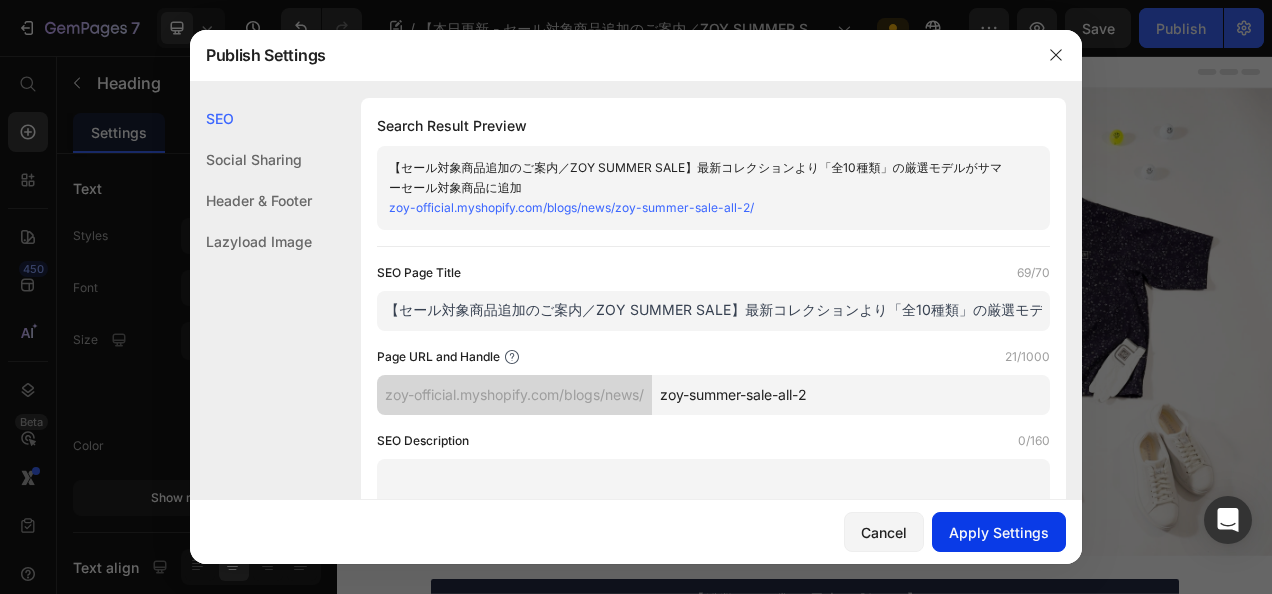 click on "Apply Settings" at bounding box center (999, 532) 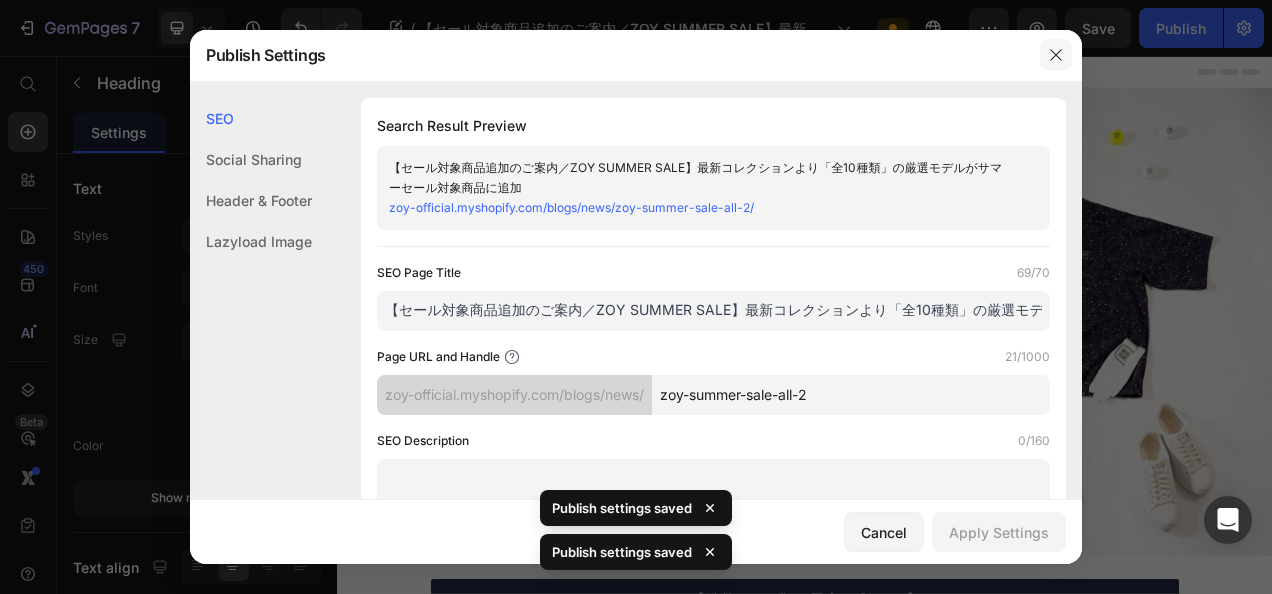 click 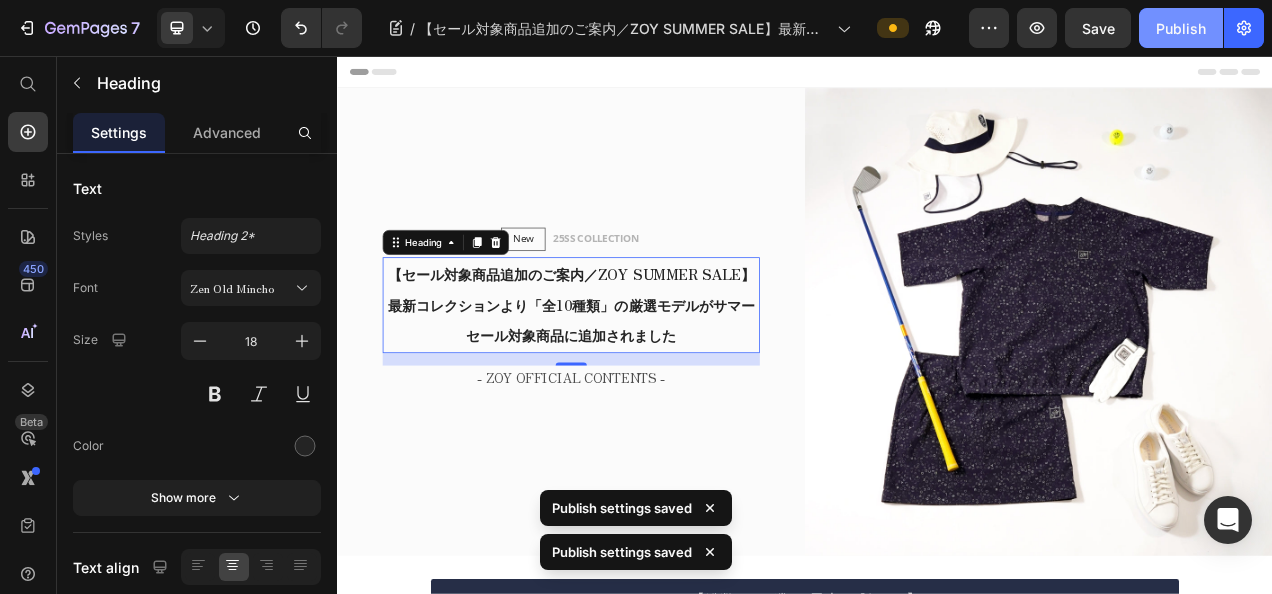click on "Publish" 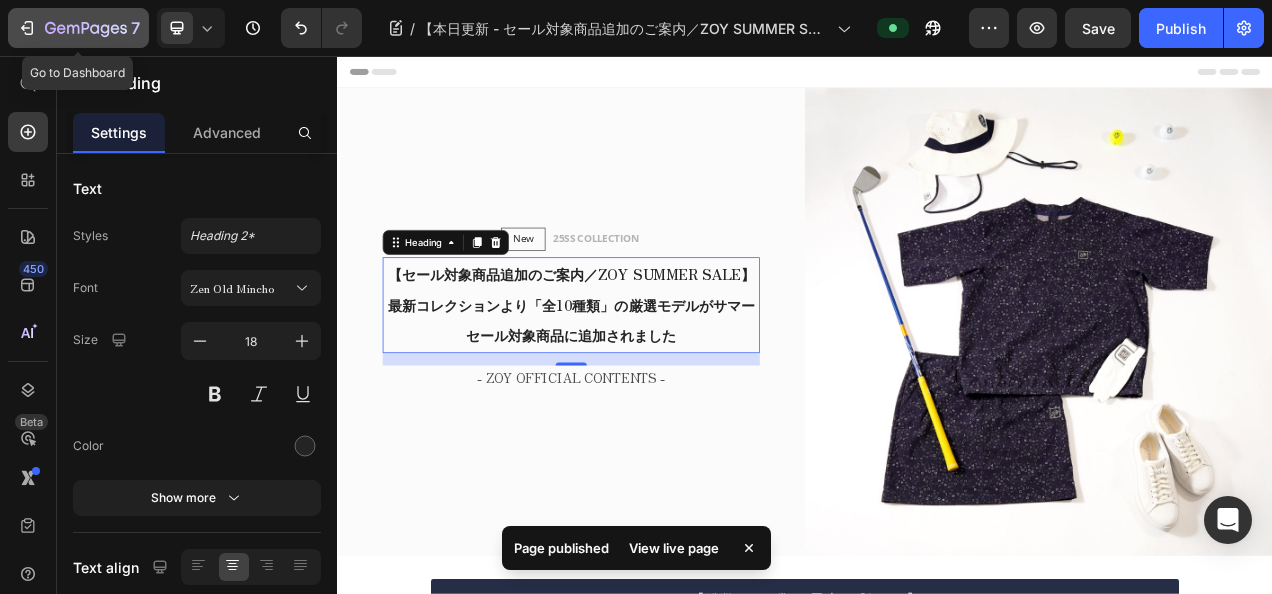 click 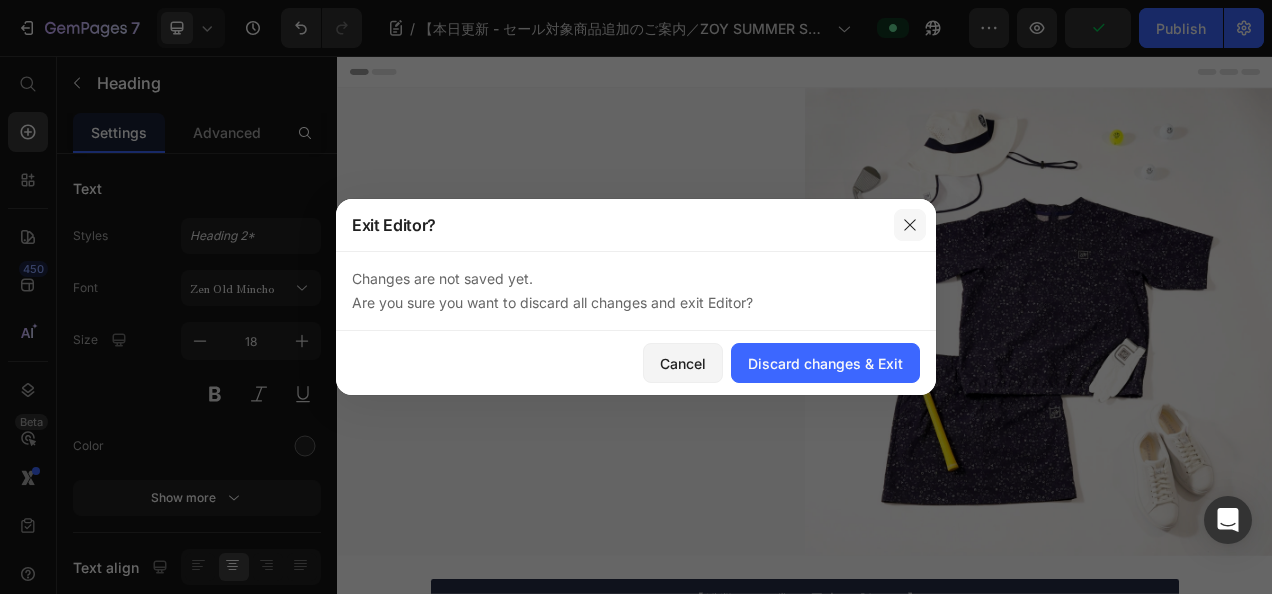 click 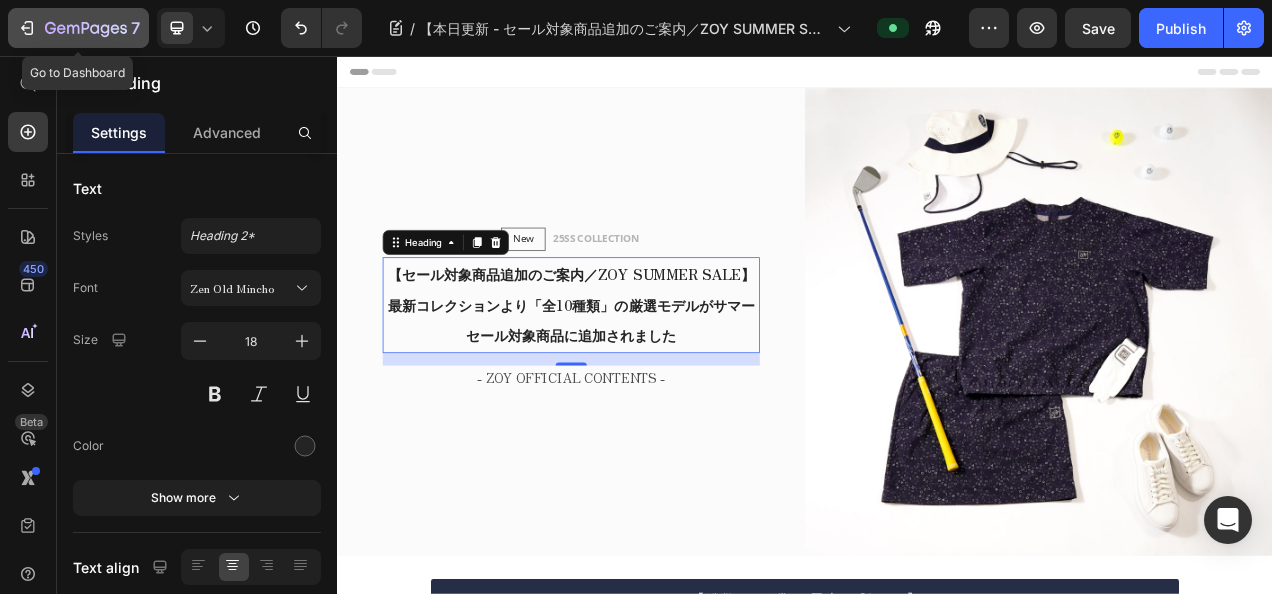 click on "7" at bounding box center [78, 28] 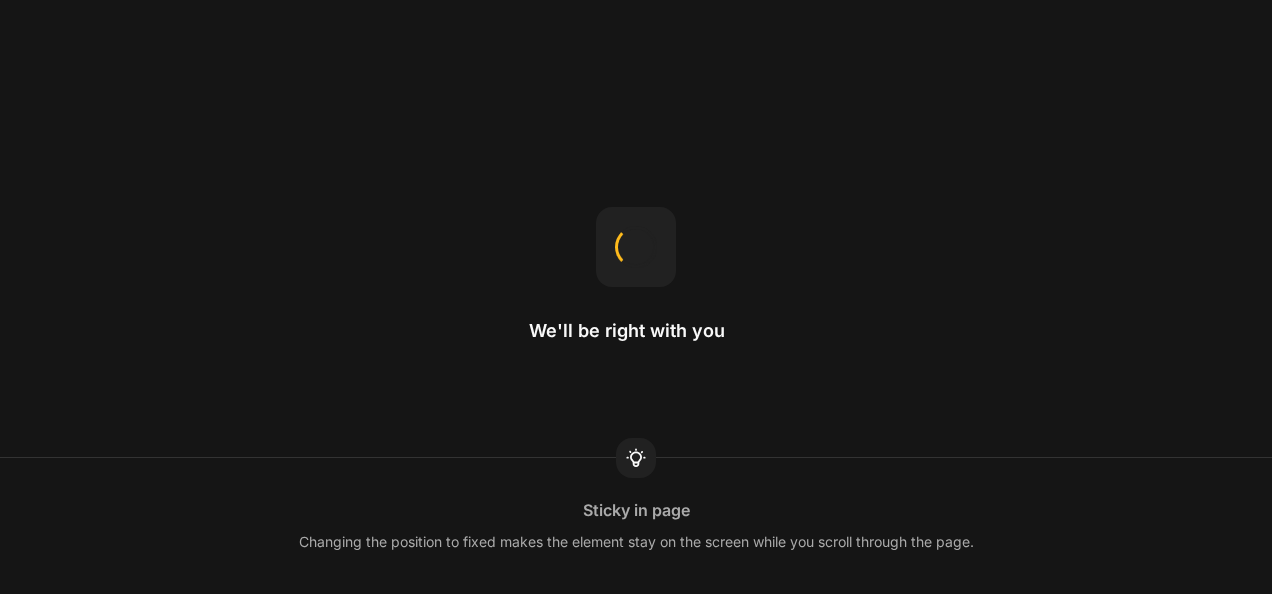 scroll, scrollTop: 0, scrollLeft: 0, axis: both 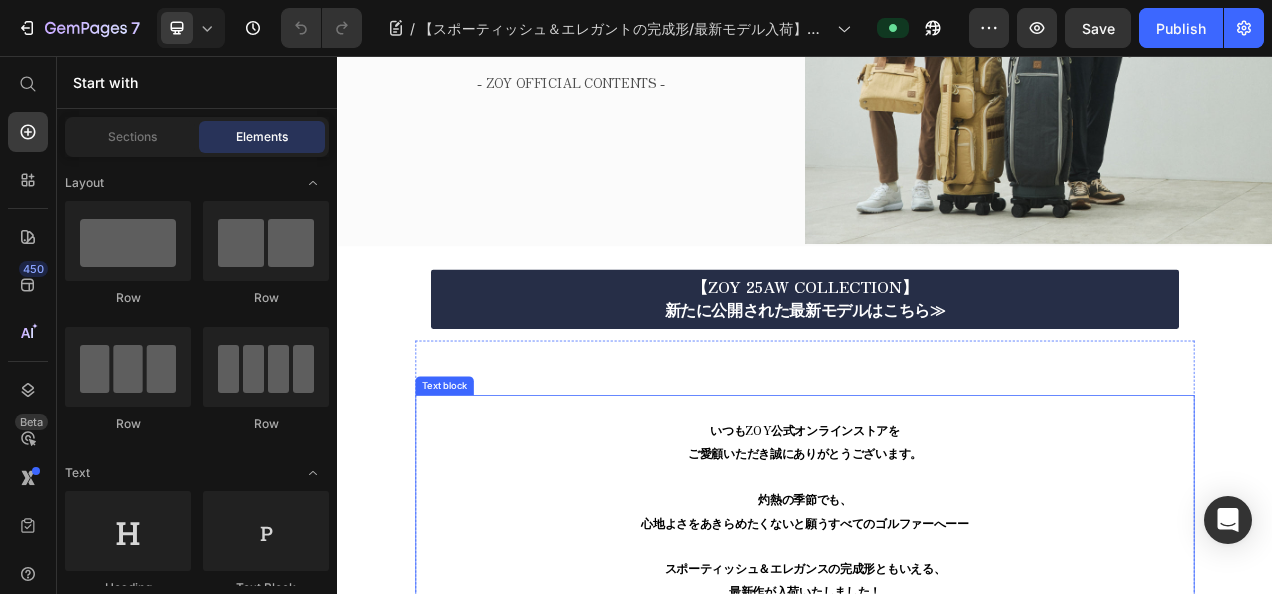 click on "いつもZOY公式オンラインストアを ご愛顧いただき誠にありがとうございます。 灼熱の季節でも、 心地よさをあきらめたくないと願うすべてのゴルファーへーー スポーティッシュ＆エレガンスの完成形ともいえる、 最新作が入荷いたしました！ 《センシティブストレッチジャージ》 気品ある佇まいを持ちながら、 しなやかに動けるという贅沢。 生地はイタリアの高機能素材、‘’EURO JSY‘’を採用。 肌に触れた瞬間、ひんやりと広がる清涼感と、 指先で感じる、乾いたように滑らかなタッチ。 そして、身体の動きに寄り添う、 しなやかなストレッチ性を実現。 また、速乾性、UVカット性も兼ね備え、 夏の対策も万全。 サイドラインにはパンチングメッシュを施し、 スポーティさと、通気性をプラス。 軽量でシワになりにくく、 ガンガン使えます。 ー" at bounding box center (937, 1259) 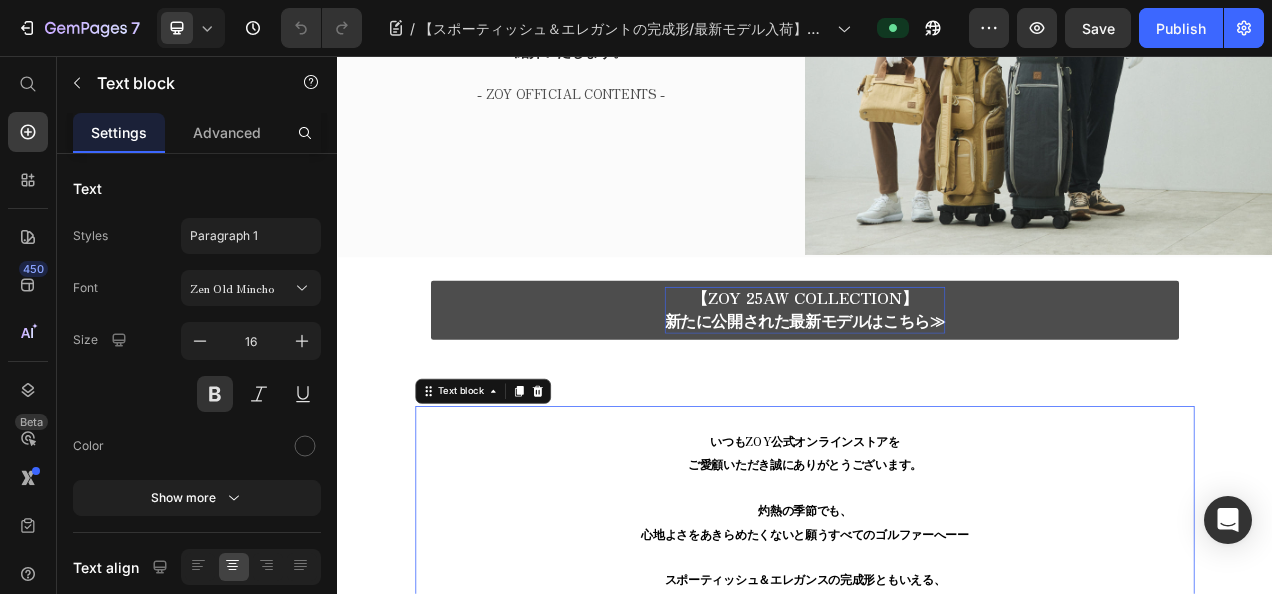 click on "【ZOY 25AW COLLECTION】" at bounding box center [937, 365] 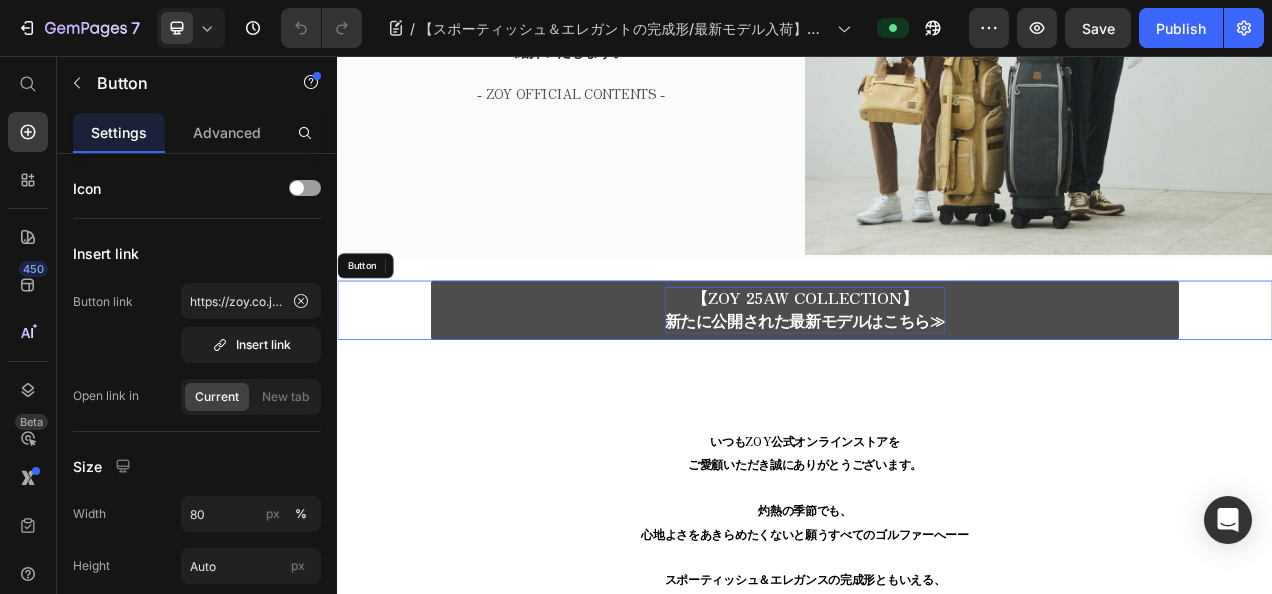 scroll, scrollTop: 300, scrollLeft: 0, axis: vertical 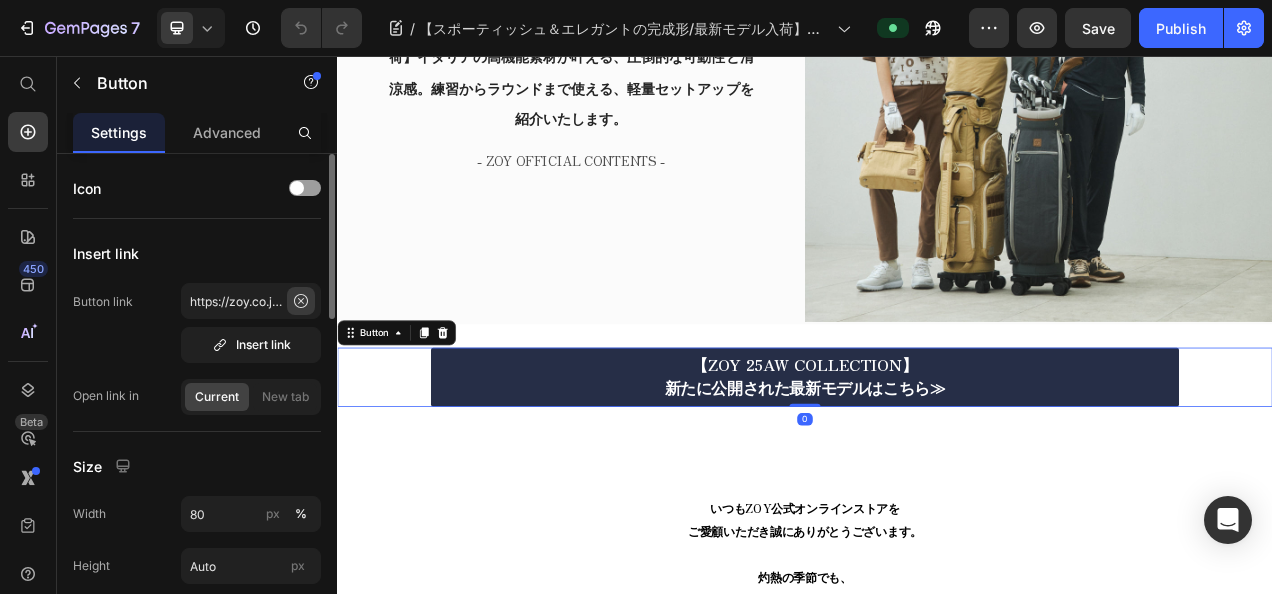 click 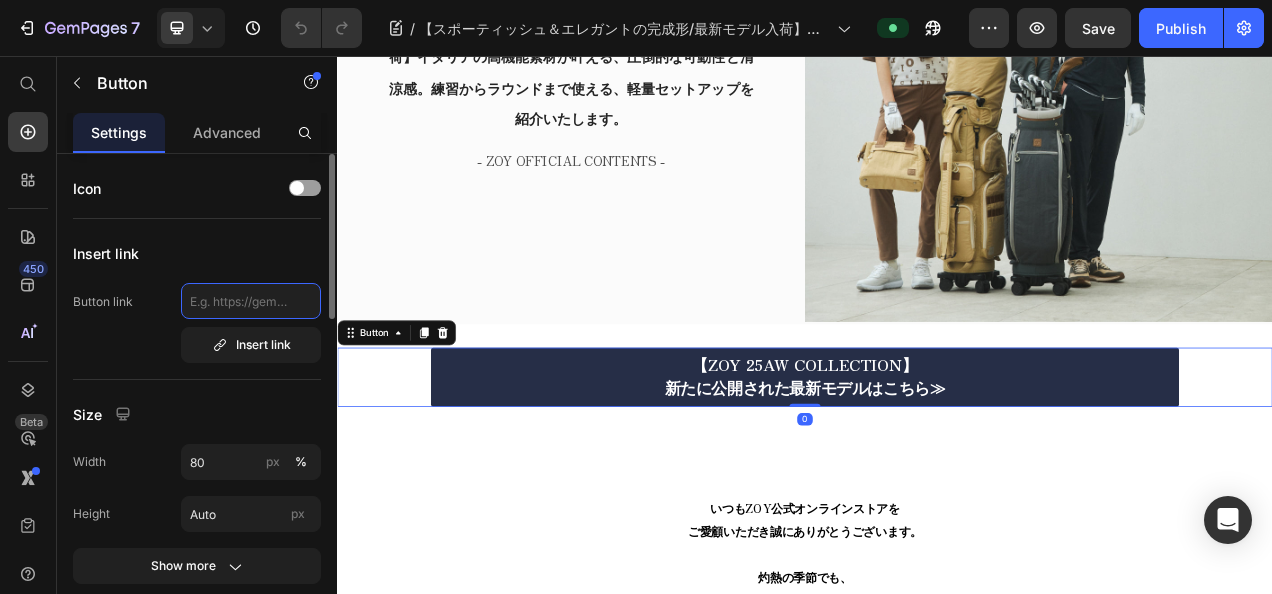 scroll, scrollTop: 0, scrollLeft: 0, axis: both 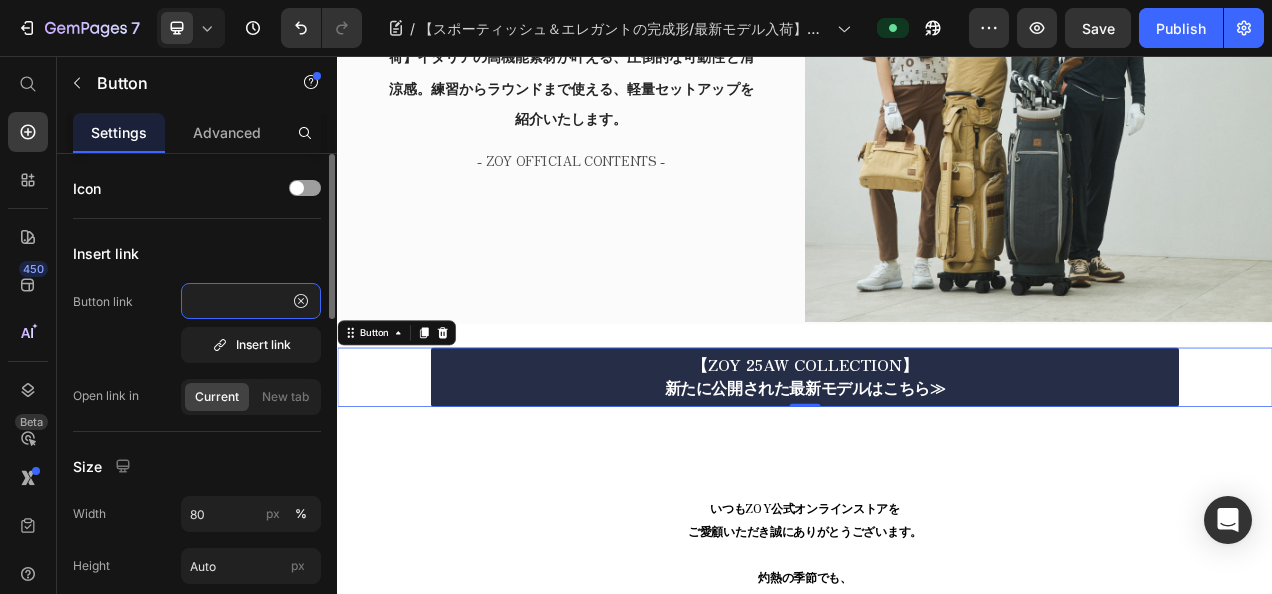 type on "https://zoy.co.jp/collections/25ss-all" 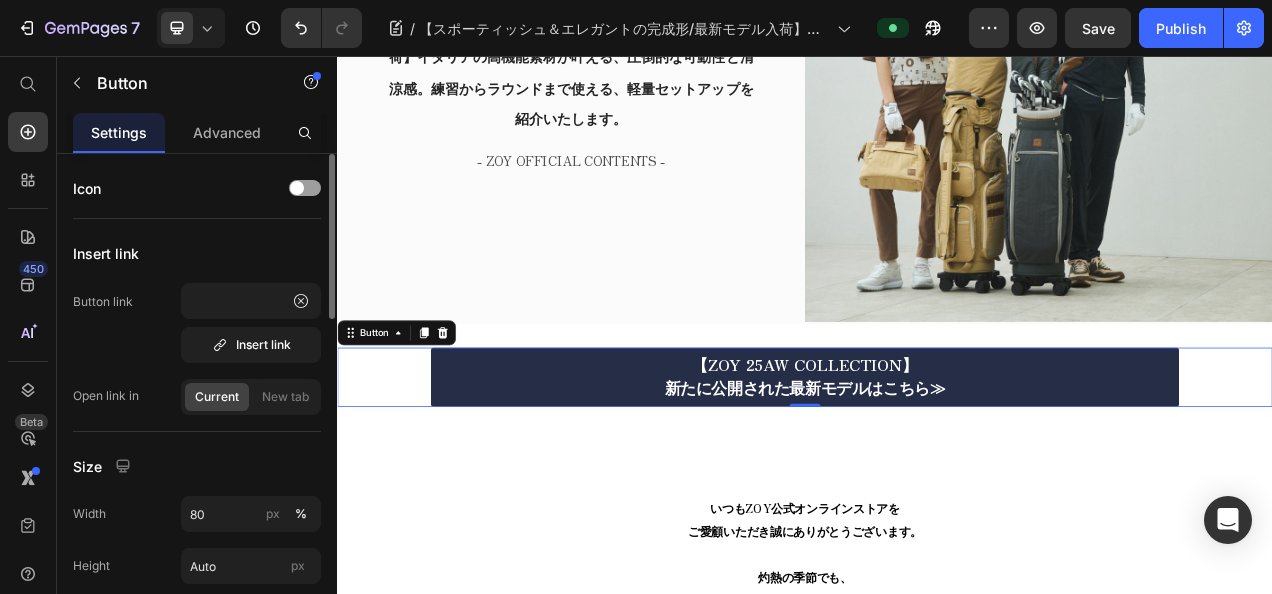 click on "Icon Insert link Button link https://zoy.co.jp/collections/25ss-all  Insert link   Open link in  Current New tab Size Width 80 px % Height Auto px Show more States Normal Hover Background color Text color Border Corner 3 3 3 3 Shadow Text Styles Paragraph 1 Font Zen Old Mincho Size 16 Show more Align" at bounding box center [197, 853] 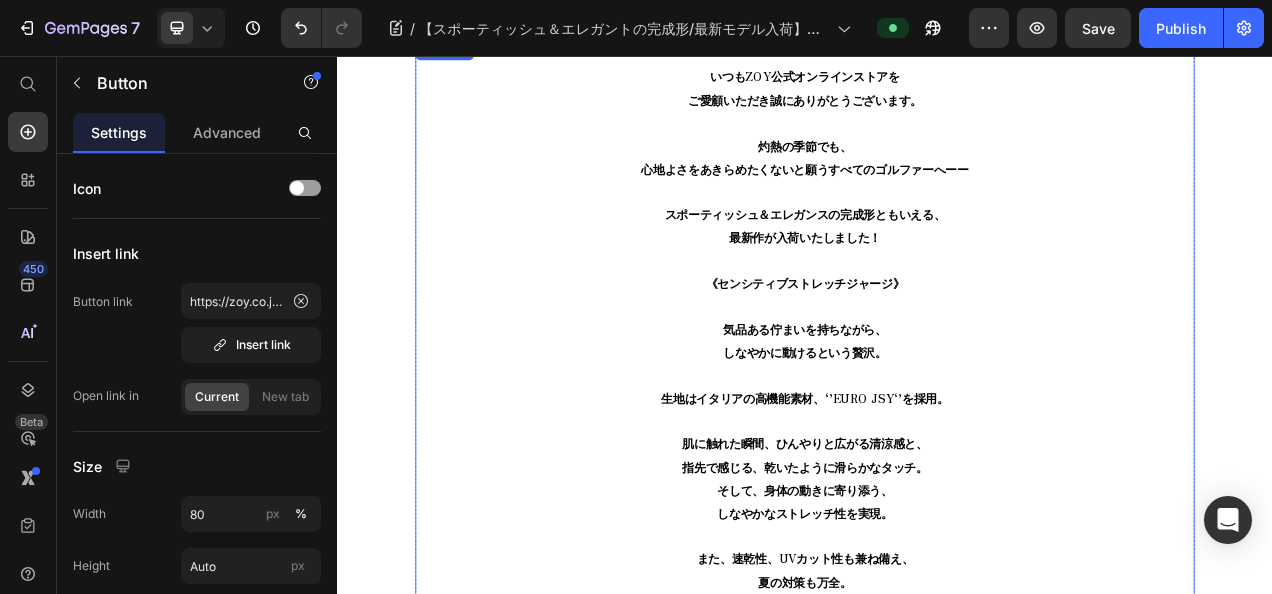 scroll, scrollTop: 900, scrollLeft: 0, axis: vertical 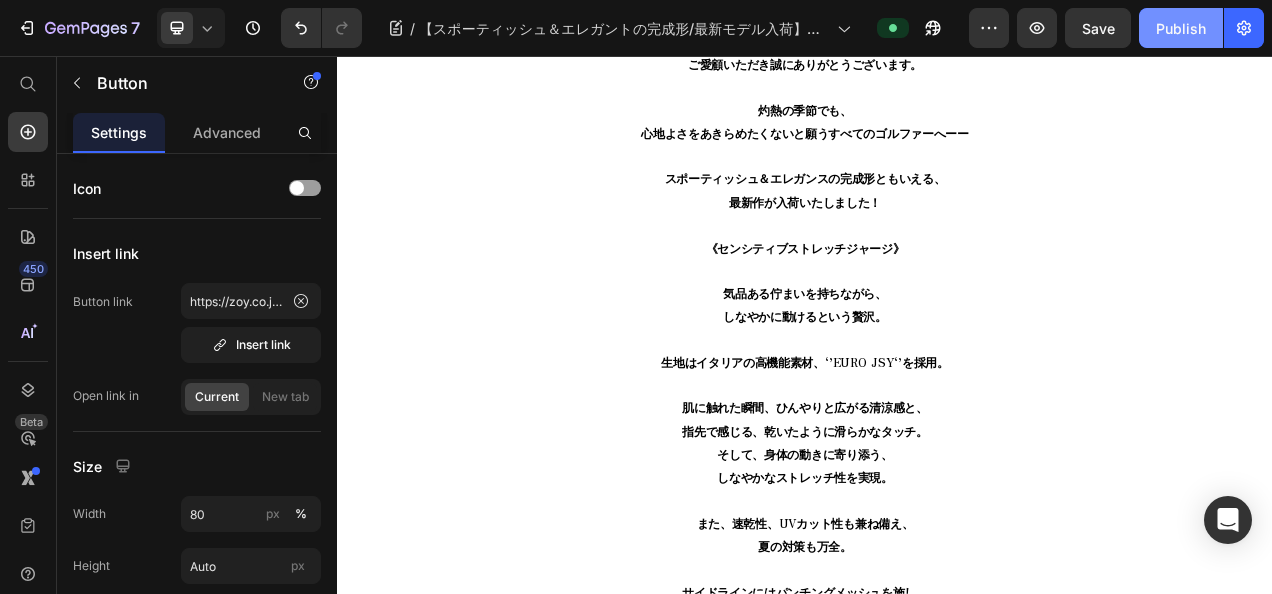click on "Publish" at bounding box center [1181, 28] 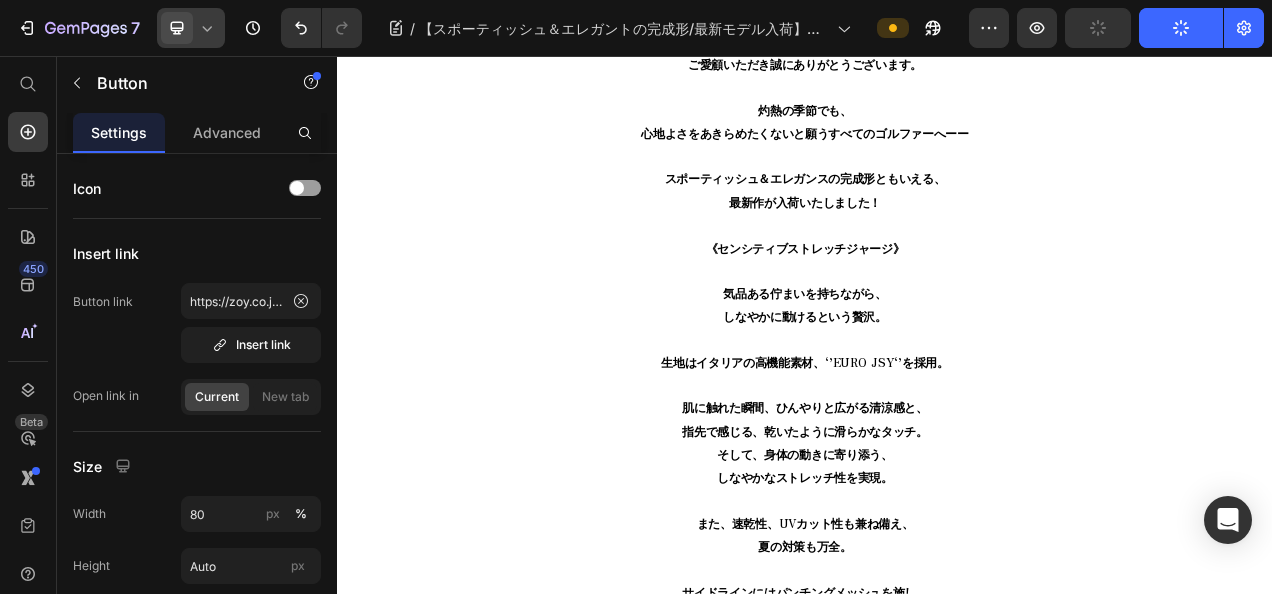 click 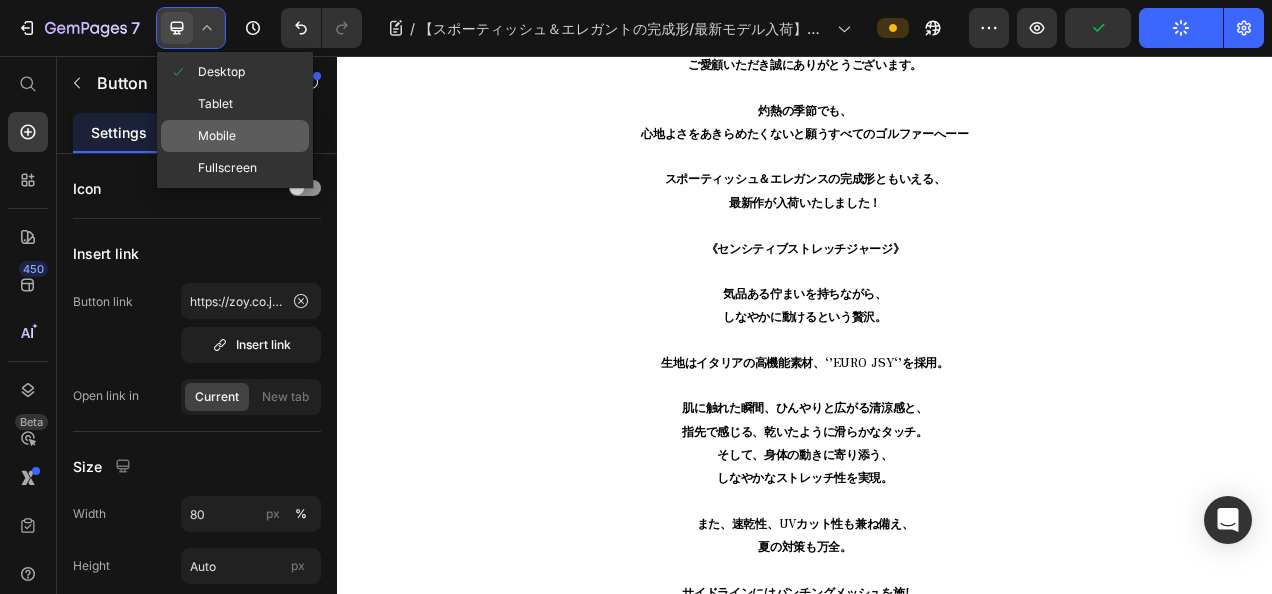 click on "Mobile" 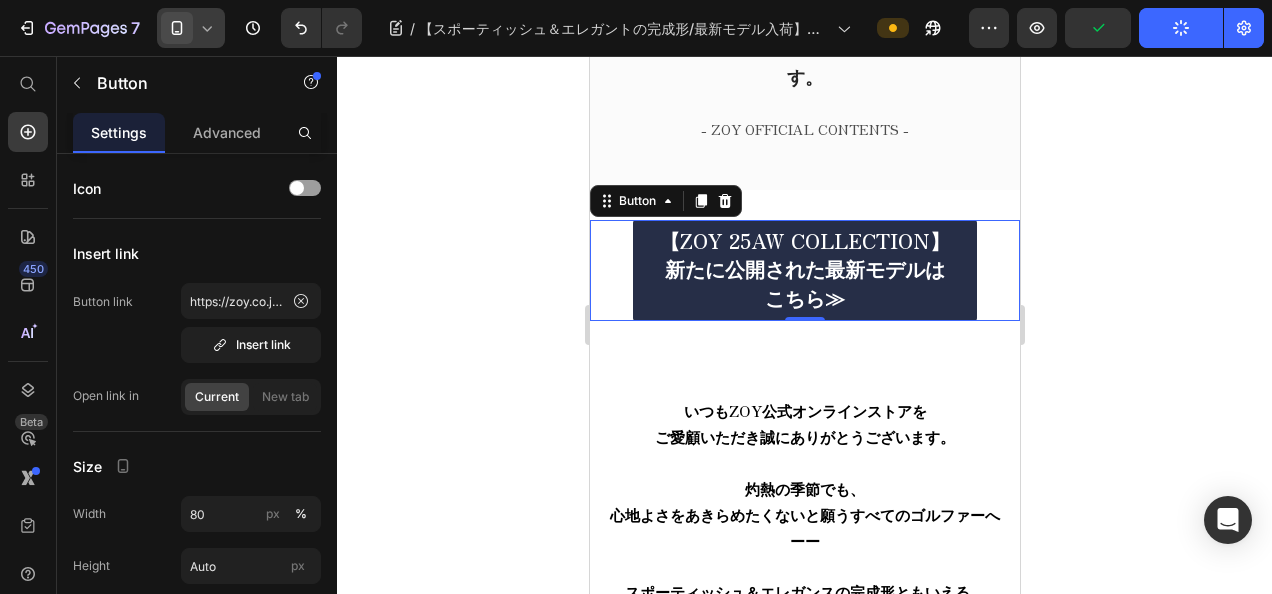 scroll, scrollTop: 826, scrollLeft: 0, axis: vertical 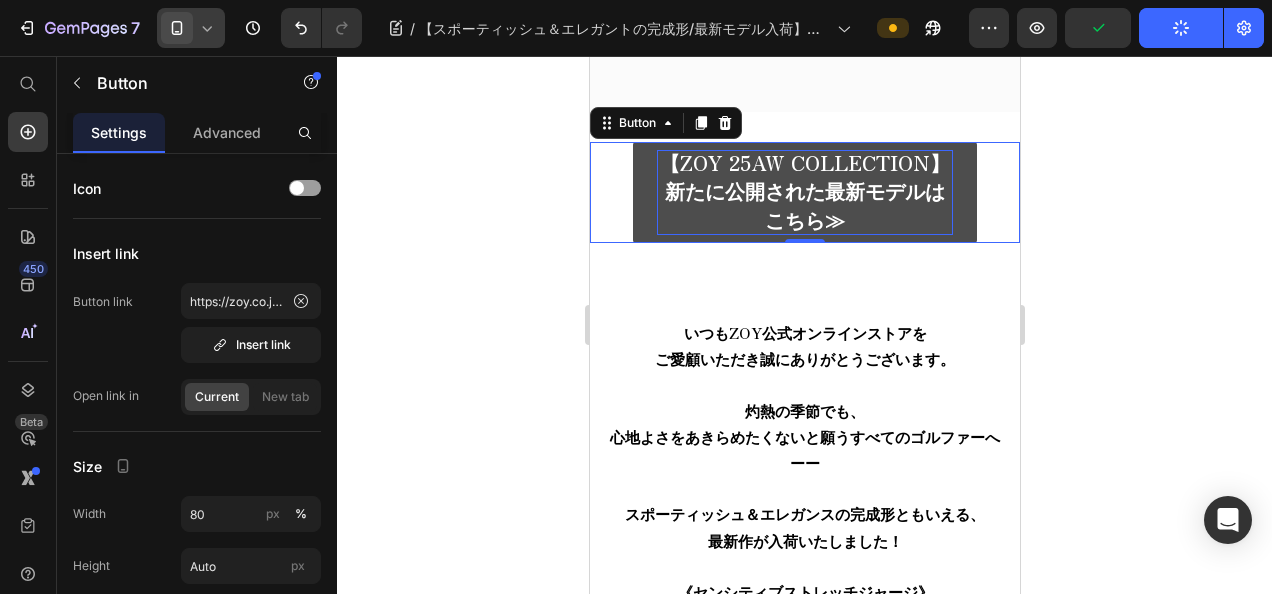 click on "新たに公開された最新モデルはこちら≫" at bounding box center [804, 204] 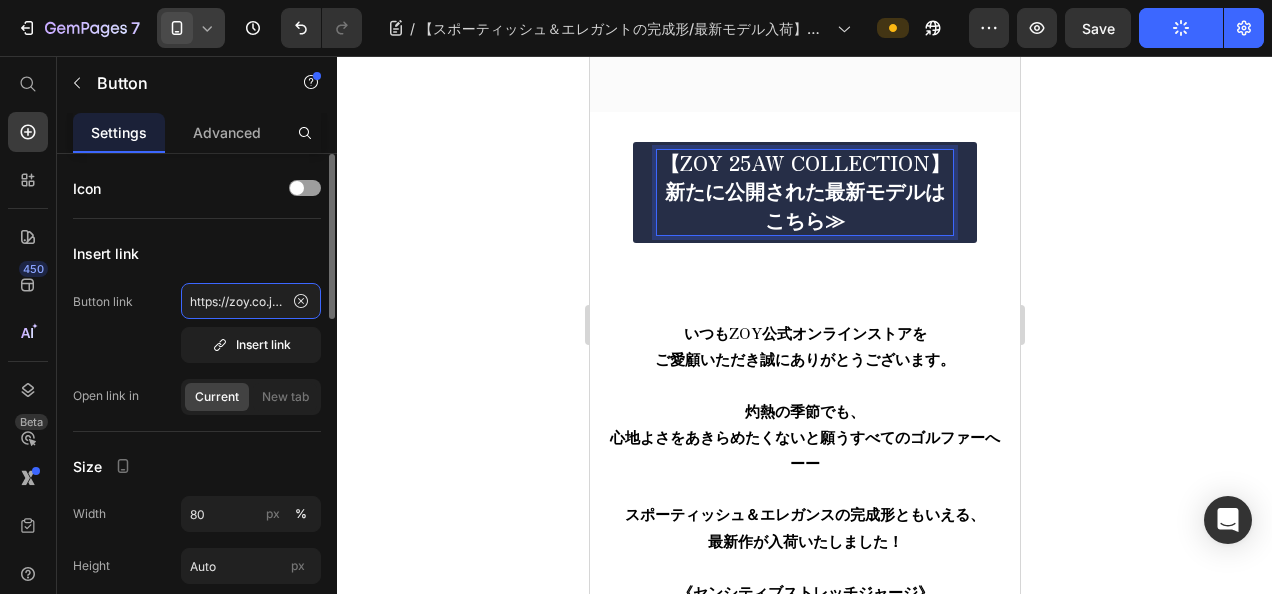 click on "https://zoy.co.jp/collections/25ss-all" 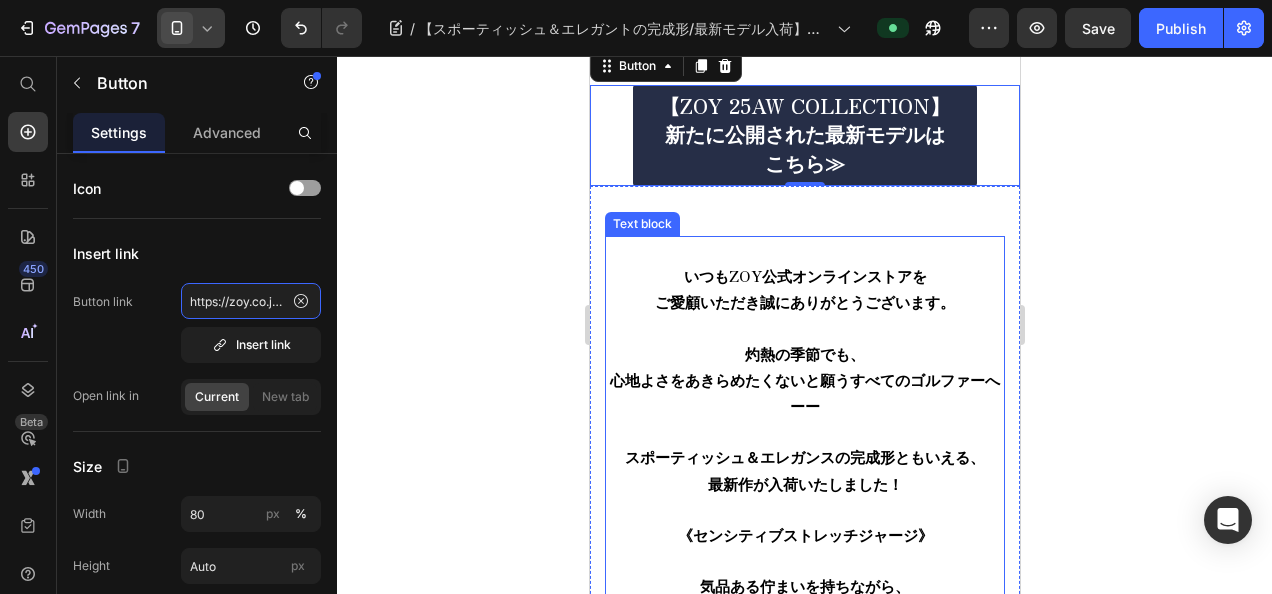 scroll, scrollTop: 926, scrollLeft: 0, axis: vertical 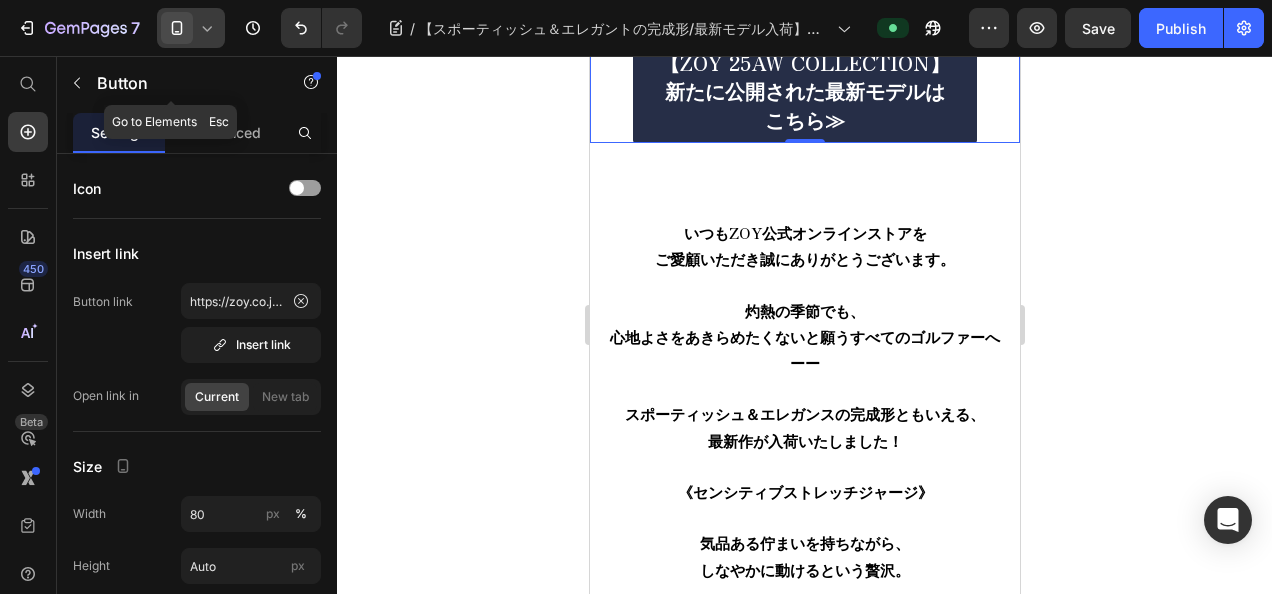 drag, startPoint x: 76, startPoint y: 74, endPoint x: 86, endPoint y: 81, distance: 12.206555 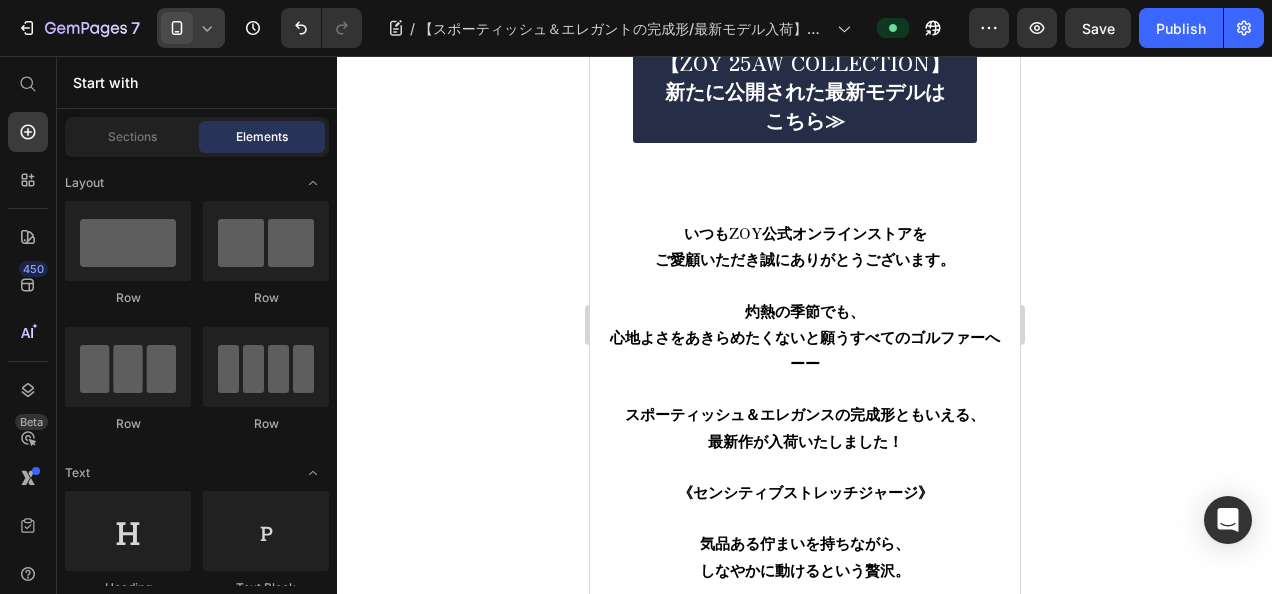 click 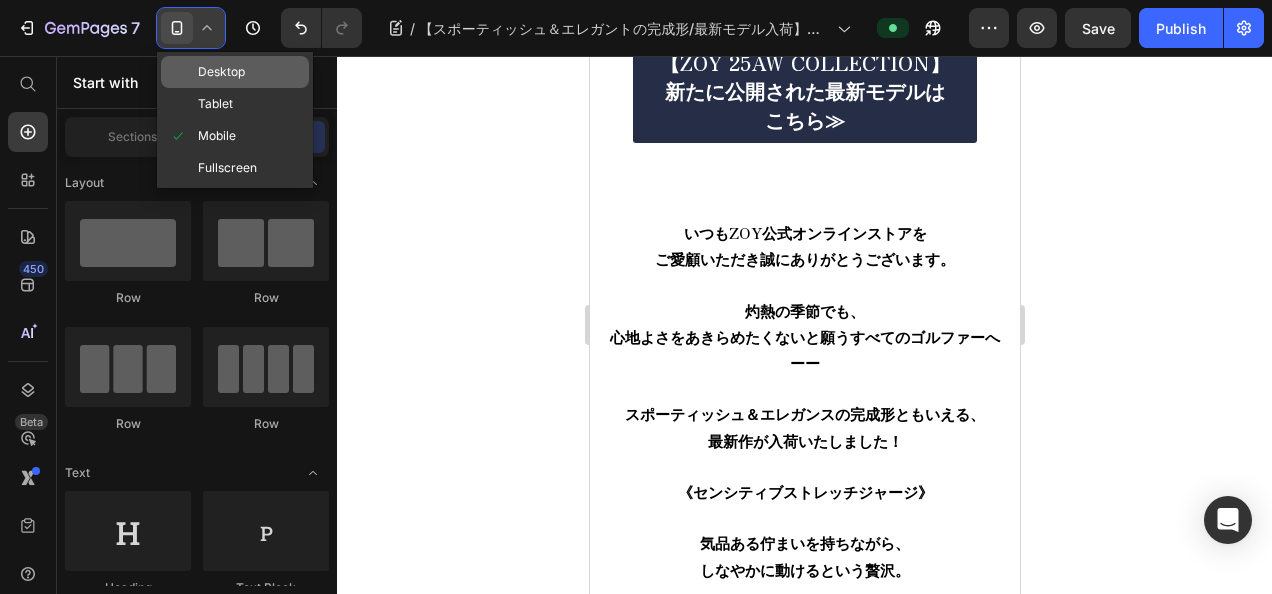 click on "Desktop" at bounding box center (221, 72) 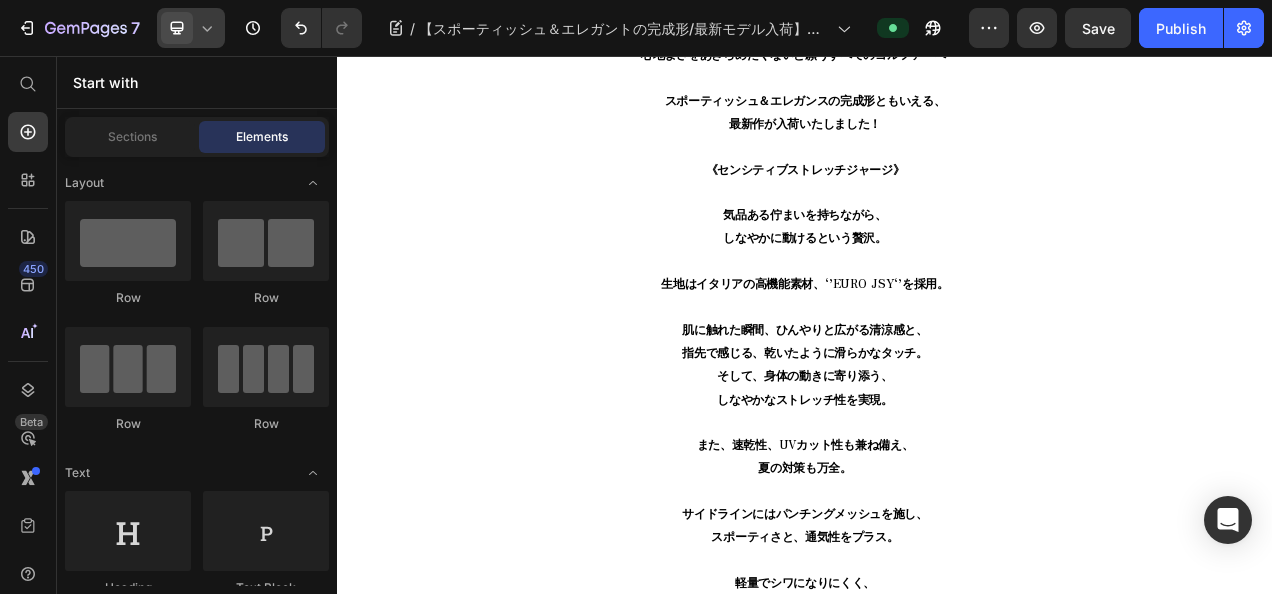 scroll, scrollTop: 1016, scrollLeft: 0, axis: vertical 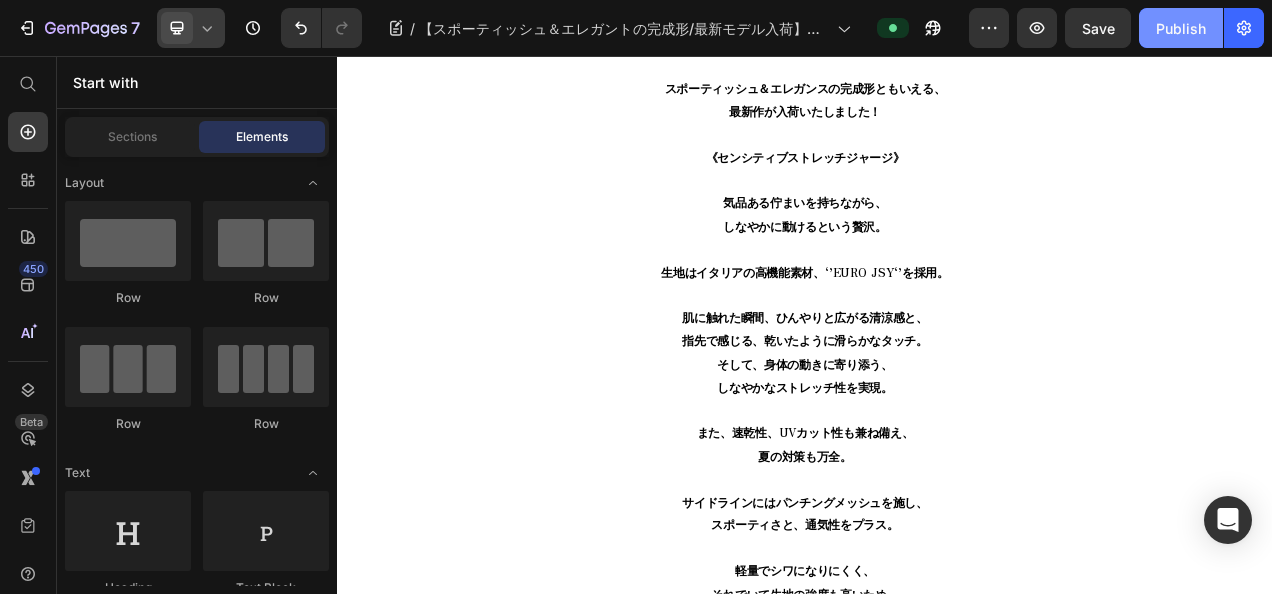 click on "Publish" at bounding box center [1181, 28] 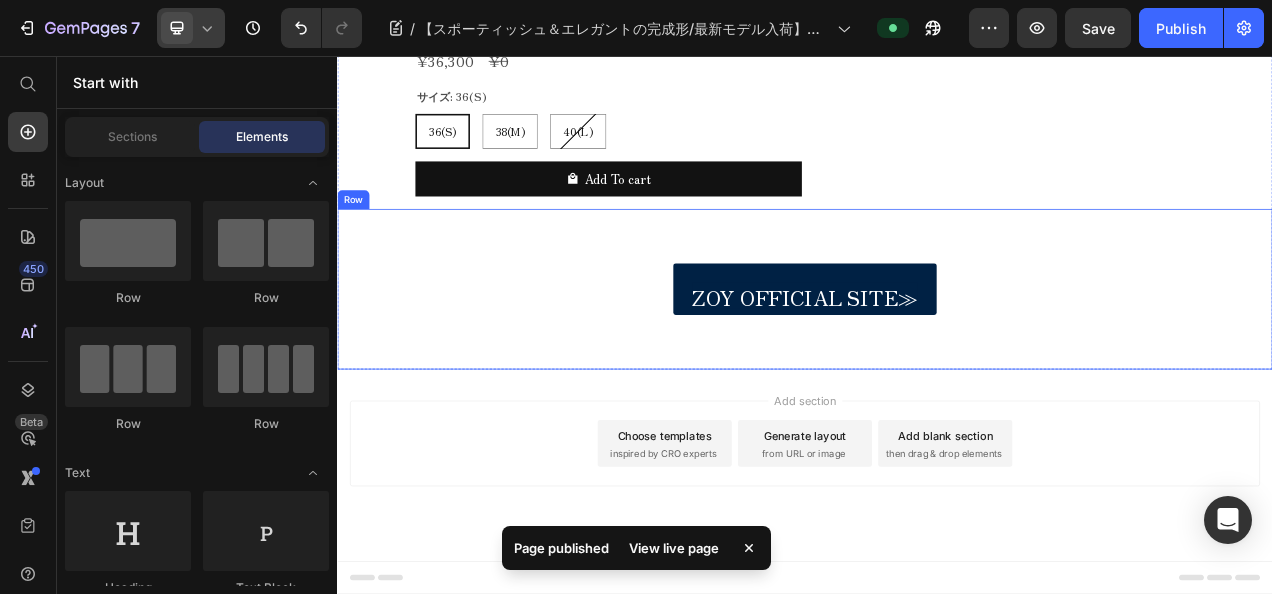 scroll, scrollTop: 7333, scrollLeft: 0, axis: vertical 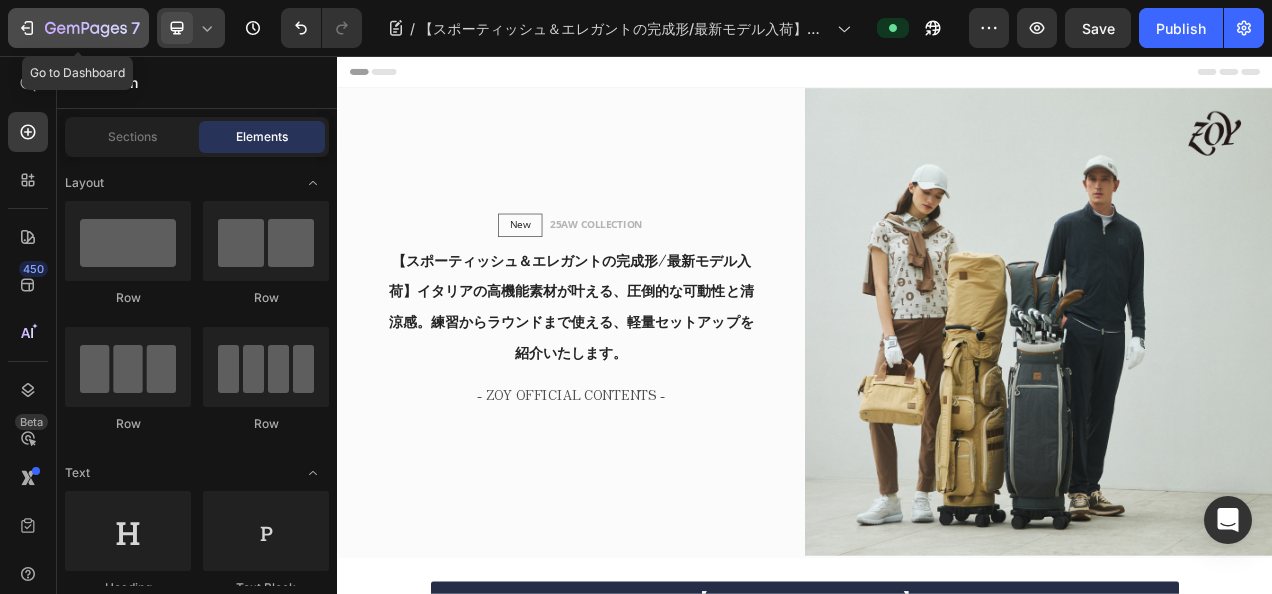 click on "7" 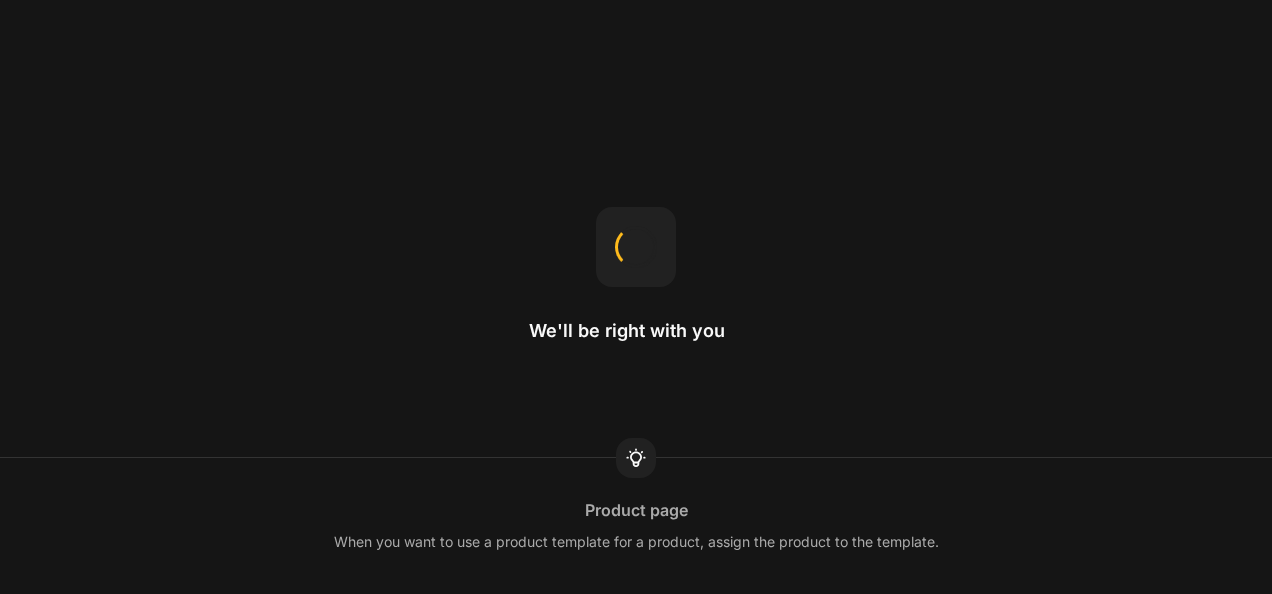 scroll, scrollTop: 0, scrollLeft: 0, axis: both 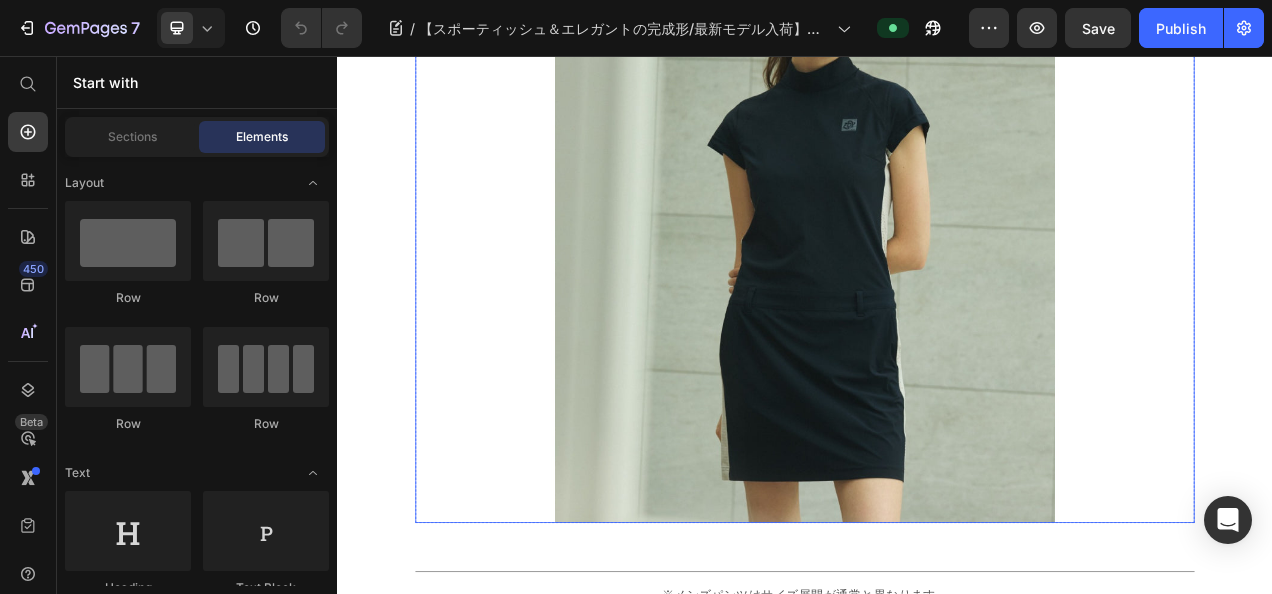 click at bounding box center [937, 255] 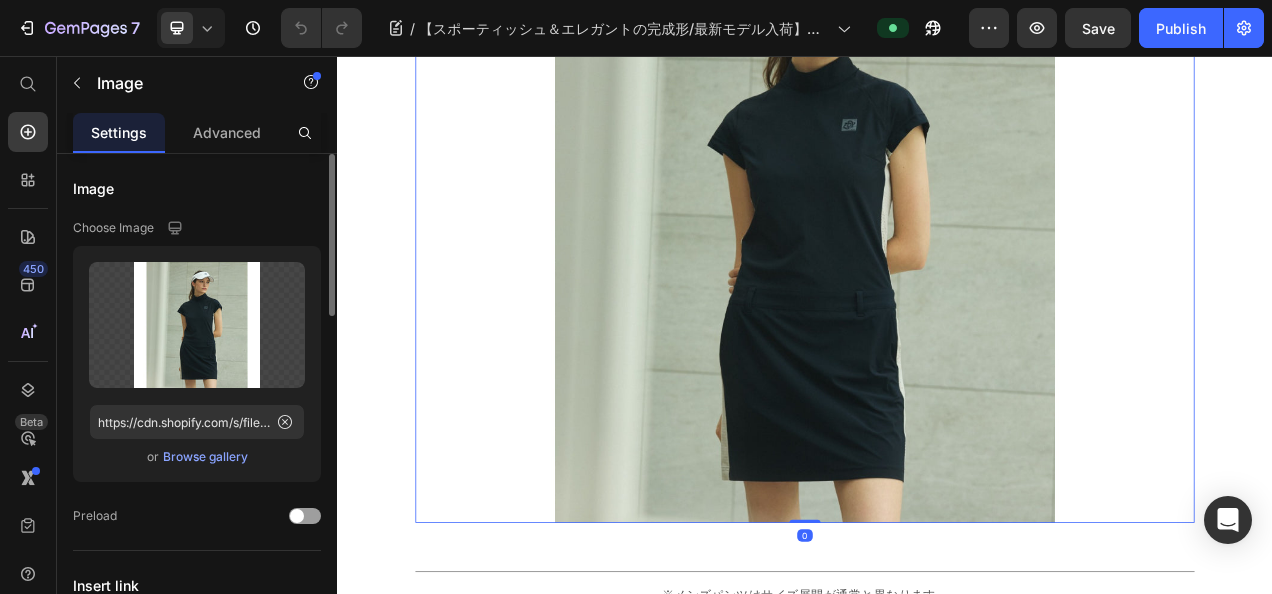scroll, scrollTop: 200, scrollLeft: 0, axis: vertical 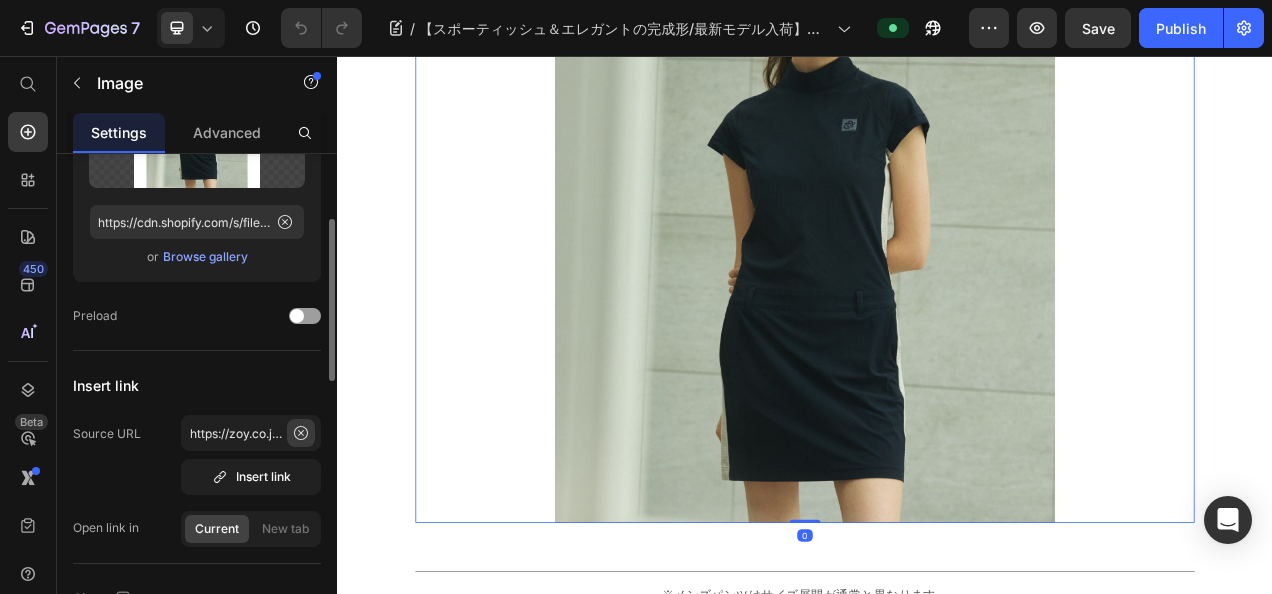 click 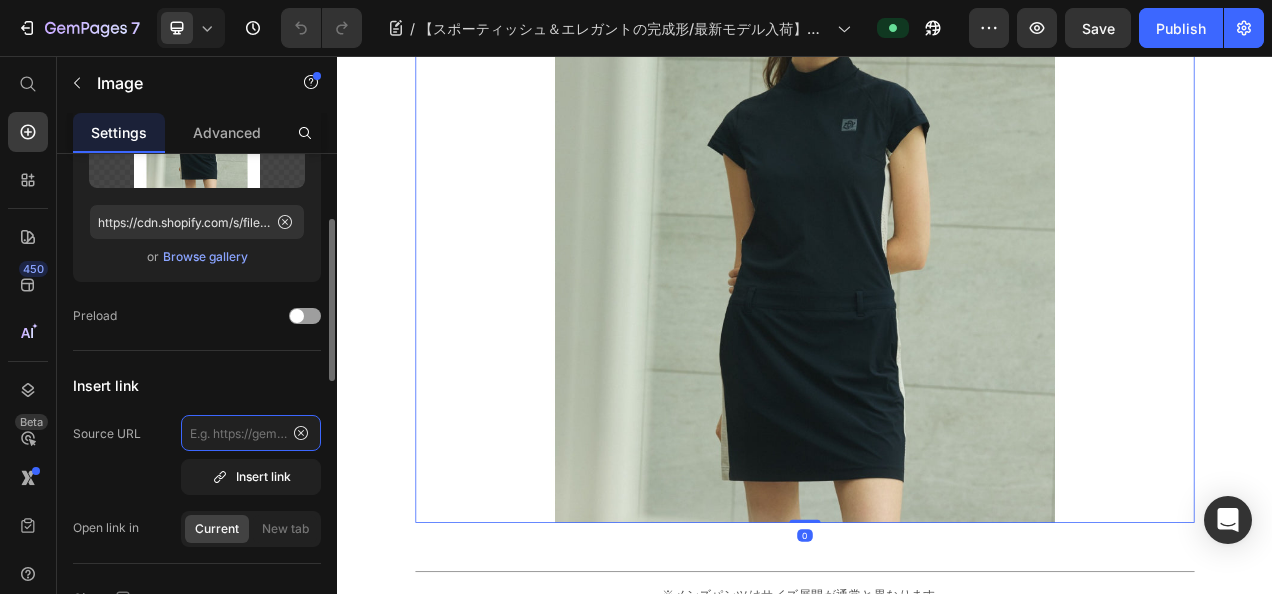scroll, scrollTop: 0, scrollLeft: 0, axis: both 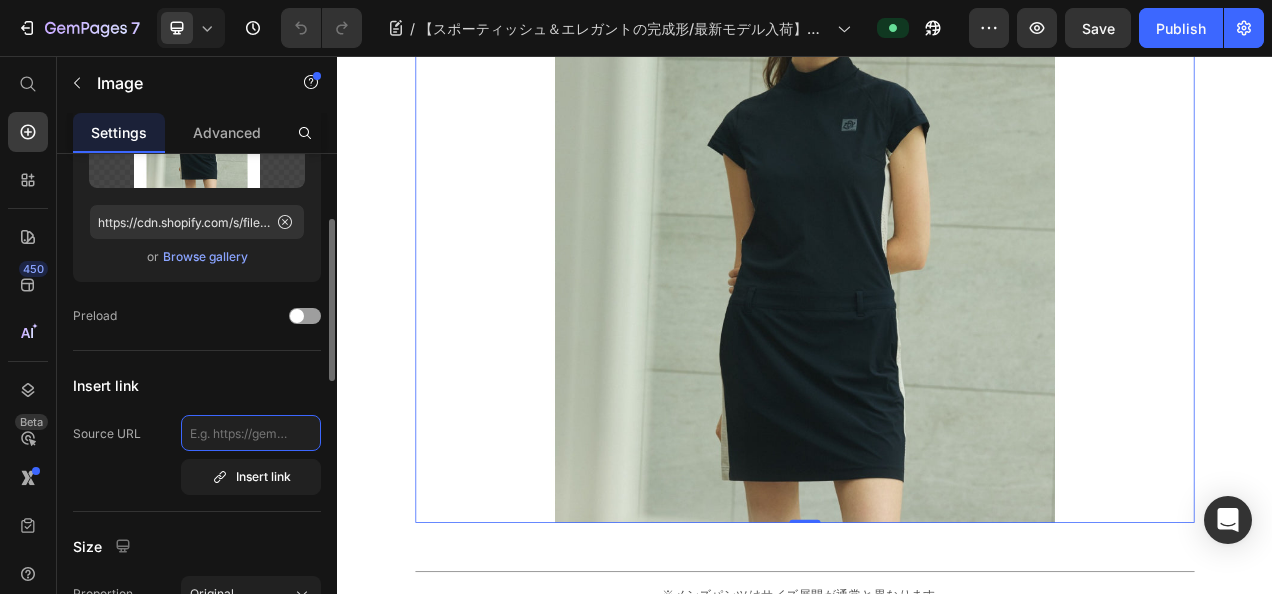 click 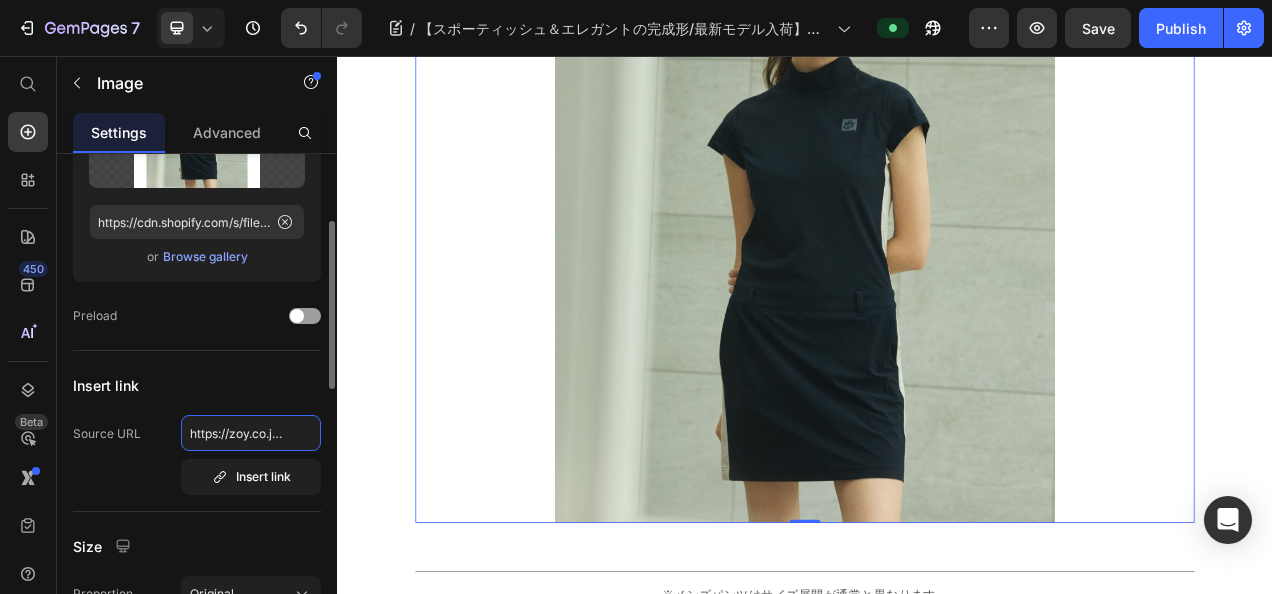 scroll, scrollTop: 0, scrollLeft: 108, axis: horizontal 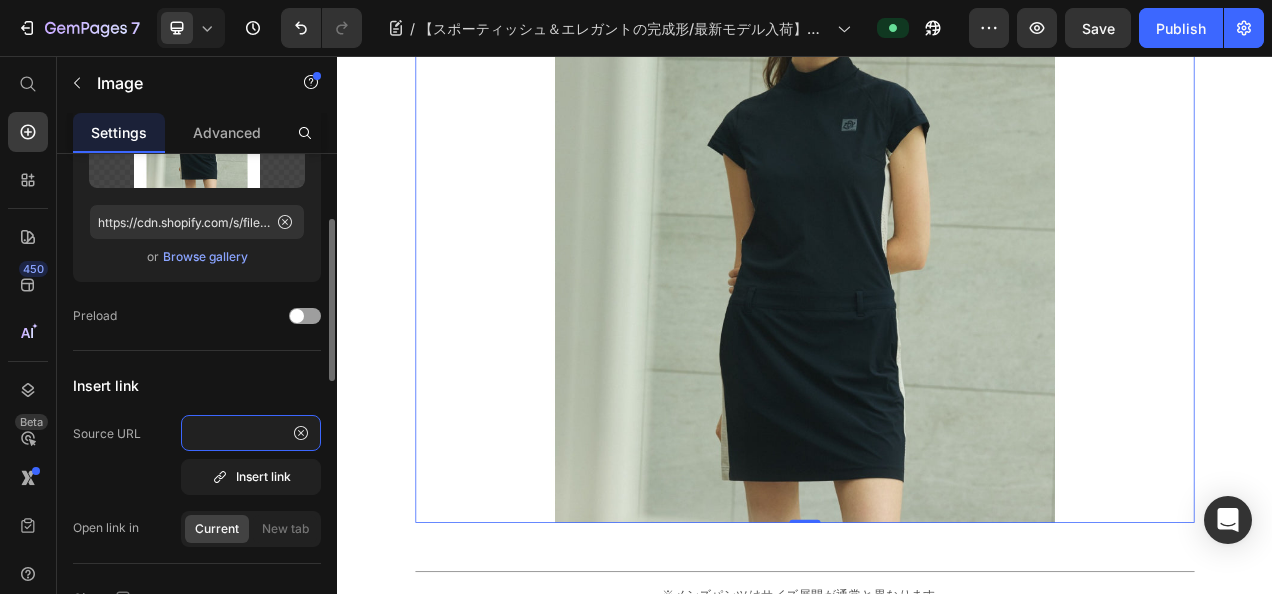 type on "https://zoy.co.jp/collections/25ss-all" 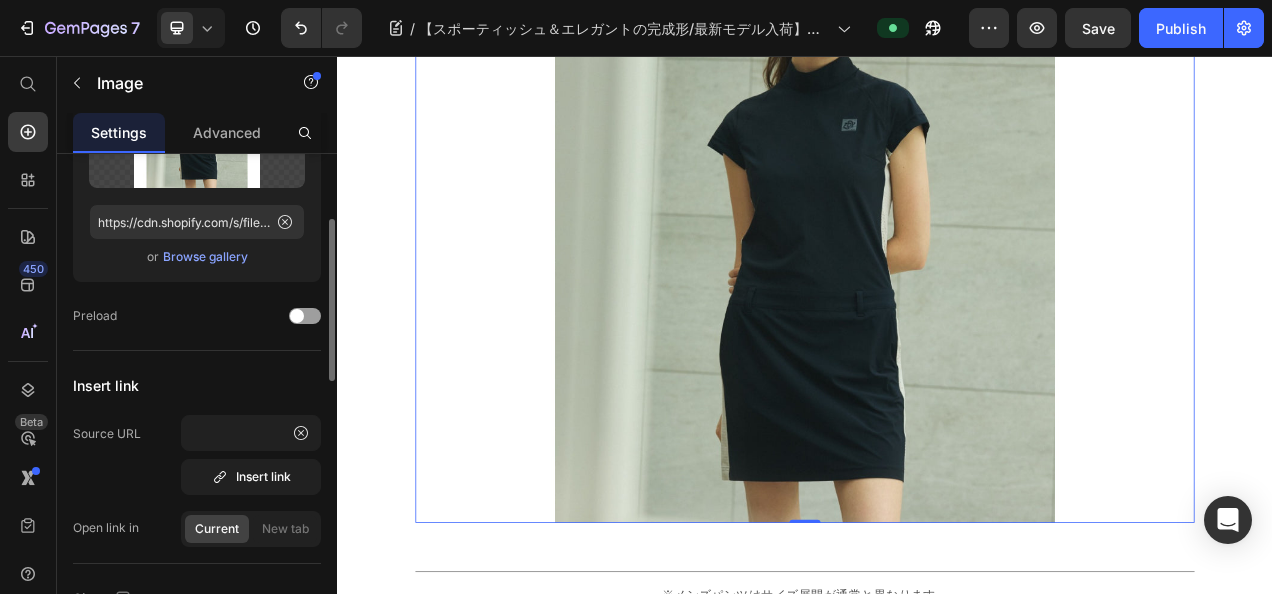 click on "Insert link" at bounding box center (197, 385) 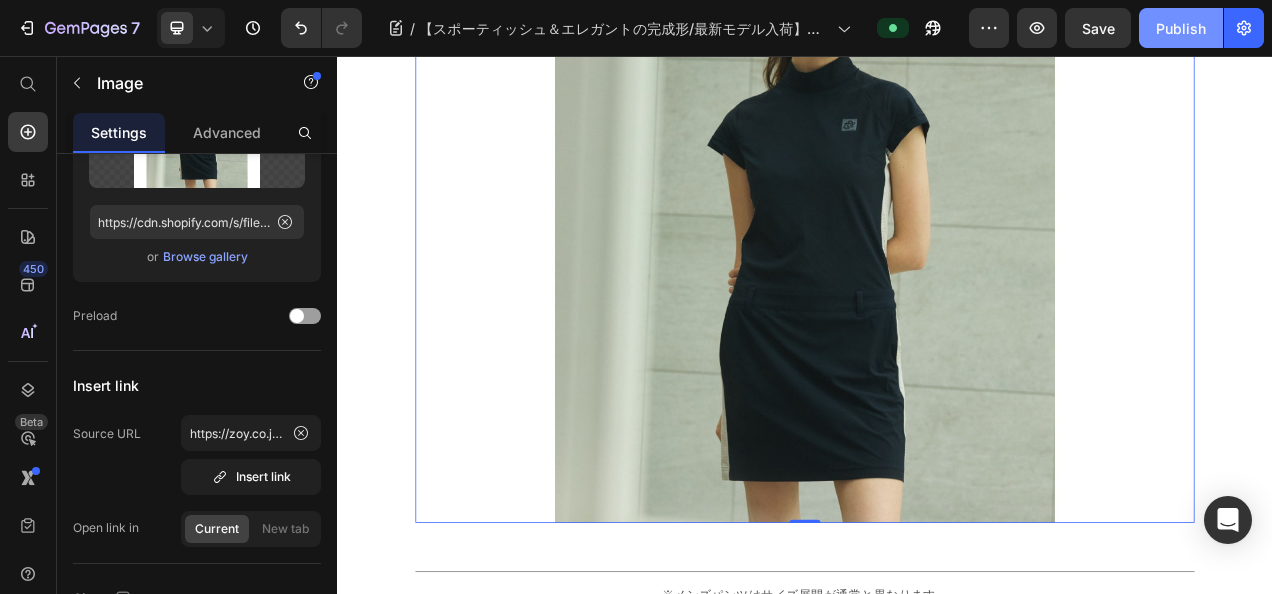 click on "Publish" at bounding box center [1181, 28] 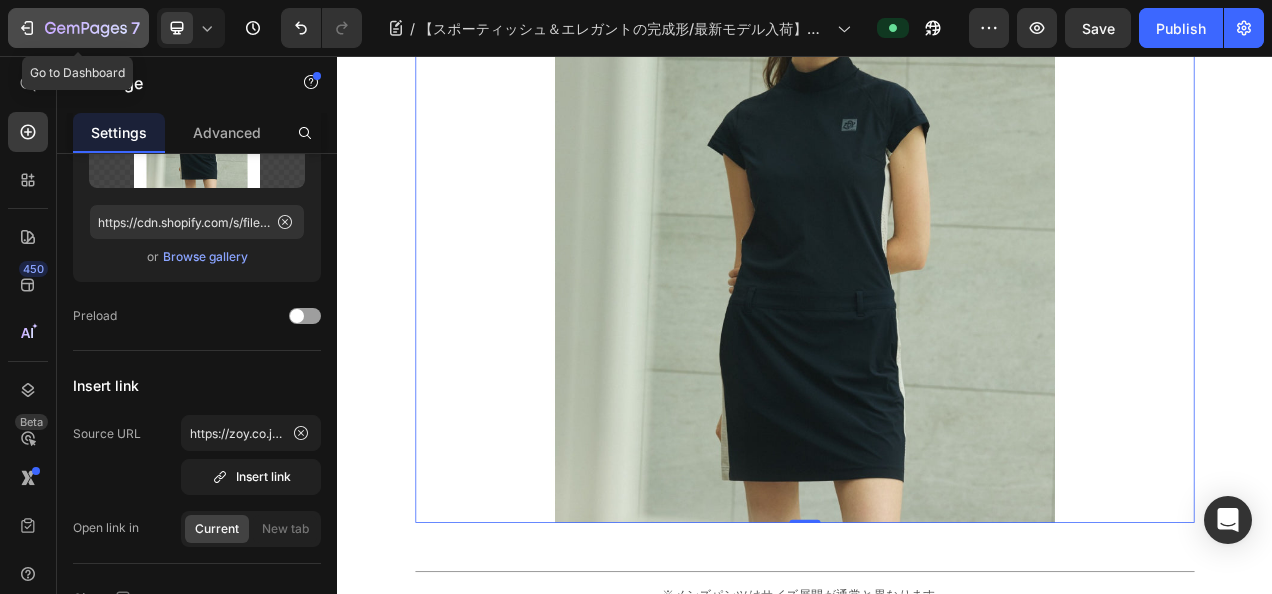click 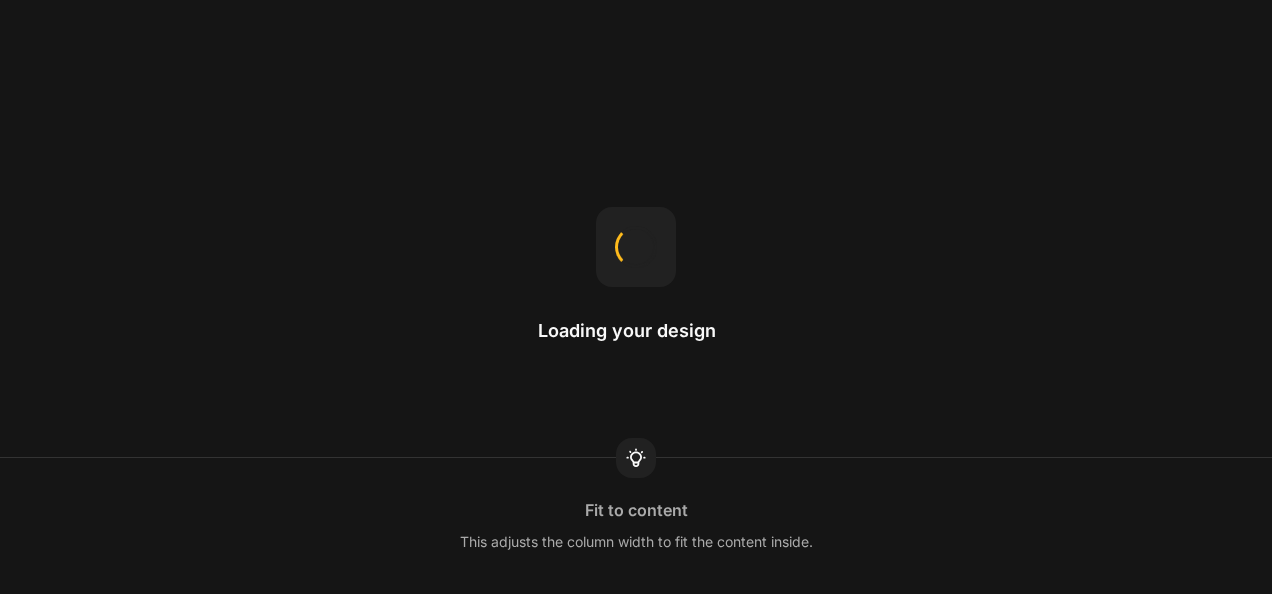 scroll, scrollTop: 0, scrollLeft: 0, axis: both 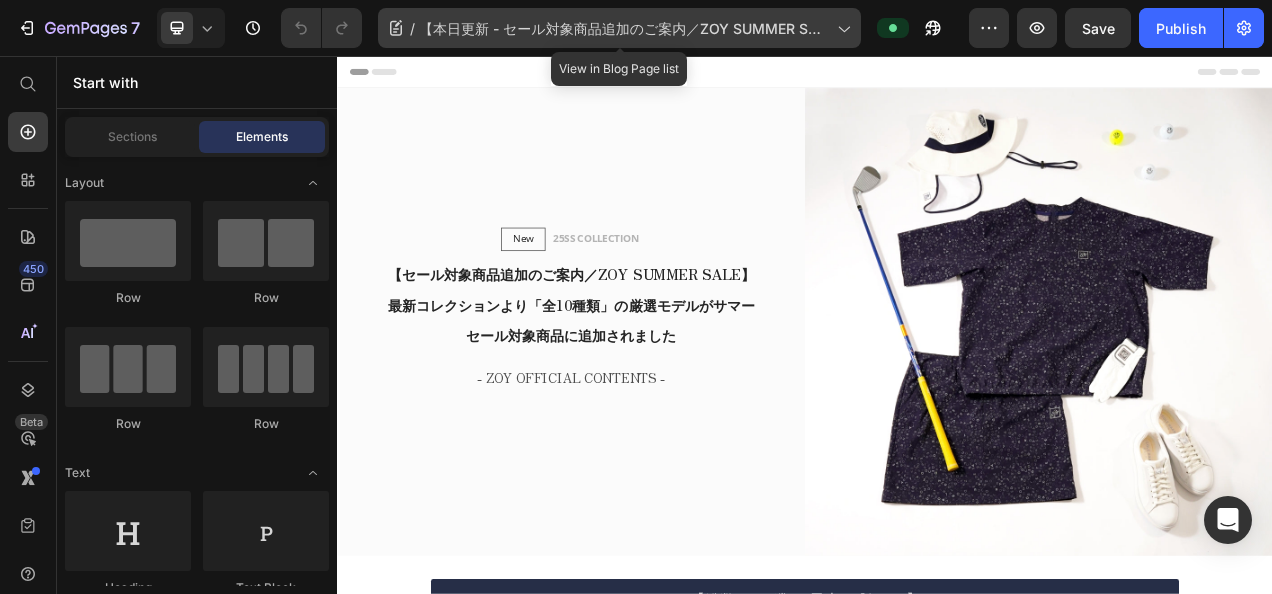 click on "【本日更新 - セール対象商品追加のご案内／ZOY SUMMER SALE】最新コレクションより「全10種類」の厳選モデルがサマーセール対象商品に追加" at bounding box center [624, 28] 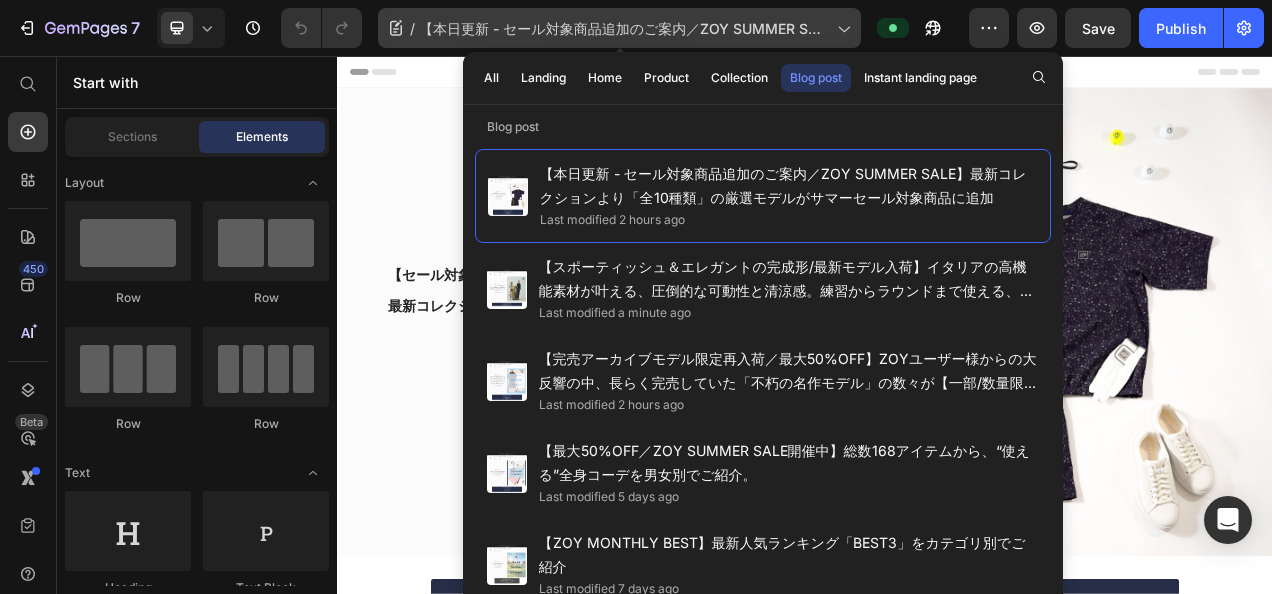 click 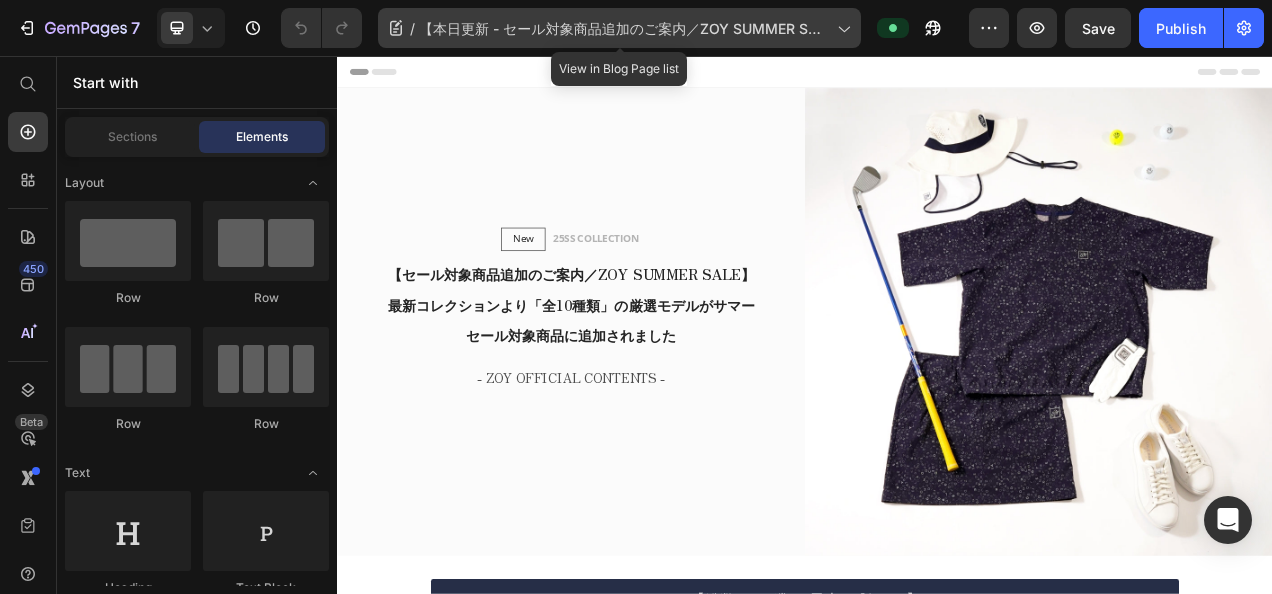 click 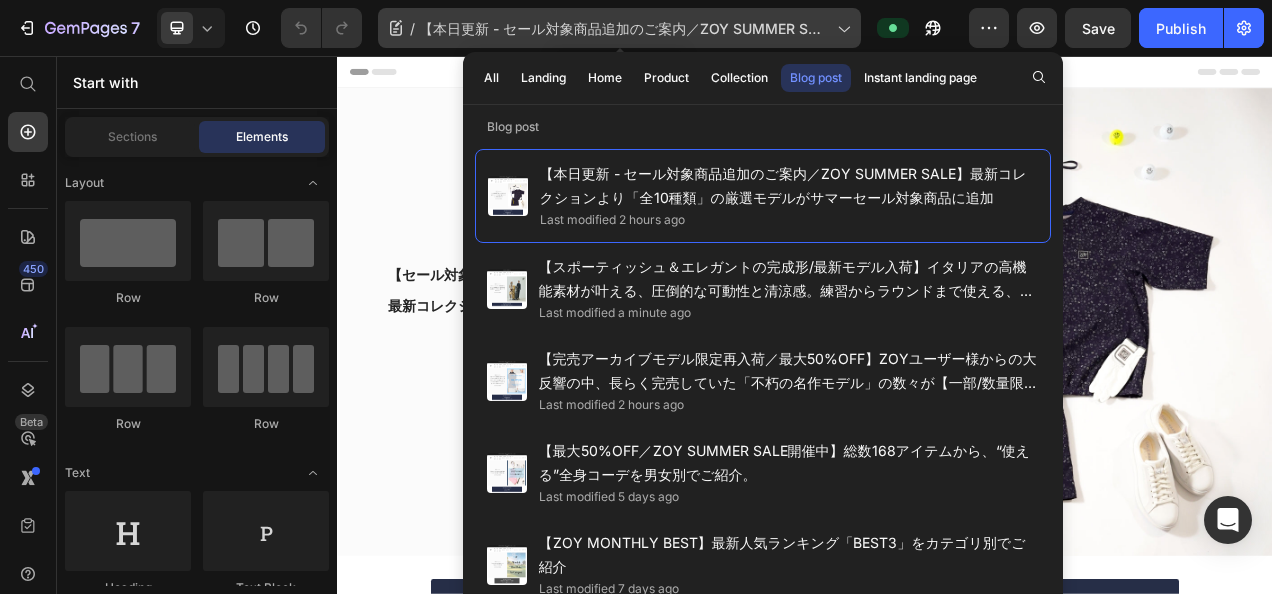 click 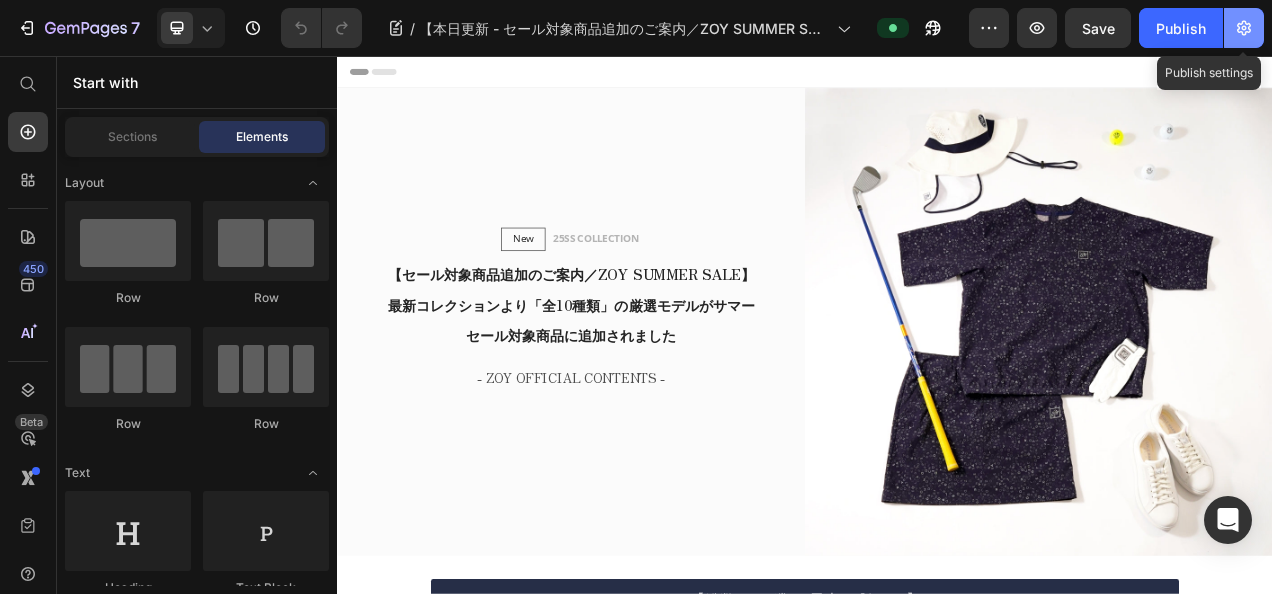 click 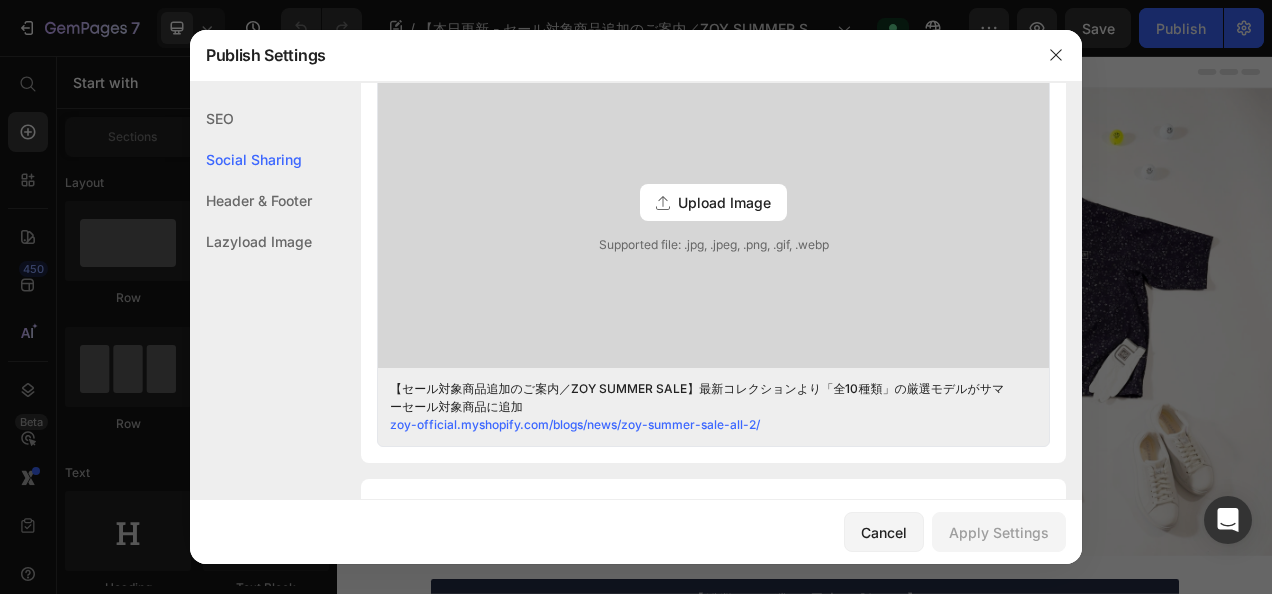 scroll, scrollTop: 700, scrollLeft: 0, axis: vertical 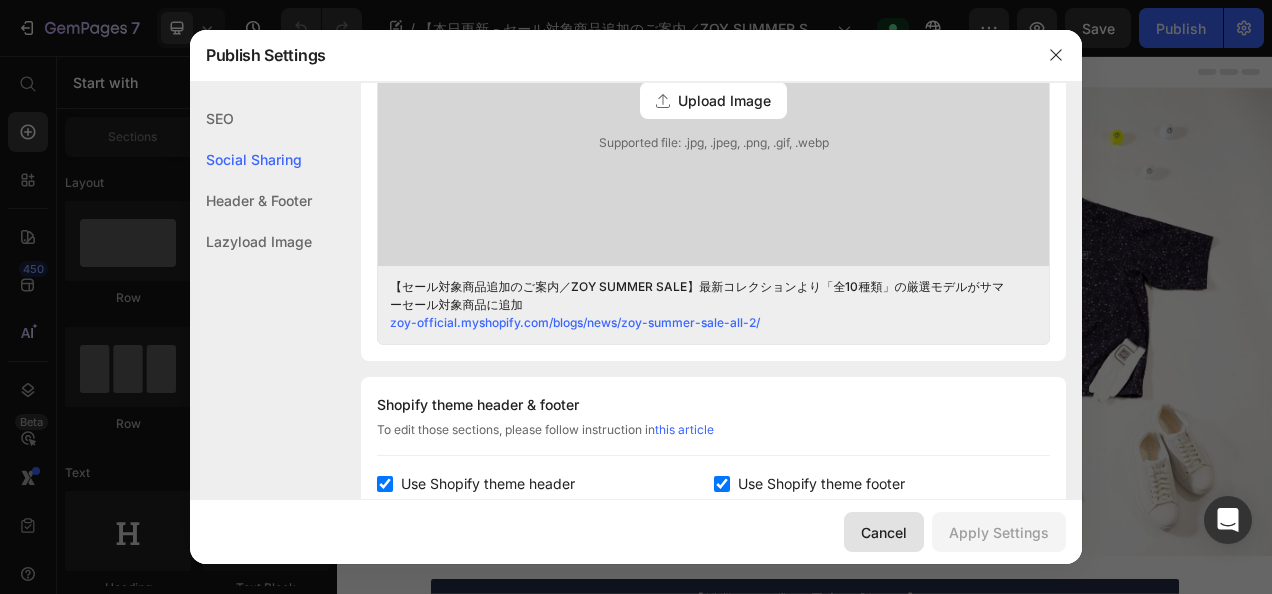 click on "Cancel" at bounding box center (884, 532) 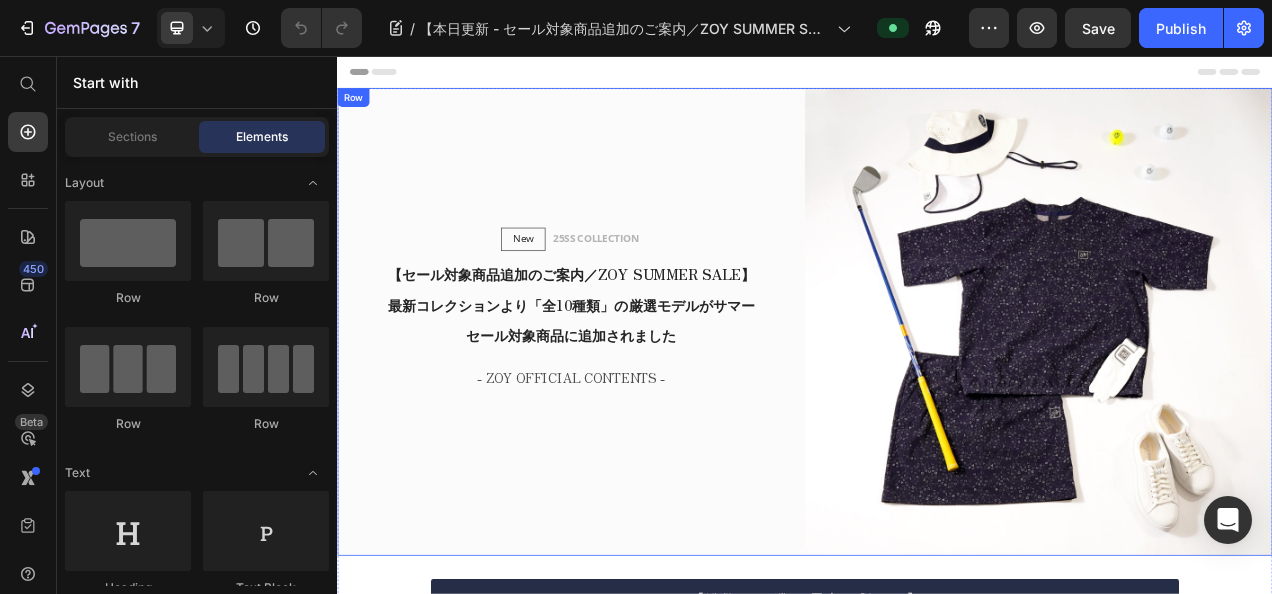 click on "New Text block Row 25SS COLLECTION Text block Row 【セール対象商品追加のご案内／ZOY SUMMER SALE】最新コレクションより「全10種類」の厳選モデルがサマーセール対象商品に追加されました Heading - ZOY OFFICIAL CONTENTS - Text block Row Row" at bounding box center [637, 397] 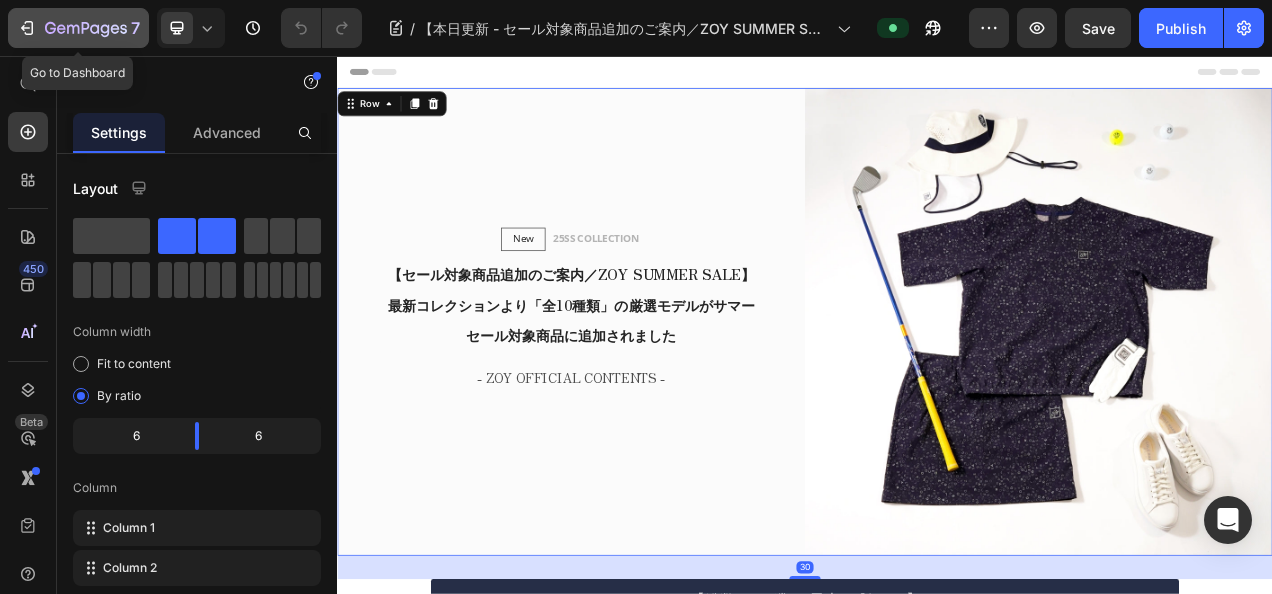 click 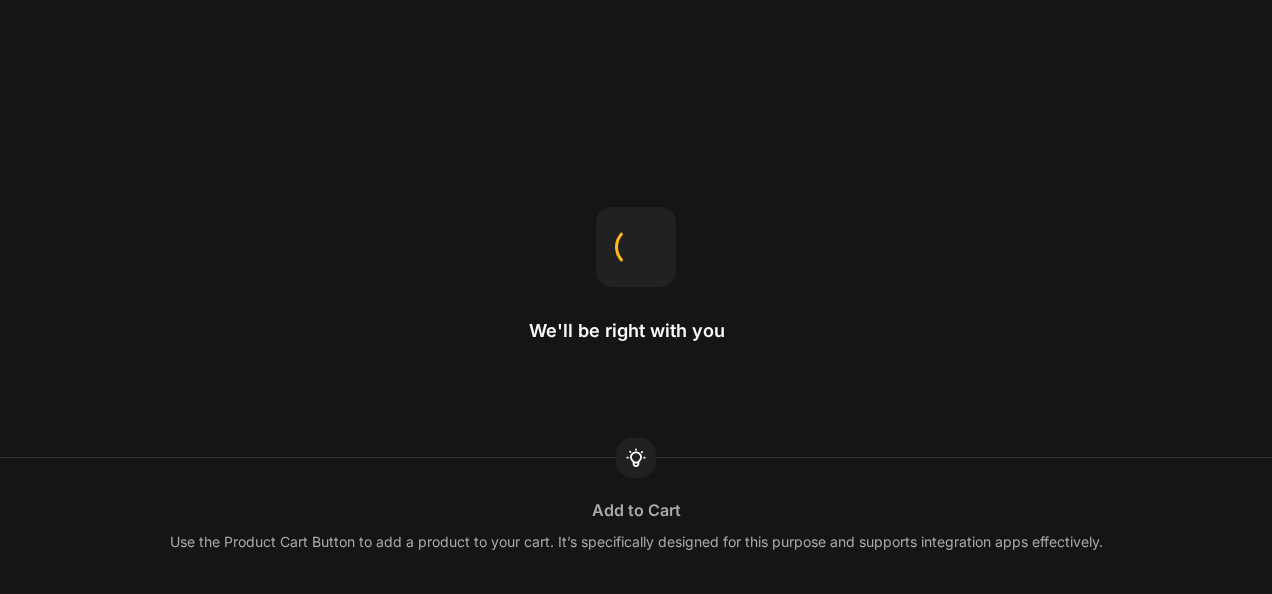 scroll, scrollTop: 0, scrollLeft: 0, axis: both 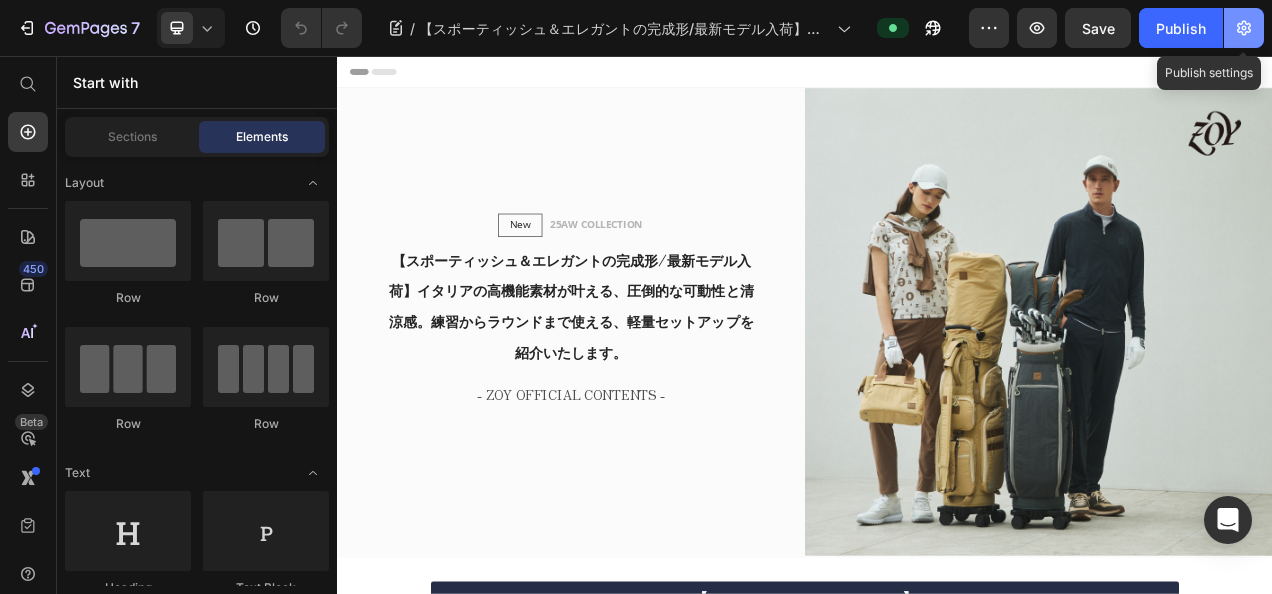 click 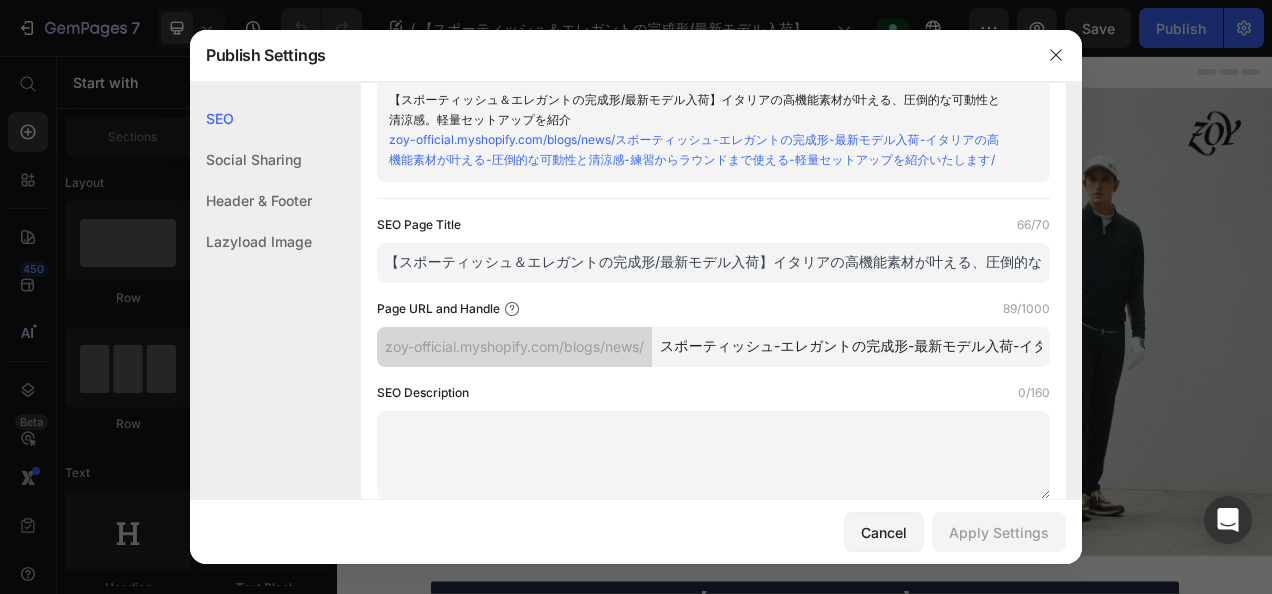scroll, scrollTop: 100, scrollLeft: 0, axis: vertical 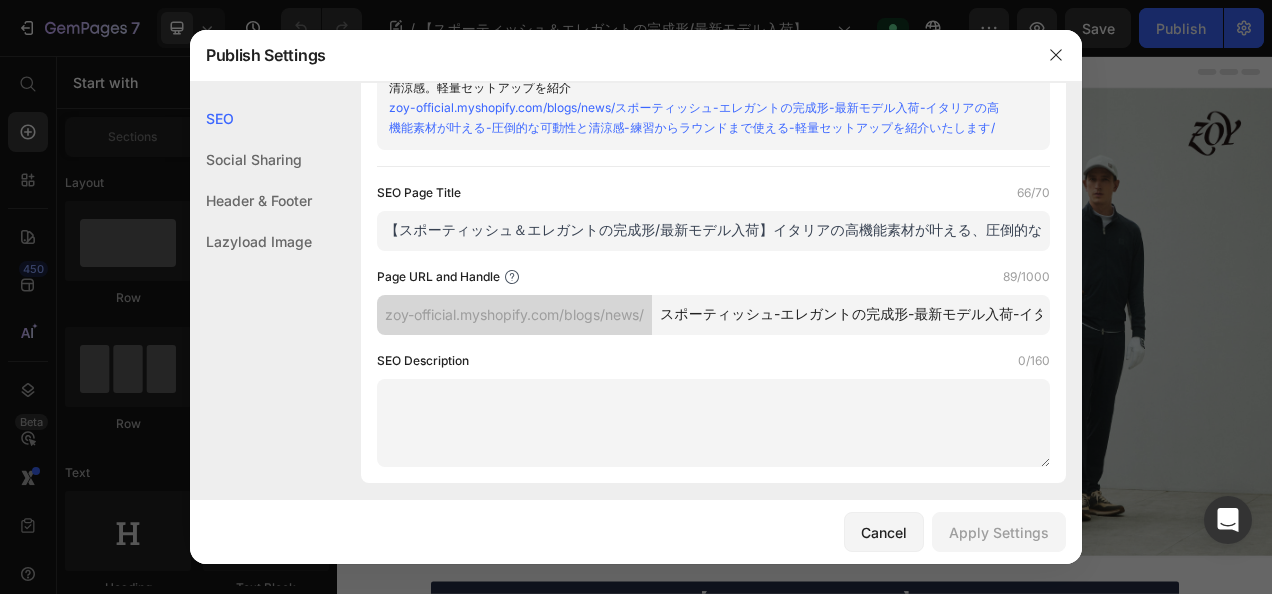 click on "スポーティッシュ-エレガントの完成形-最新モデル入荷-イタリアの高機能素材が叶える-圧倒的な可動性と清涼感-練習からラウンドまで使える-軽量セットアップを紹介いたします" at bounding box center [851, 315] 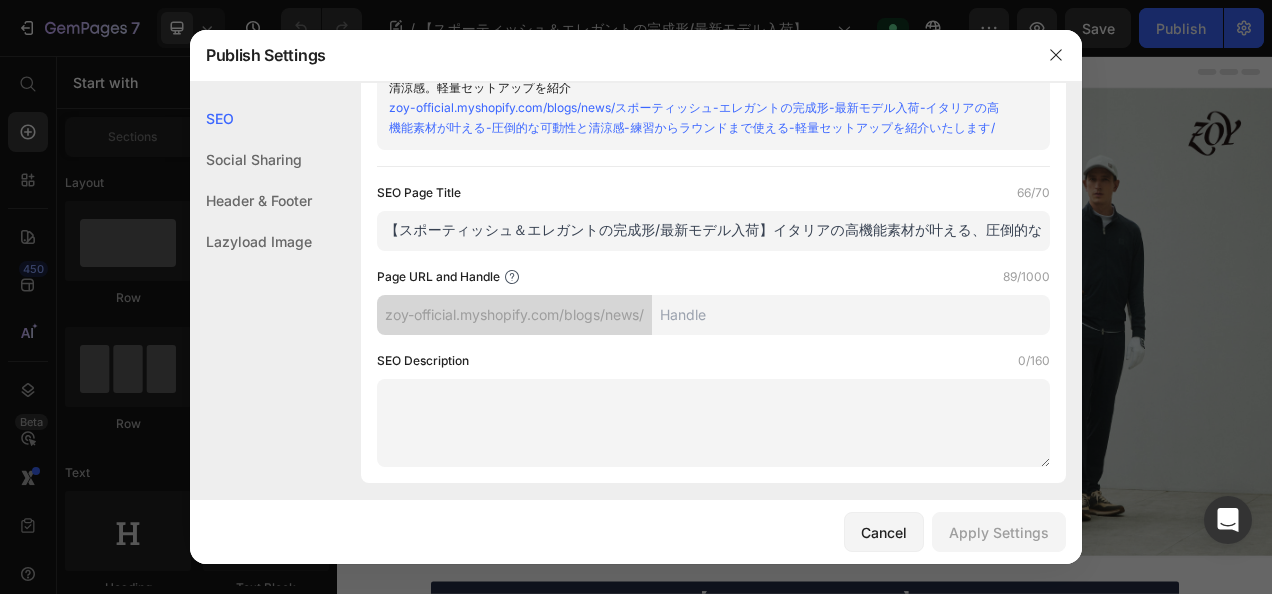 scroll, scrollTop: 0, scrollLeft: 0, axis: both 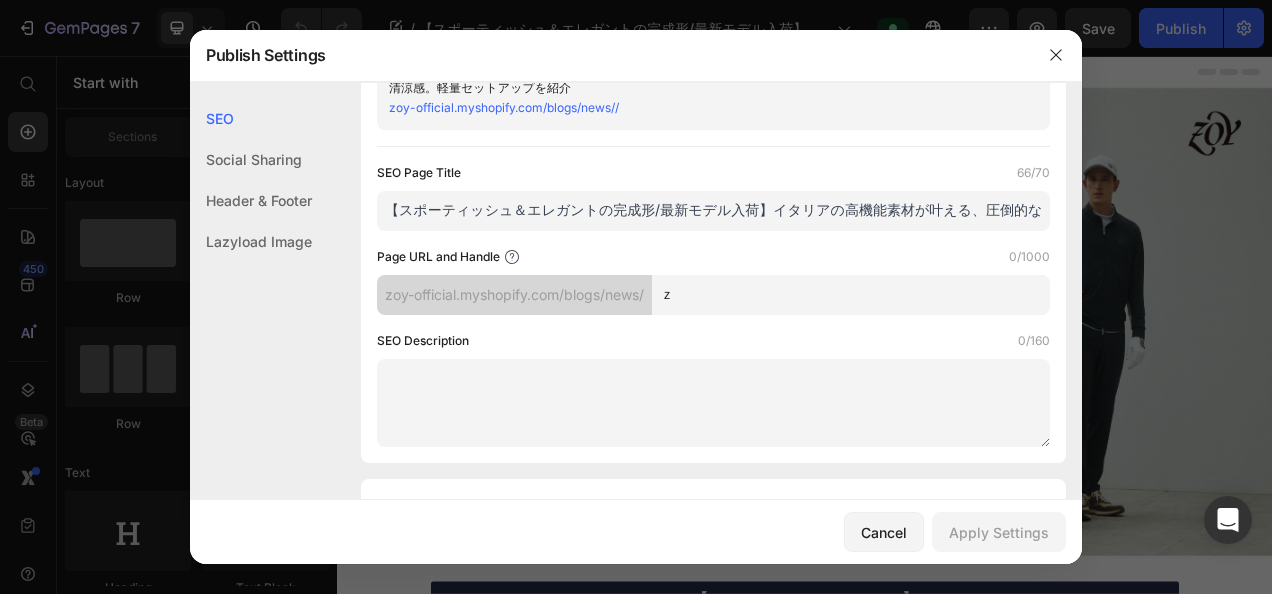 type on "ぞ" 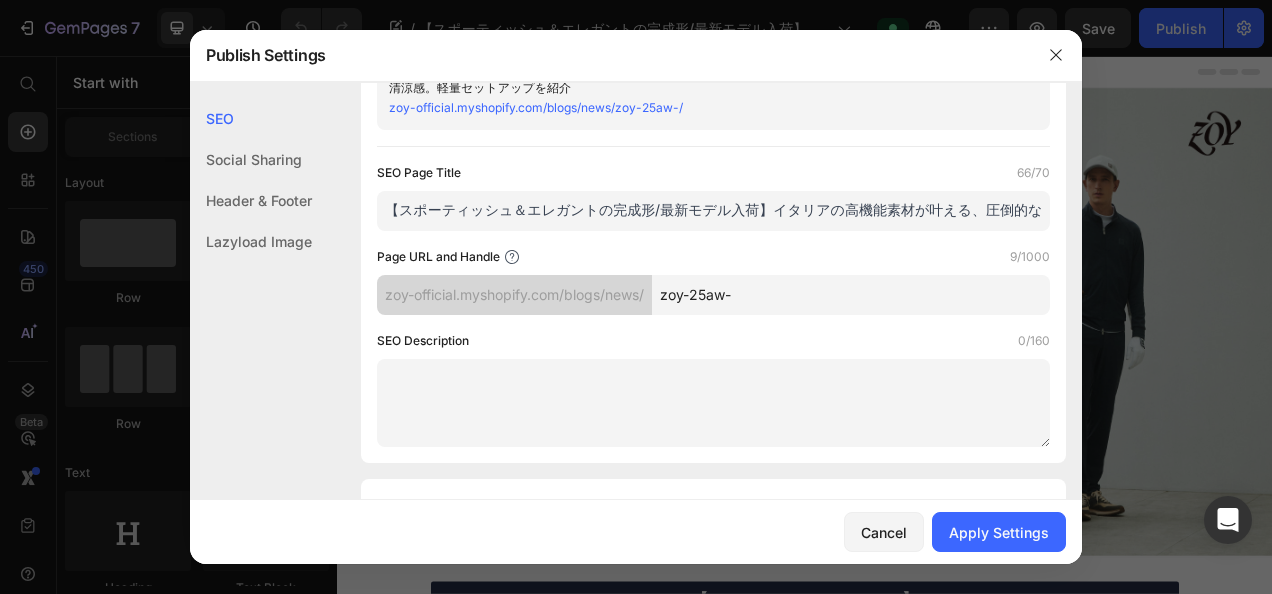 type on "zoy-25aw-" 